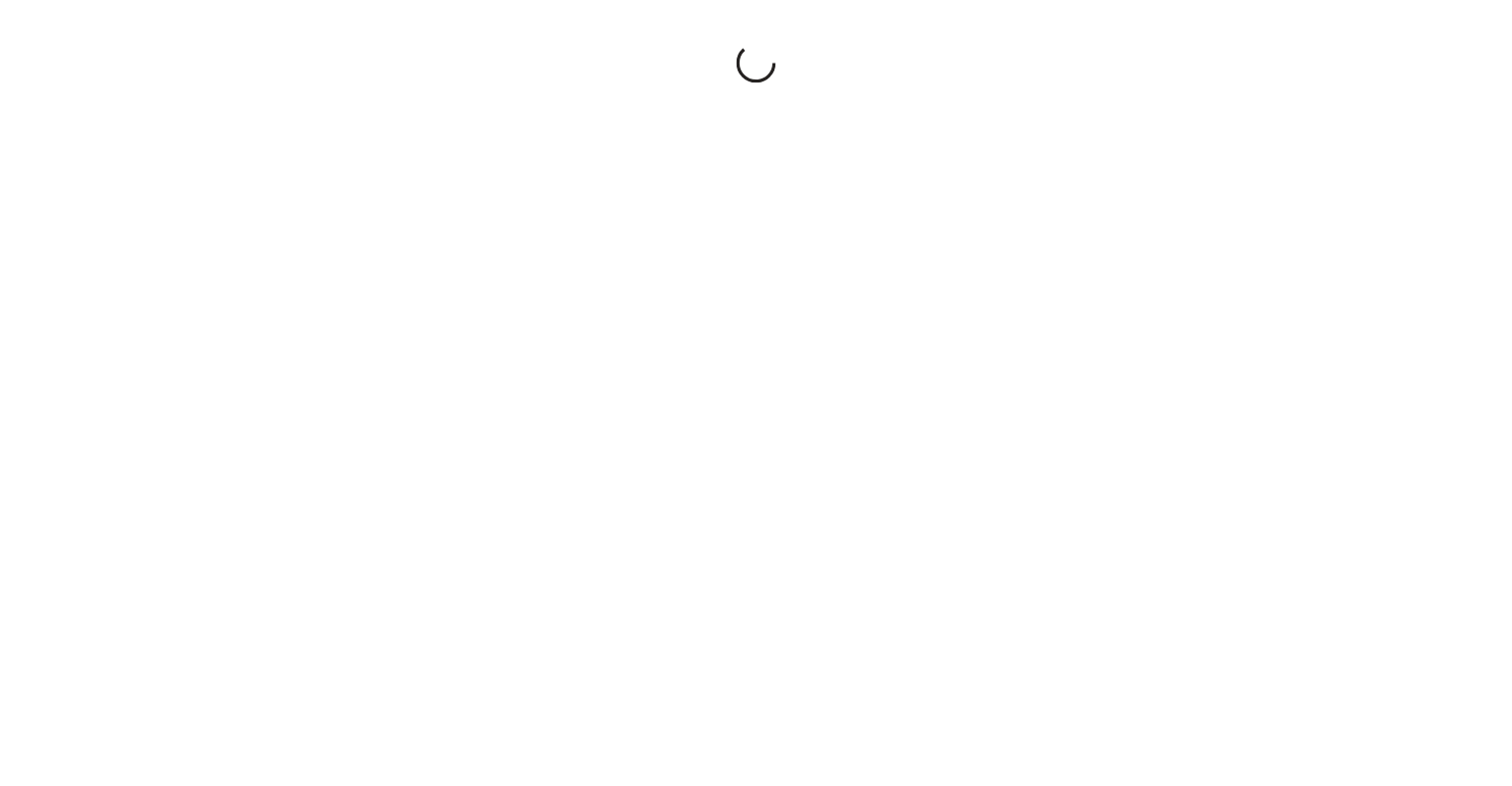 scroll, scrollTop: 0, scrollLeft: 0, axis: both 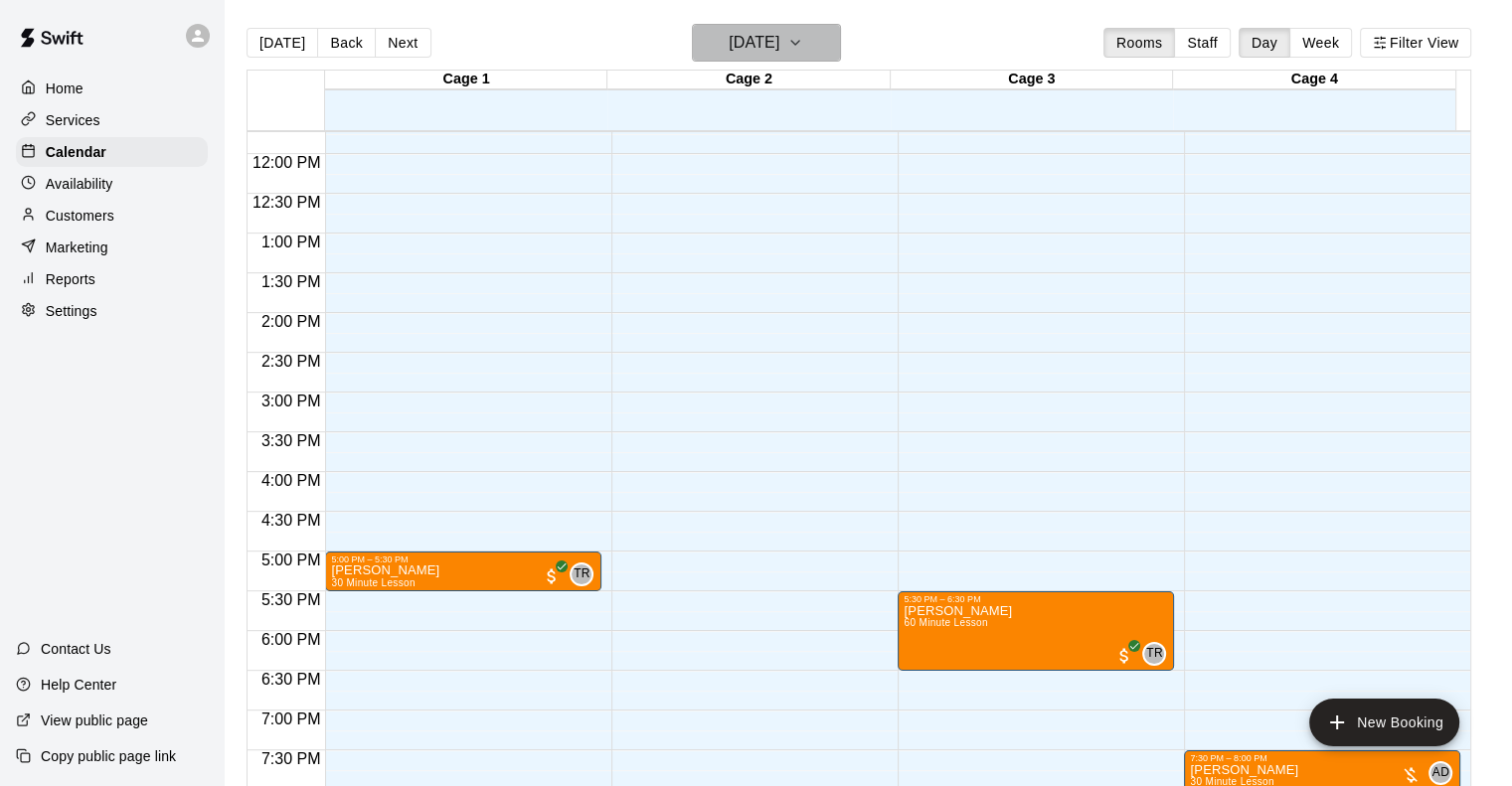 click on "[DATE]" at bounding box center (754, 43) 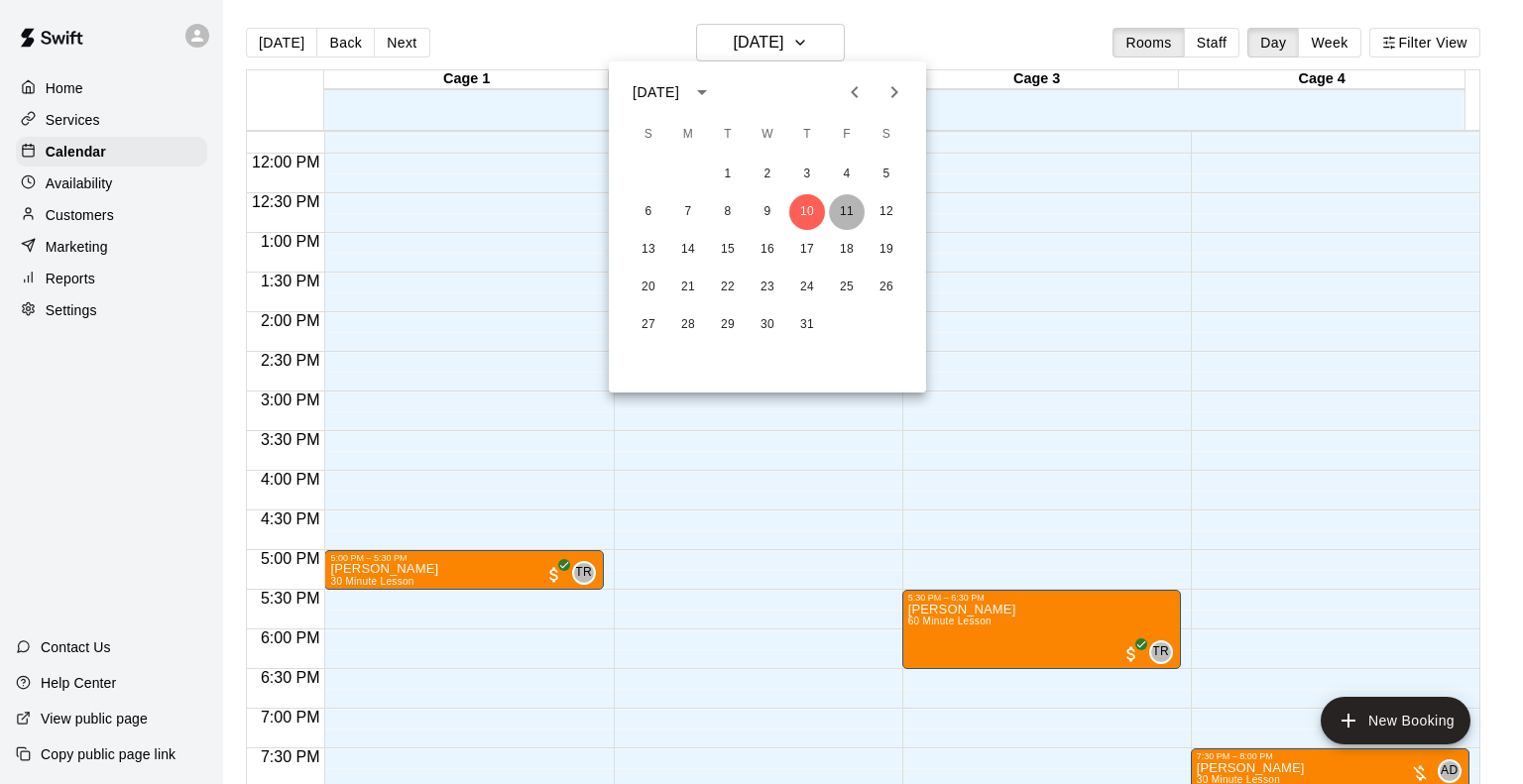 click on "11" at bounding box center (847, 212) 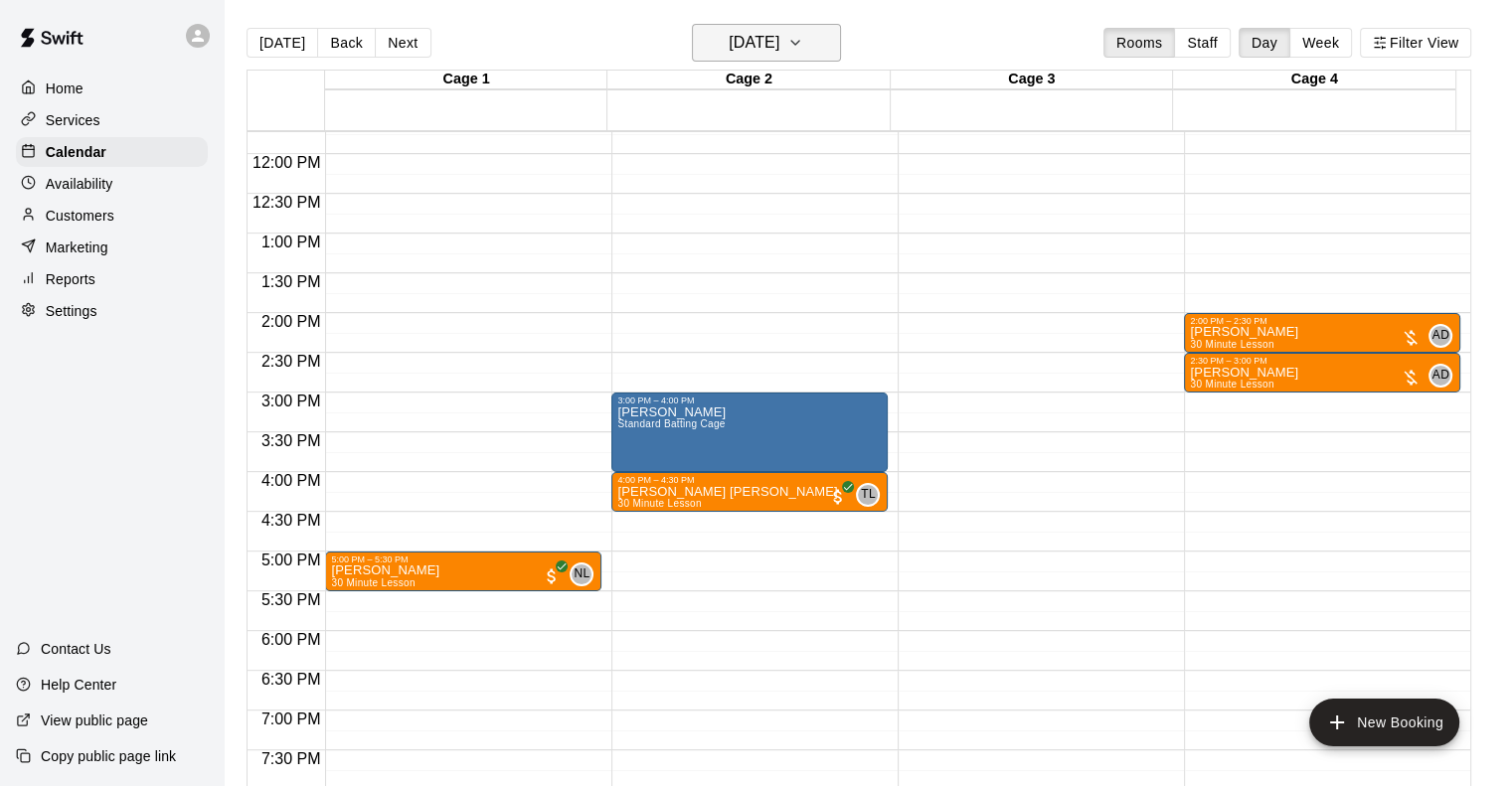 click 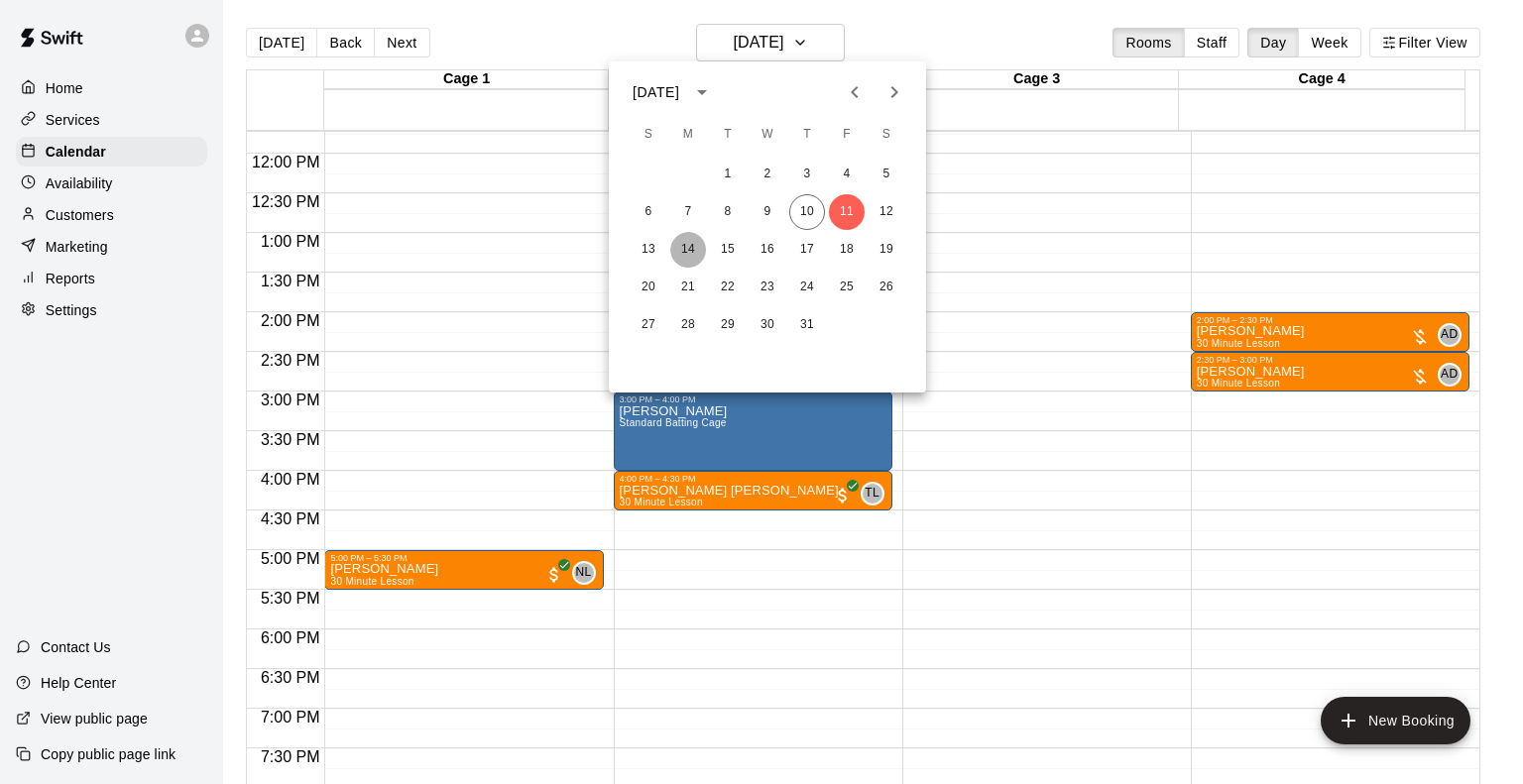 click on "14" at bounding box center [688, 250] 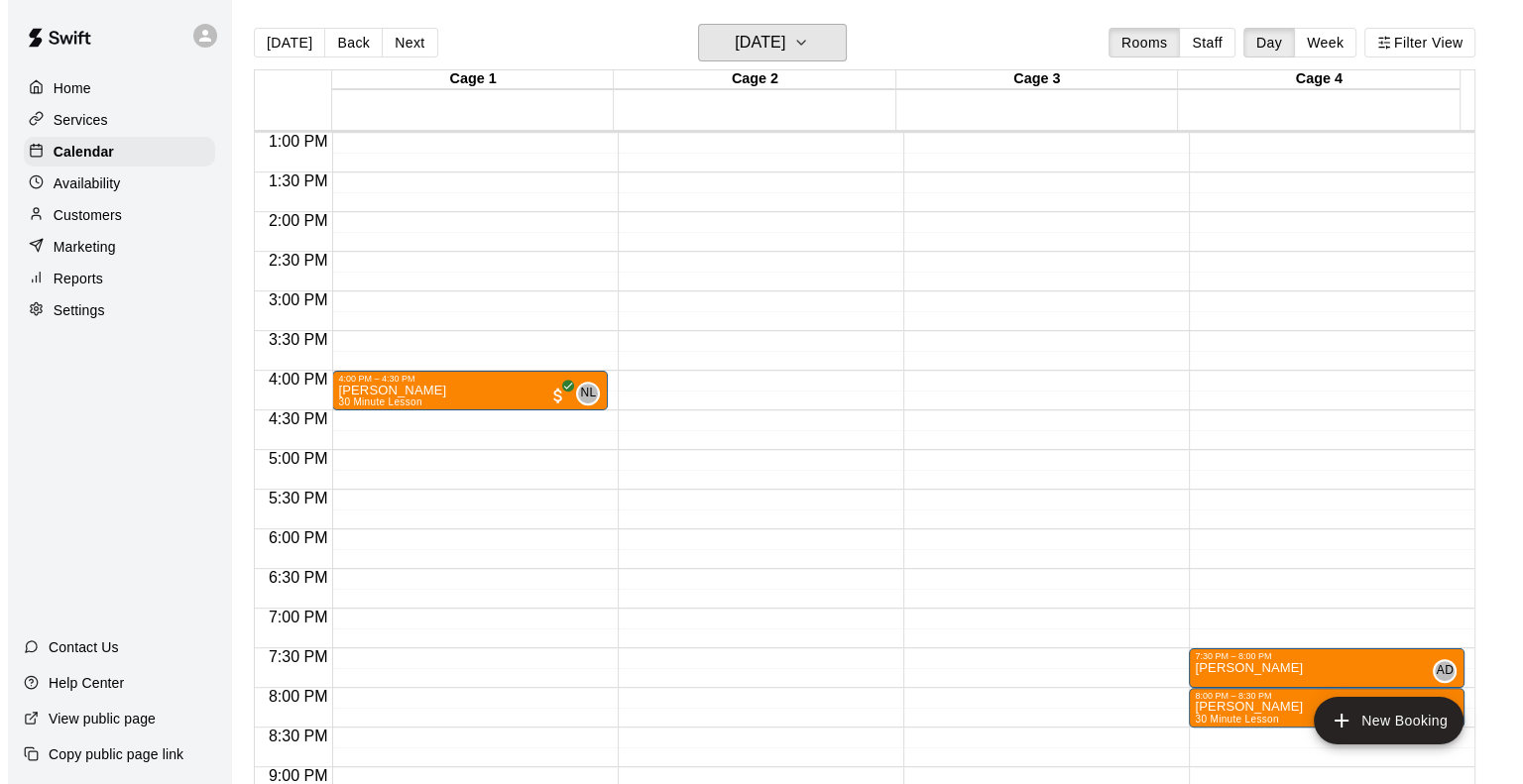 scroll, scrollTop: 1029, scrollLeft: 0, axis: vertical 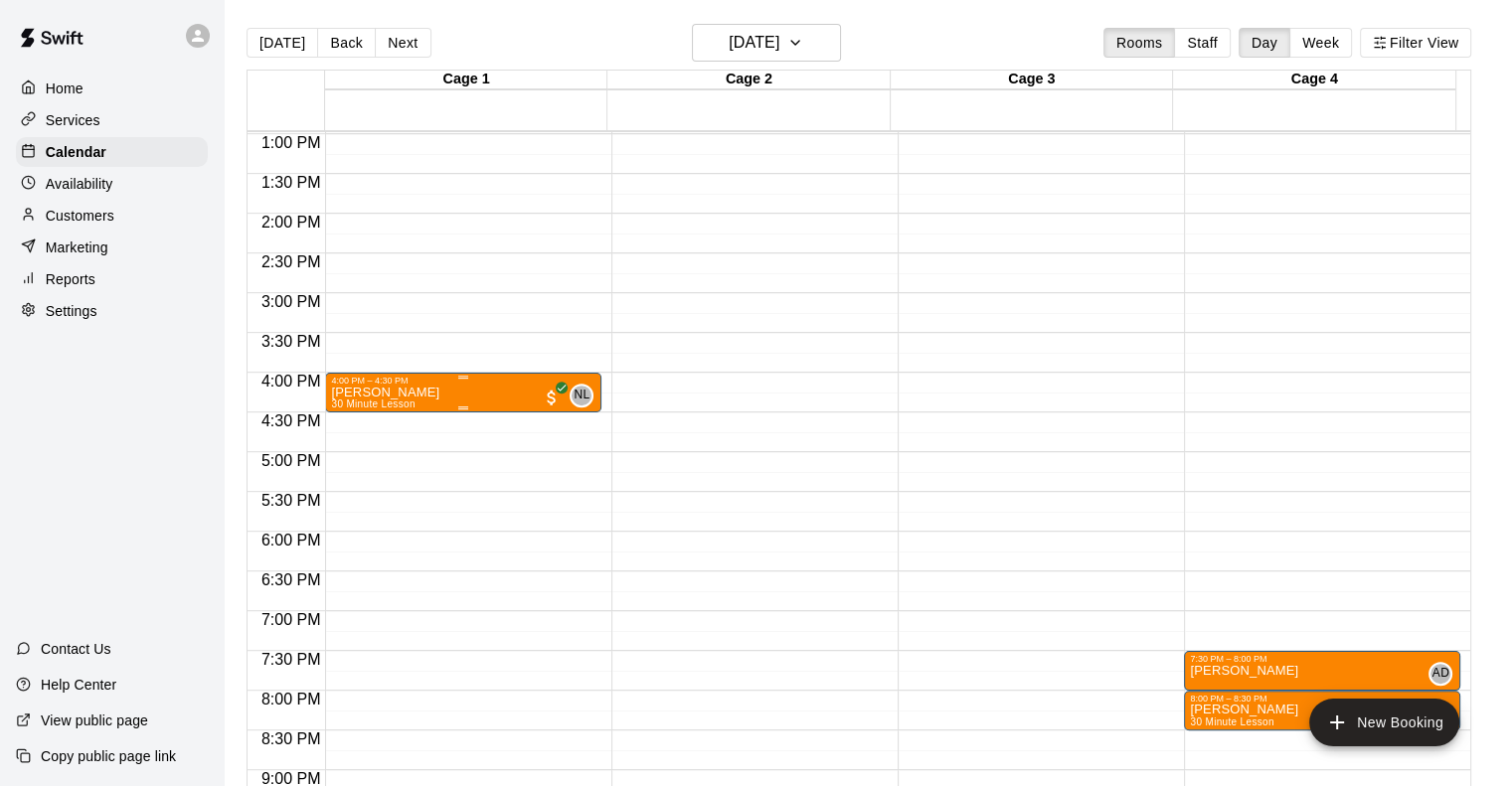 click on "[PERSON_NAME] 30 Minute Lesson NL 0" at bounding box center (463, 778) 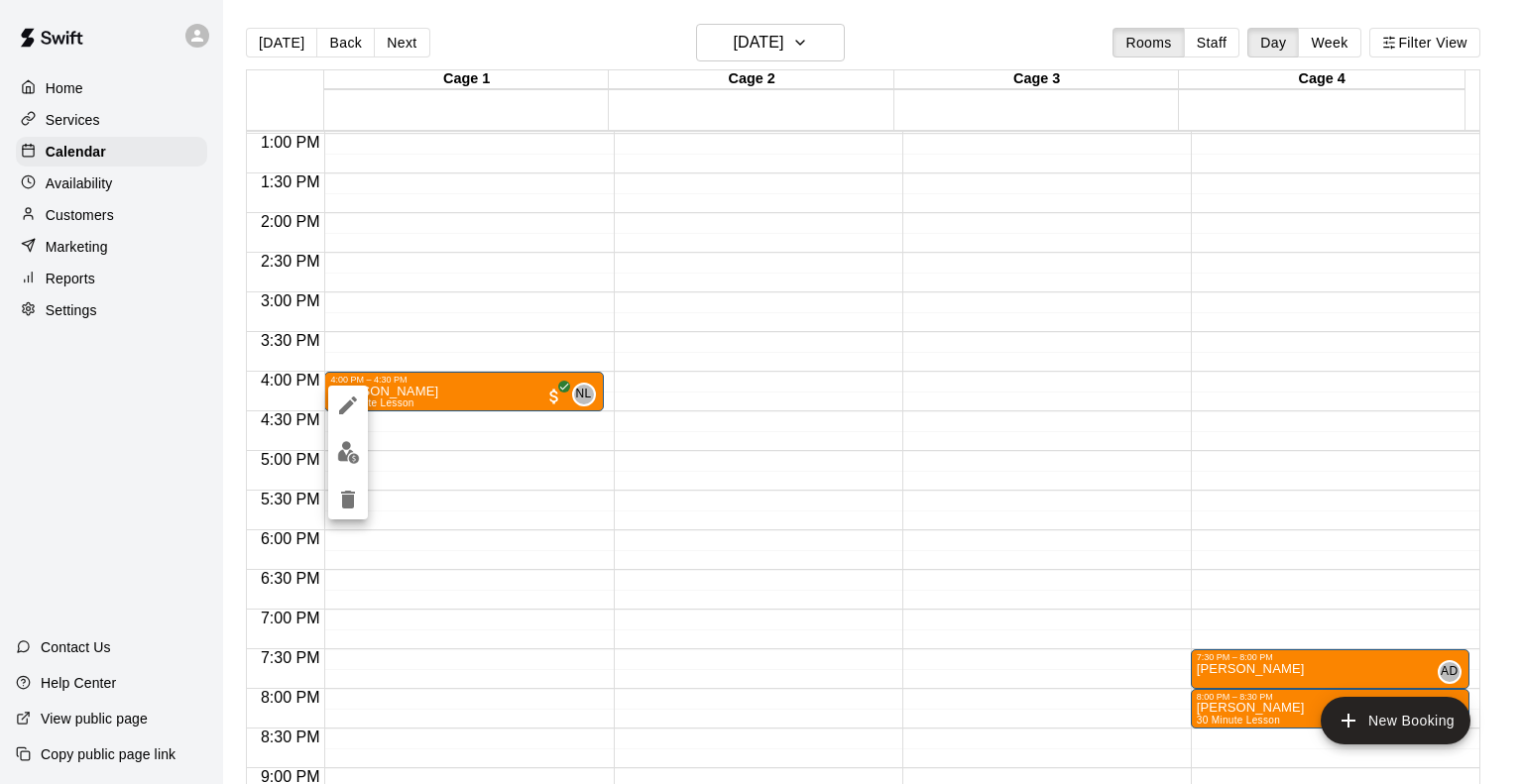 click at bounding box center [762, 392] 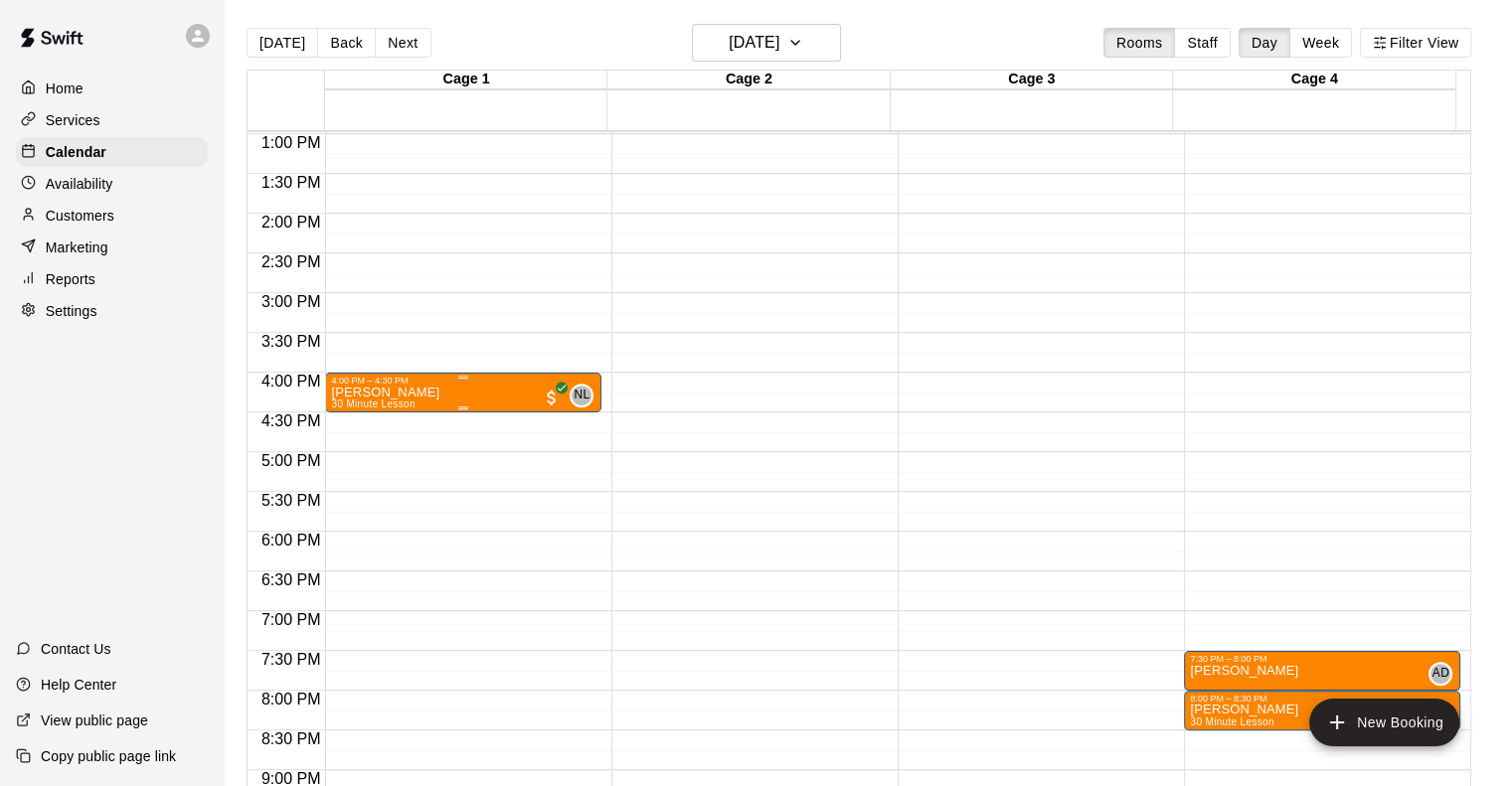click on "[PERSON_NAME] 30 Minute Lesson NL 0" at bounding box center [463, 778] 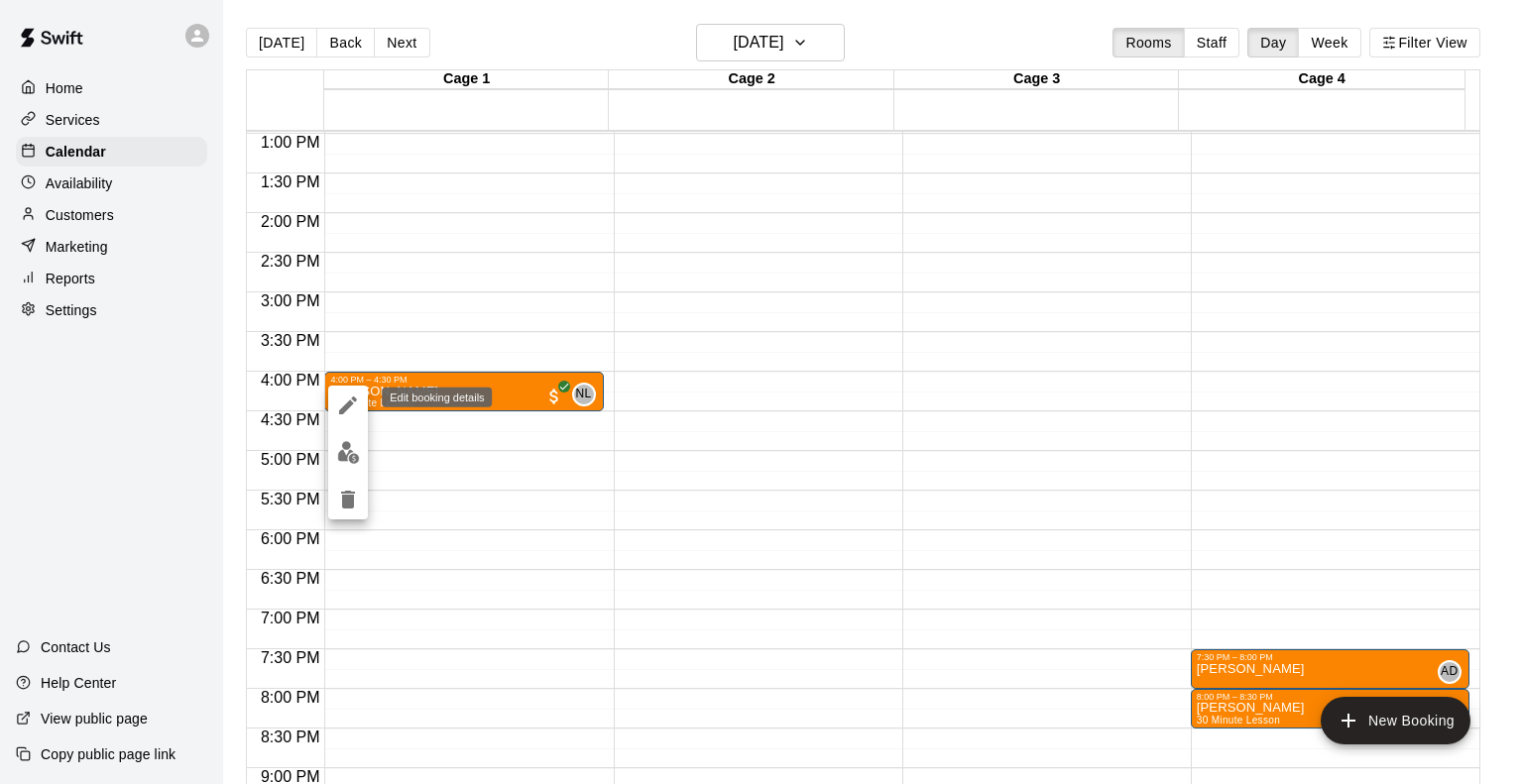 click at bounding box center [348, 405] 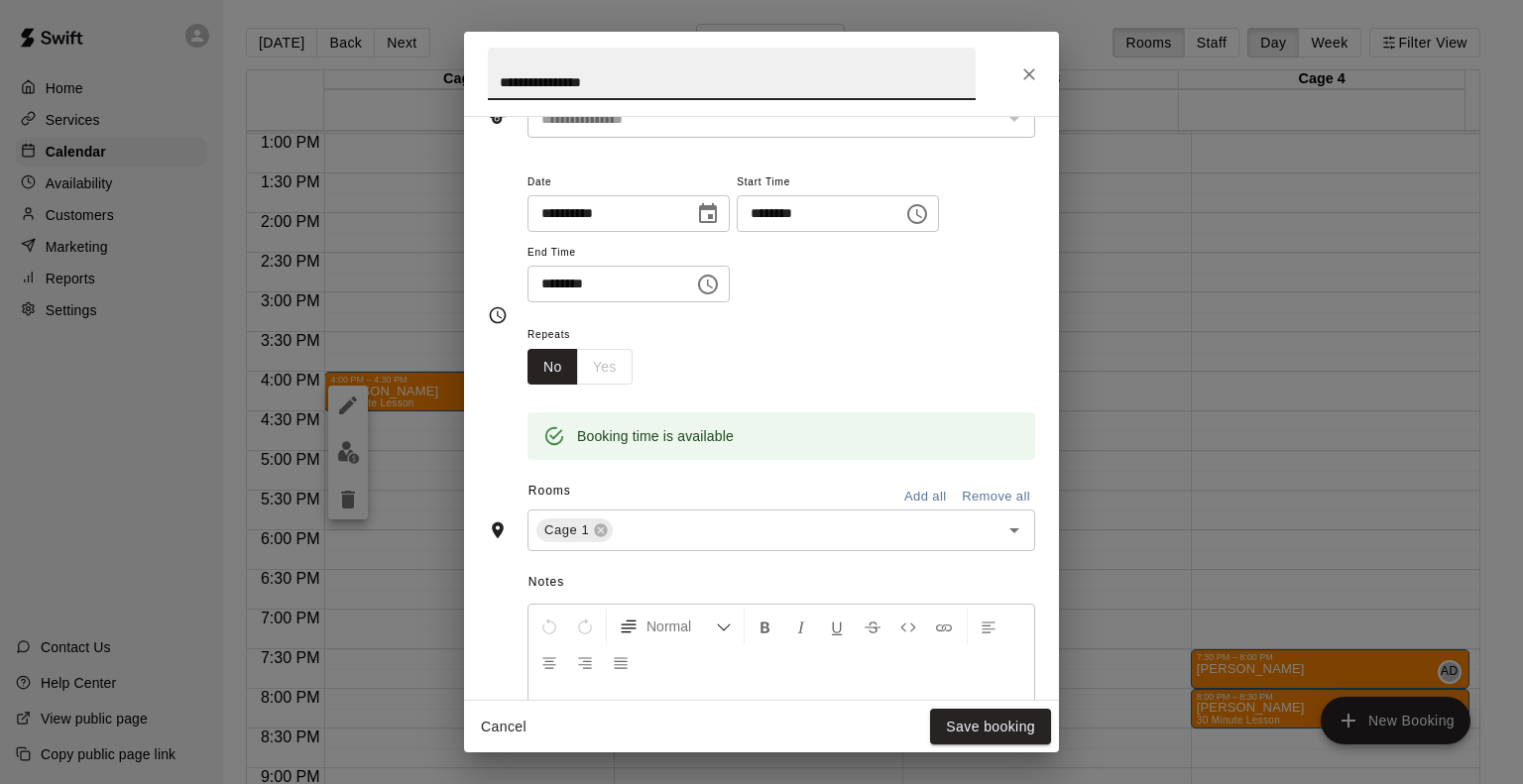 scroll, scrollTop: 0, scrollLeft: 0, axis: both 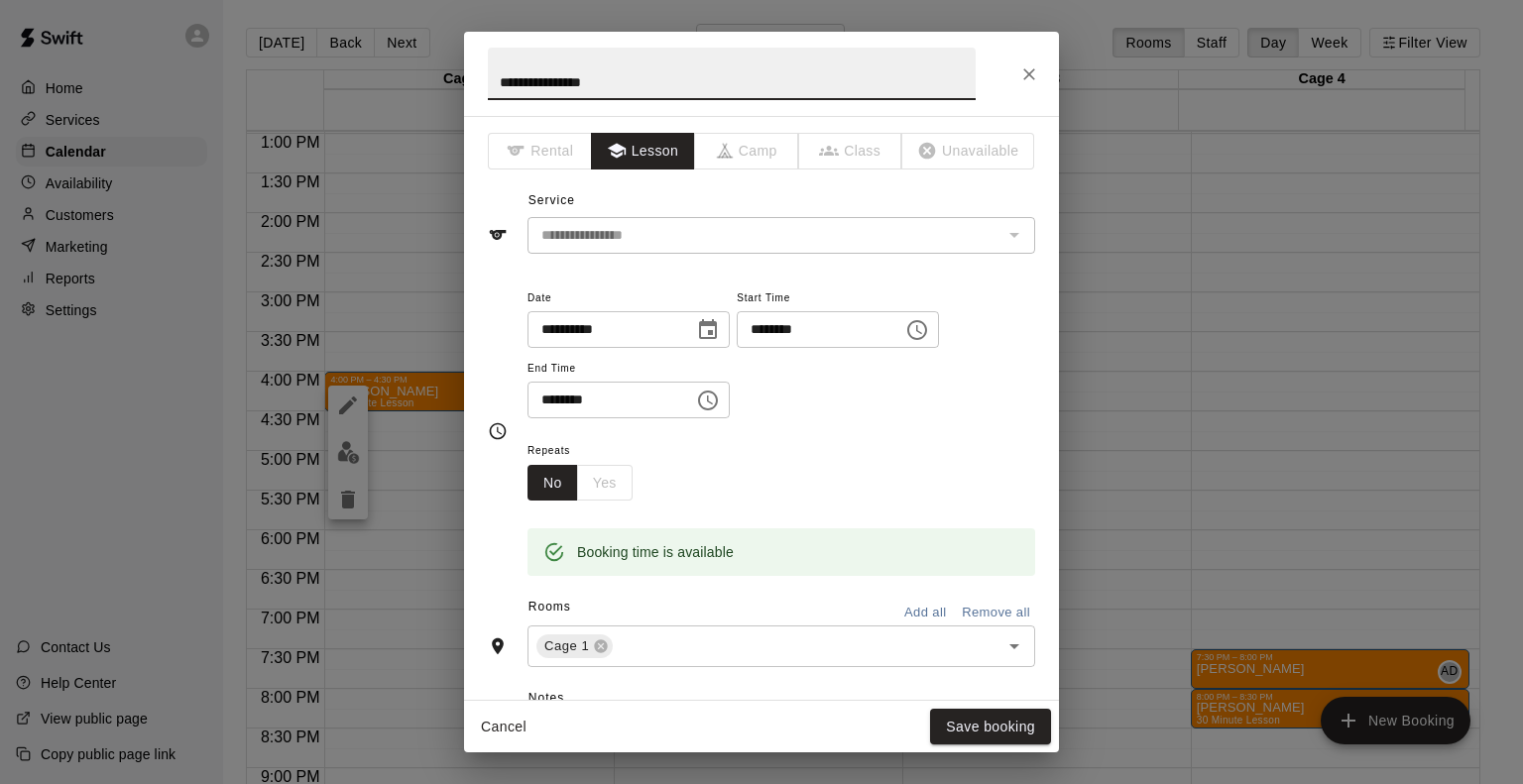 click 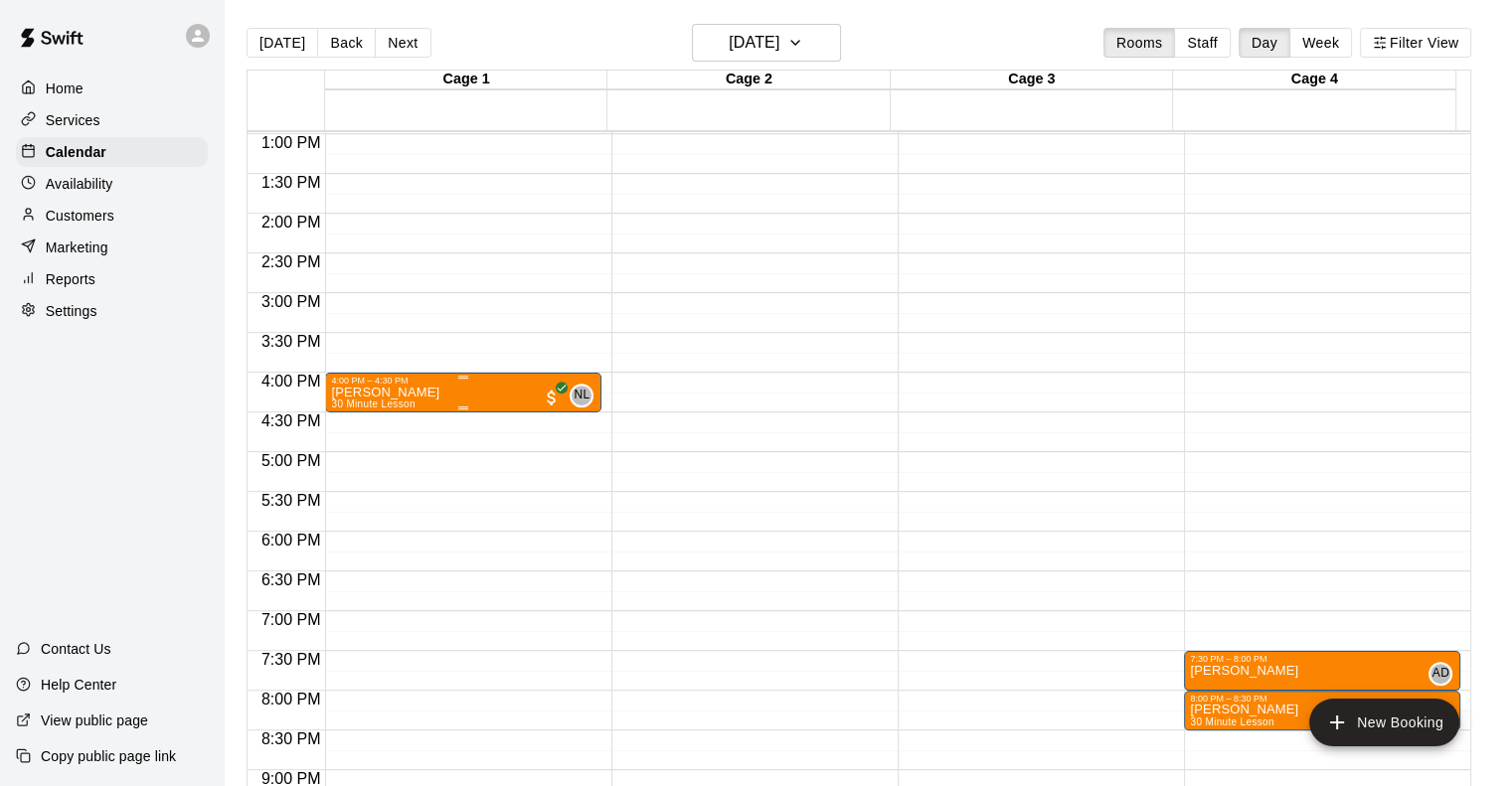 click on "[PERSON_NAME]" at bounding box center [385, 393] 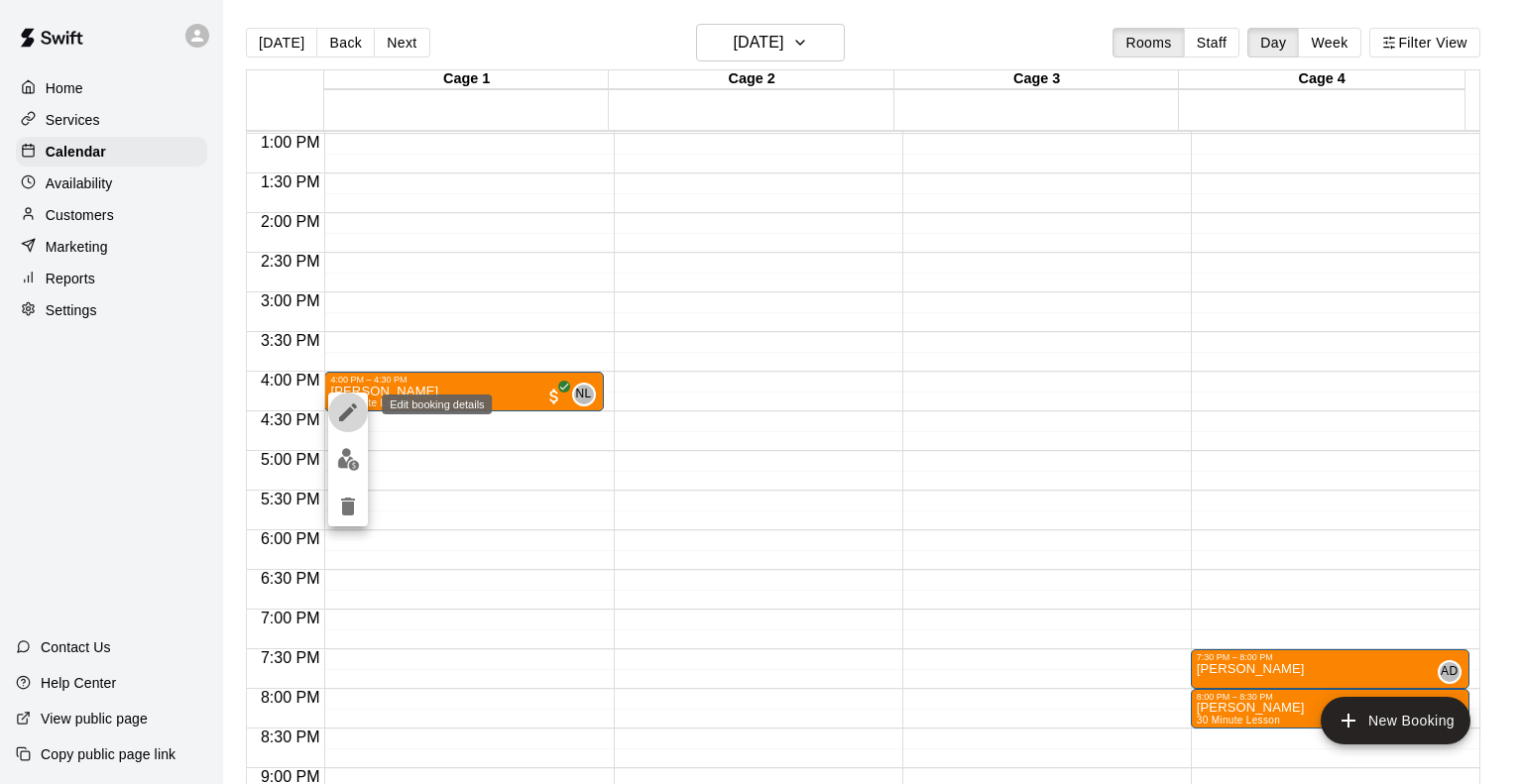 click 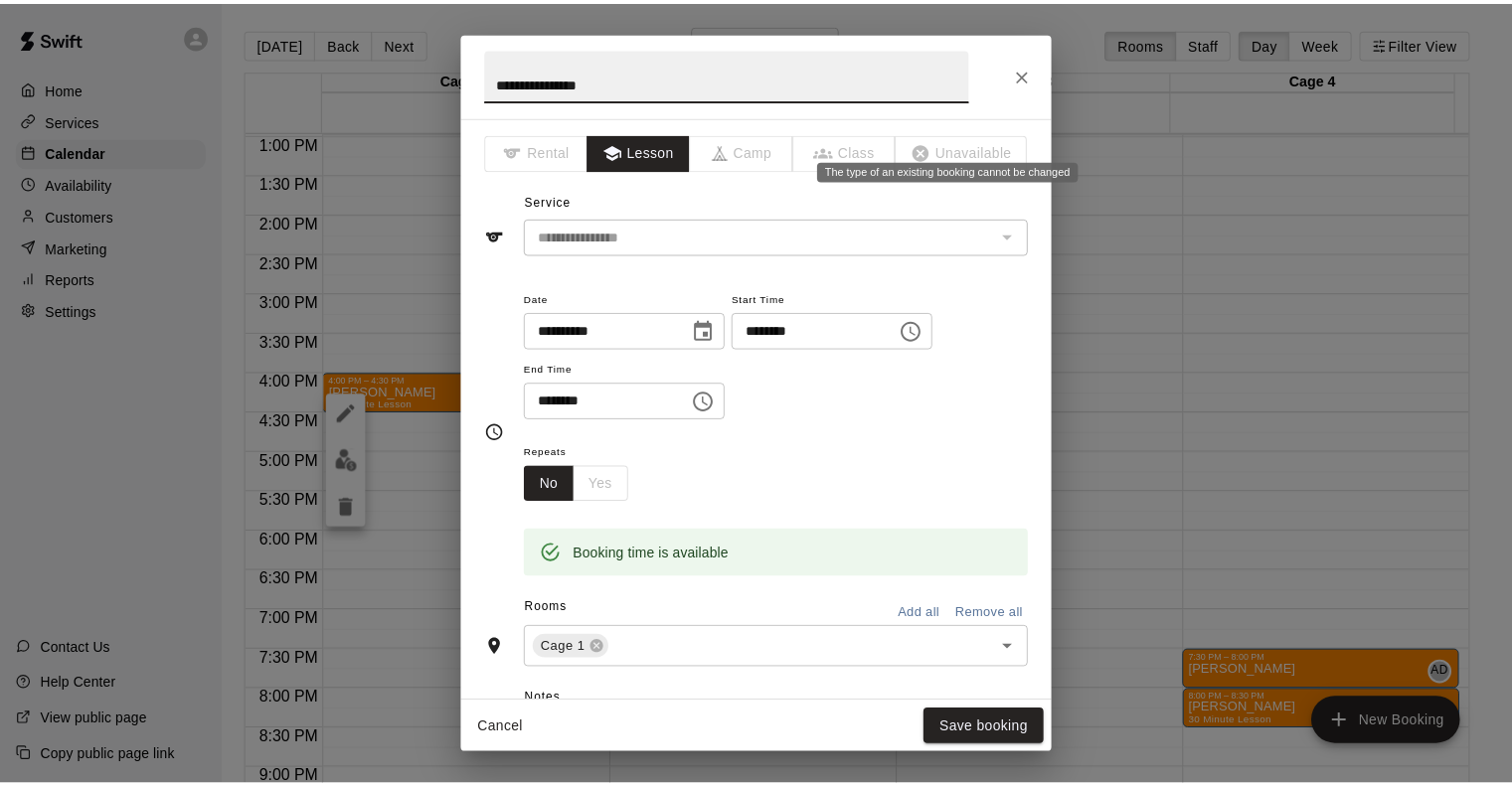 scroll, scrollTop: 298, scrollLeft: 0, axis: vertical 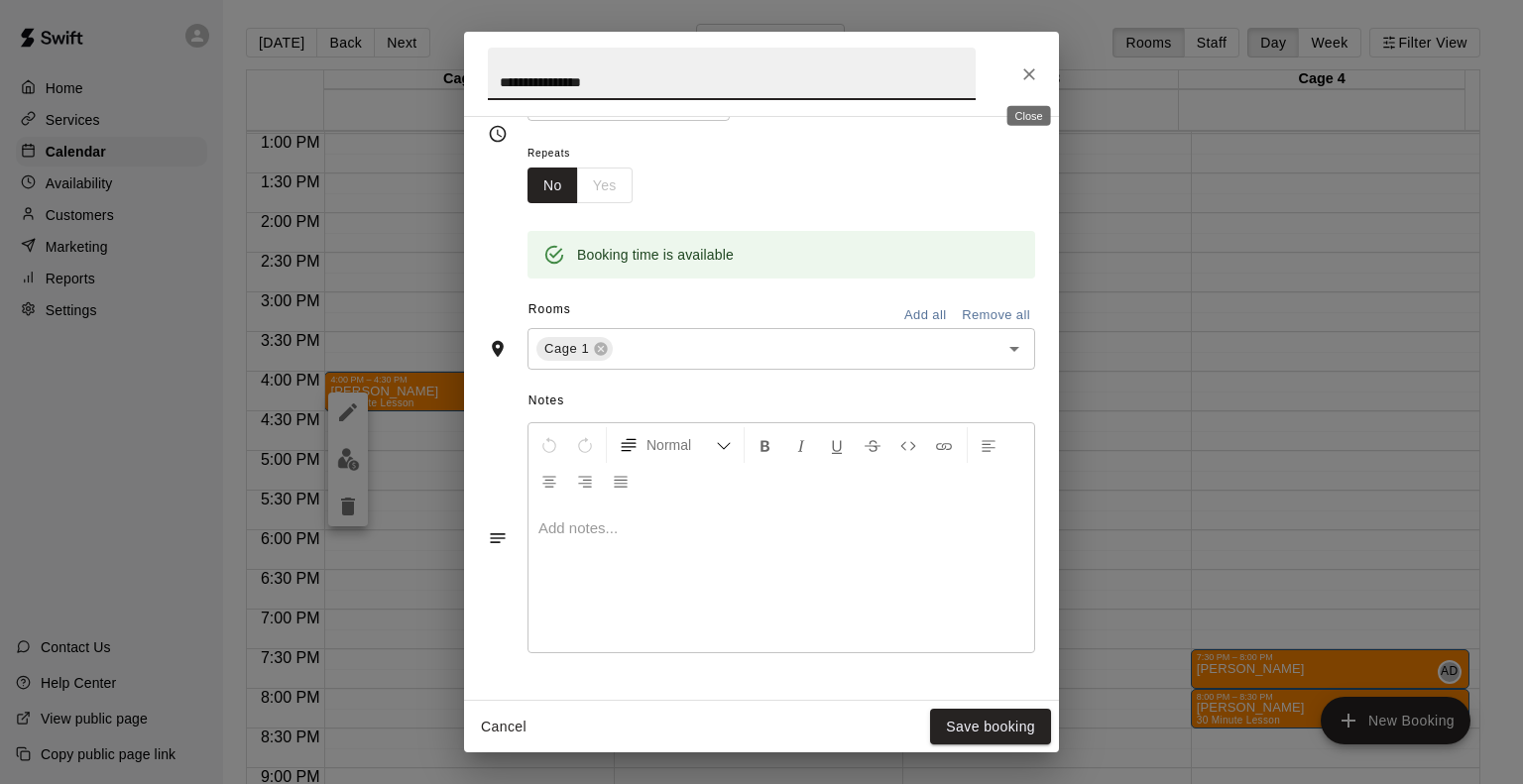click 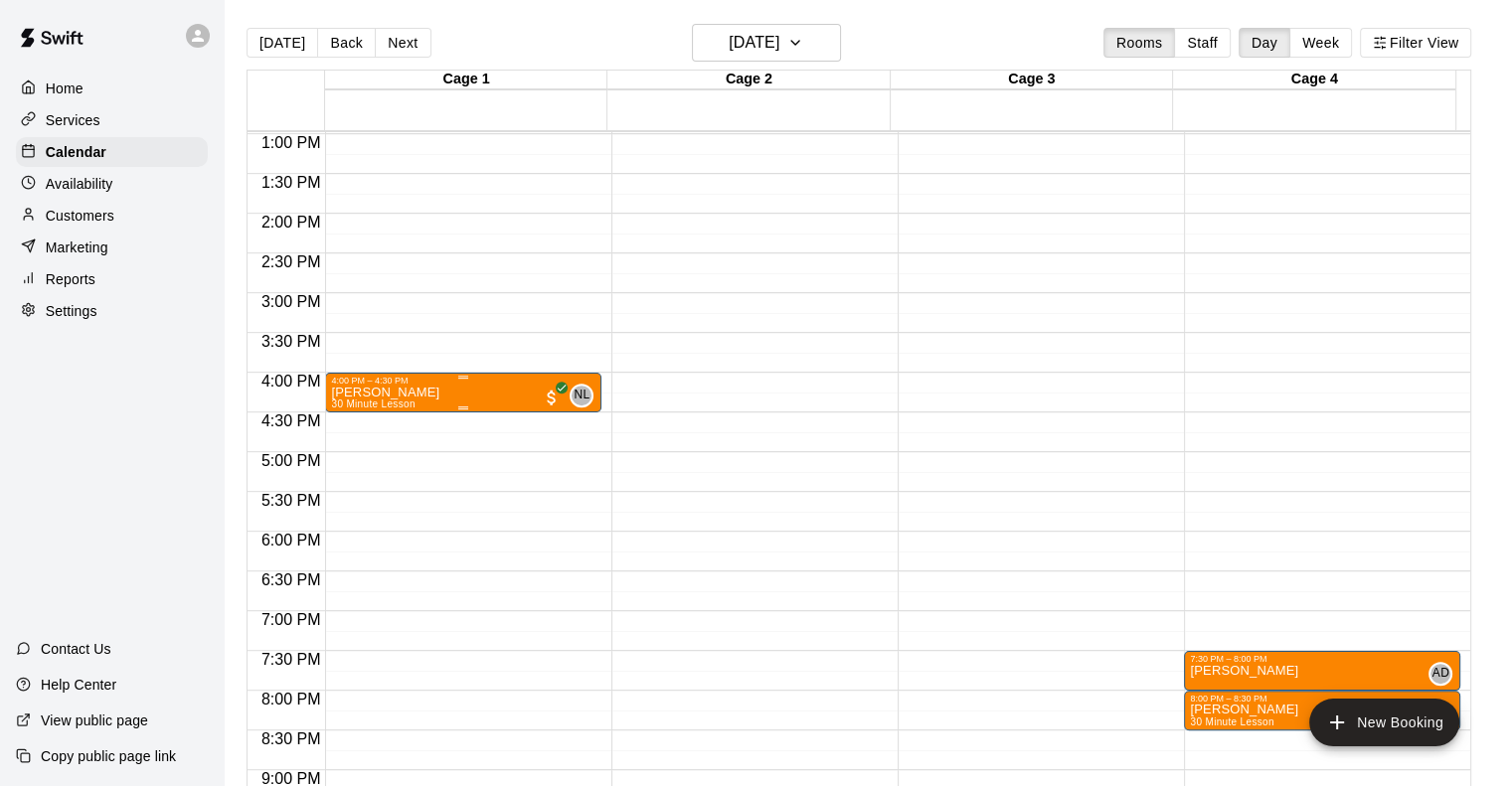 click on "[PERSON_NAME] 30 Minute Lesson" at bounding box center [385, 778] 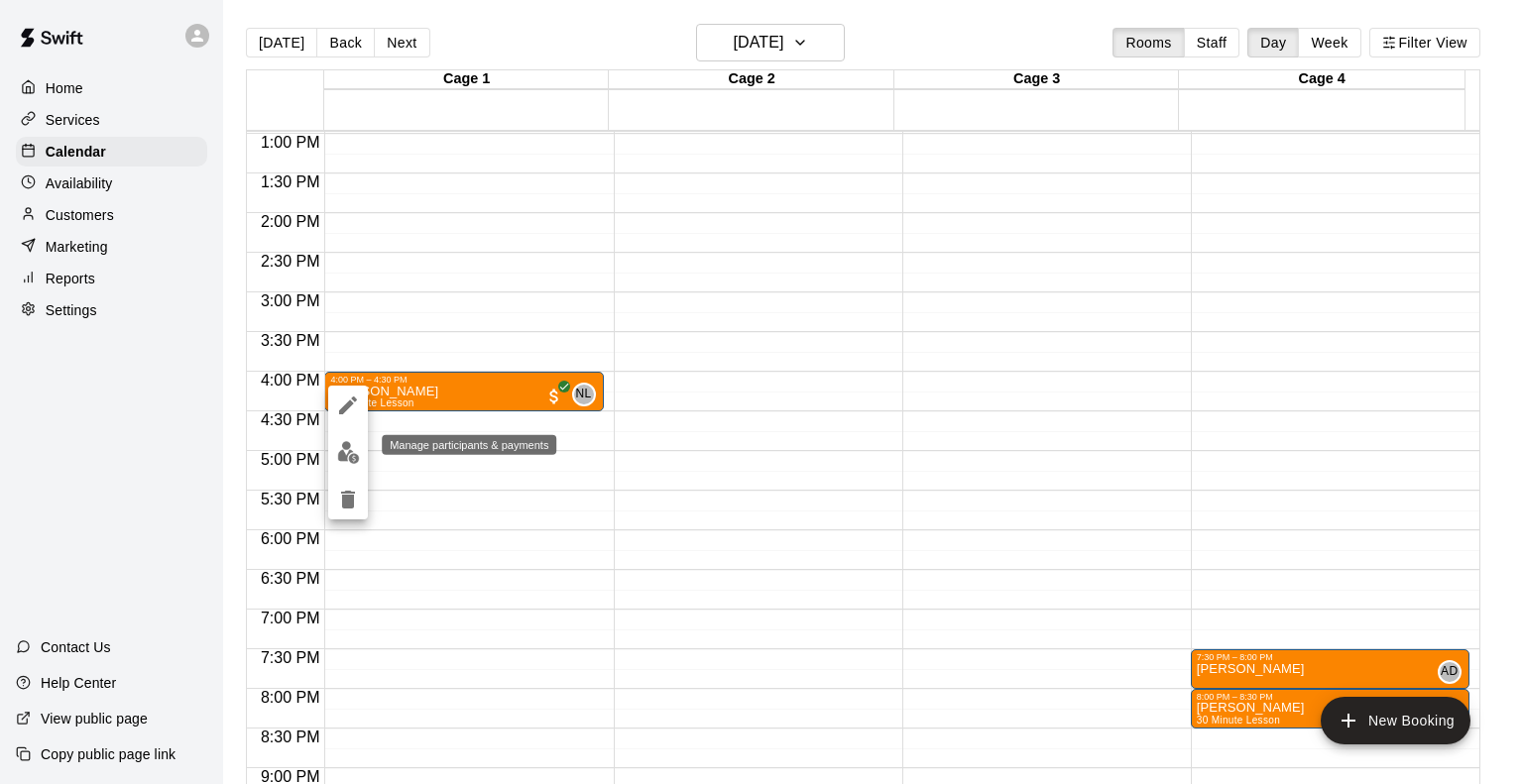 click at bounding box center [348, 452] 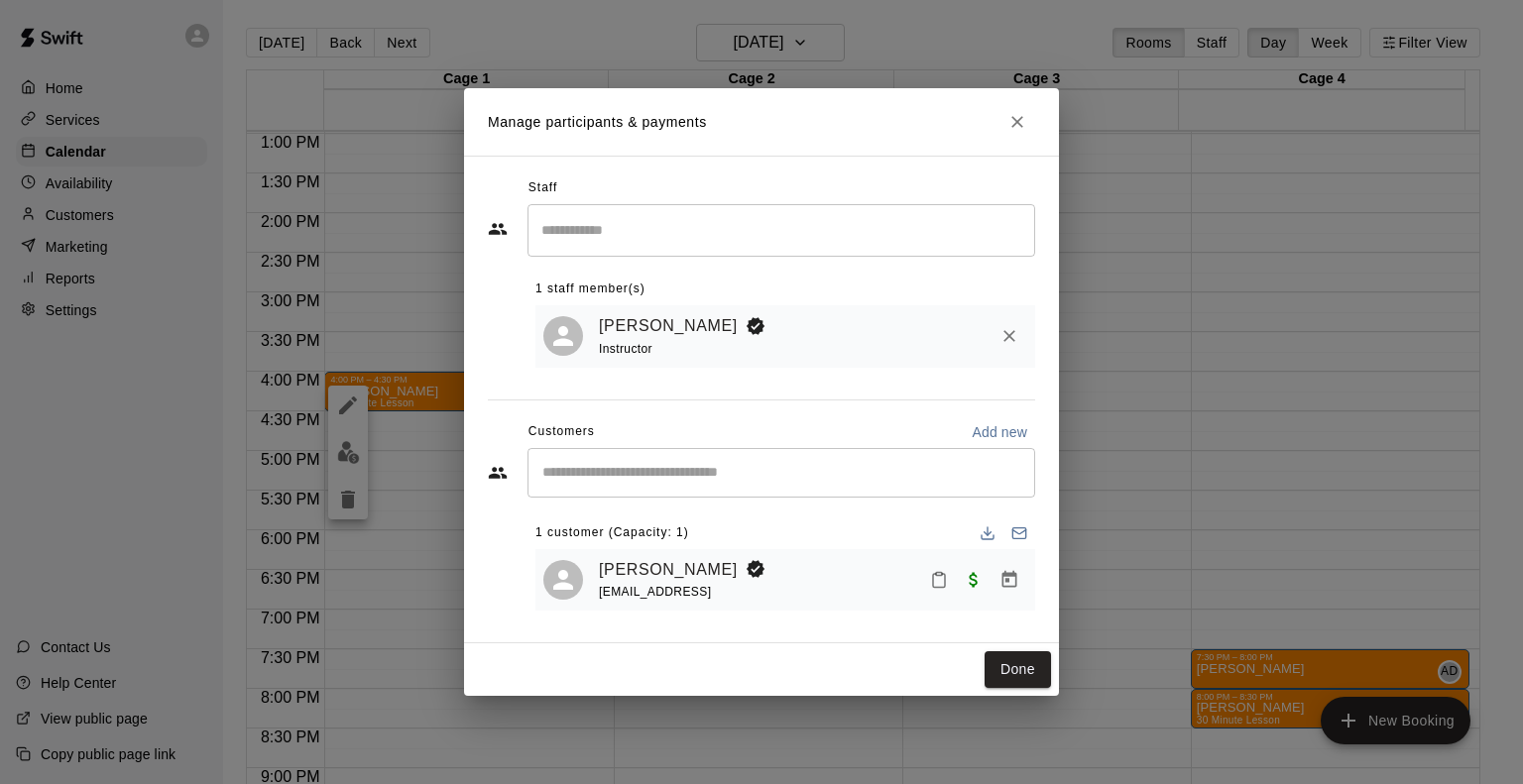 click on "​" at bounding box center [781, 473] 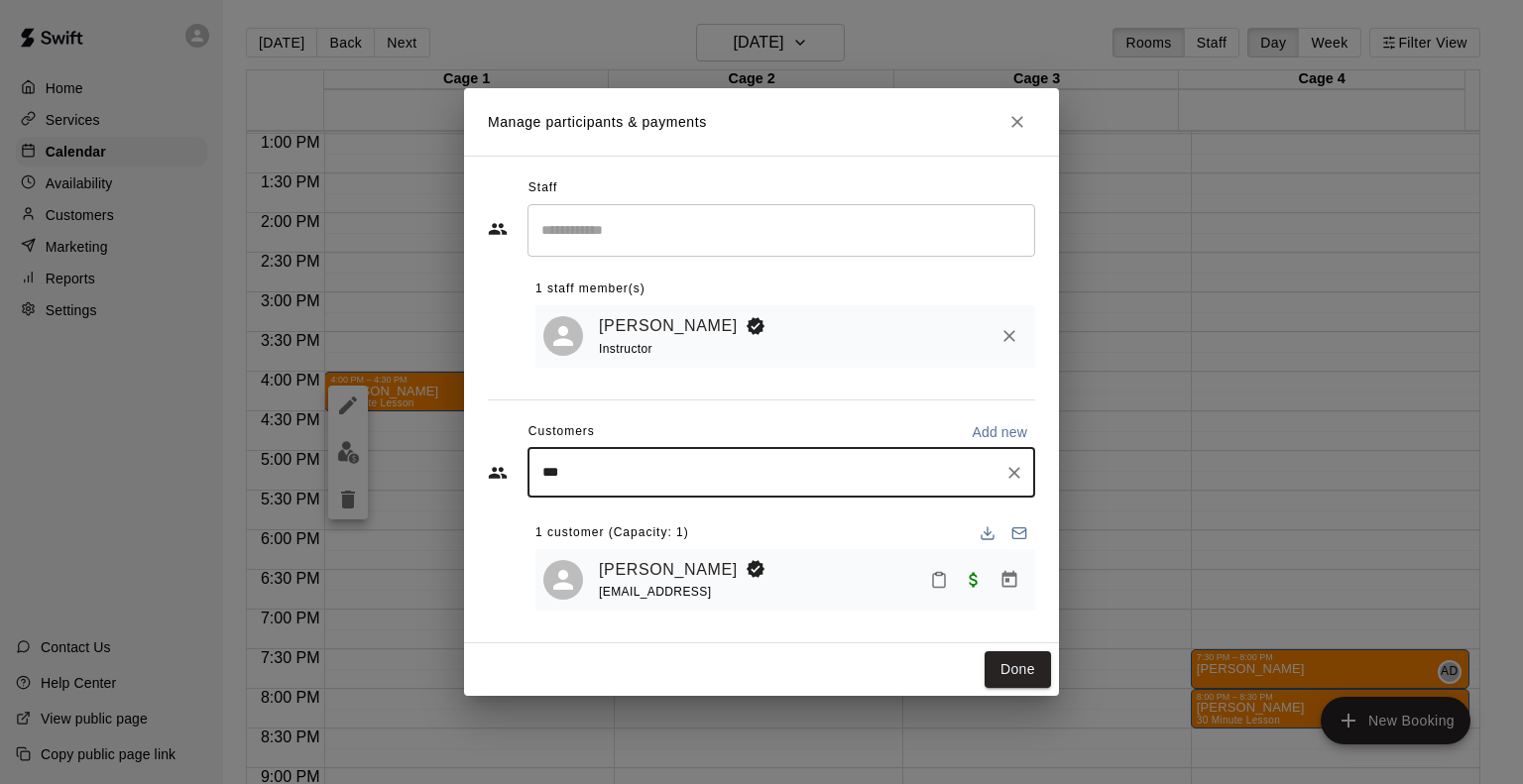 type on "****" 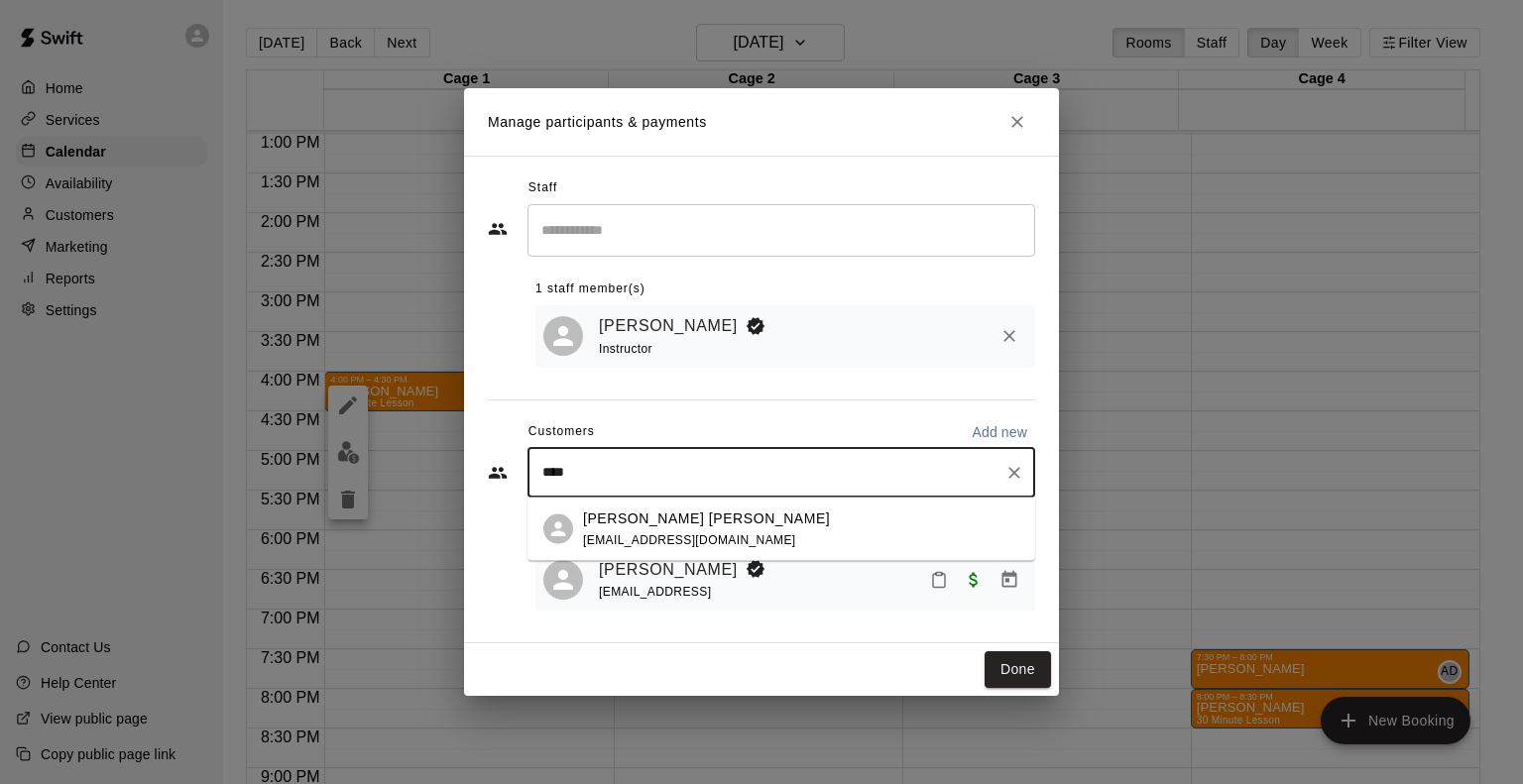 click on "[PERSON_NAME] [PERSON_NAME]" at bounding box center (706, 517) 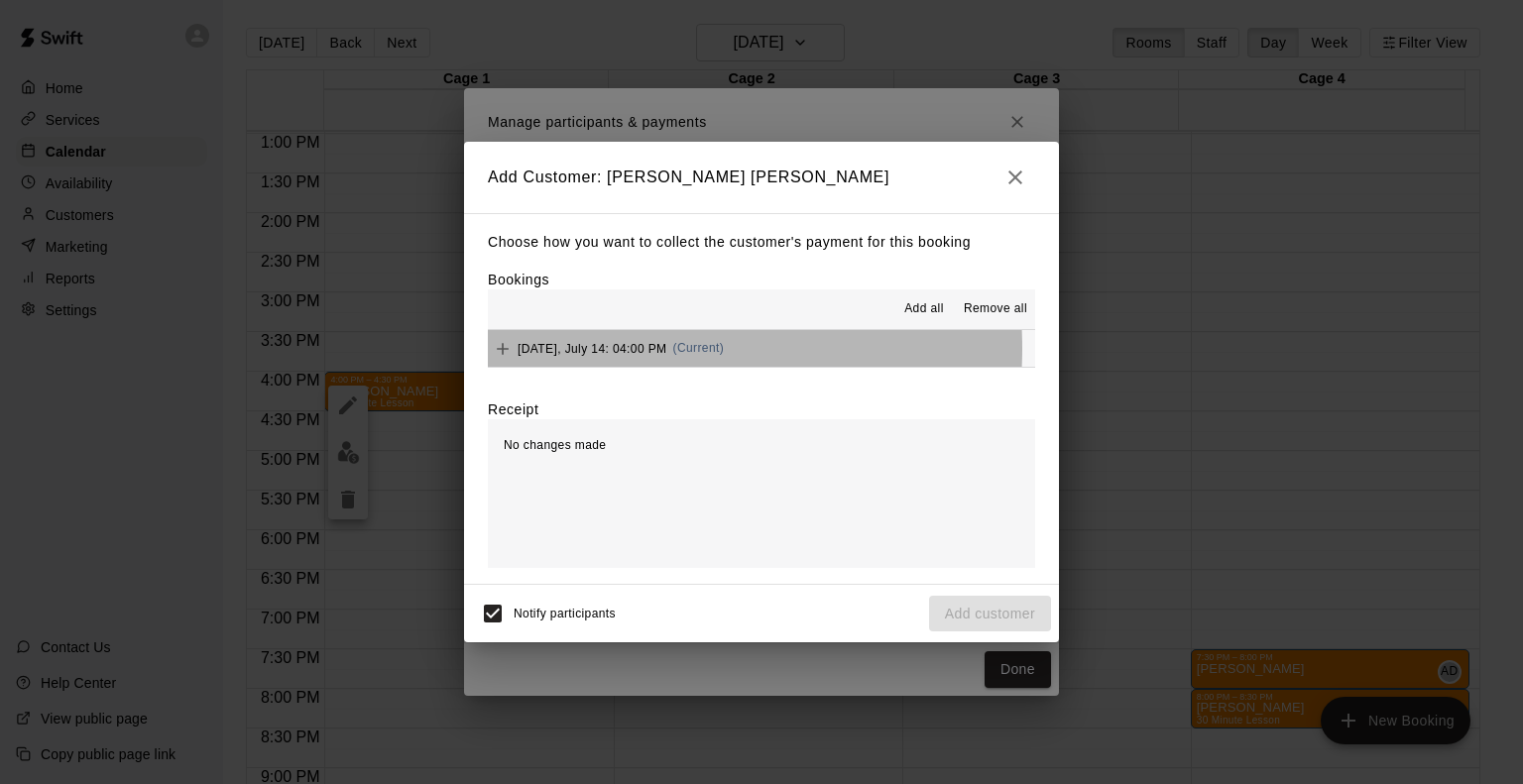 click on "[DATE], July 14: 04:00 PM" at bounding box center [592, 348] 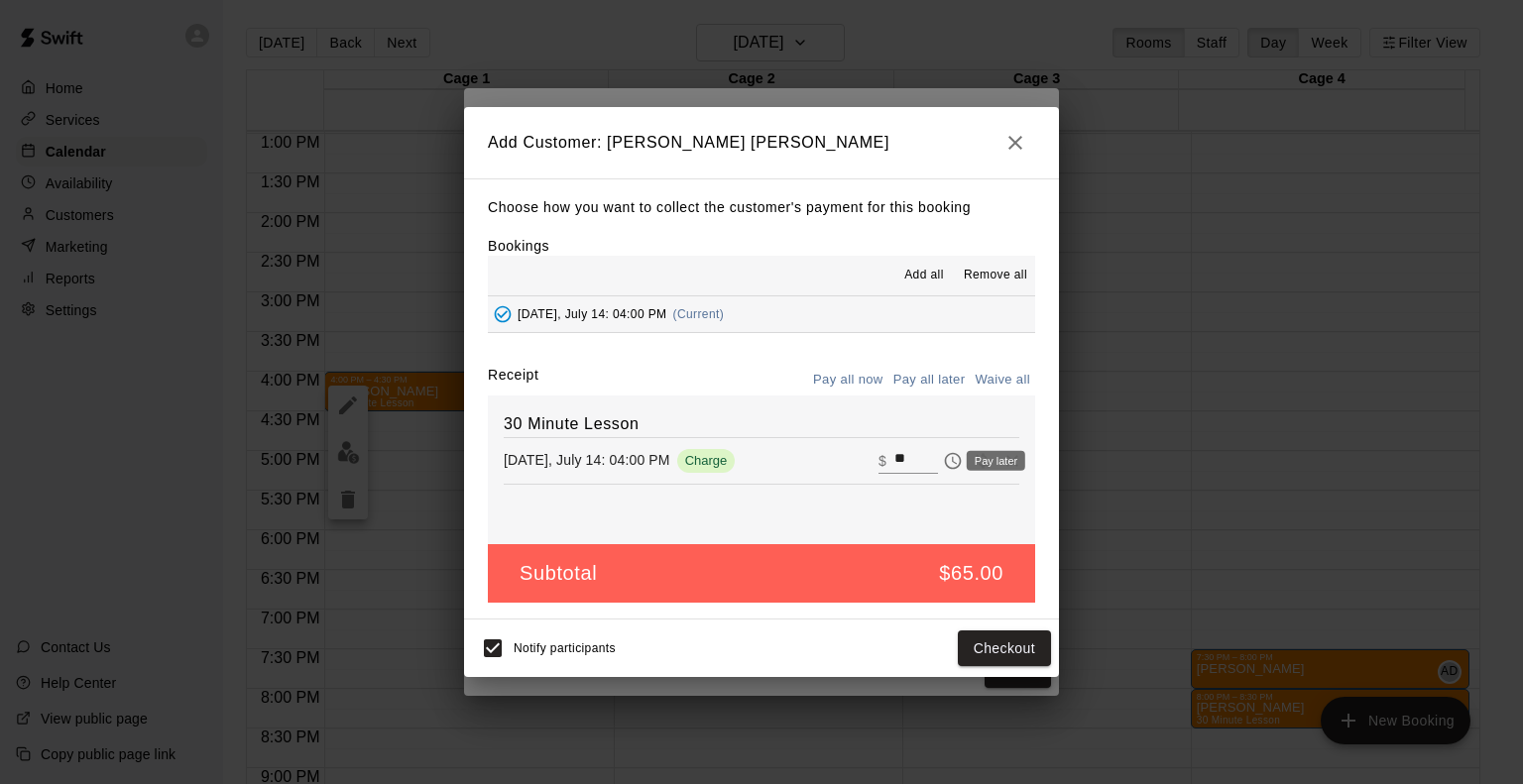click on "Pay later" at bounding box center [990, 461] 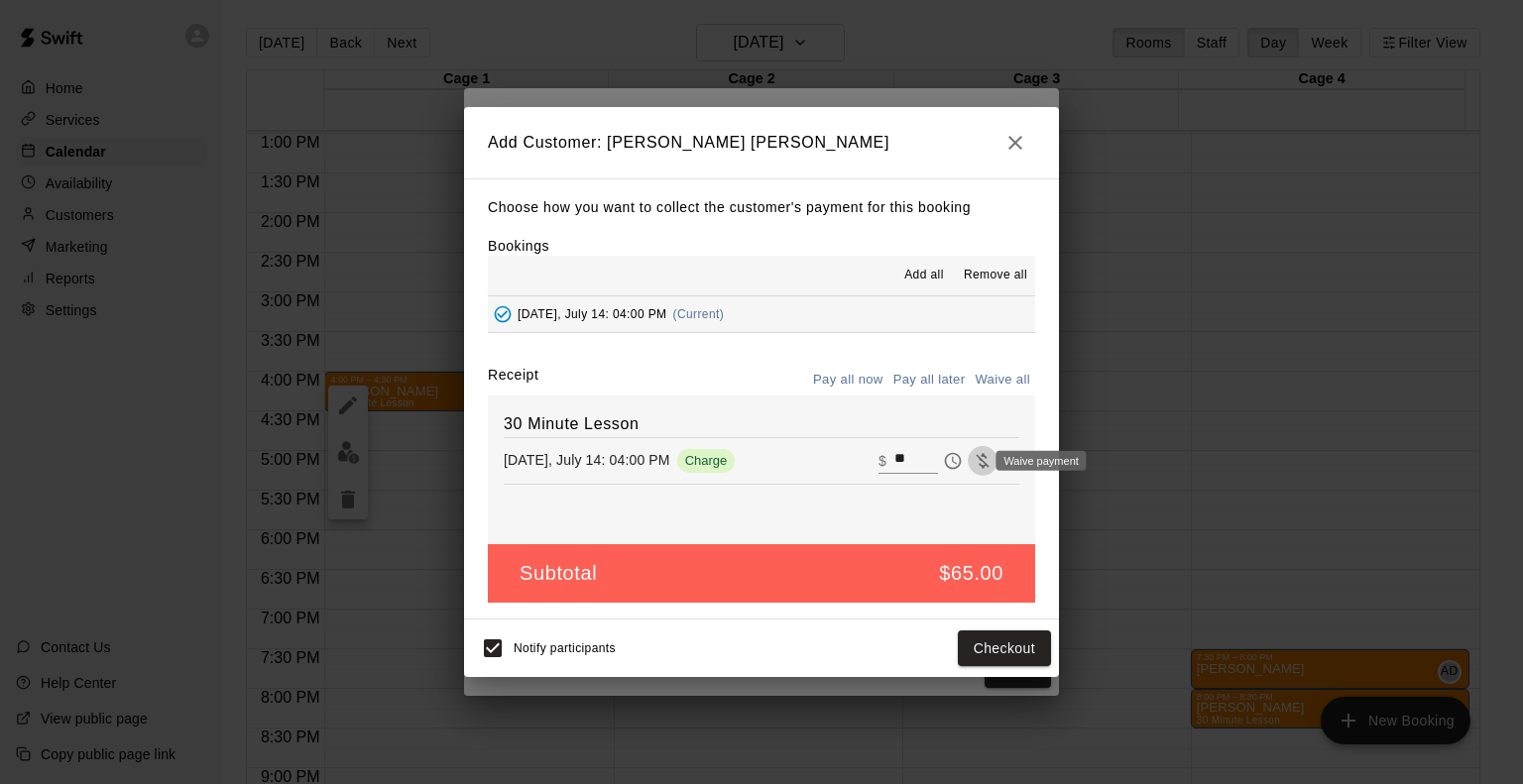 click 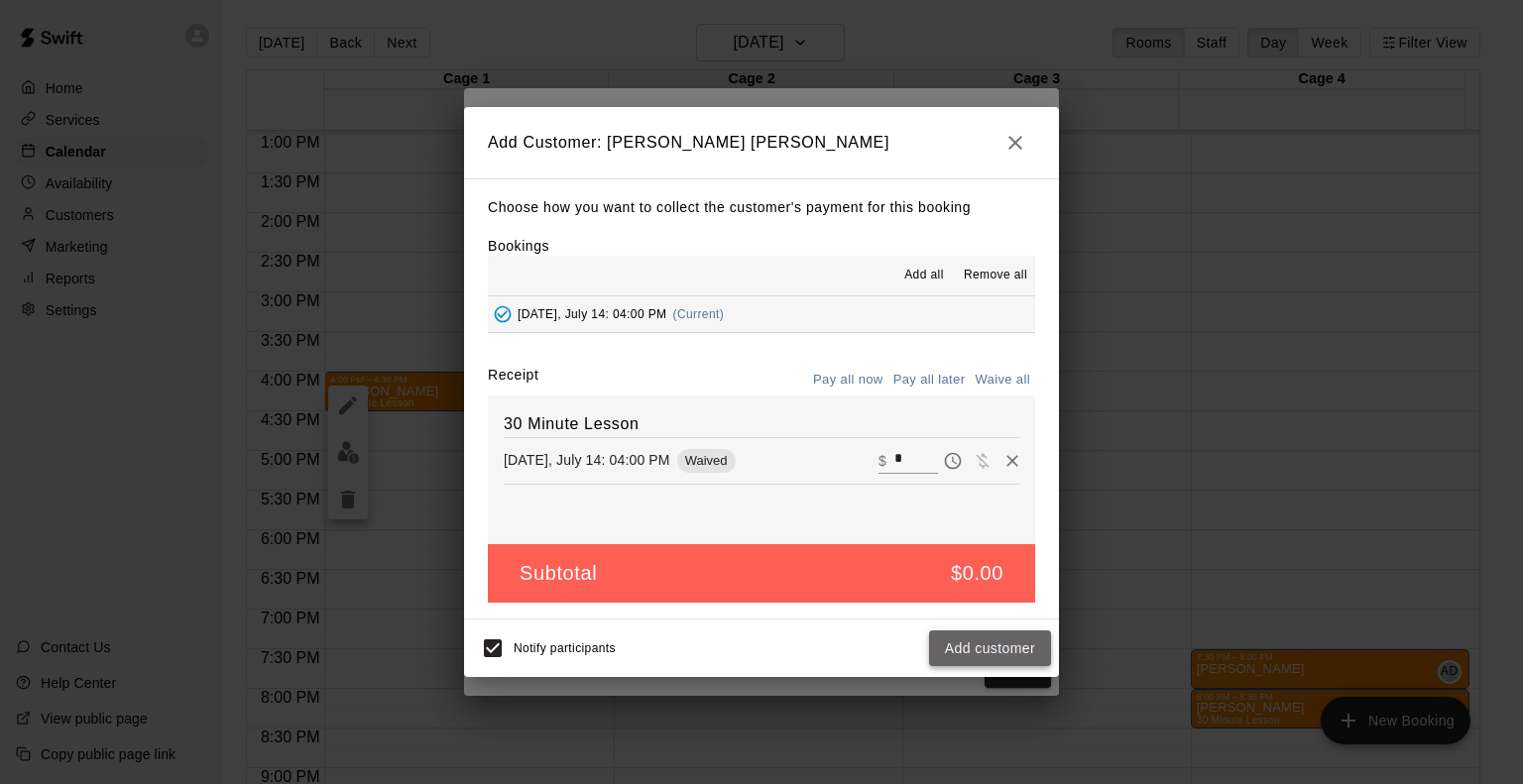 click on "Add customer" at bounding box center (990, 648) 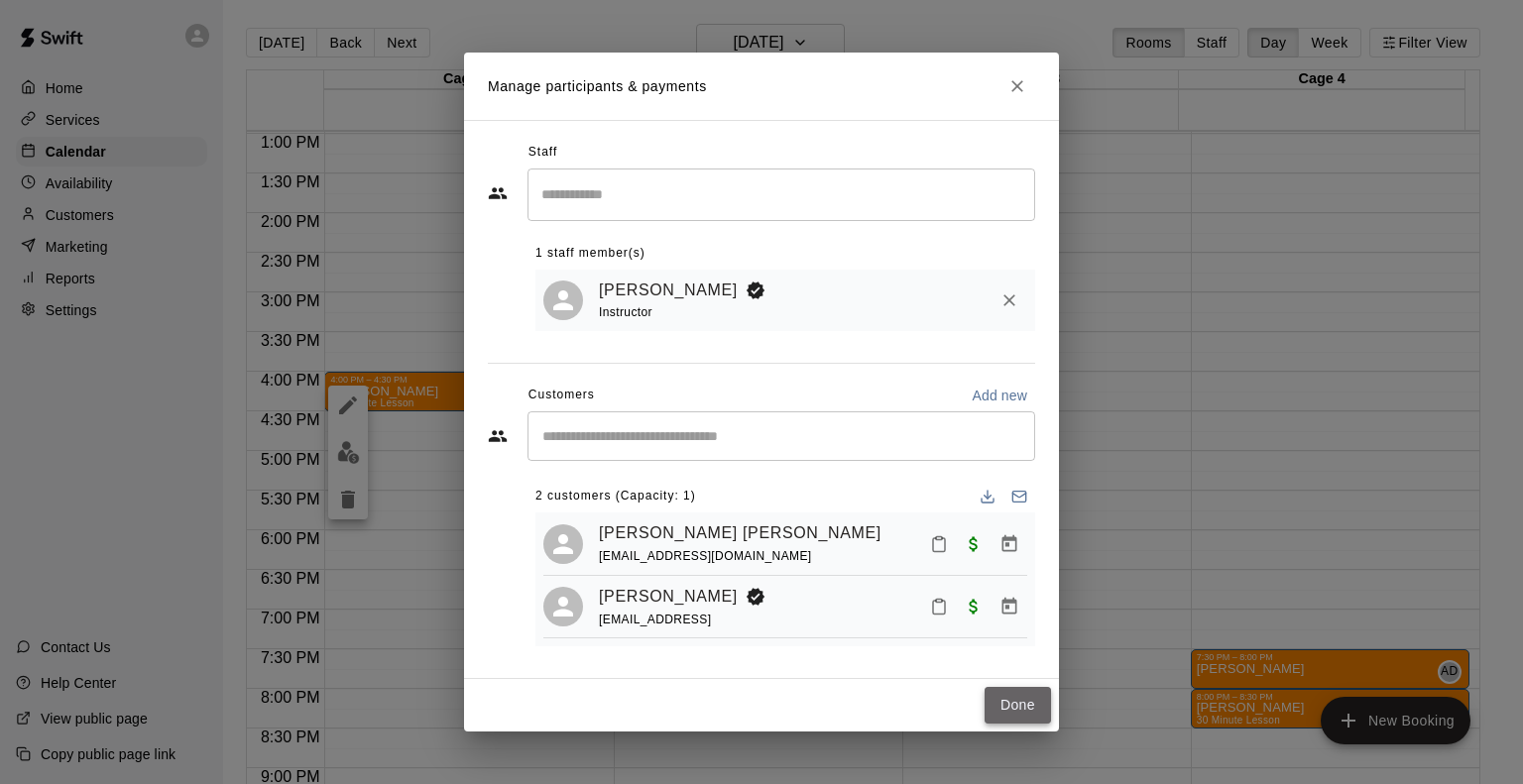 click on "Done" at bounding box center (1017, 705) 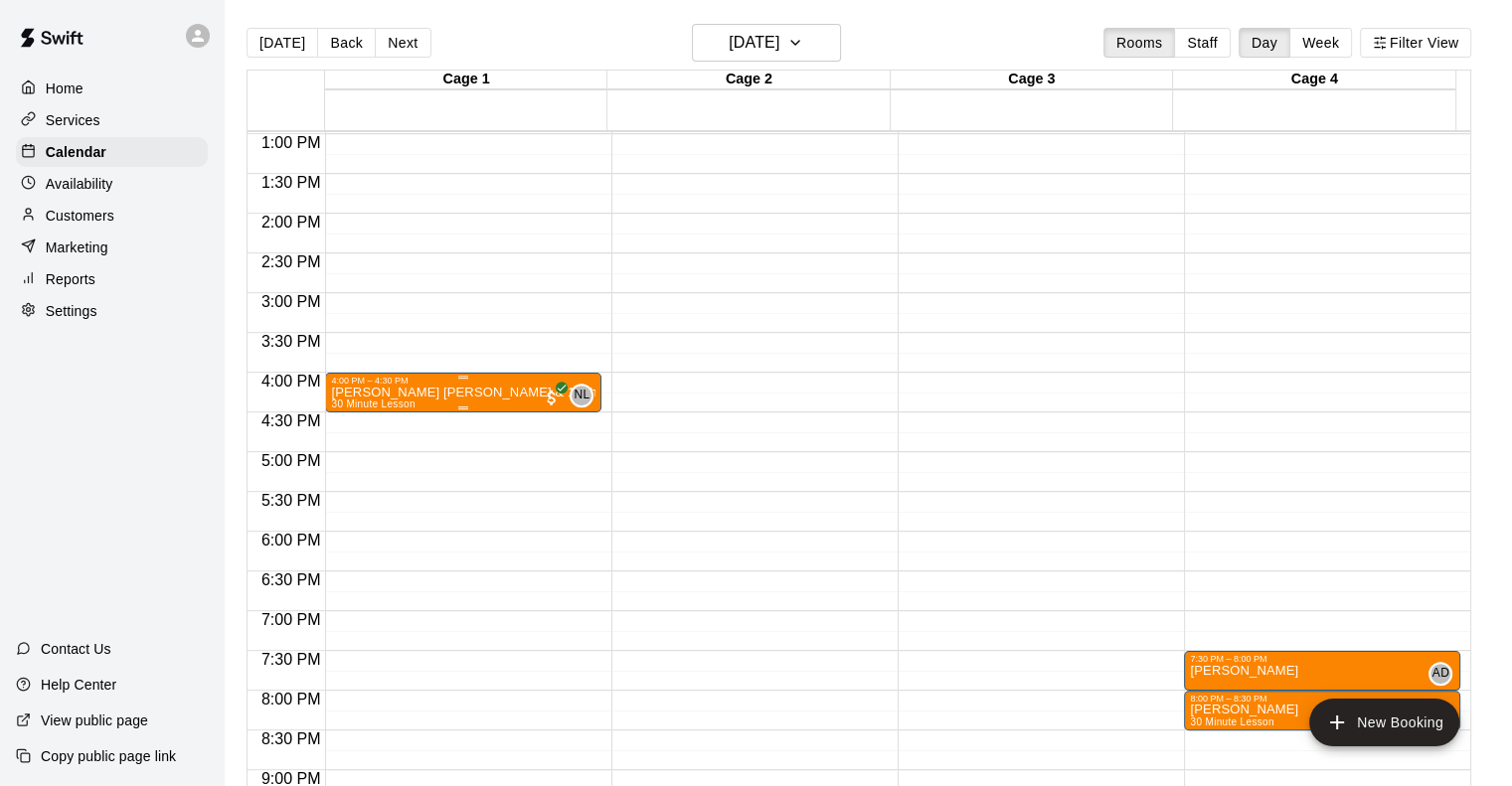 click on "[PERSON_NAME] [PERSON_NAME] & 1 other" at bounding box center [463, 393] 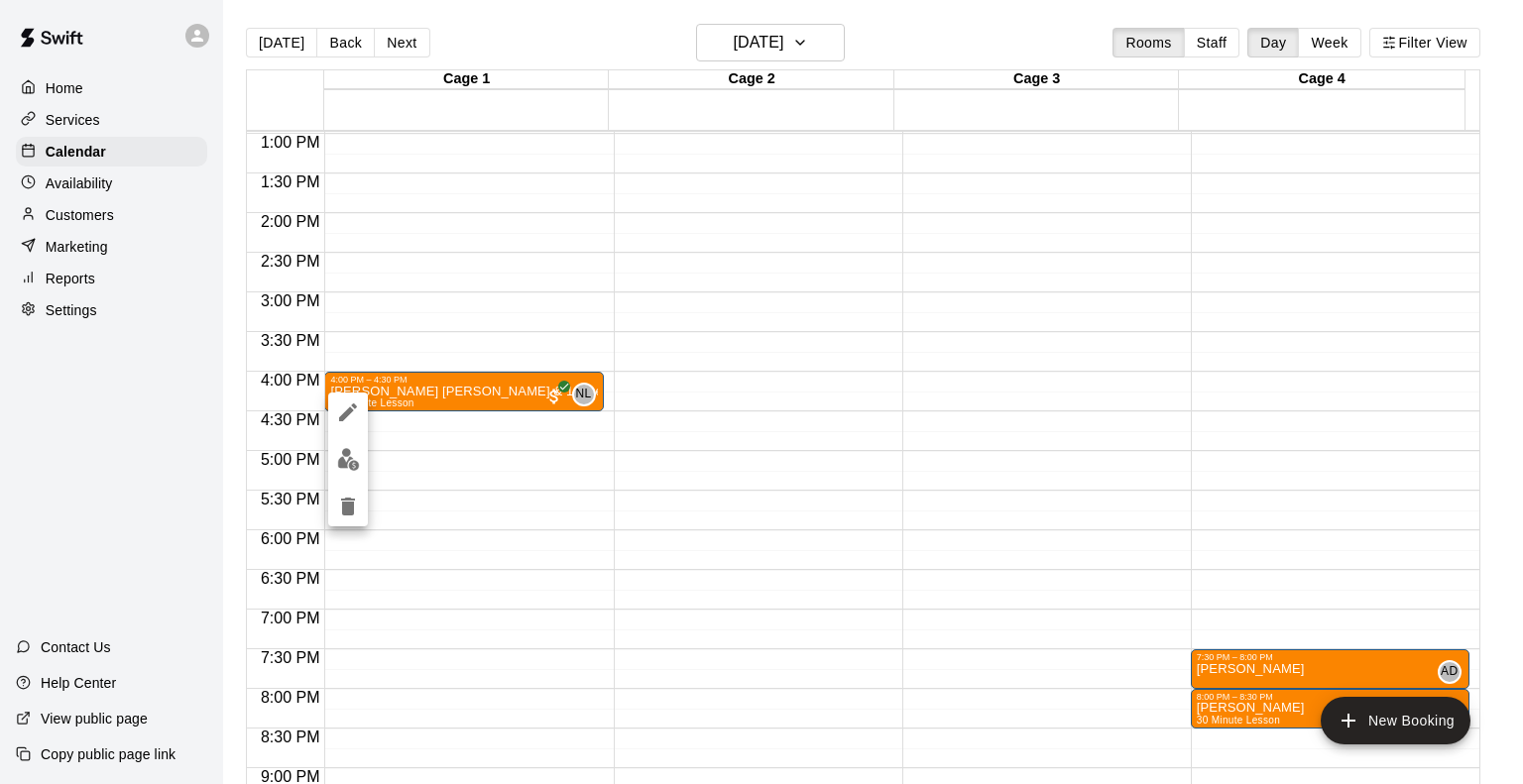 click at bounding box center [762, 392] 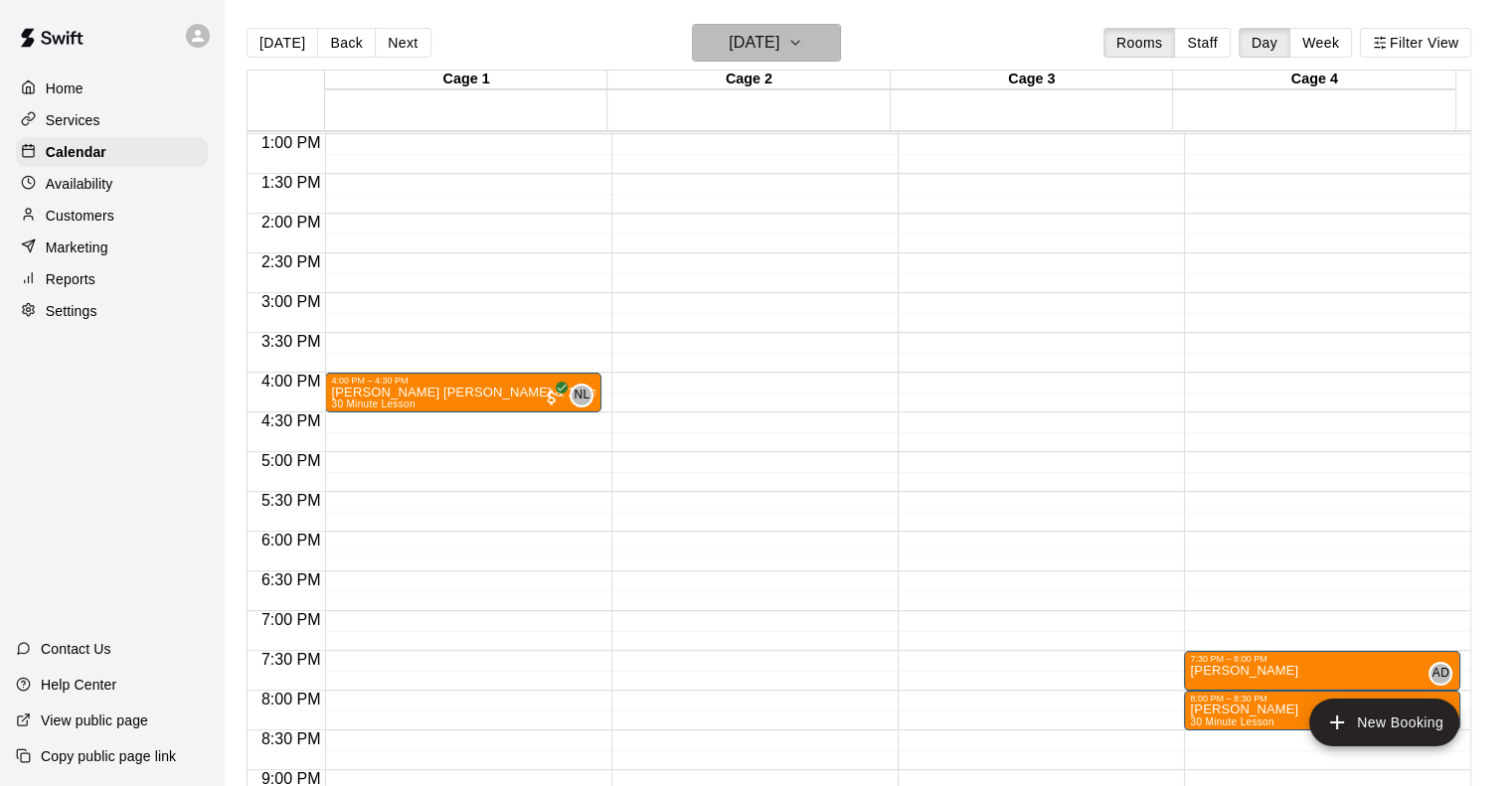 click 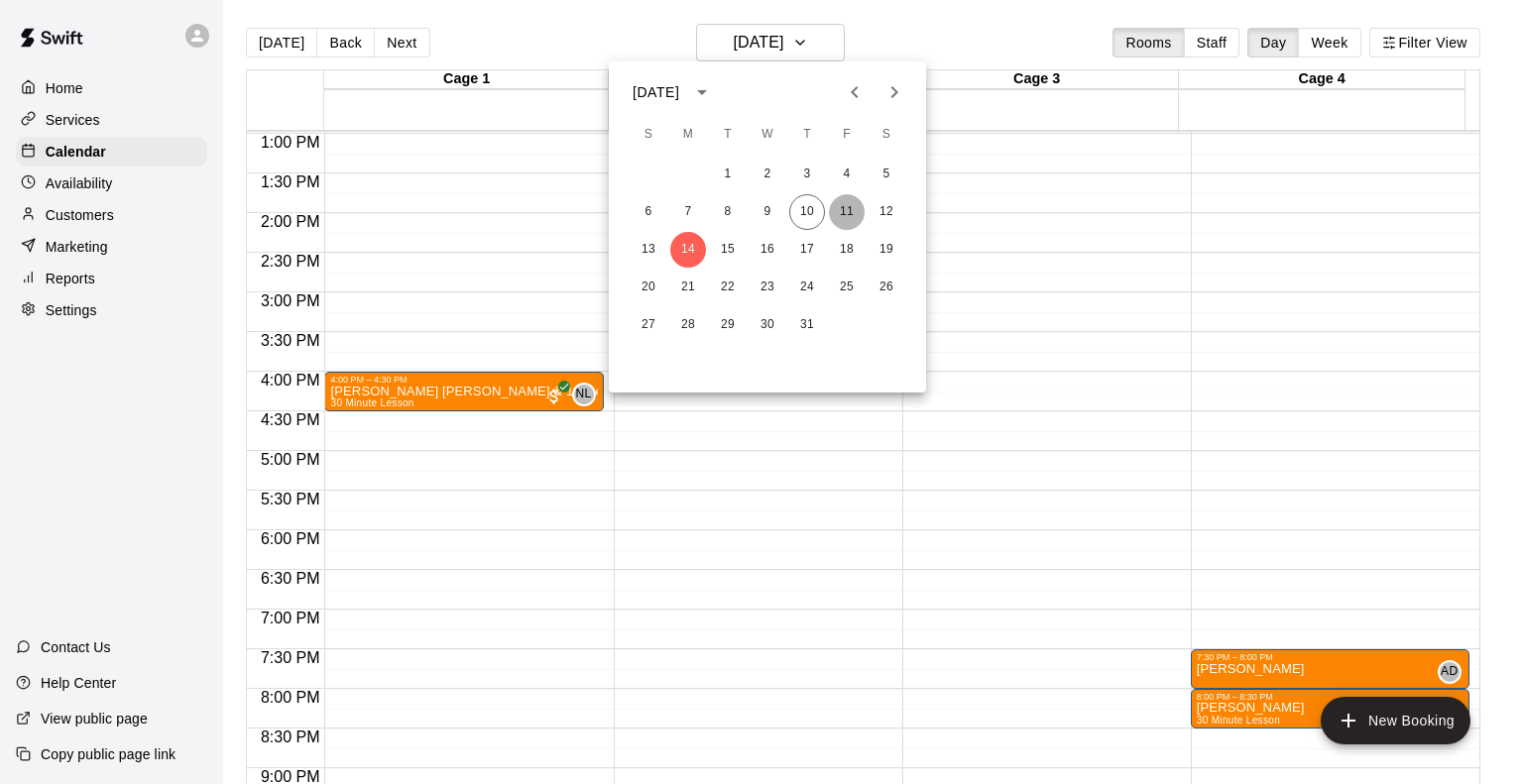 click on "11" at bounding box center [847, 212] 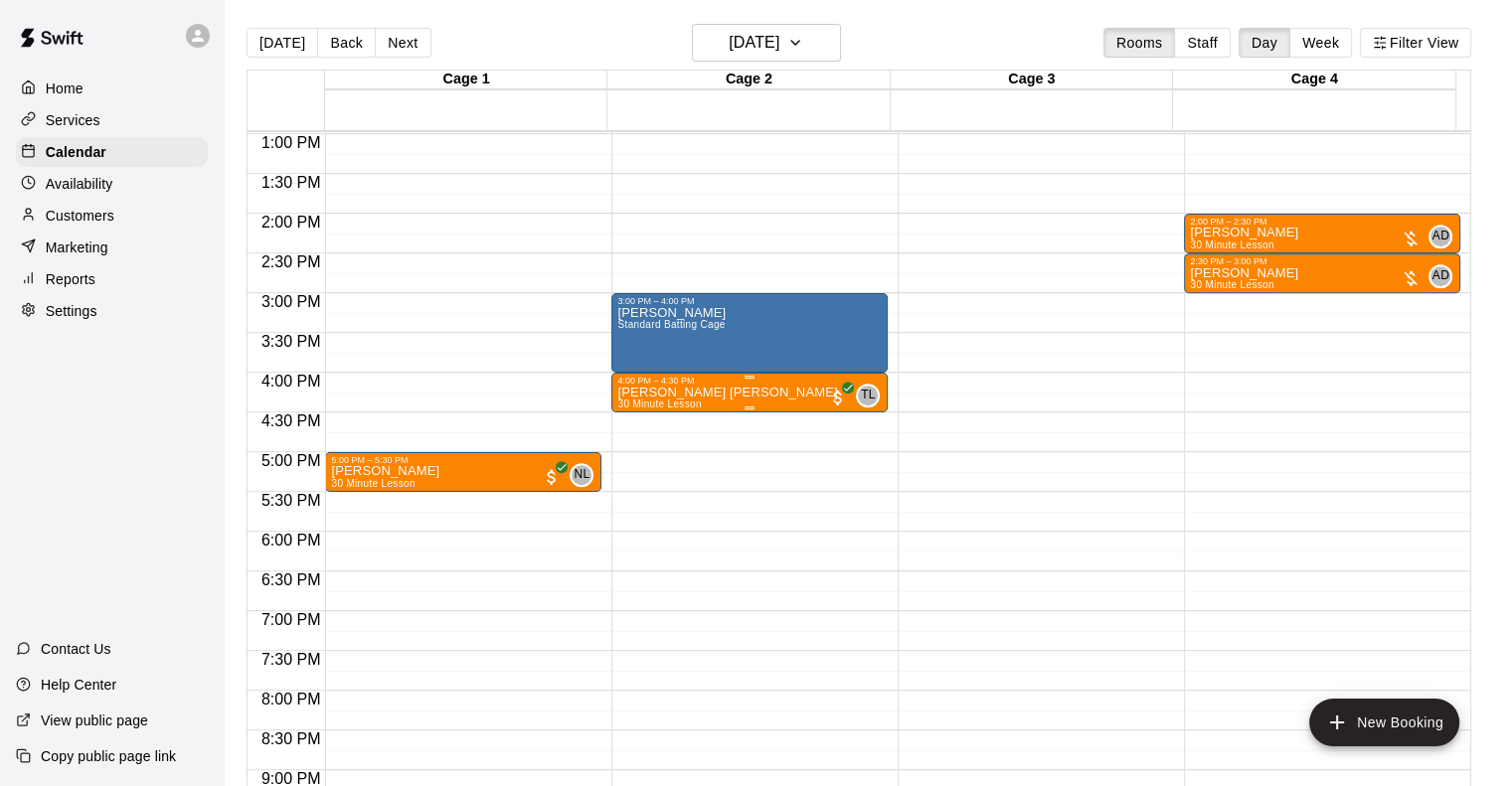 click on "4:00 PM – 4:30 PM" at bounding box center [750, 381] 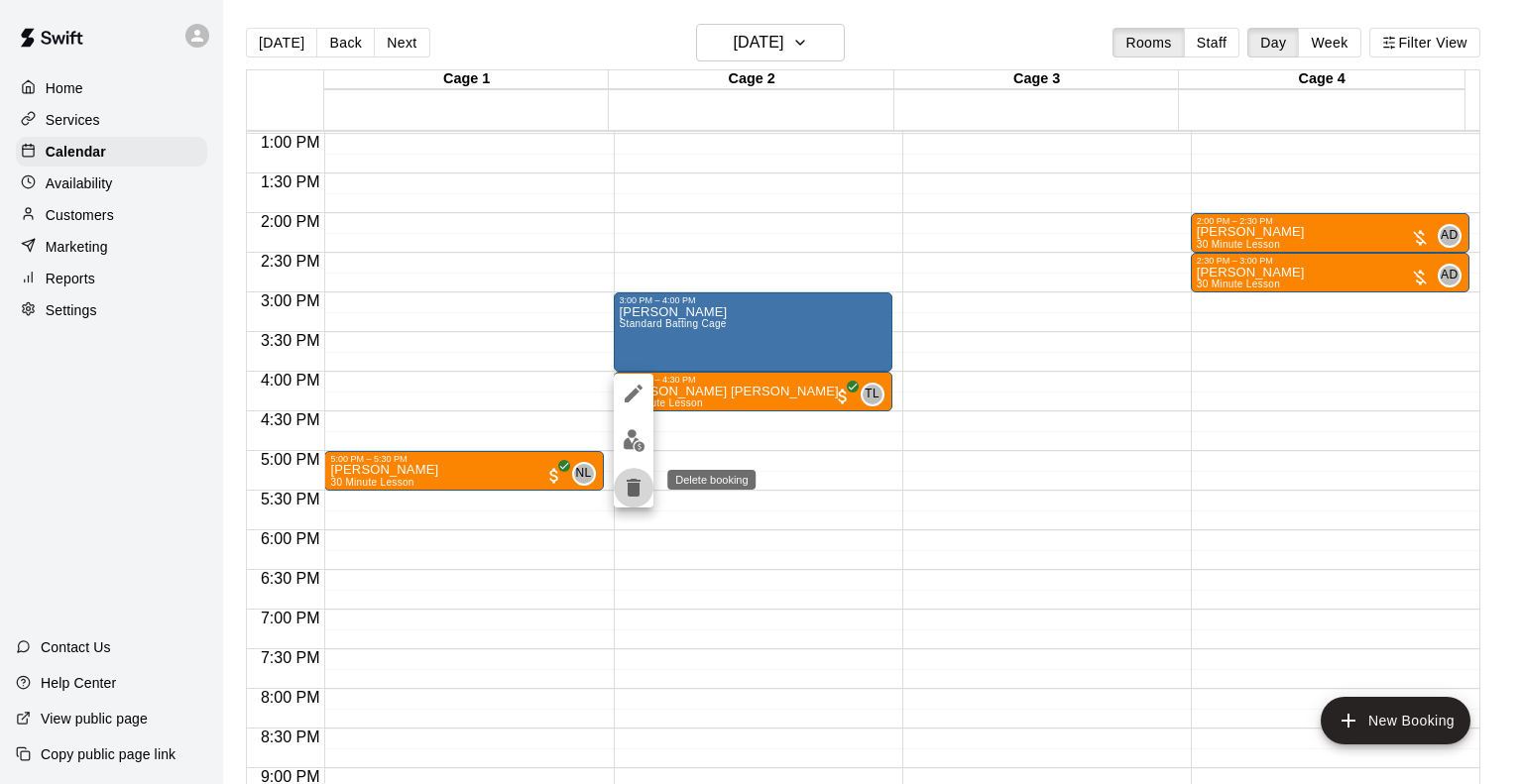 click 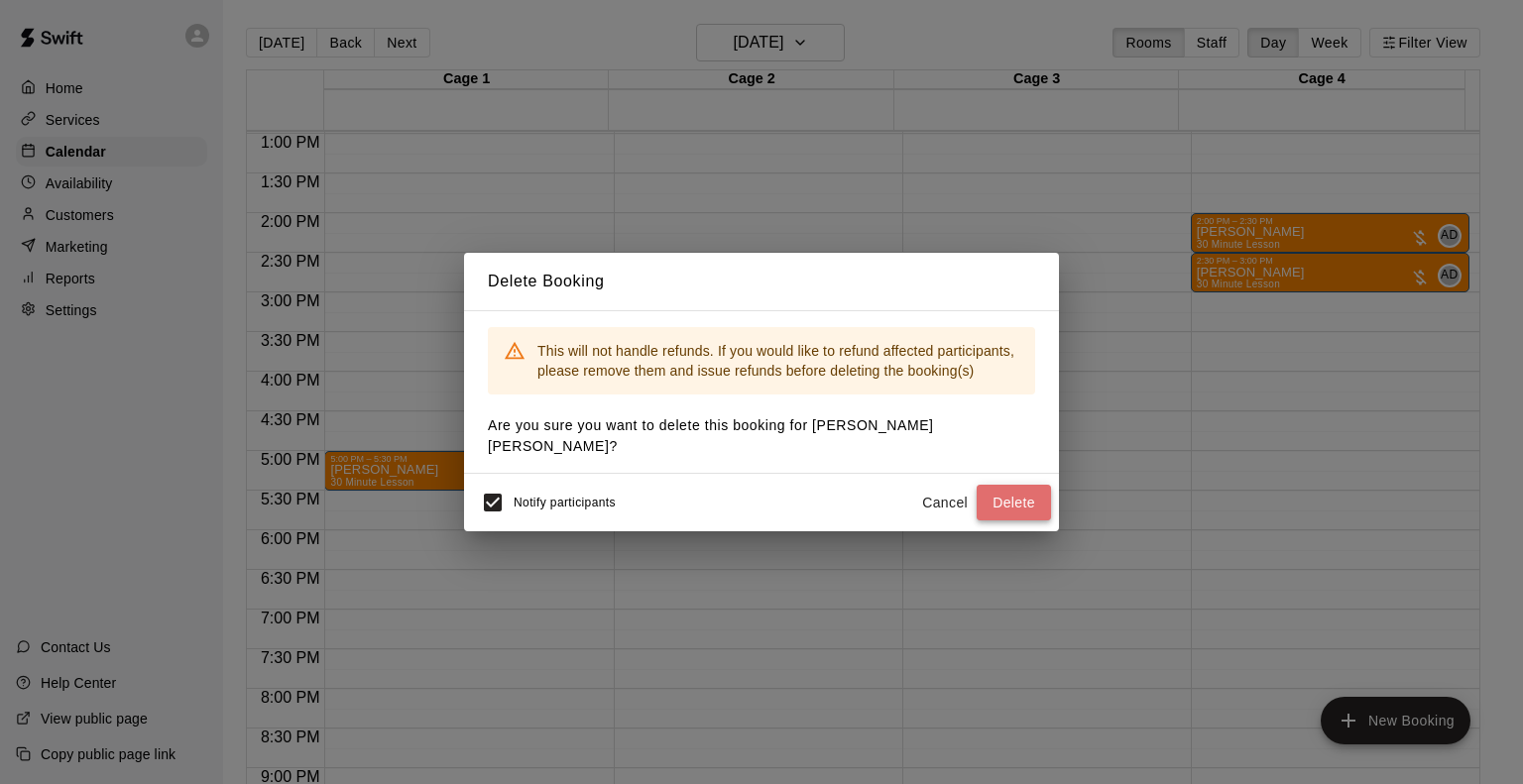 click on "Delete" at bounding box center [1013, 503] 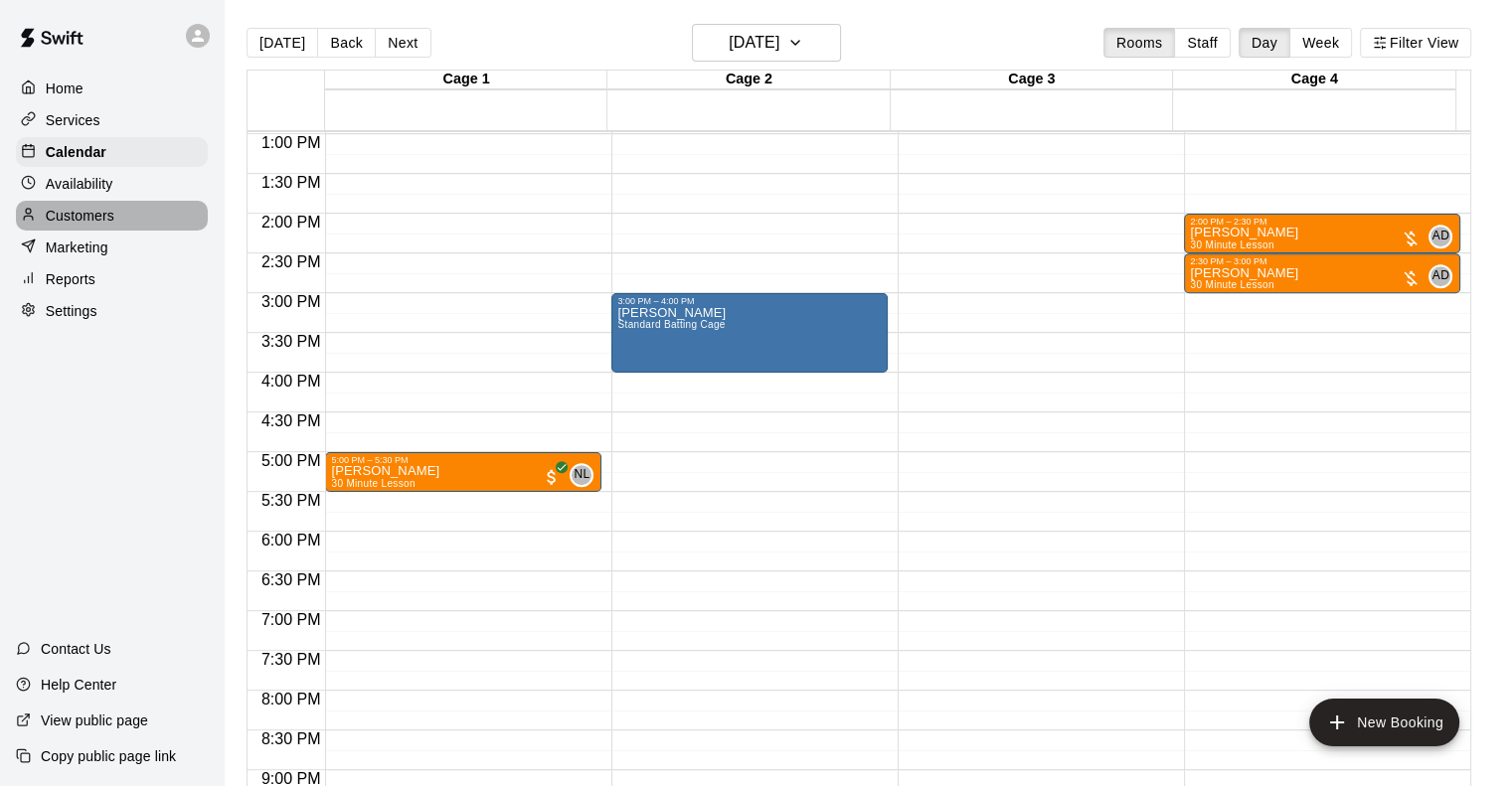click on "Customers" at bounding box center [80, 216] 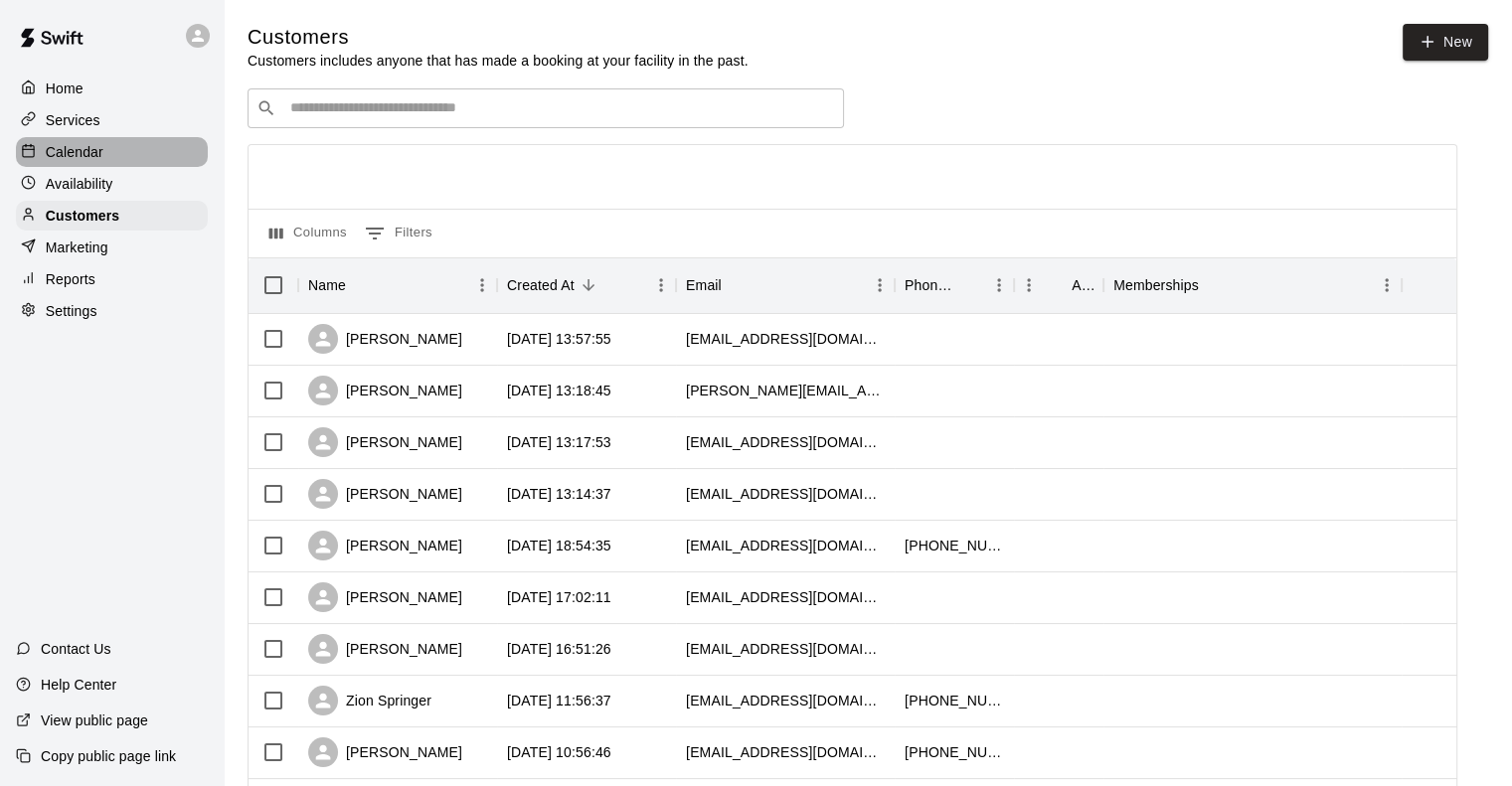 click on "Calendar" at bounding box center (75, 152) 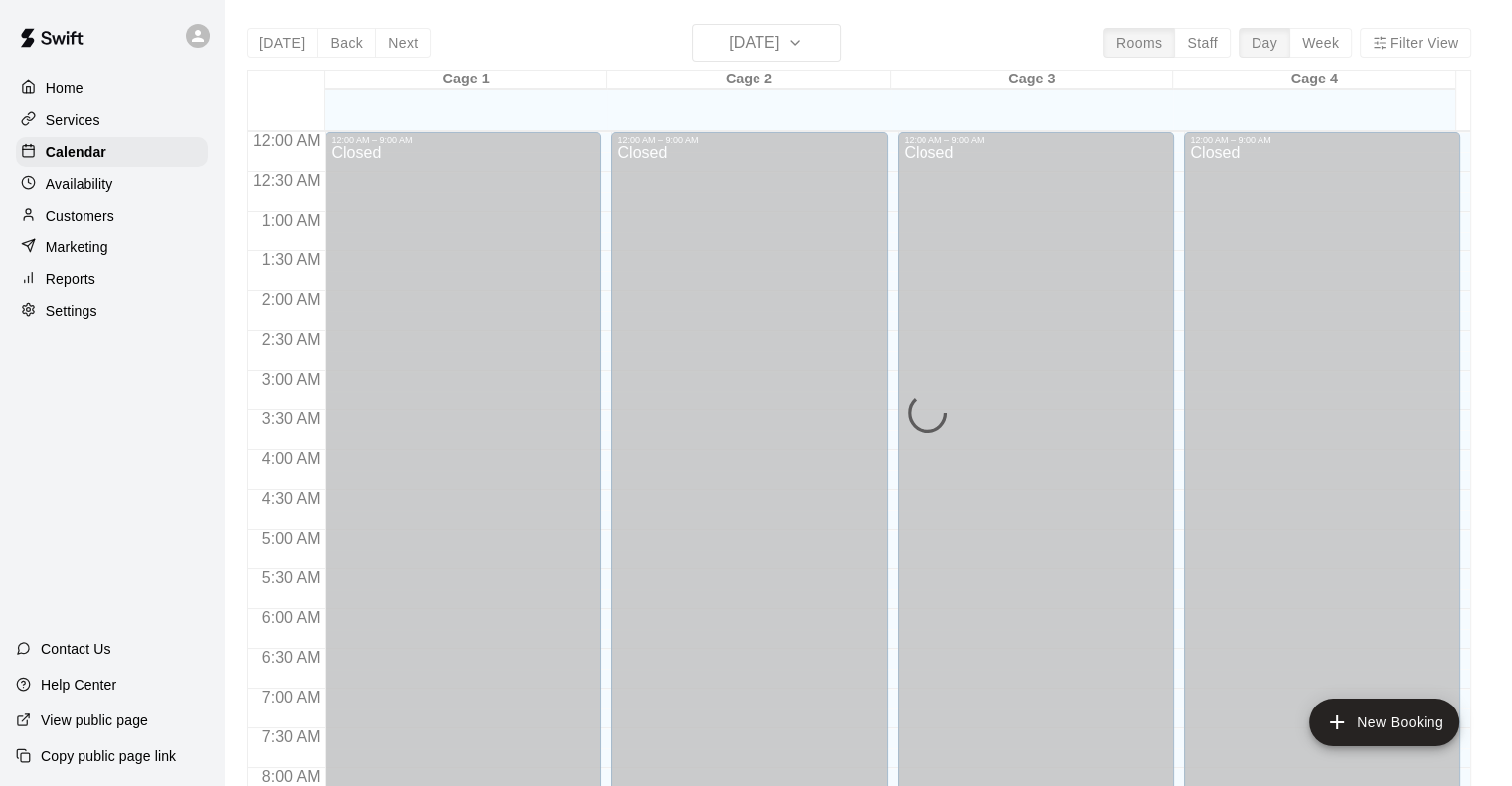 click on "Services" at bounding box center (73, 120) 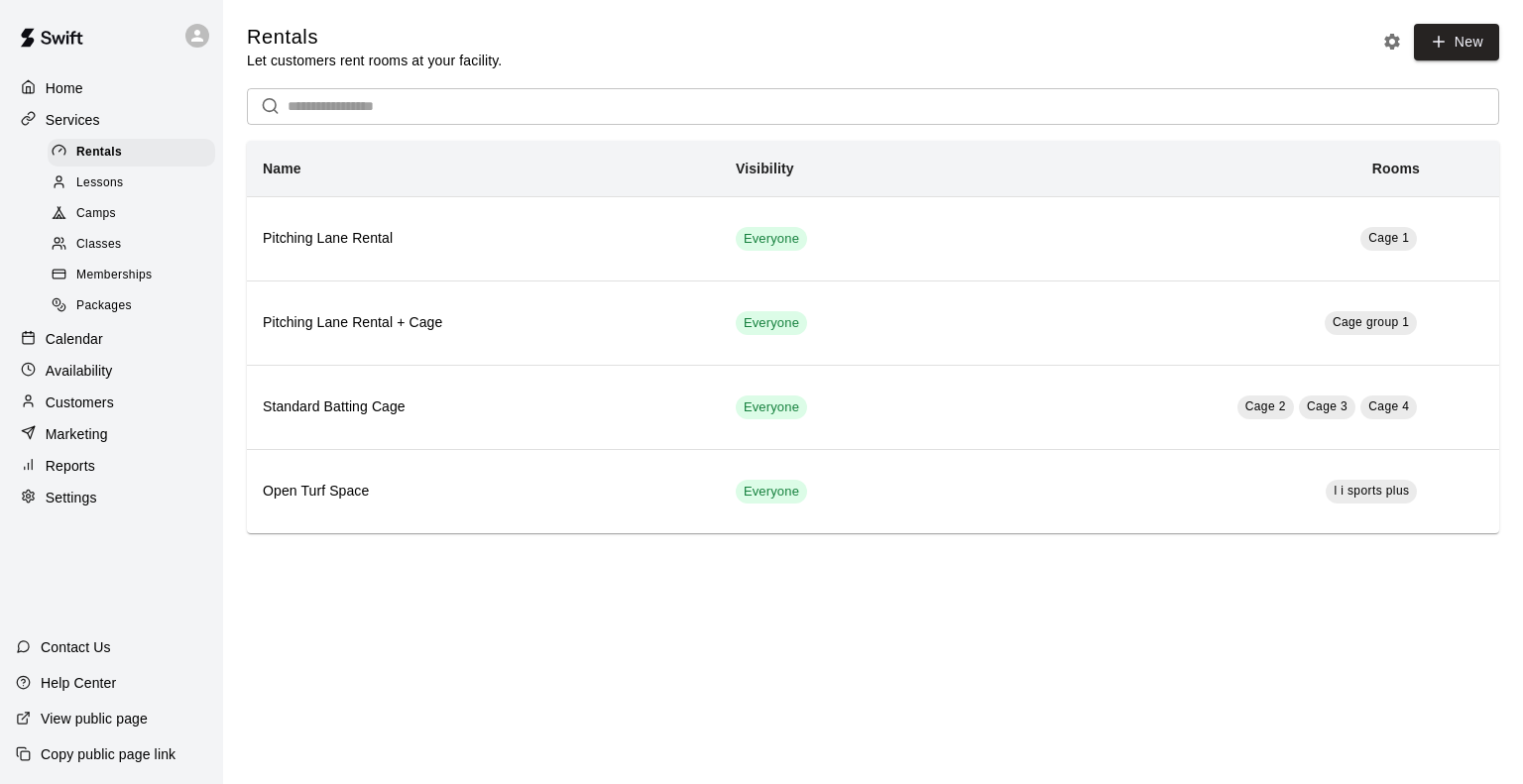 click on "Lessons" at bounding box center [100, 183] 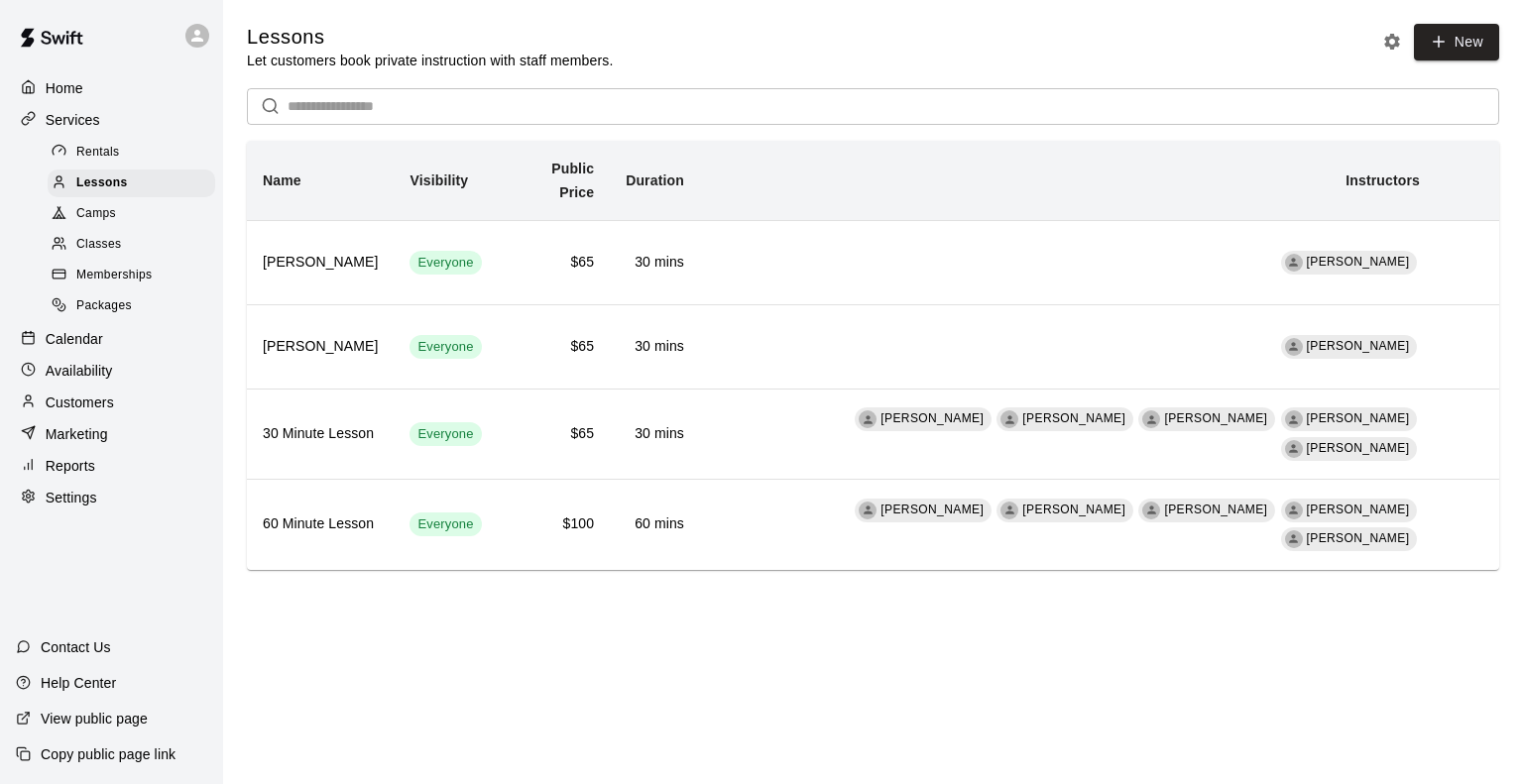 click on "Packages" at bounding box center (104, 306) 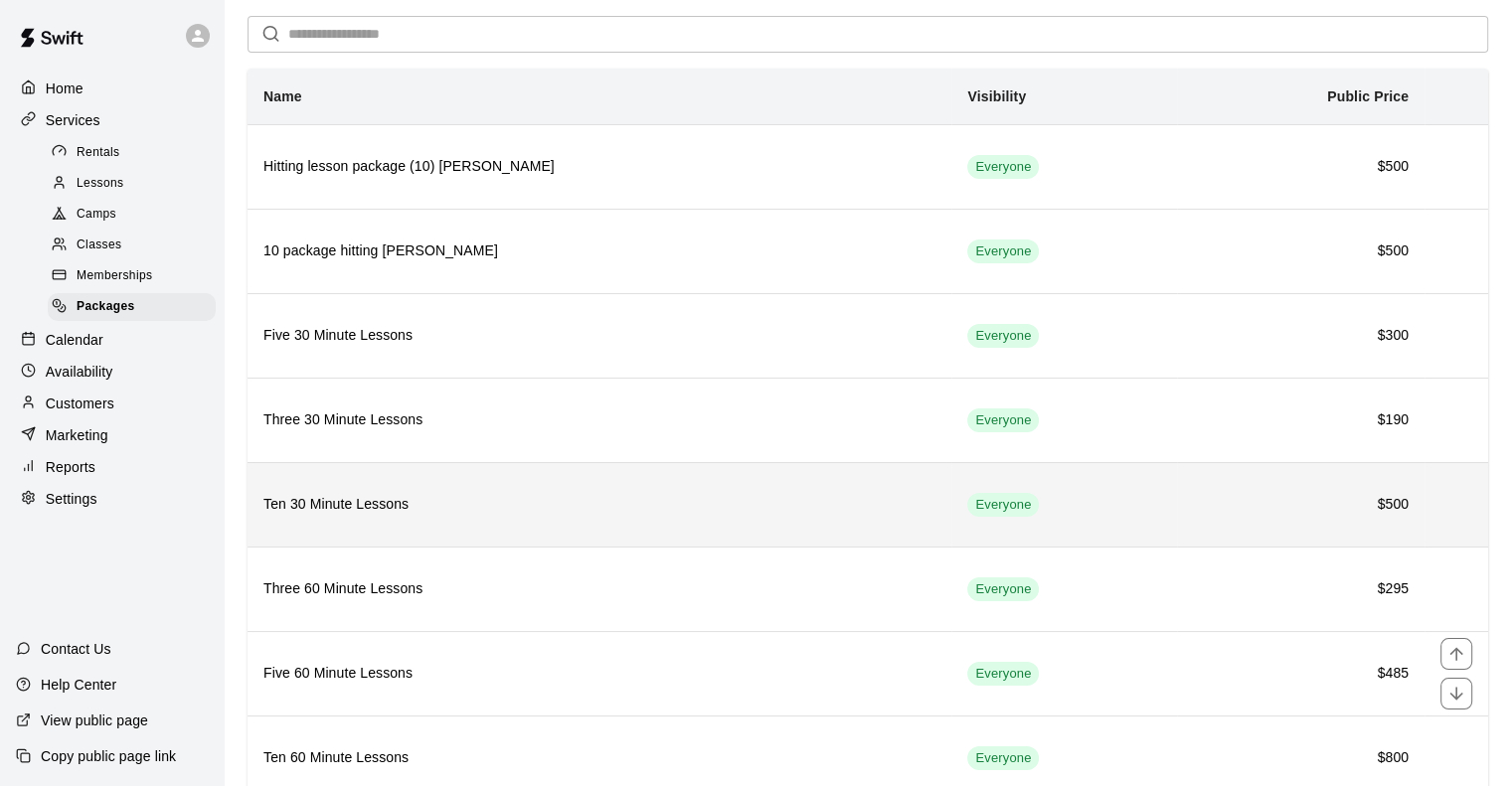 scroll, scrollTop: 38, scrollLeft: 0, axis: vertical 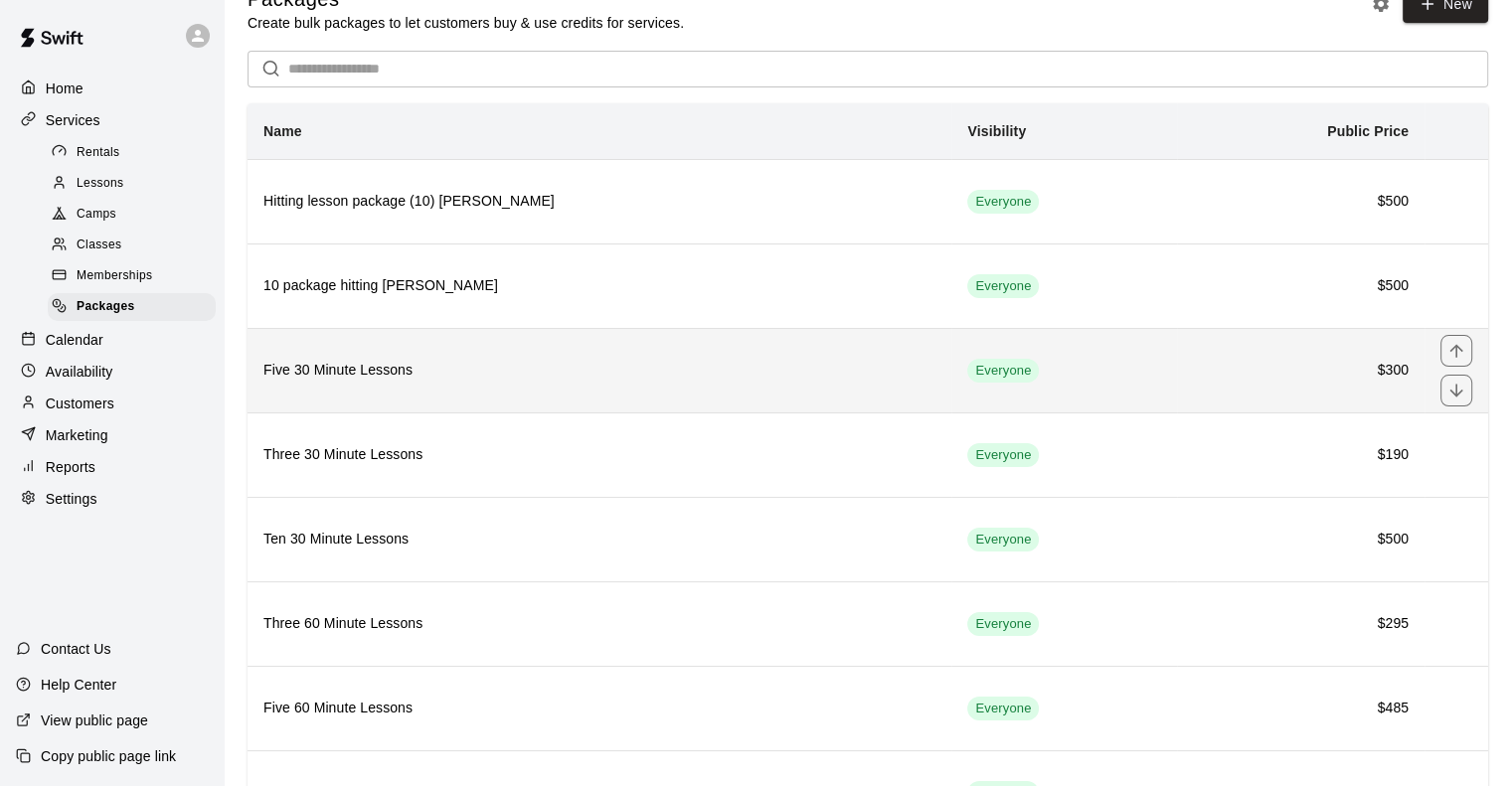 click on "Five 30 Minute Lessons" at bounding box center [599, 370] 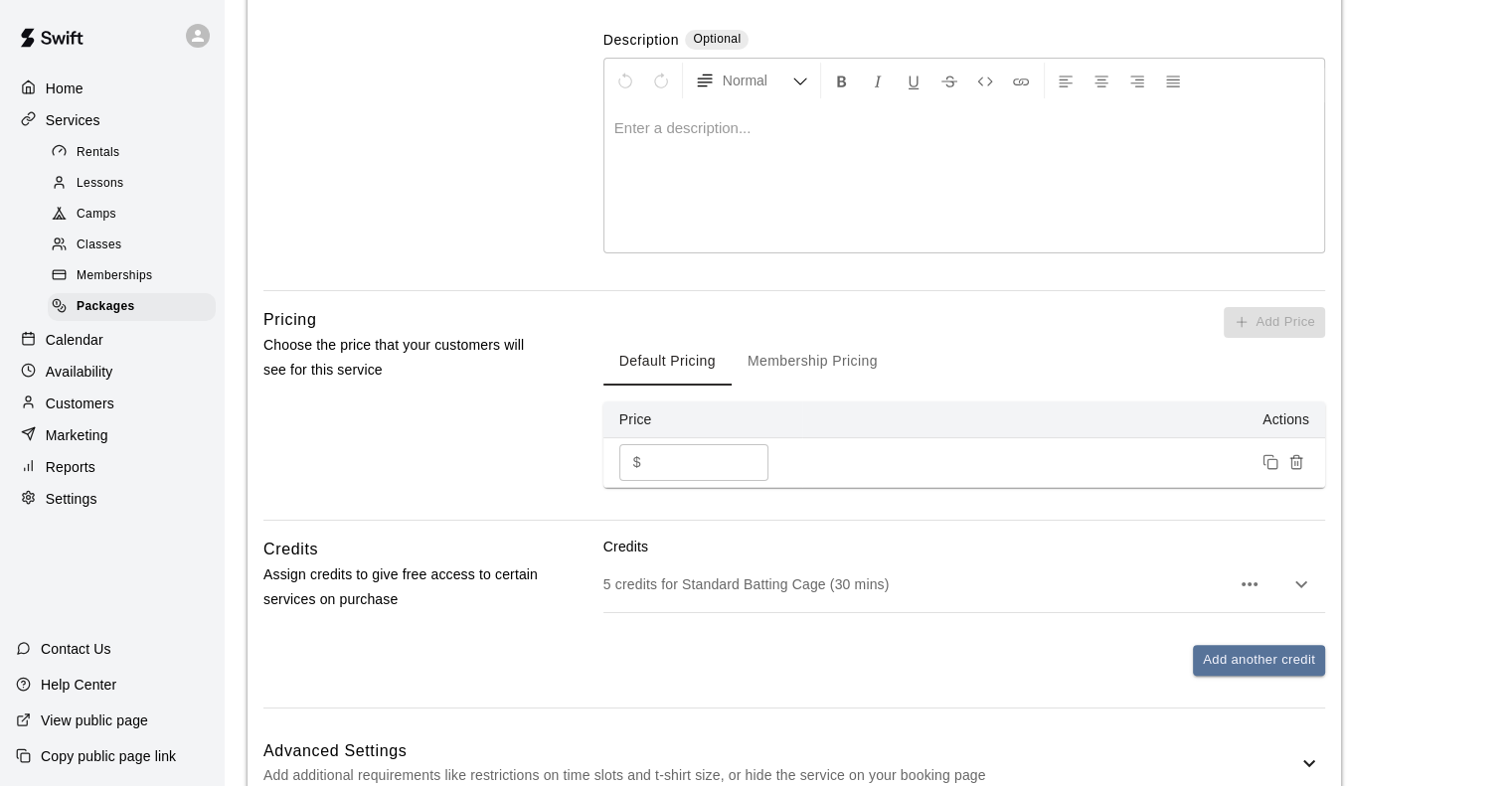 scroll, scrollTop: 424, scrollLeft: 0, axis: vertical 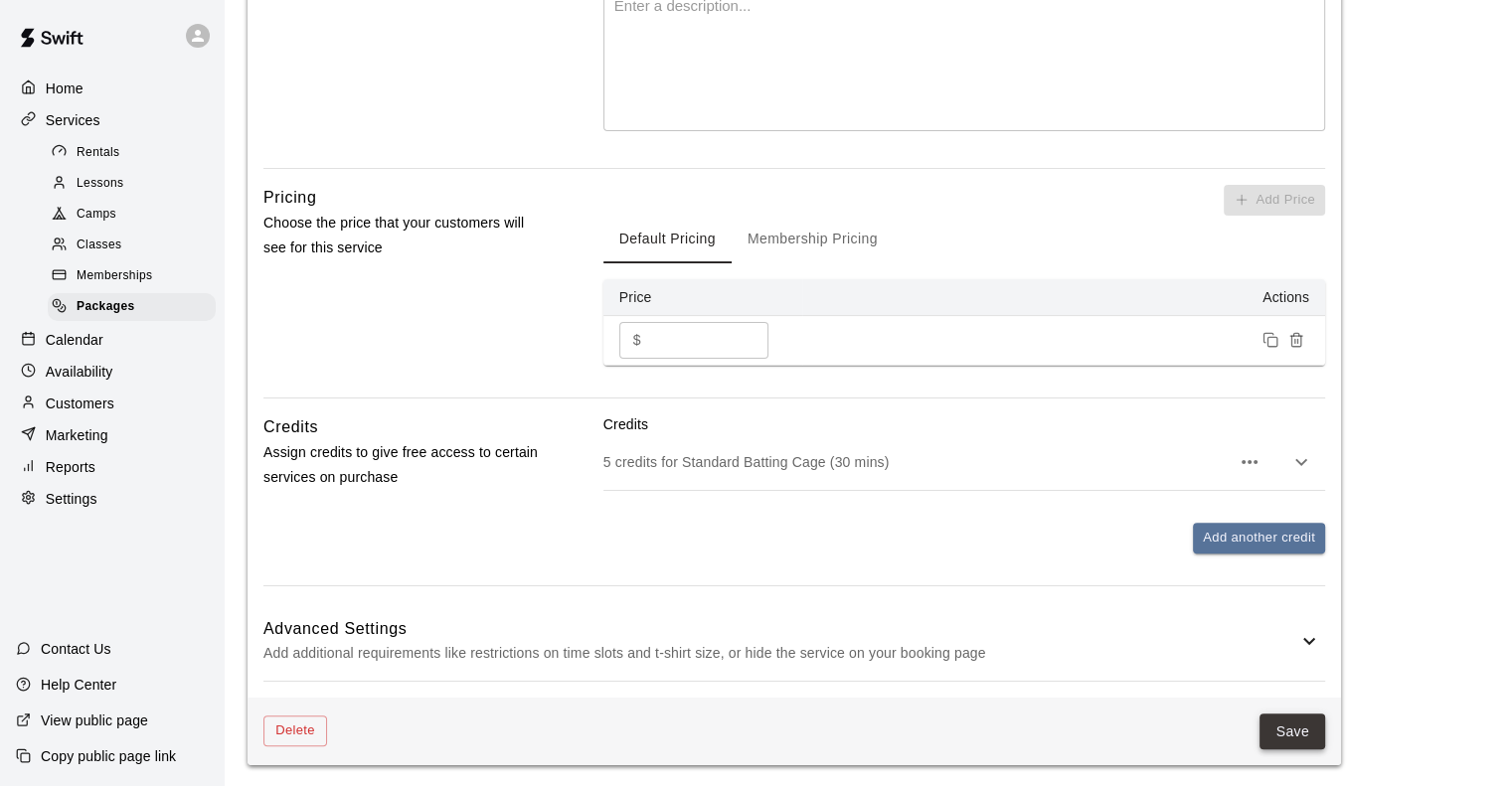 click on "Save" at bounding box center [1292, 731] 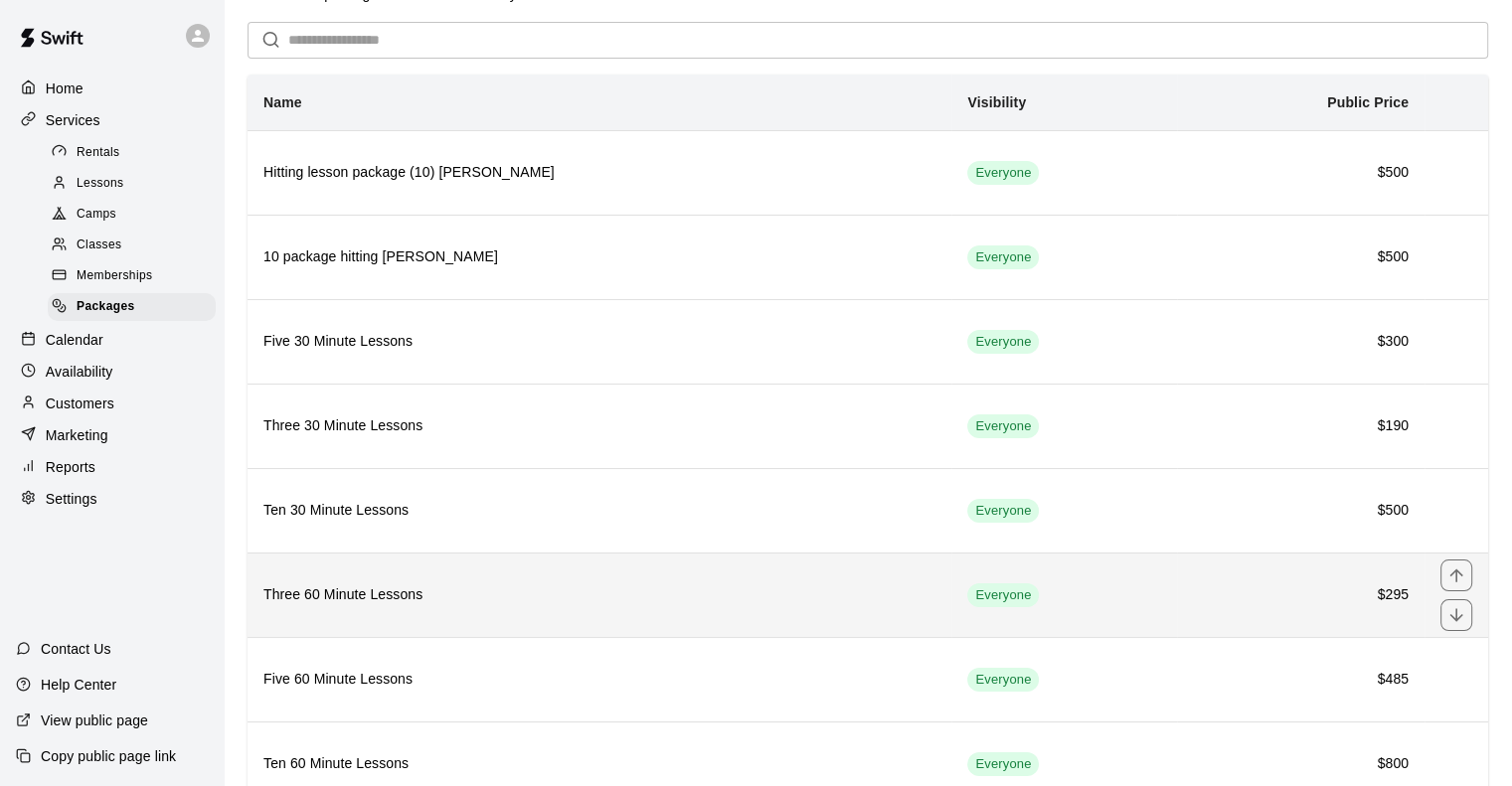 scroll, scrollTop: 99, scrollLeft: 0, axis: vertical 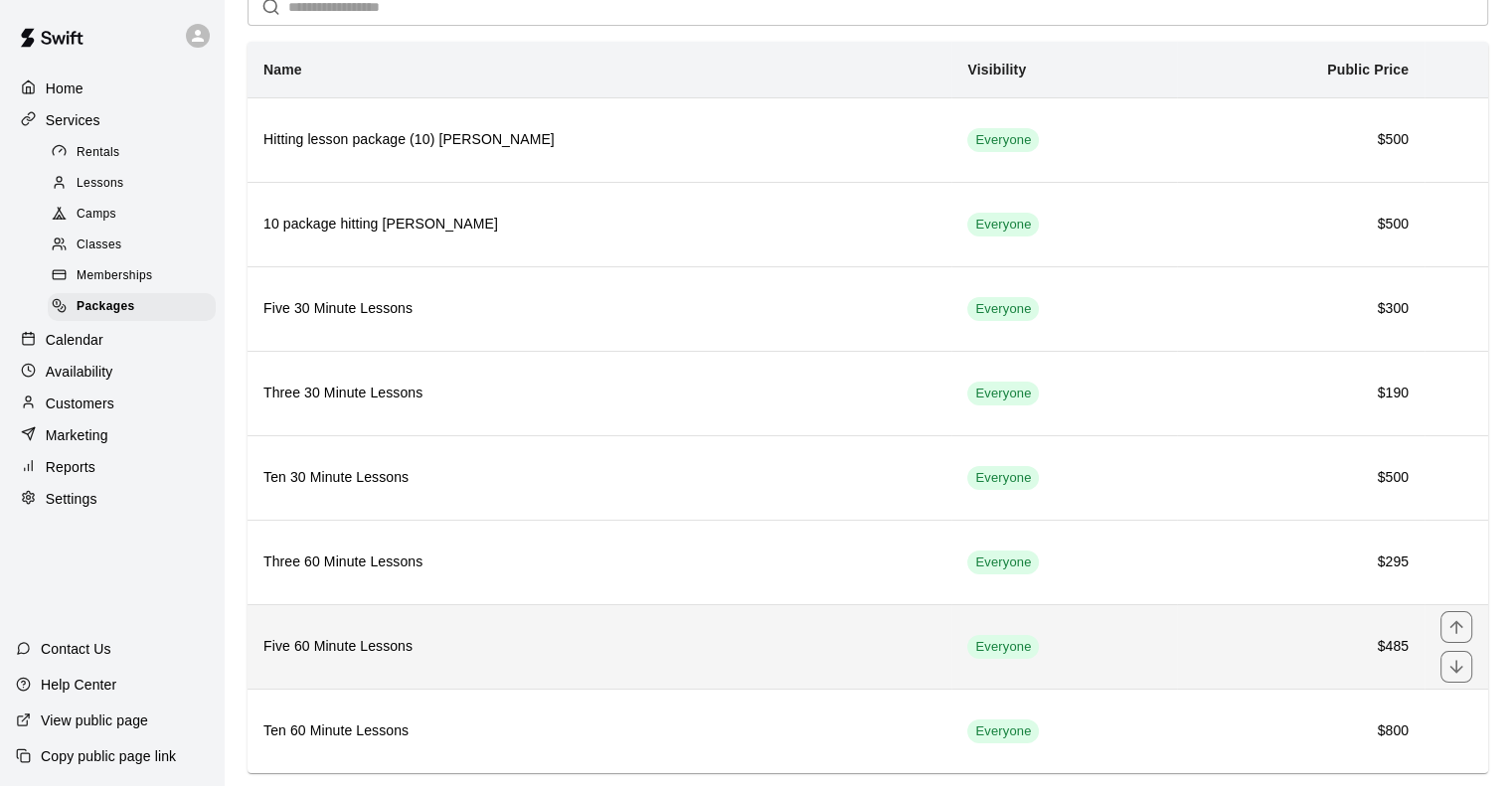 click on "Five 60 Minute Lessons" at bounding box center (599, 646) 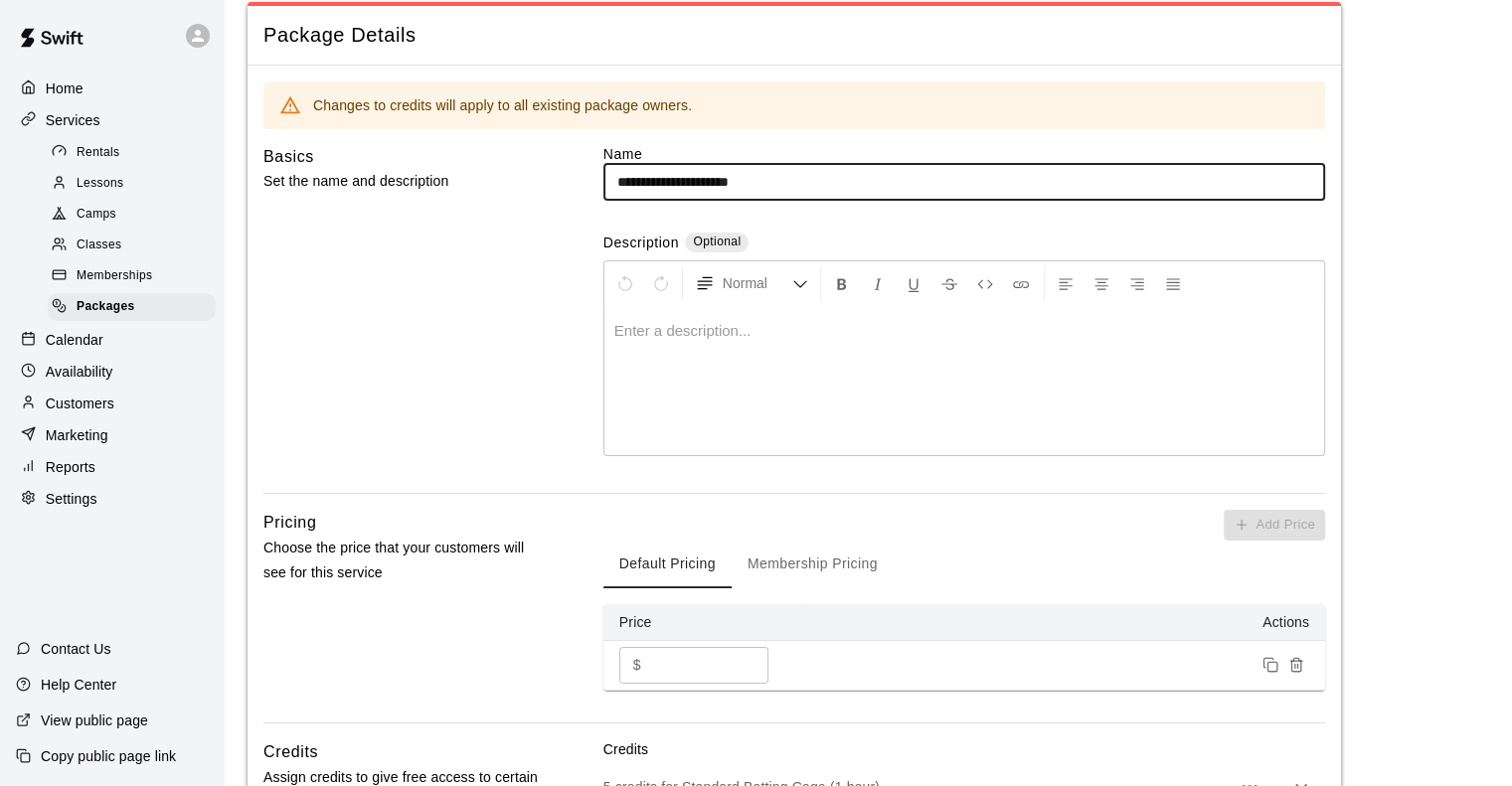 scroll, scrollTop: 0, scrollLeft: 0, axis: both 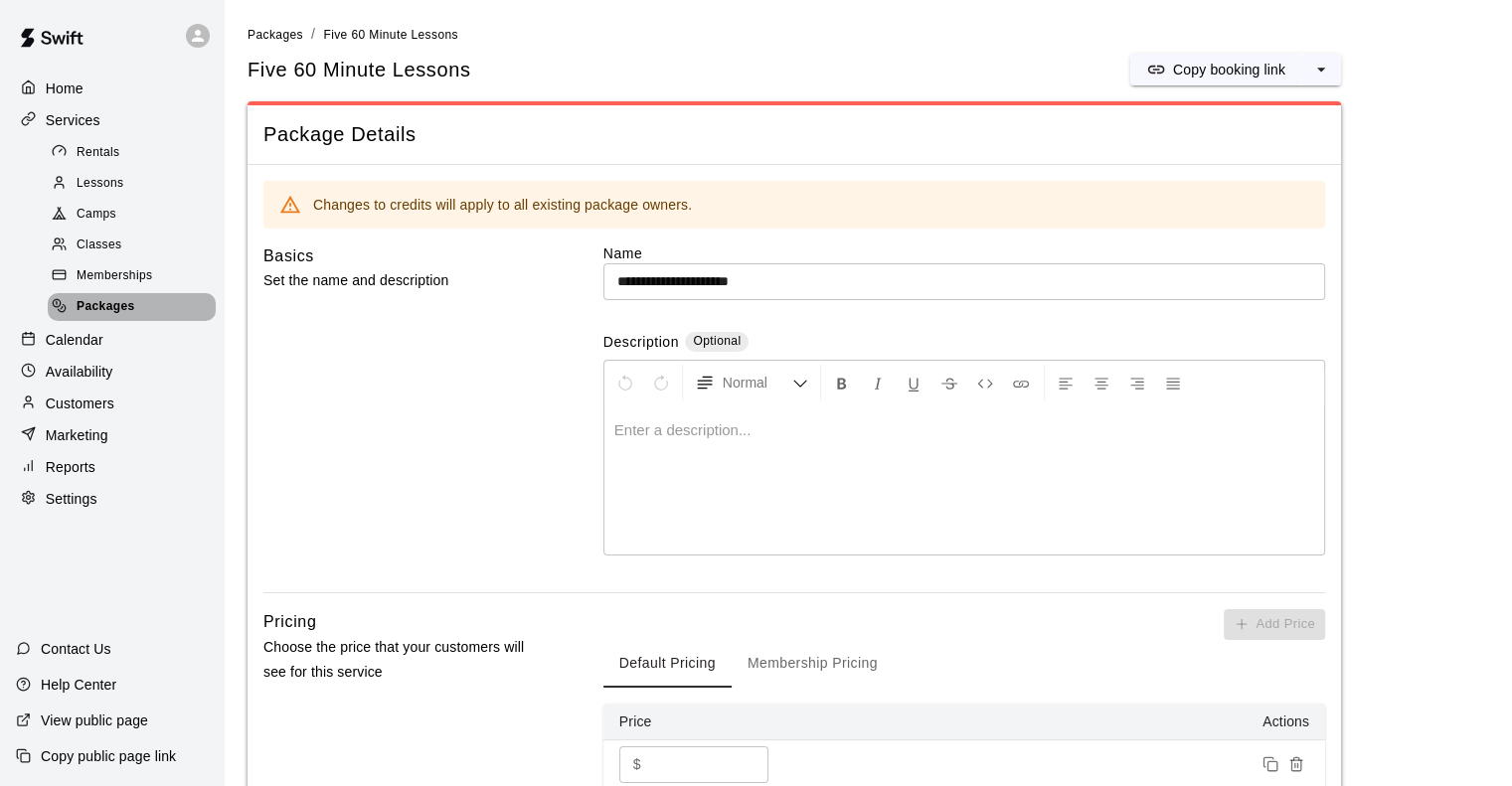 click on "Packages" at bounding box center (105, 307) 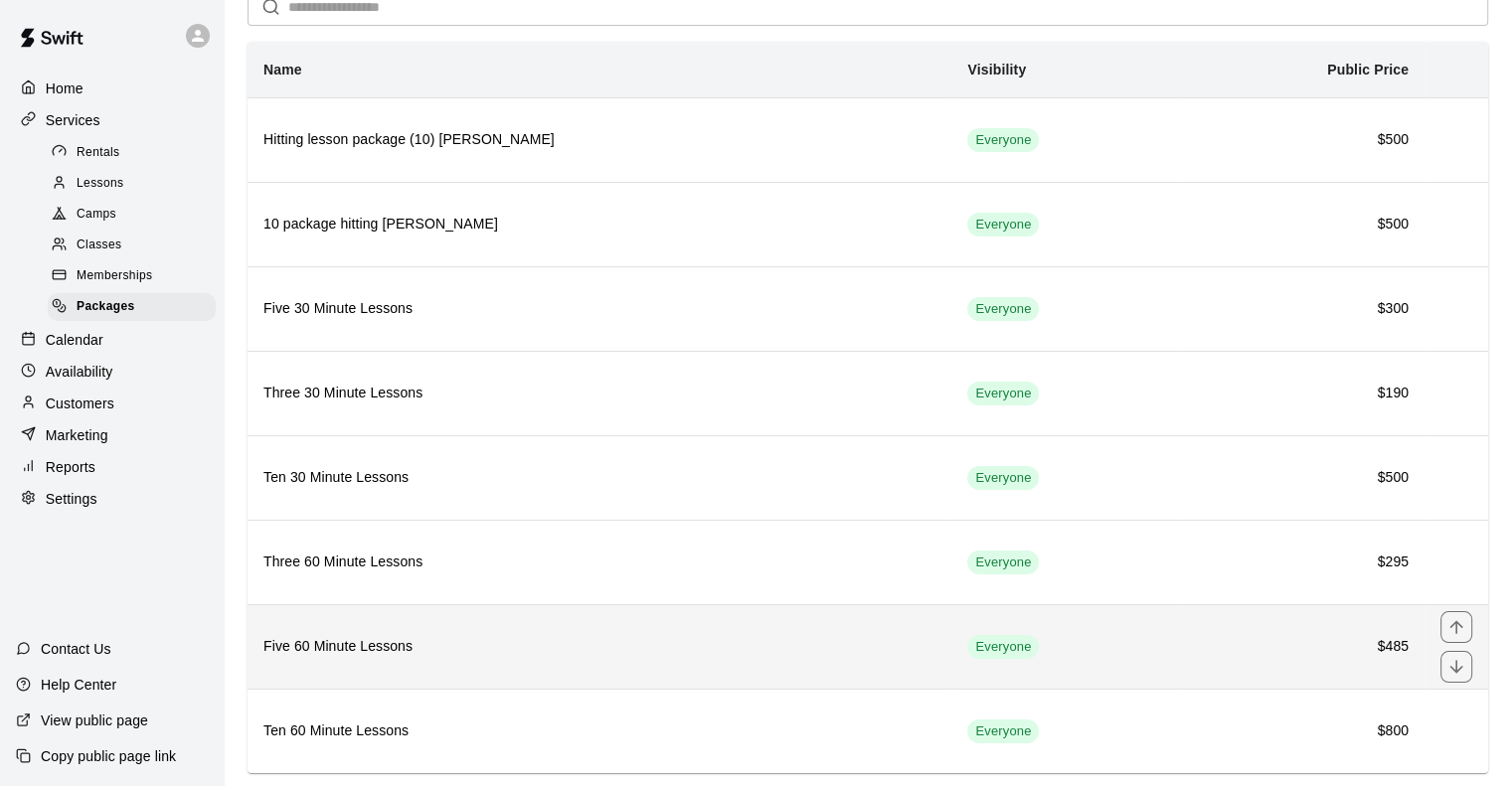 scroll, scrollTop: 137, scrollLeft: 0, axis: vertical 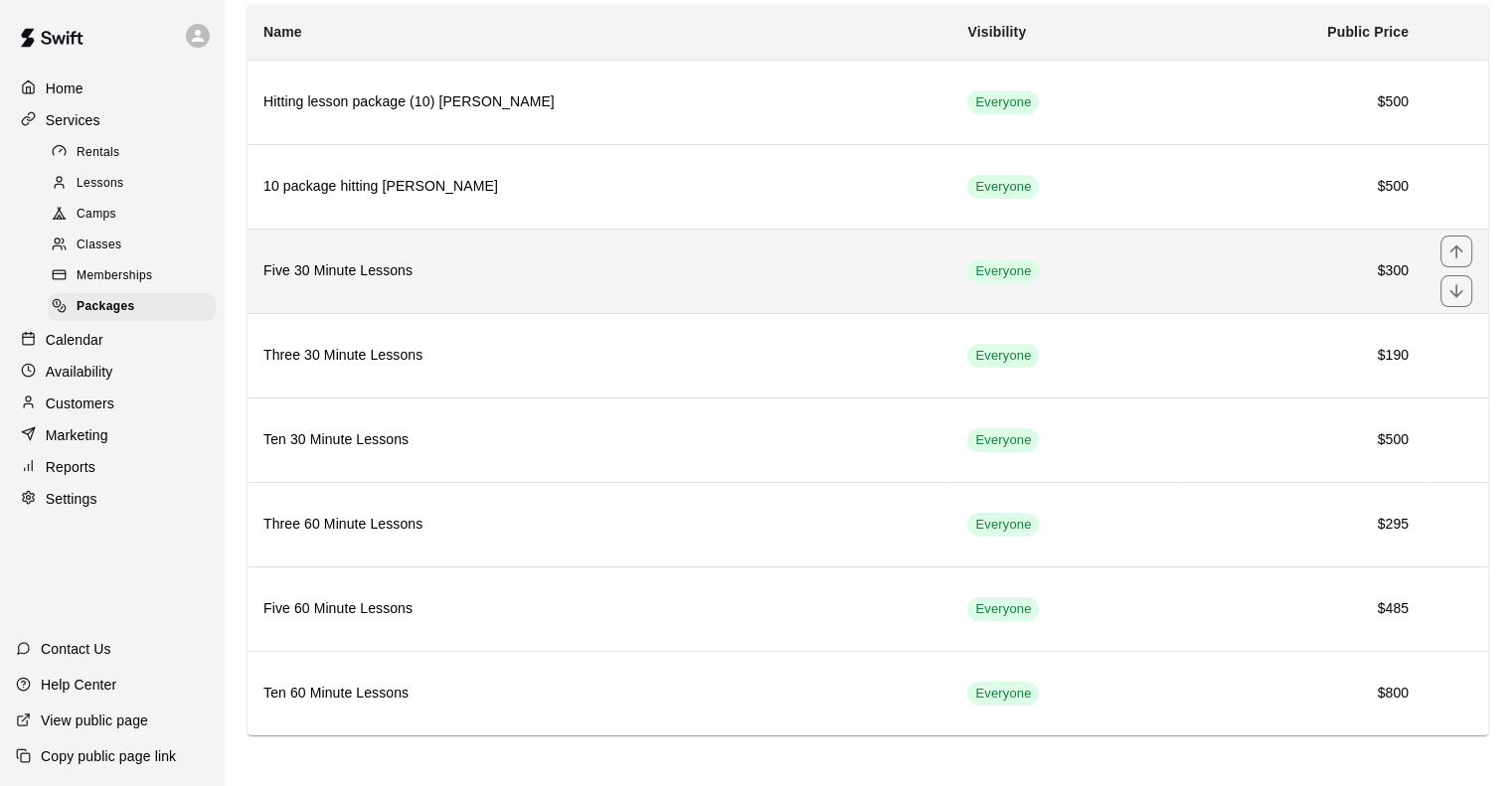 click on "Five 30 Minute Lessons" at bounding box center [599, 271] 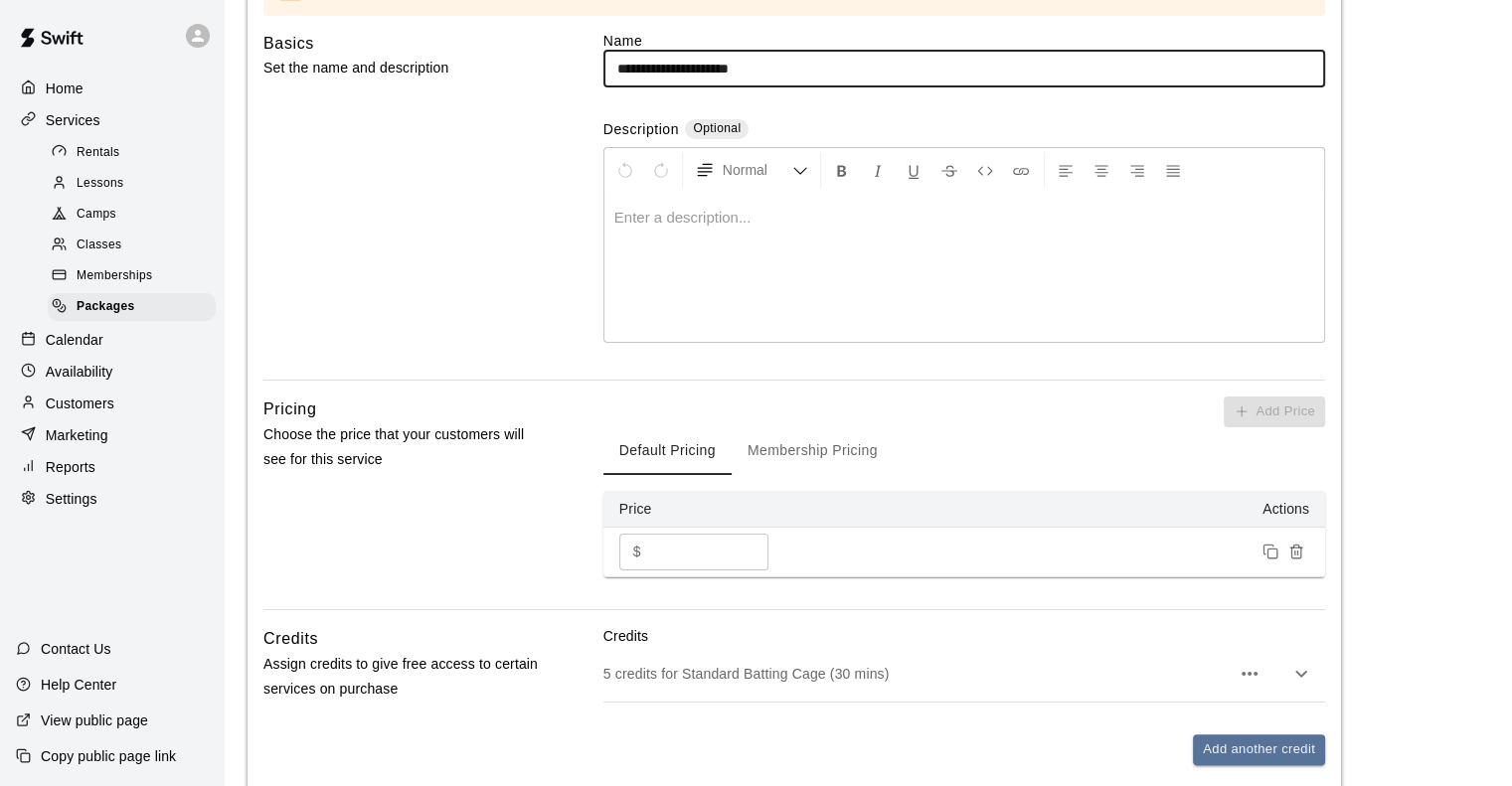 scroll, scrollTop: 424, scrollLeft: 0, axis: vertical 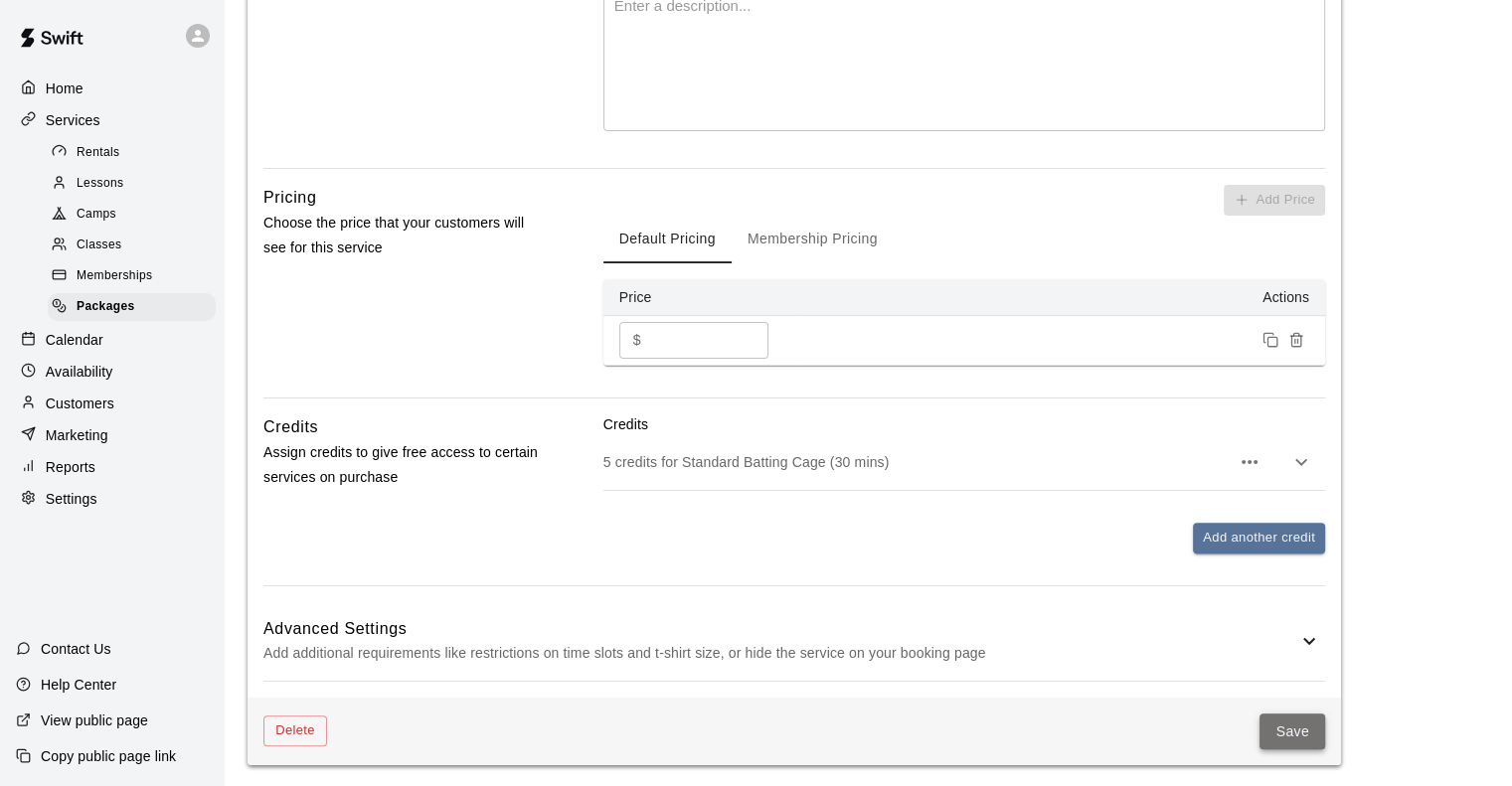click on "Save" at bounding box center [1292, 731] 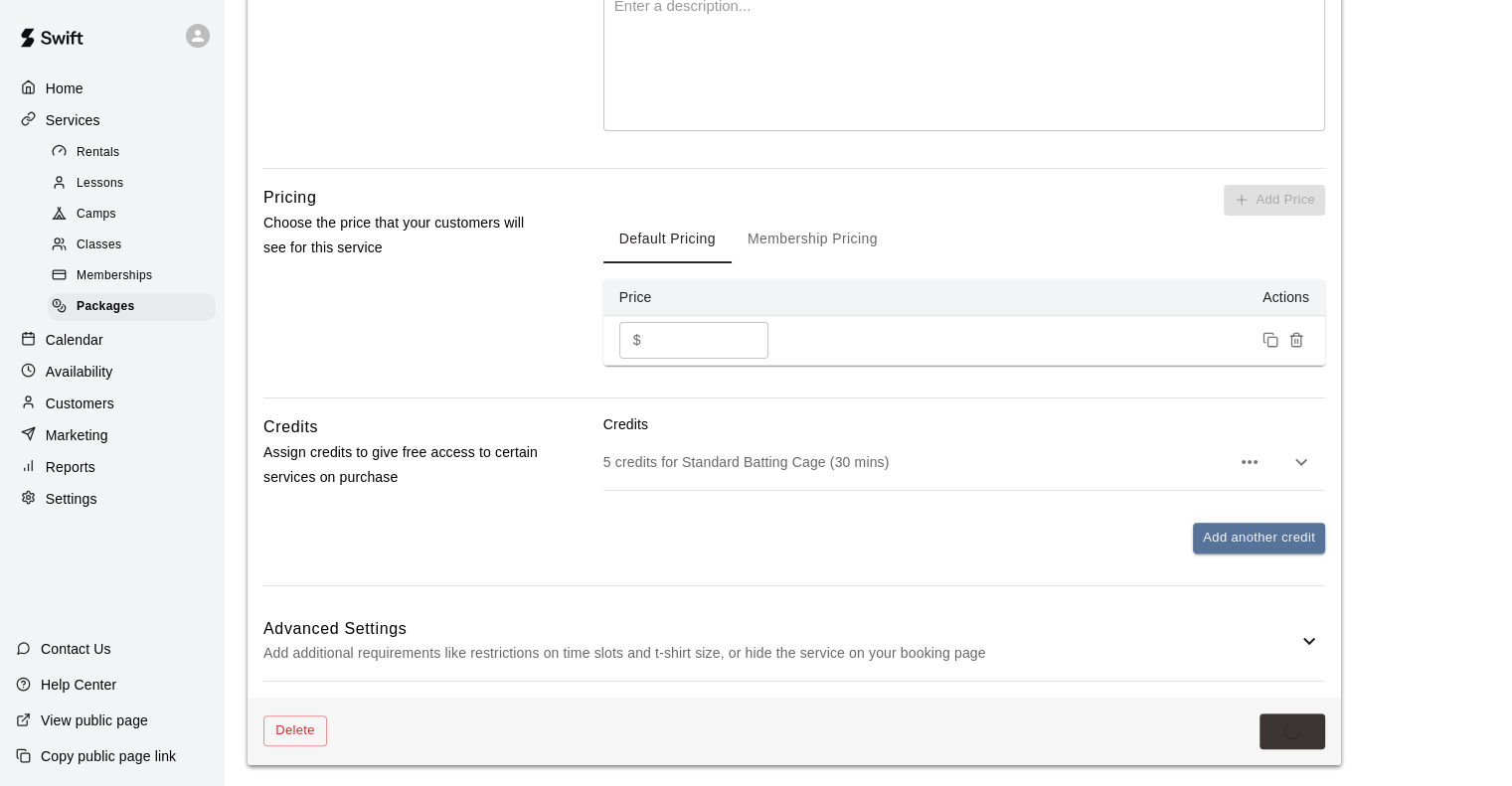 scroll, scrollTop: 0, scrollLeft: 0, axis: both 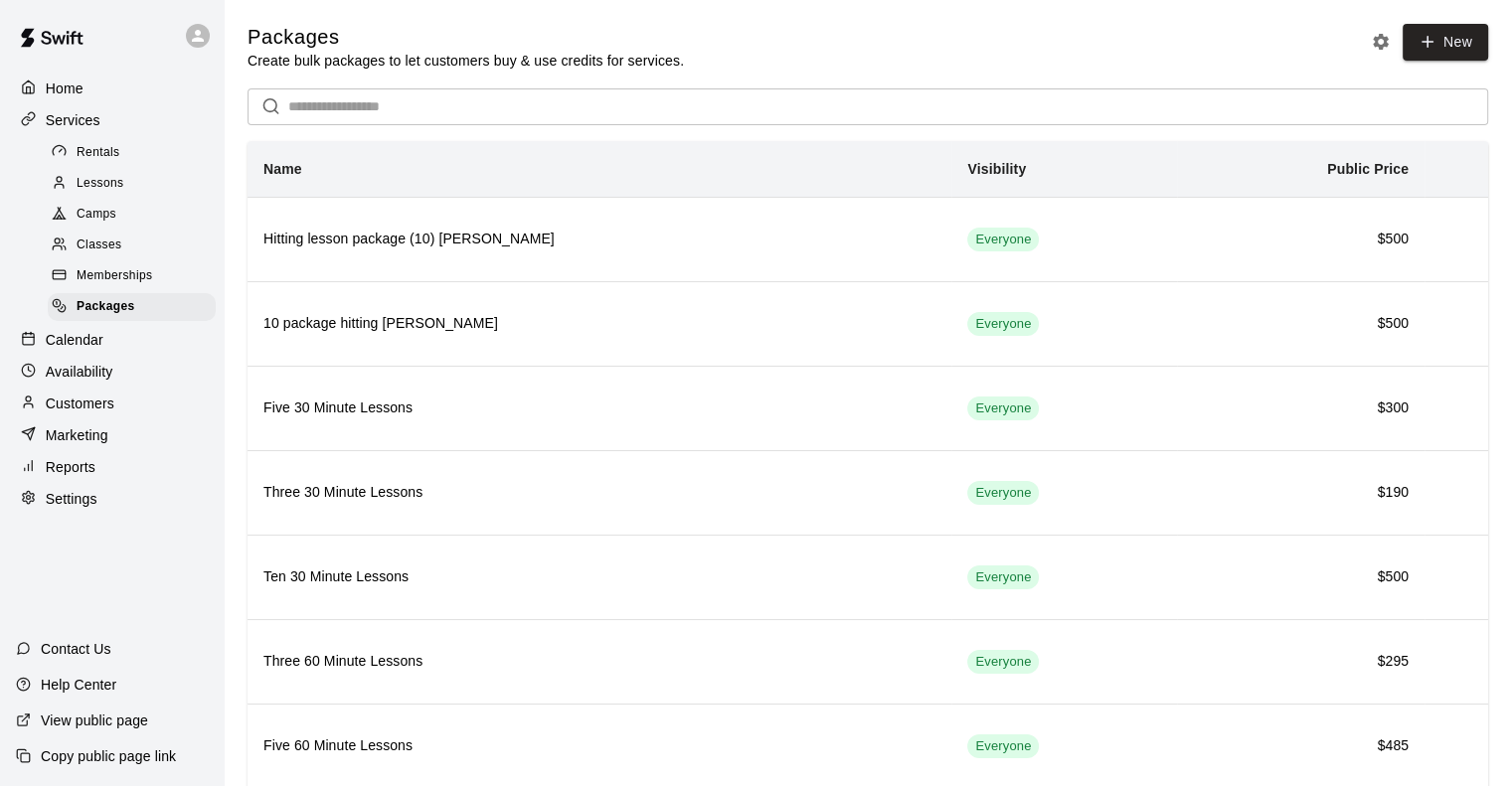 click on "Customers" at bounding box center [80, 403] 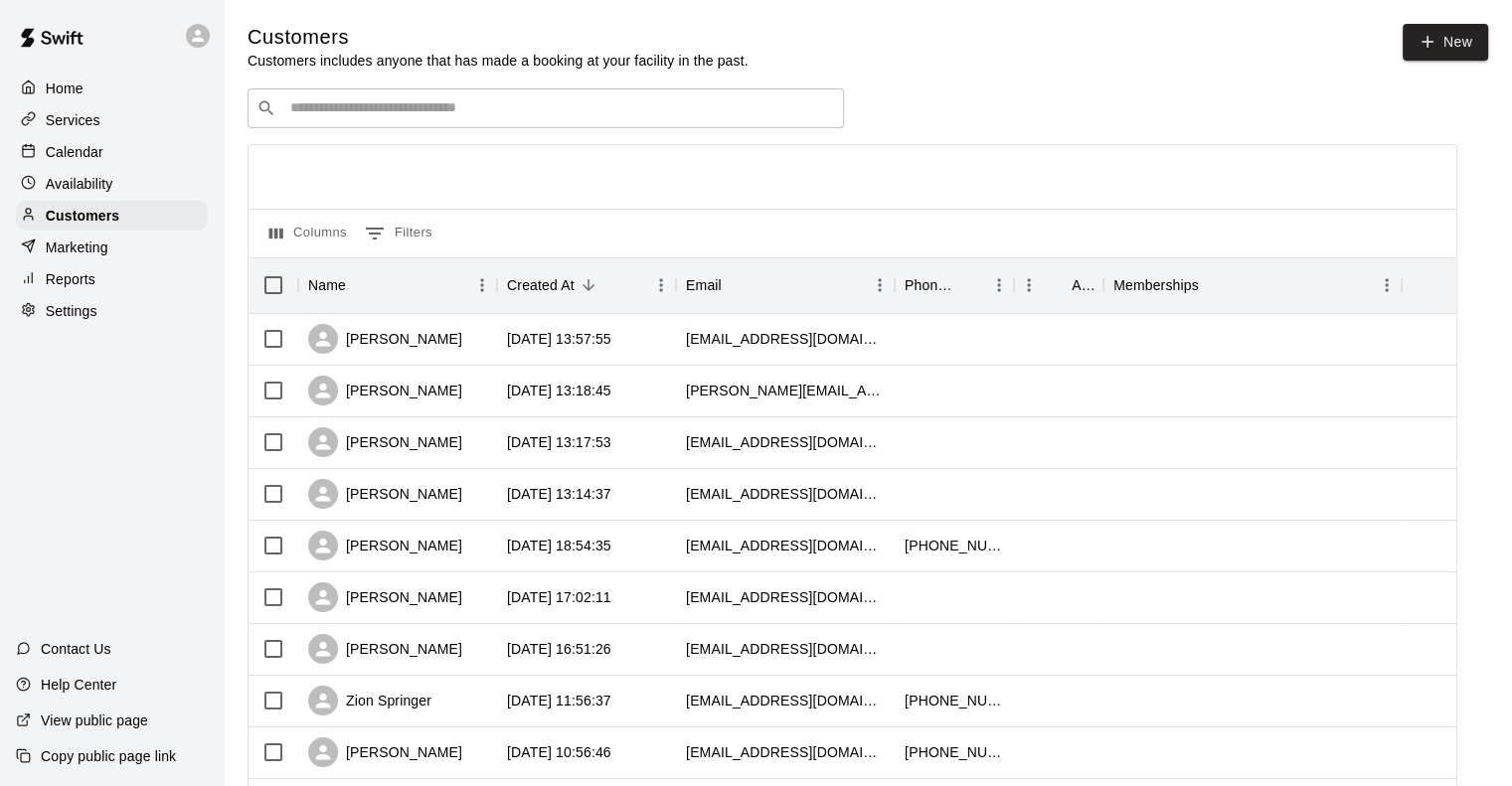 click at bounding box center (560, 108) 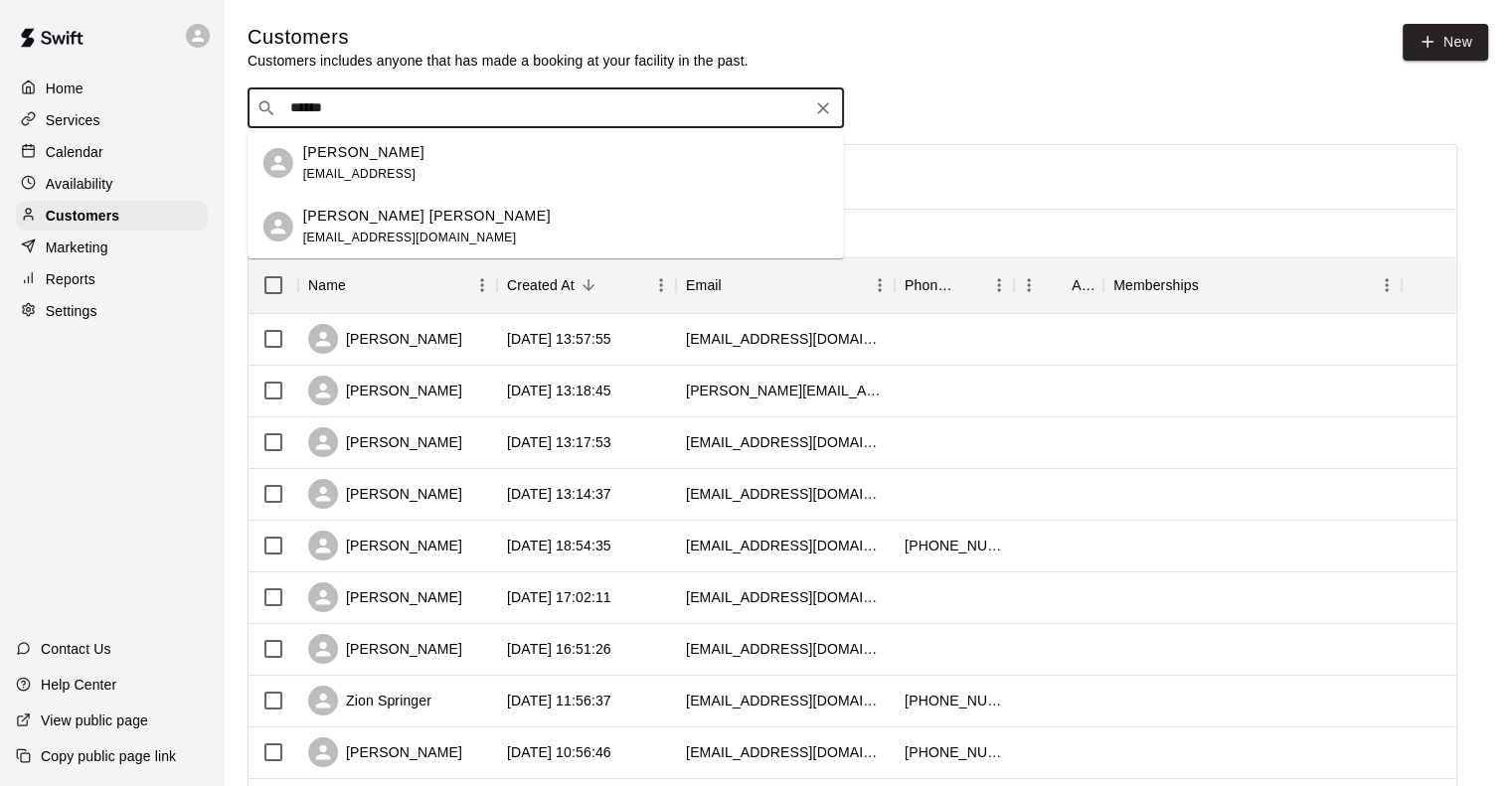 type on "******" 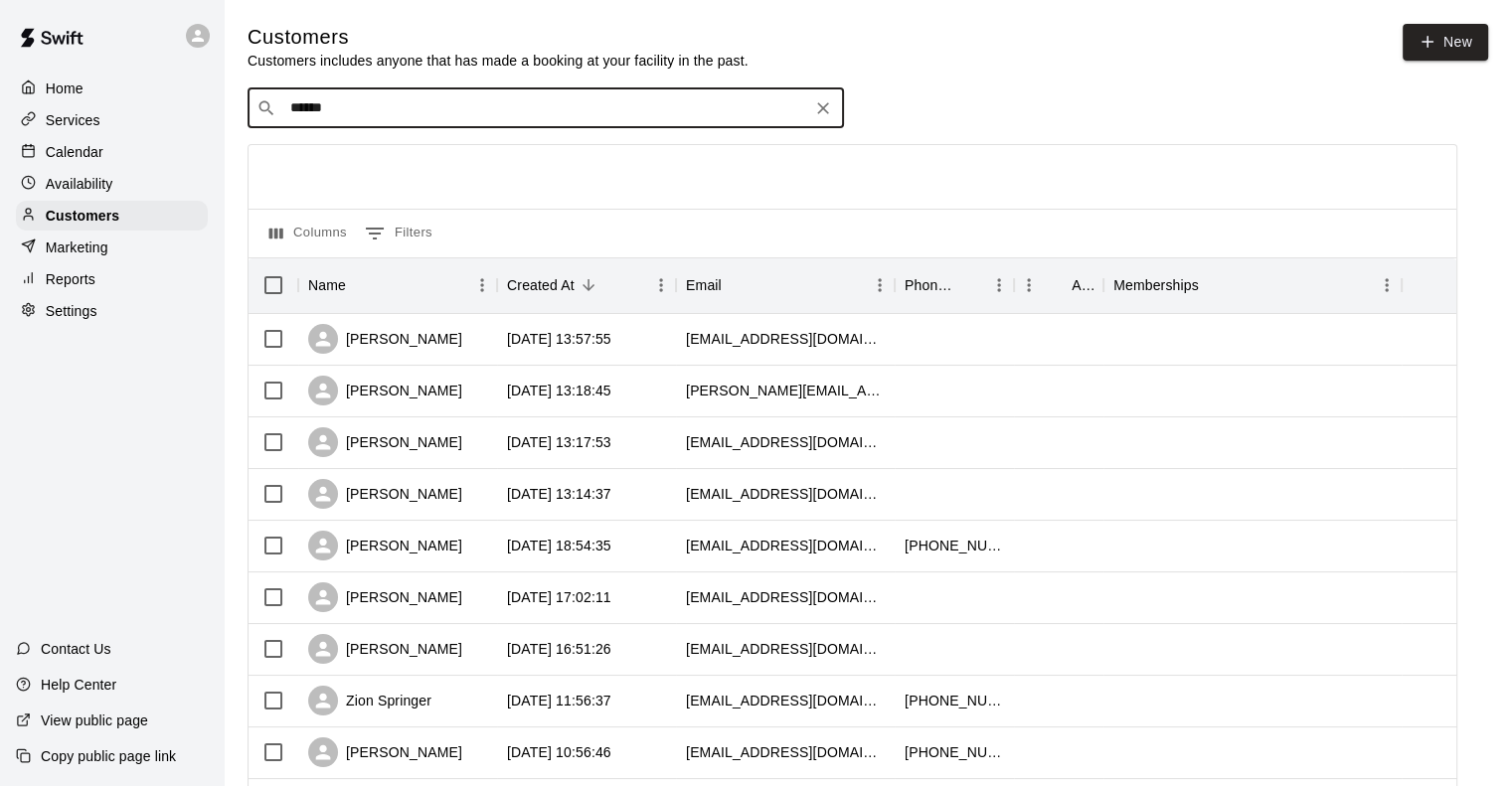 click on "******" at bounding box center (545, 108) 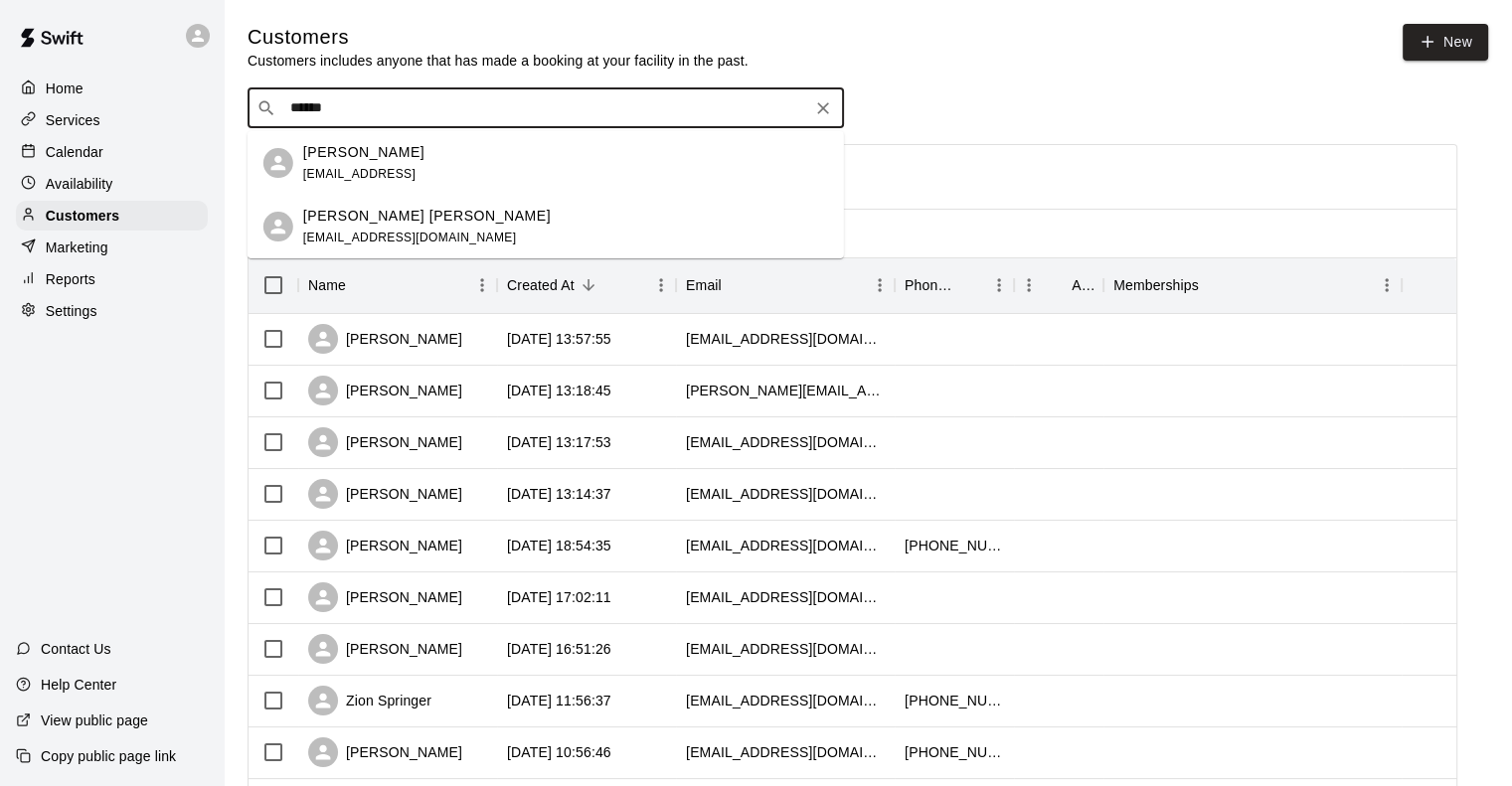 click on "[PERSON_NAME] [PERSON_NAME]" at bounding box center [426, 216] 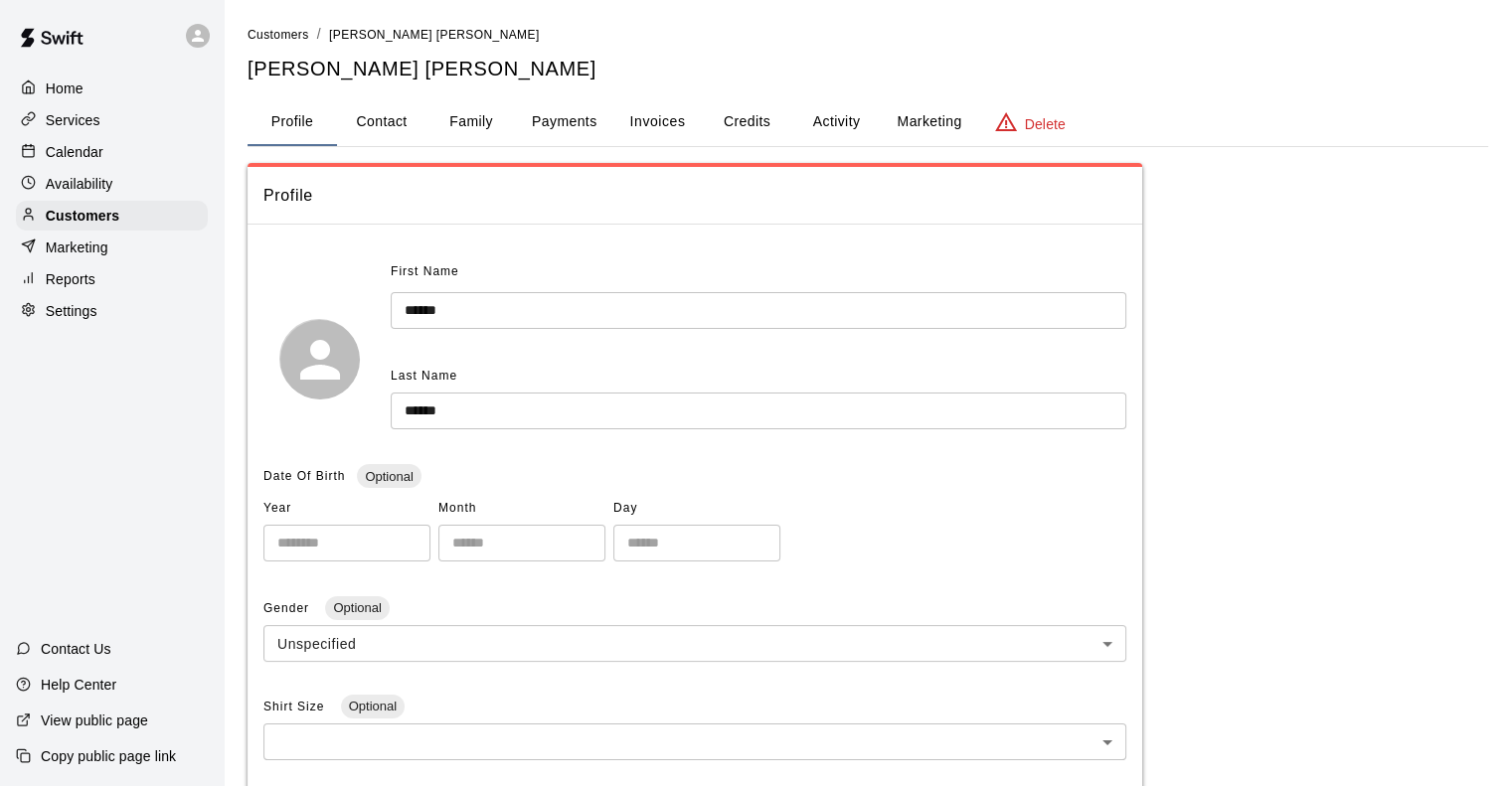 click on "Credits" at bounding box center (747, 122) 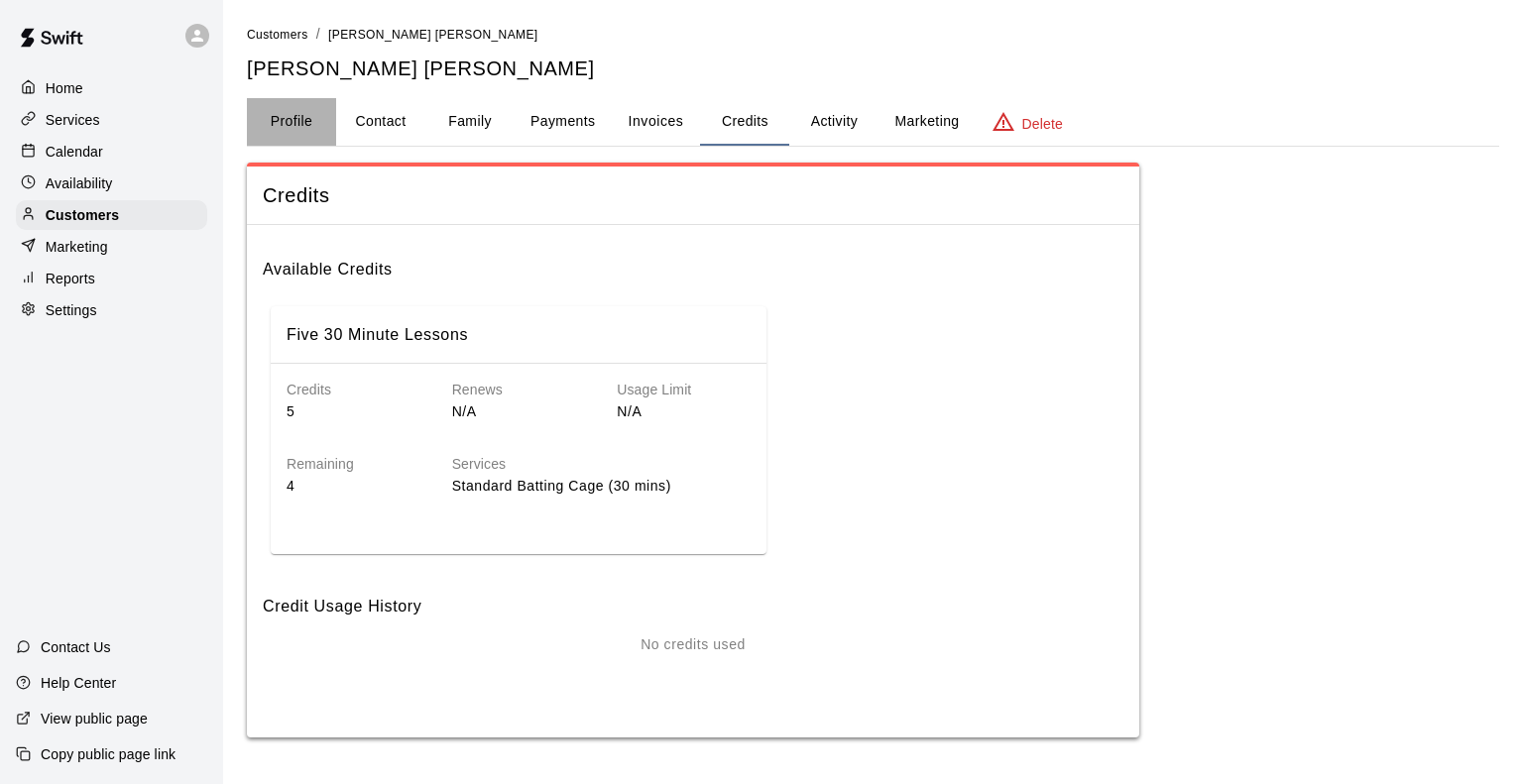 click on "Profile" at bounding box center [292, 122] 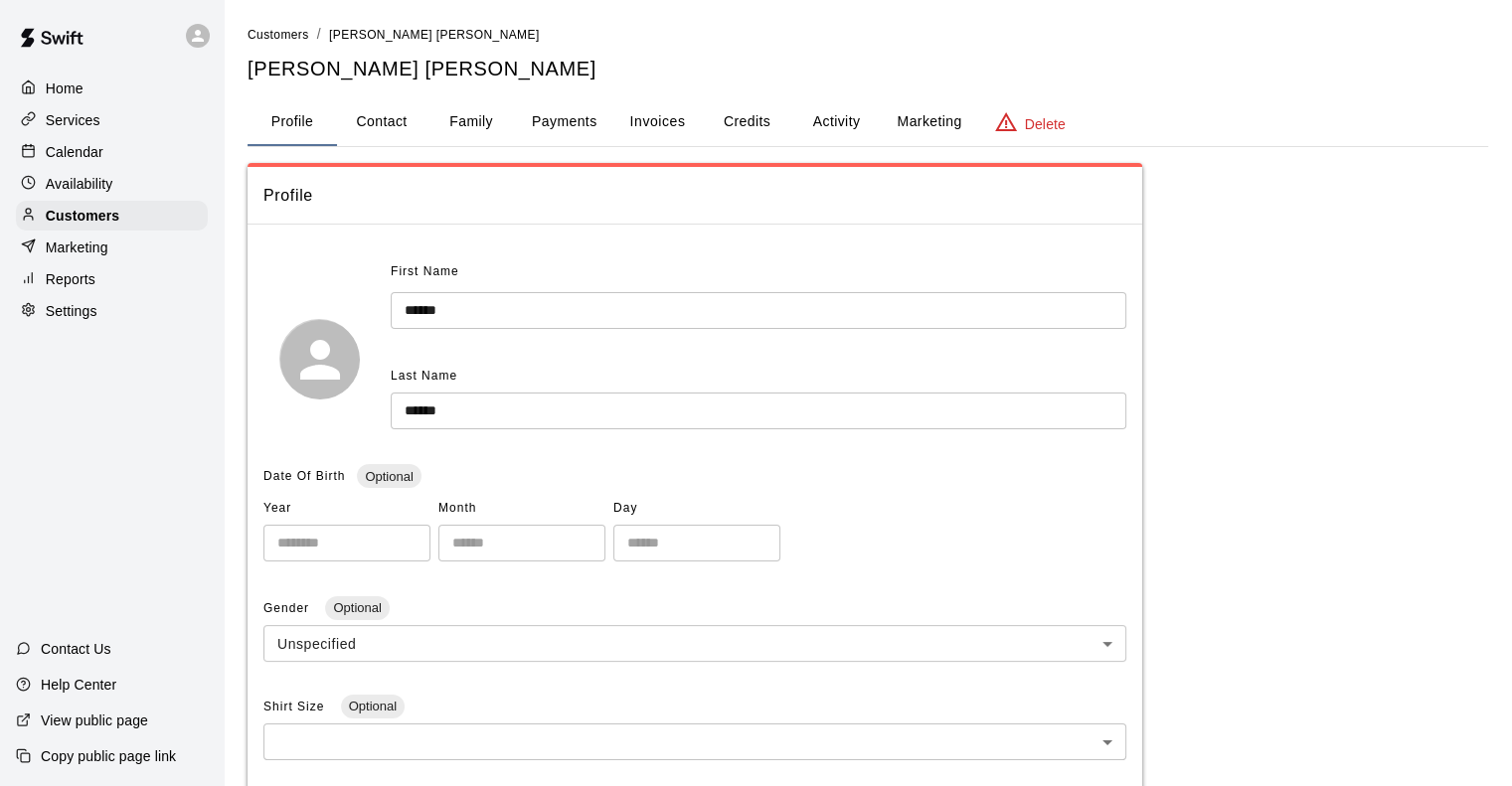 click on "Calendar" at bounding box center (75, 152) 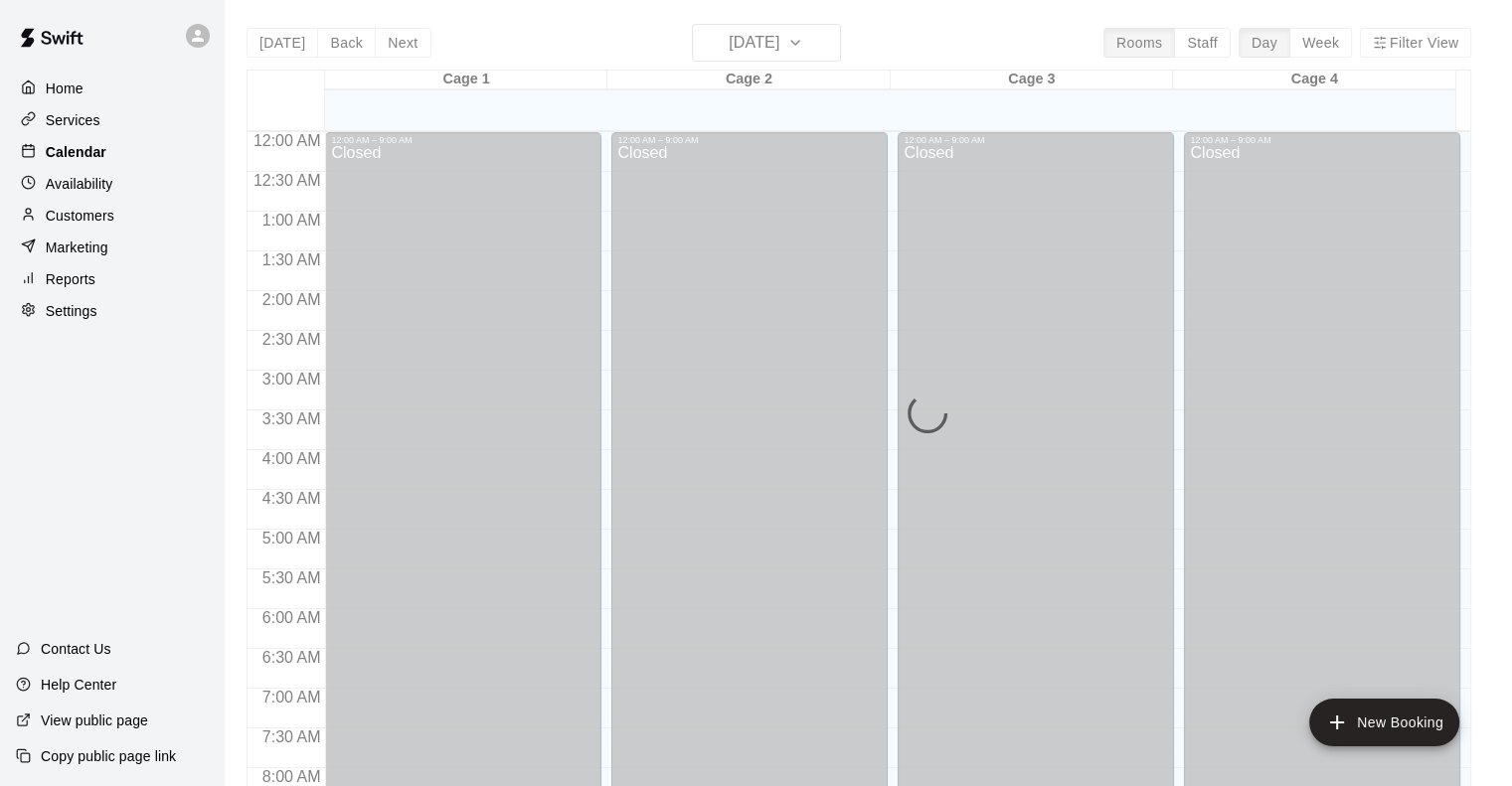 scroll, scrollTop: 728, scrollLeft: 0, axis: vertical 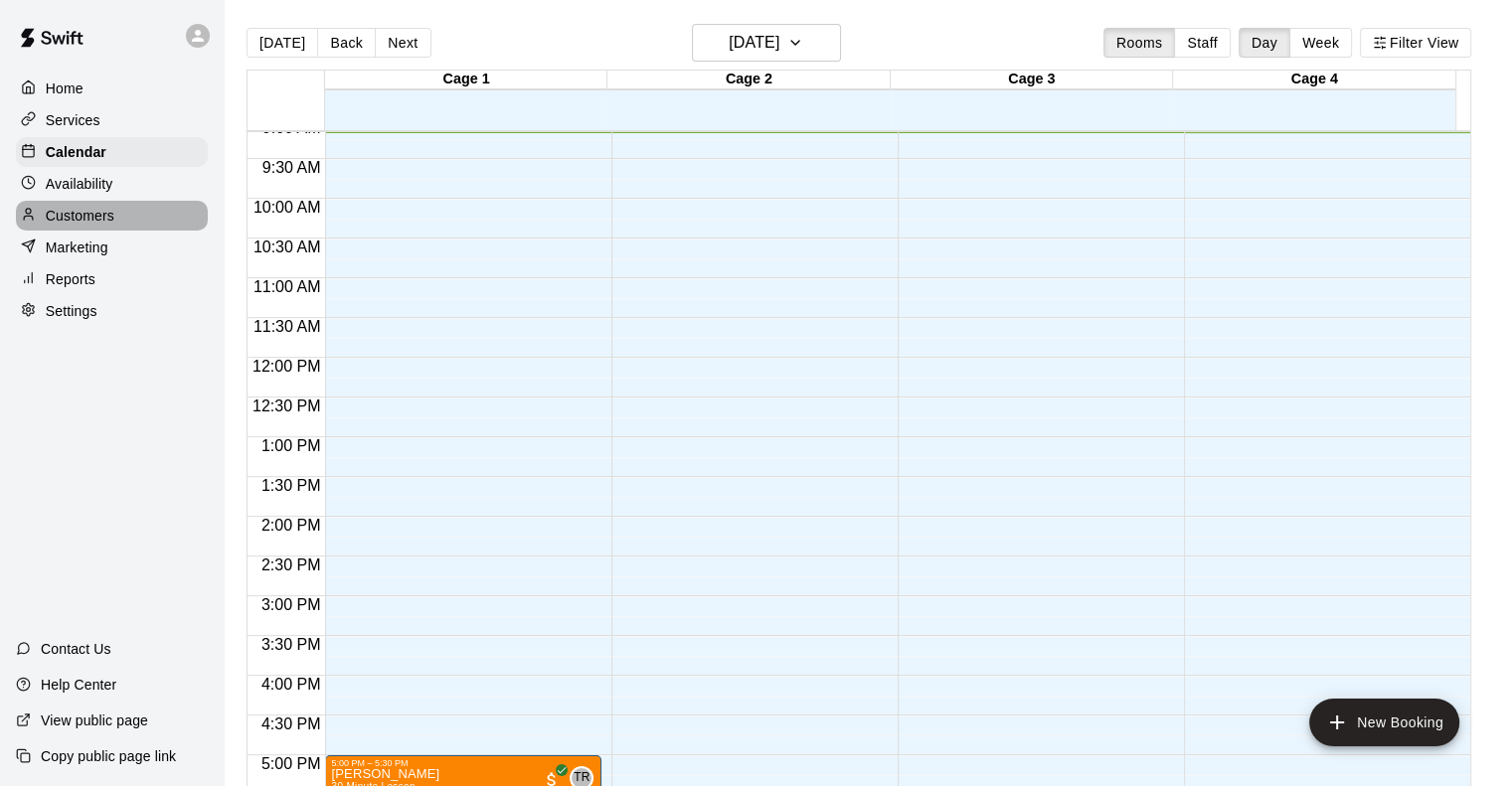 click on "Customers" at bounding box center [111, 216] 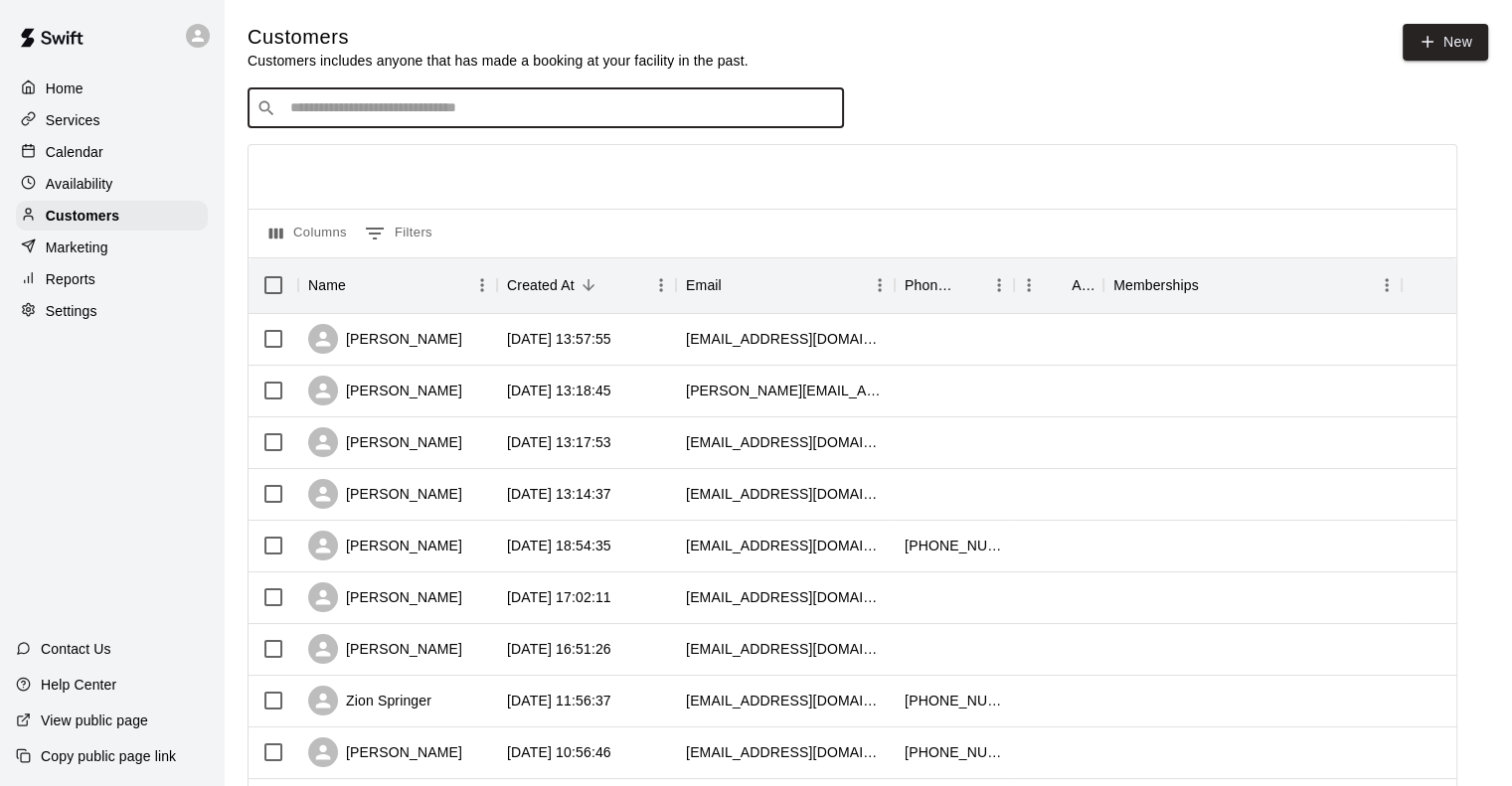 click at bounding box center [560, 108] 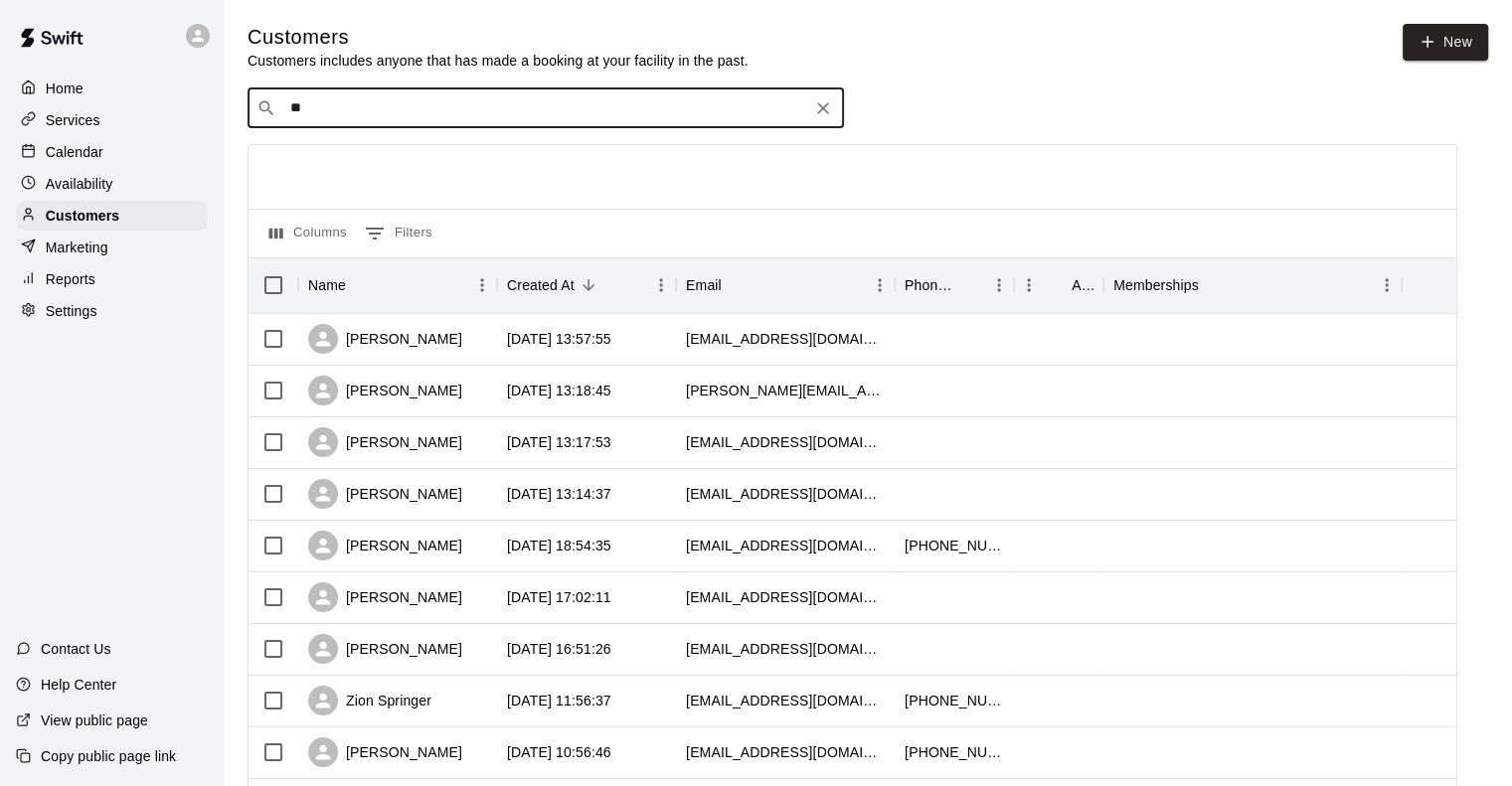 type on "***" 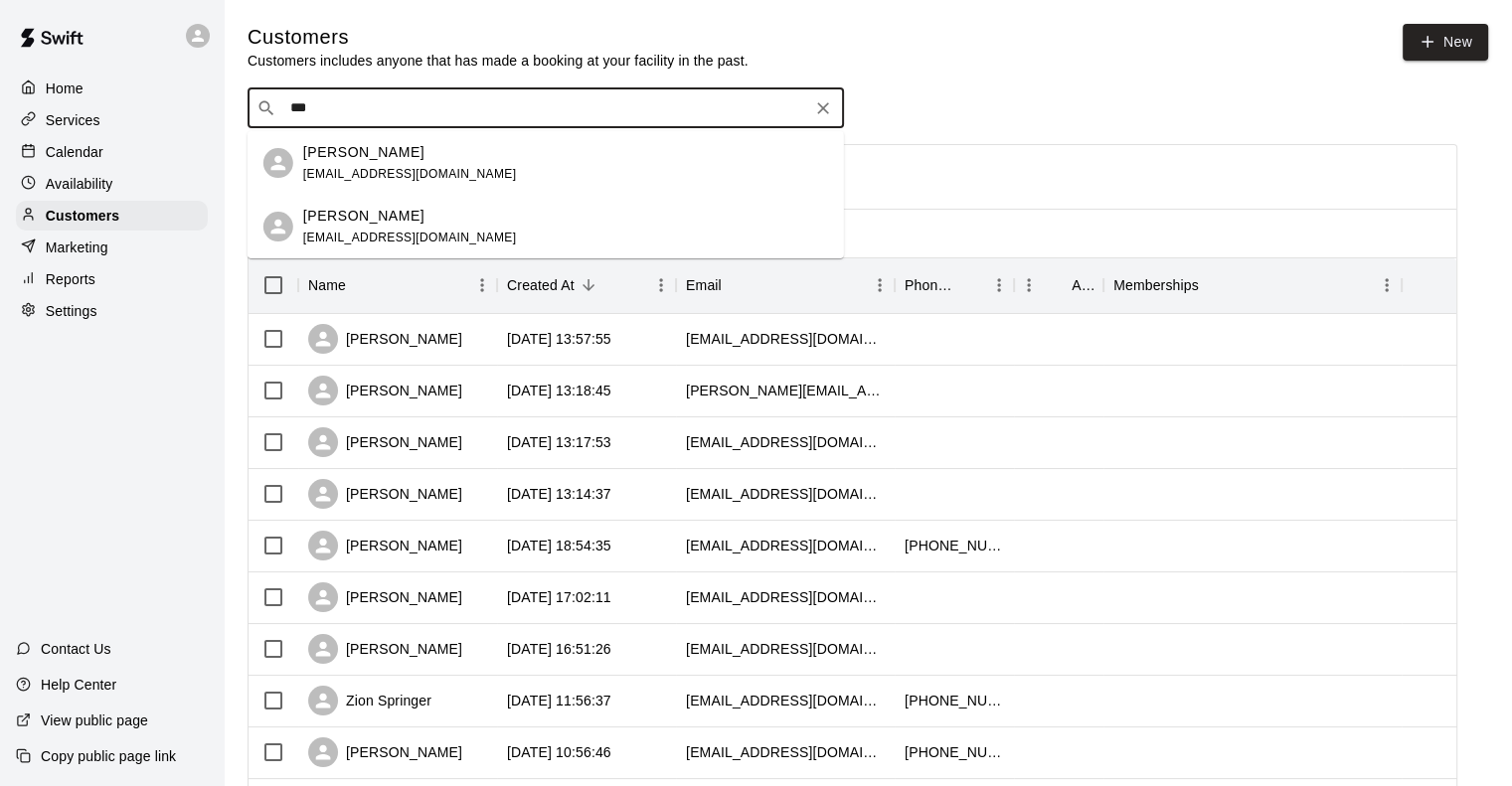 click on "[PERSON_NAME]" at bounding box center [364, 152] 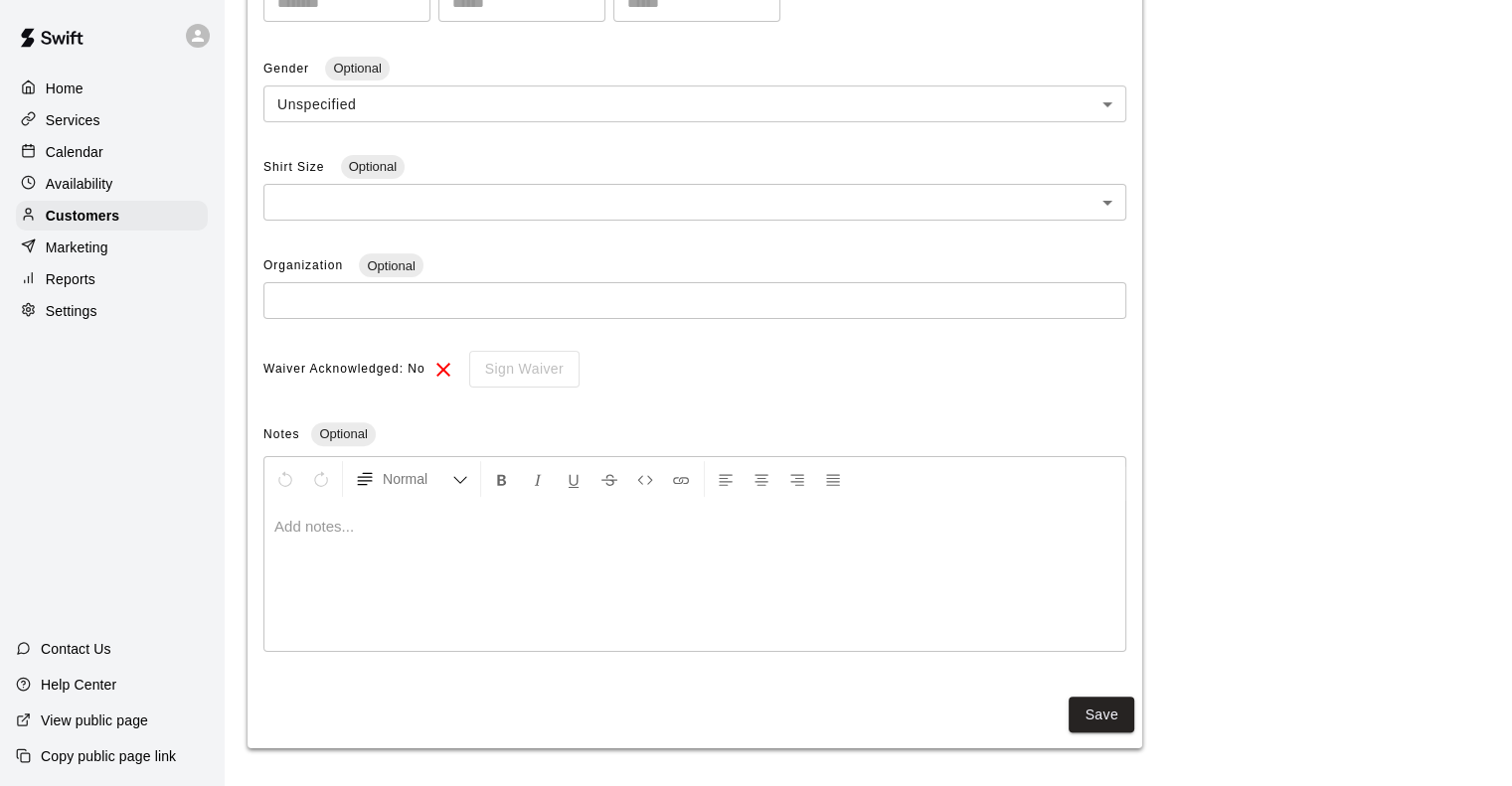 scroll, scrollTop: 43, scrollLeft: 0, axis: vertical 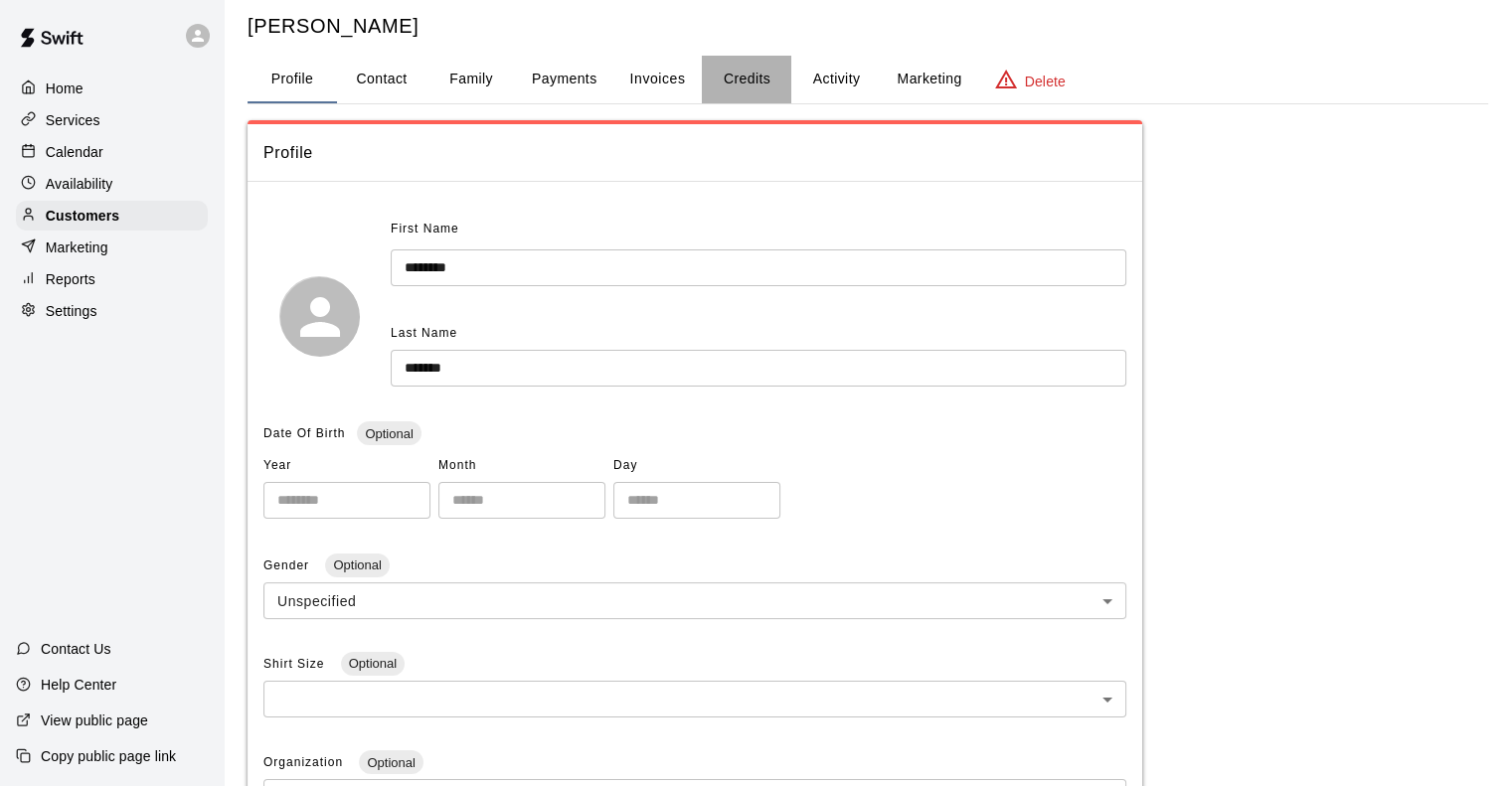 click on "Credits" at bounding box center (747, 79) 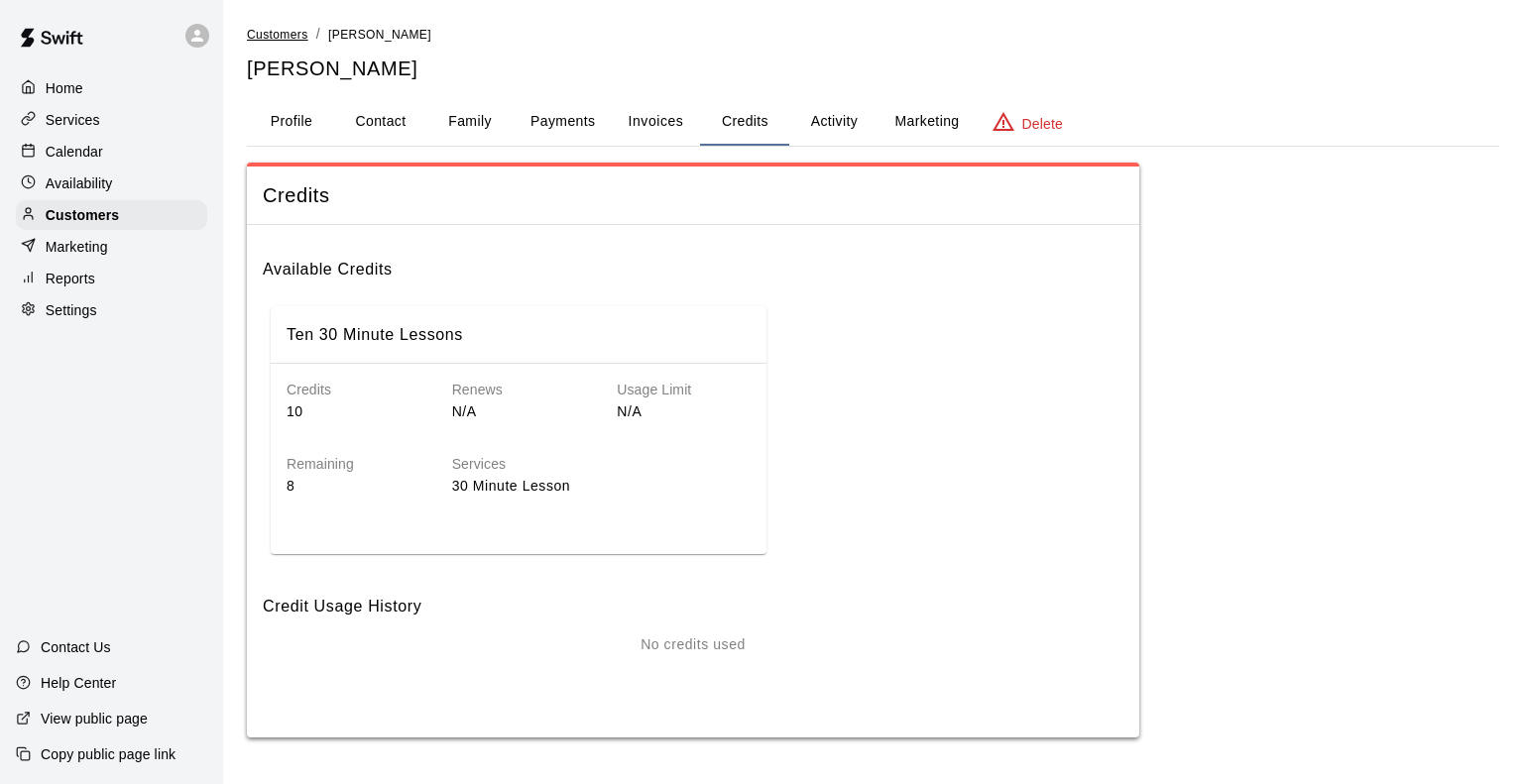 click on "Customers" at bounding box center (278, 35) 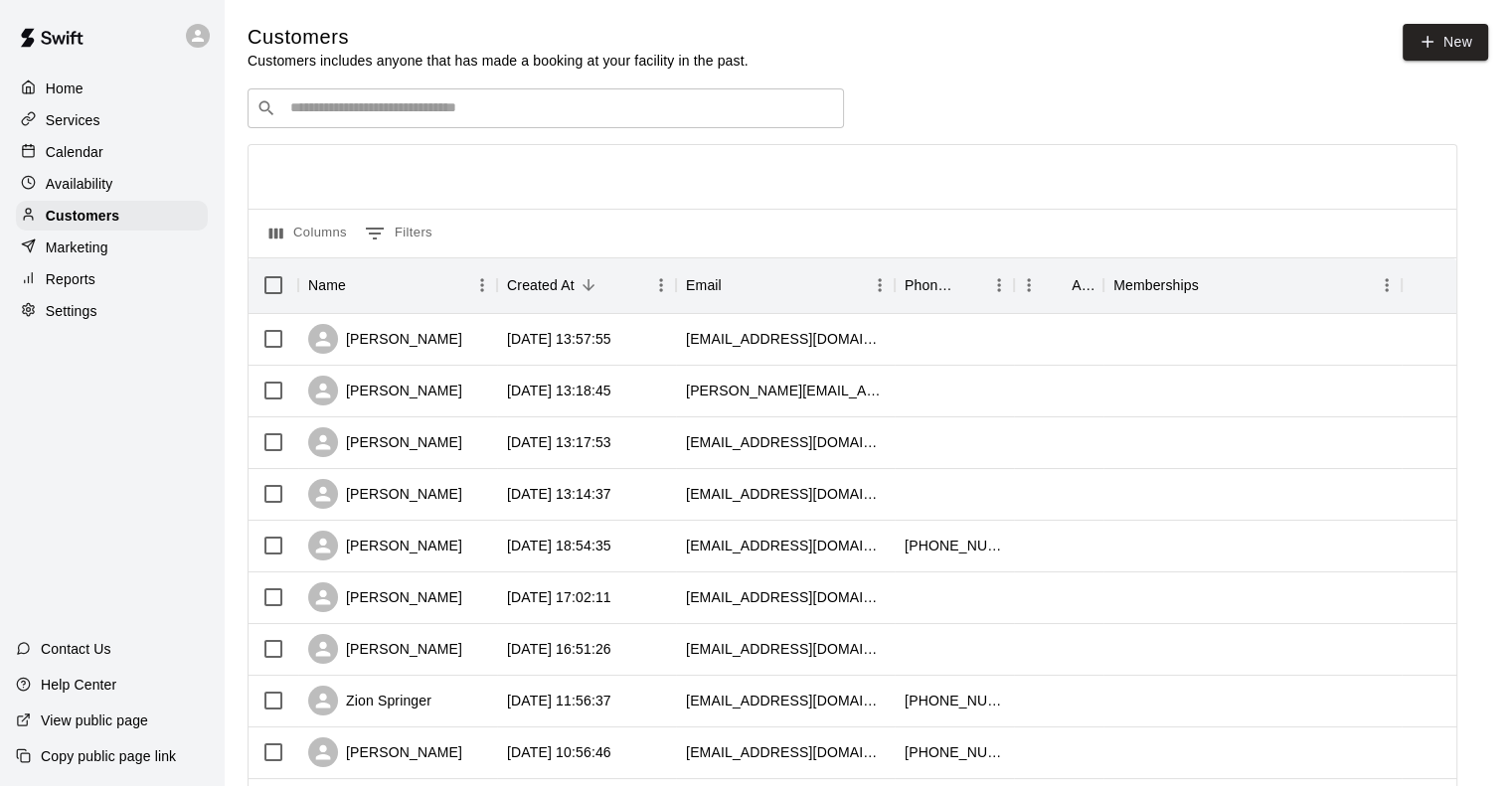 click on "​ ​" at bounding box center [546, 108] 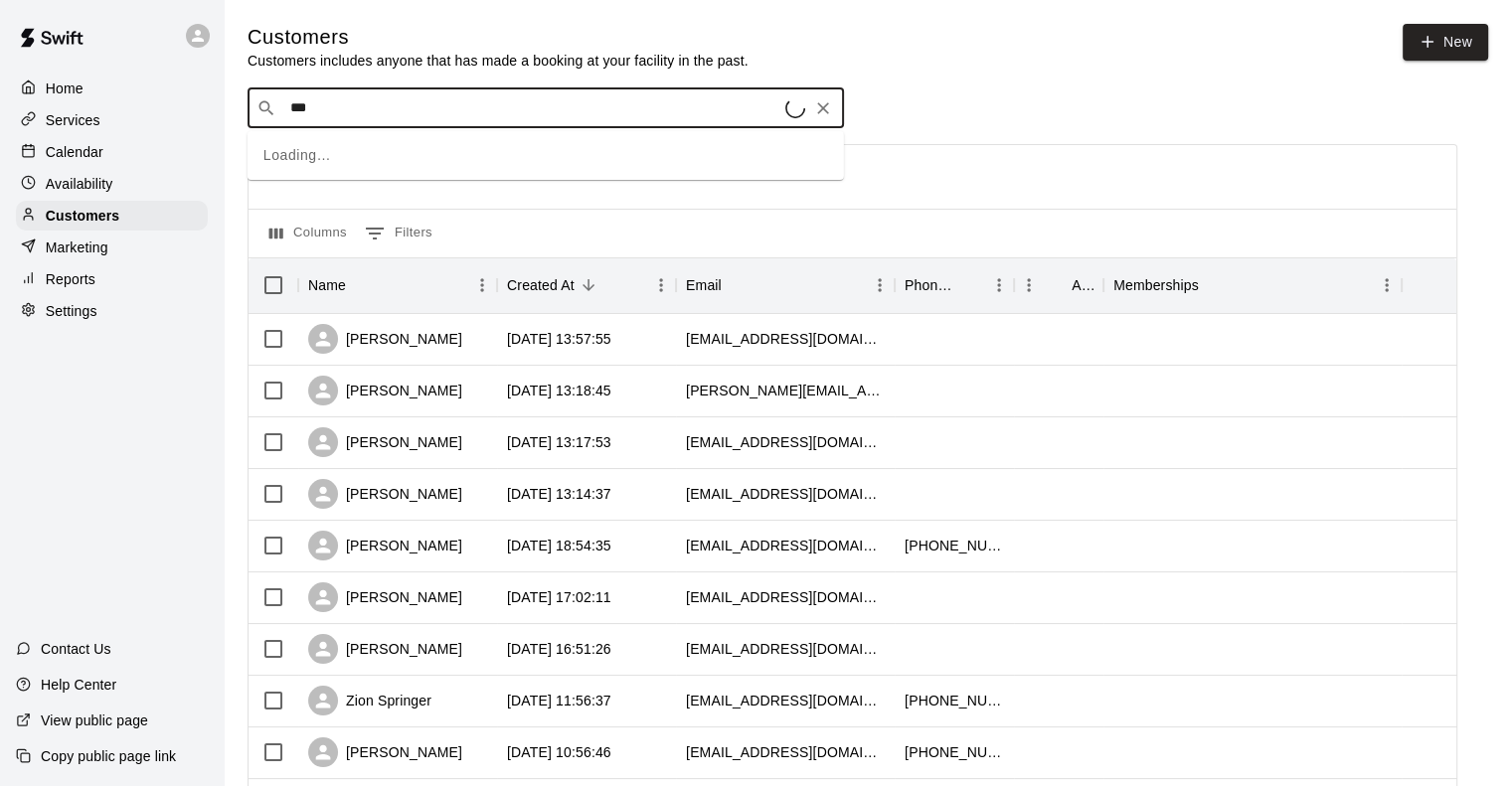 type on "****" 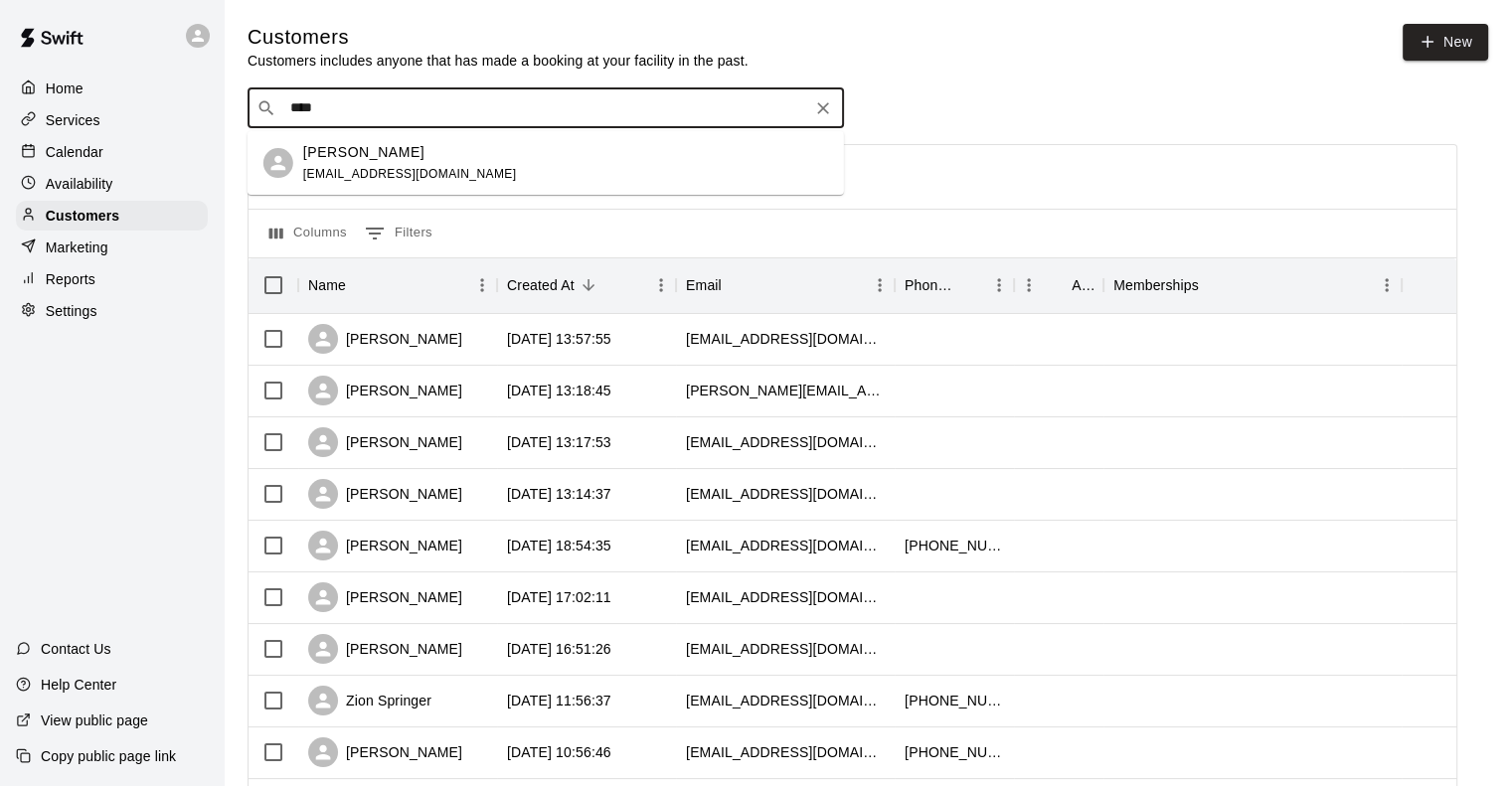 click on "[PERSON_NAME]" at bounding box center [364, 152] 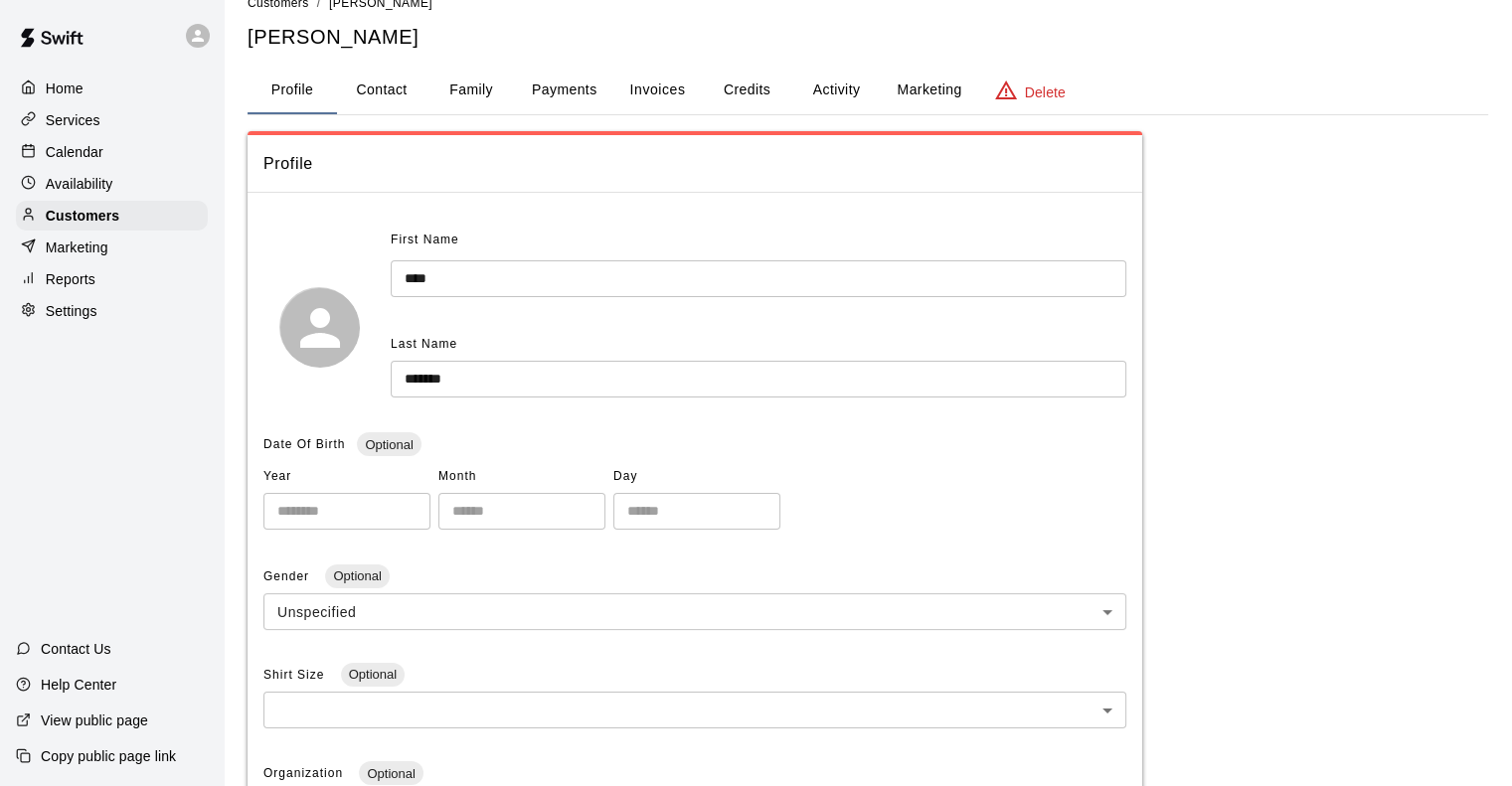 scroll, scrollTop: 0, scrollLeft: 0, axis: both 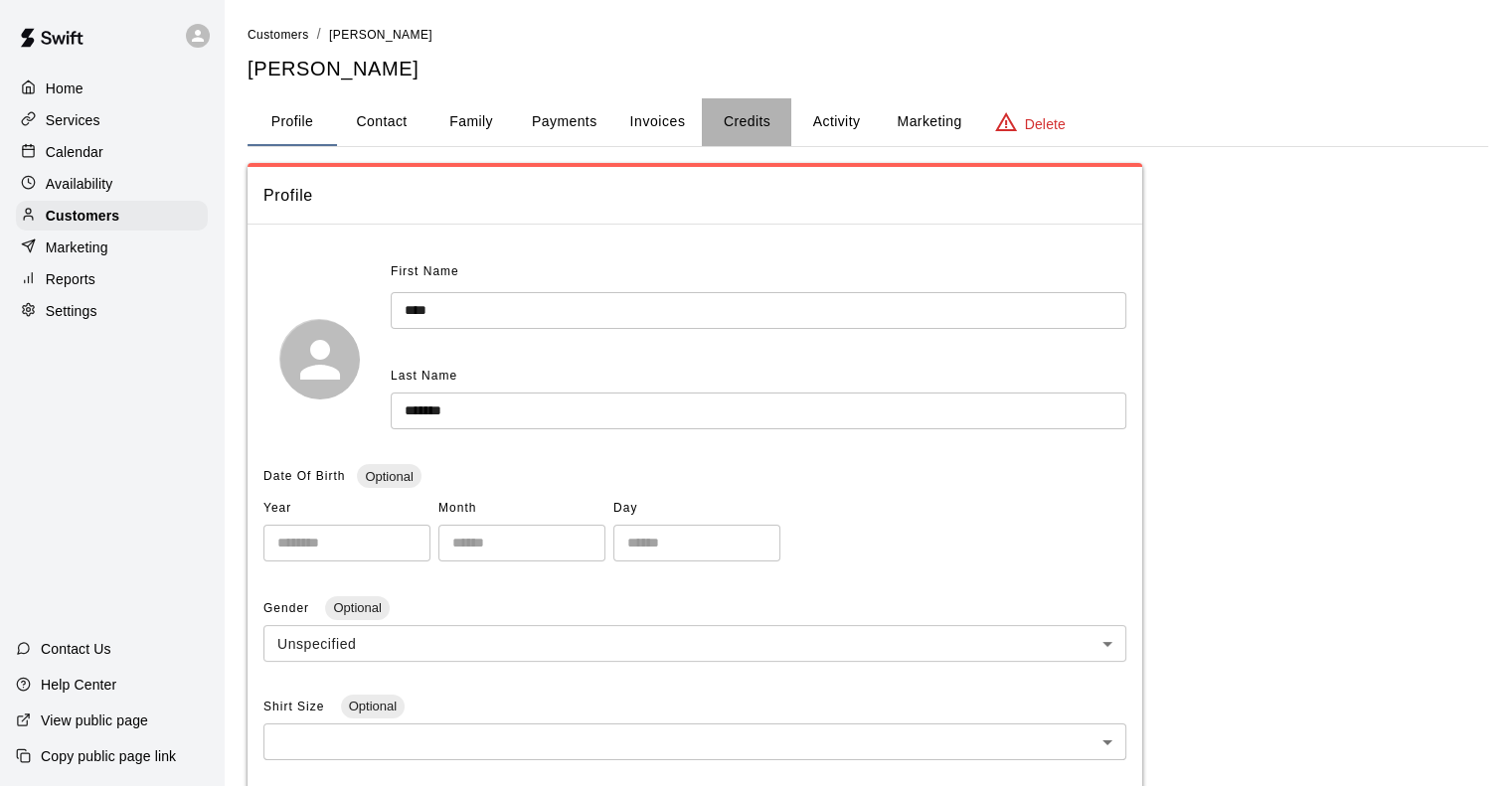 click on "Credits" at bounding box center (747, 122) 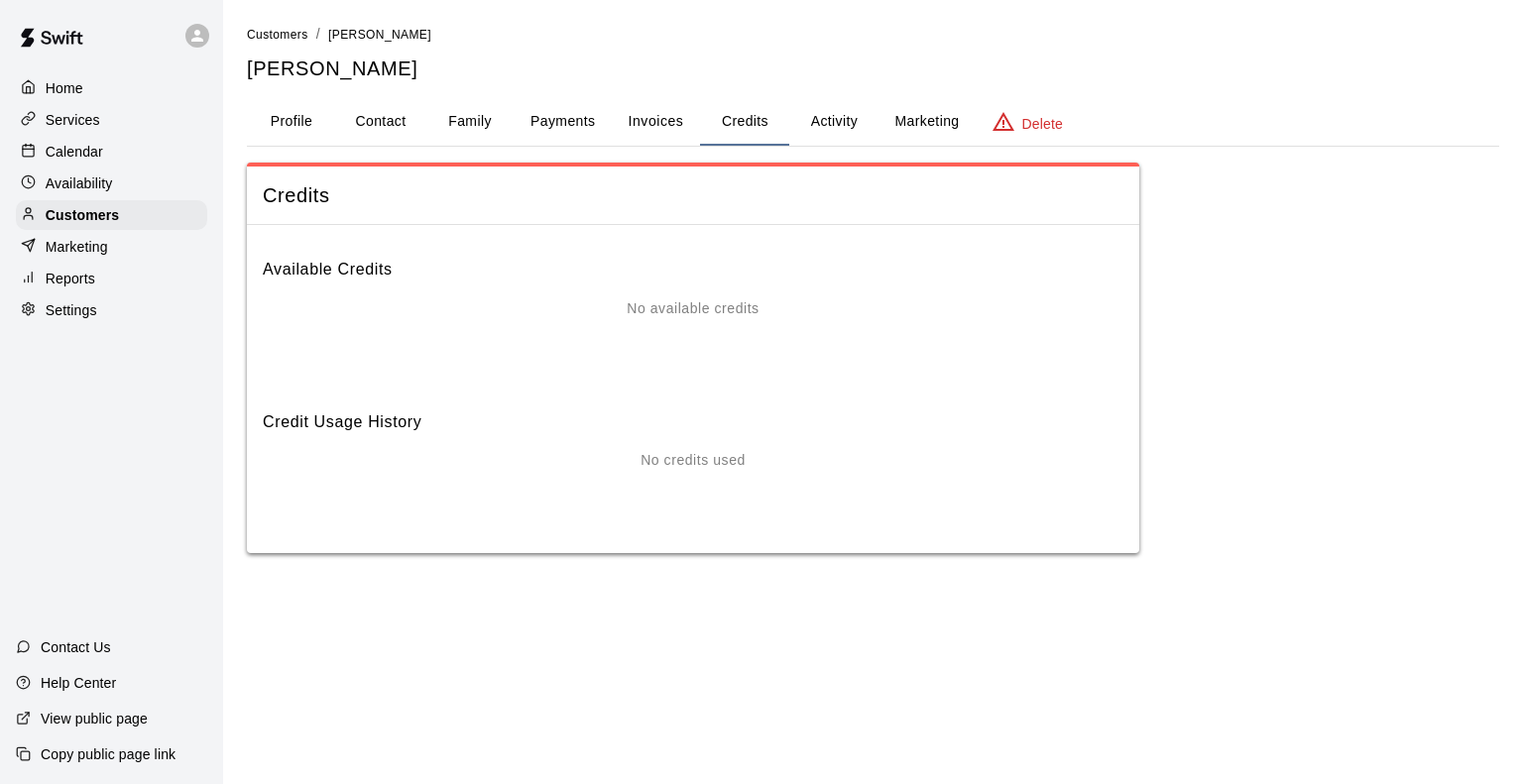click on "Marketing" at bounding box center [111, 247] 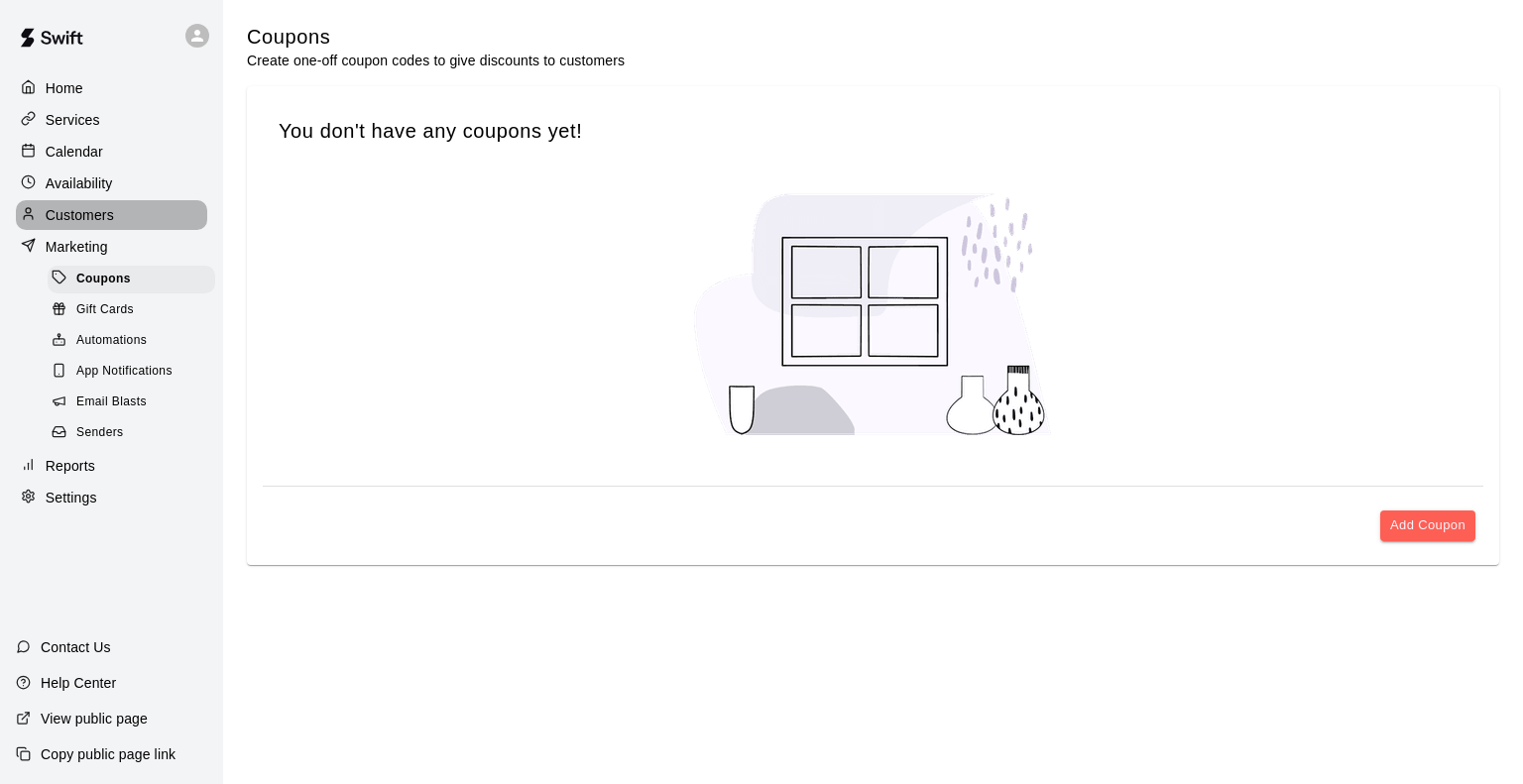 click on "Customers" at bounding box center (79, 215) 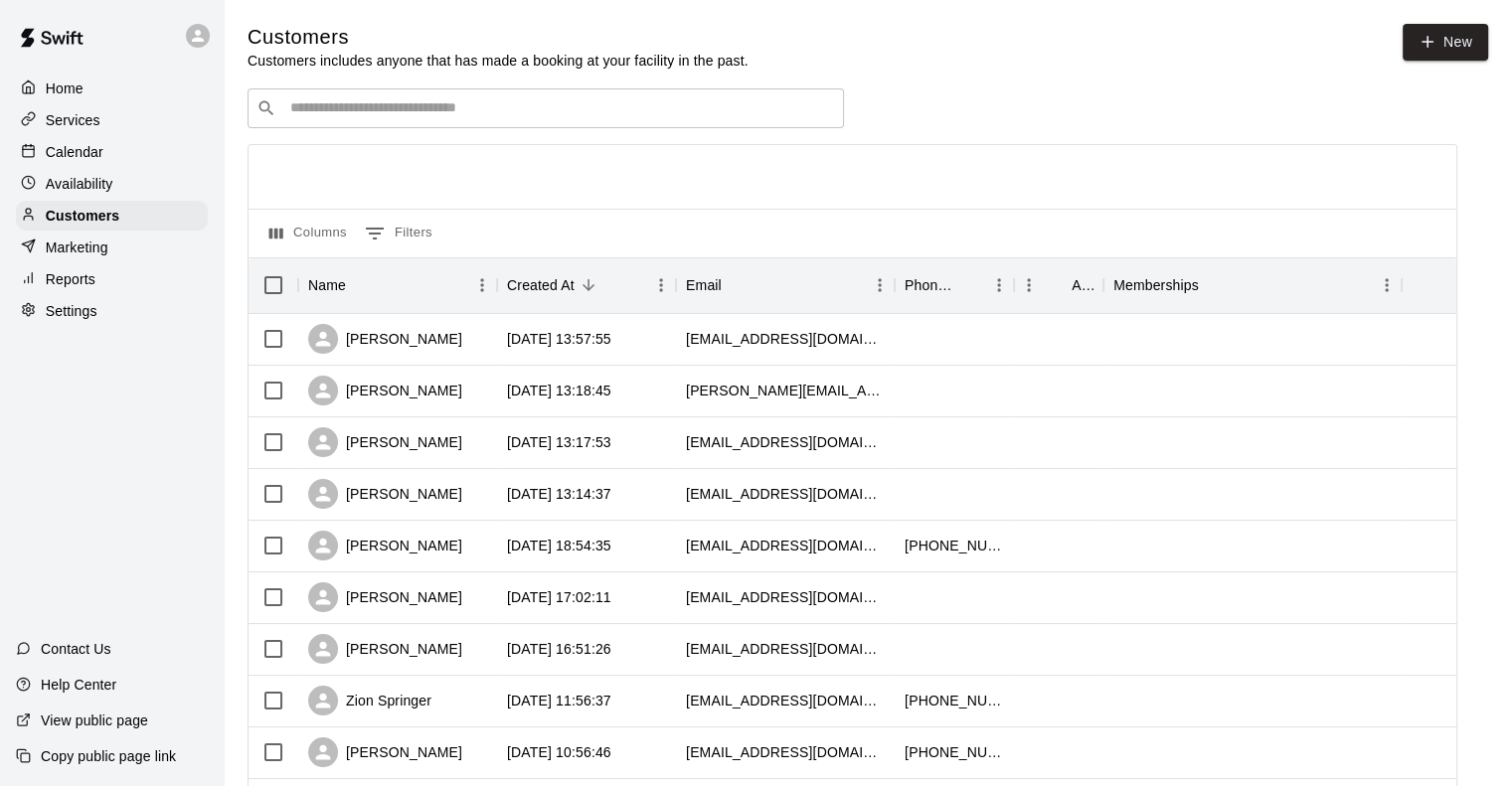 click on "Calendar" at bounding box center [75, 152] 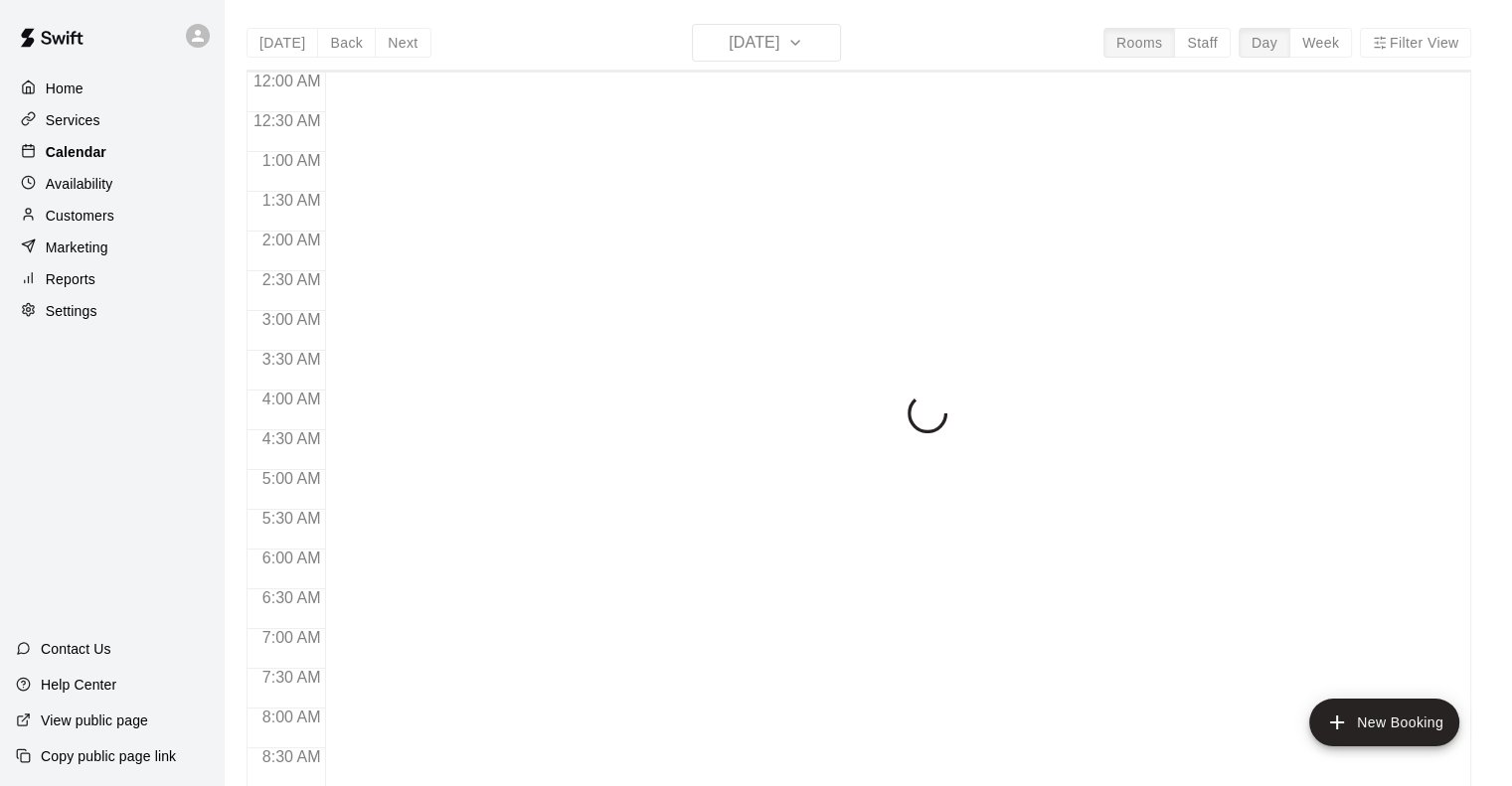 scroll, scrollTop: 731, scrollLeft: 0, axis: vertical 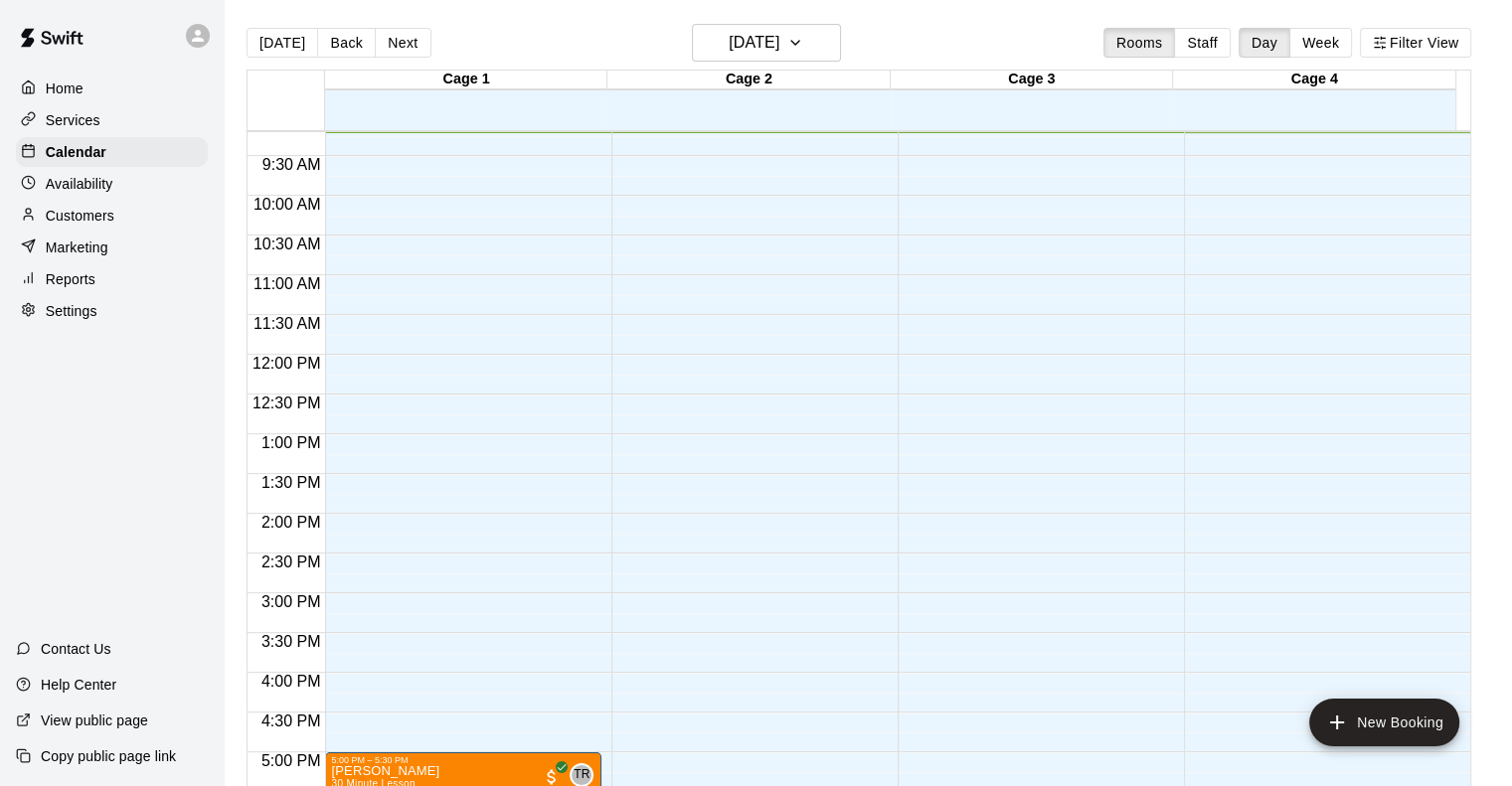 click on "Services" at bounding box center (73, 120) 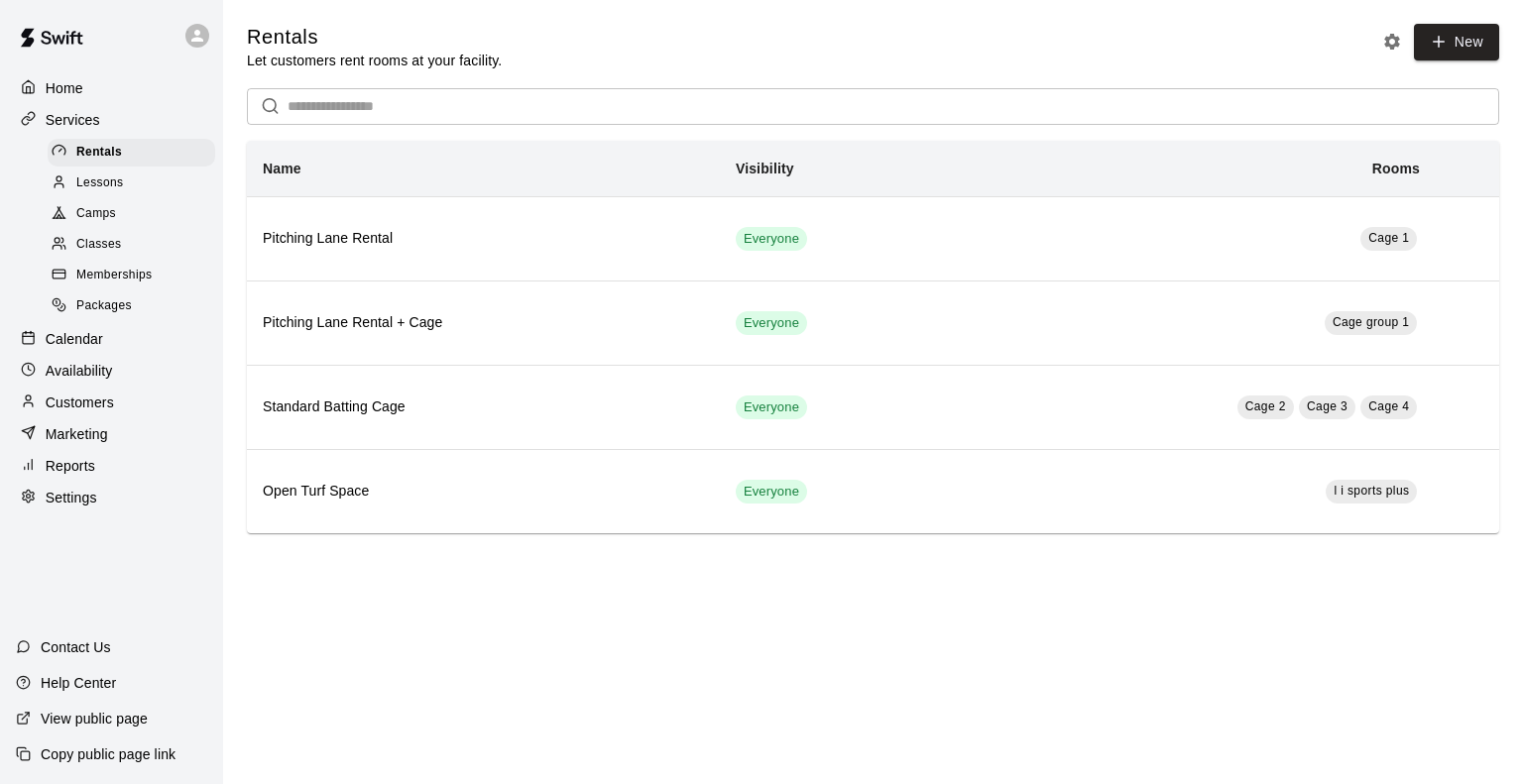 click on "Memberships" at bounding box center [114, 276] 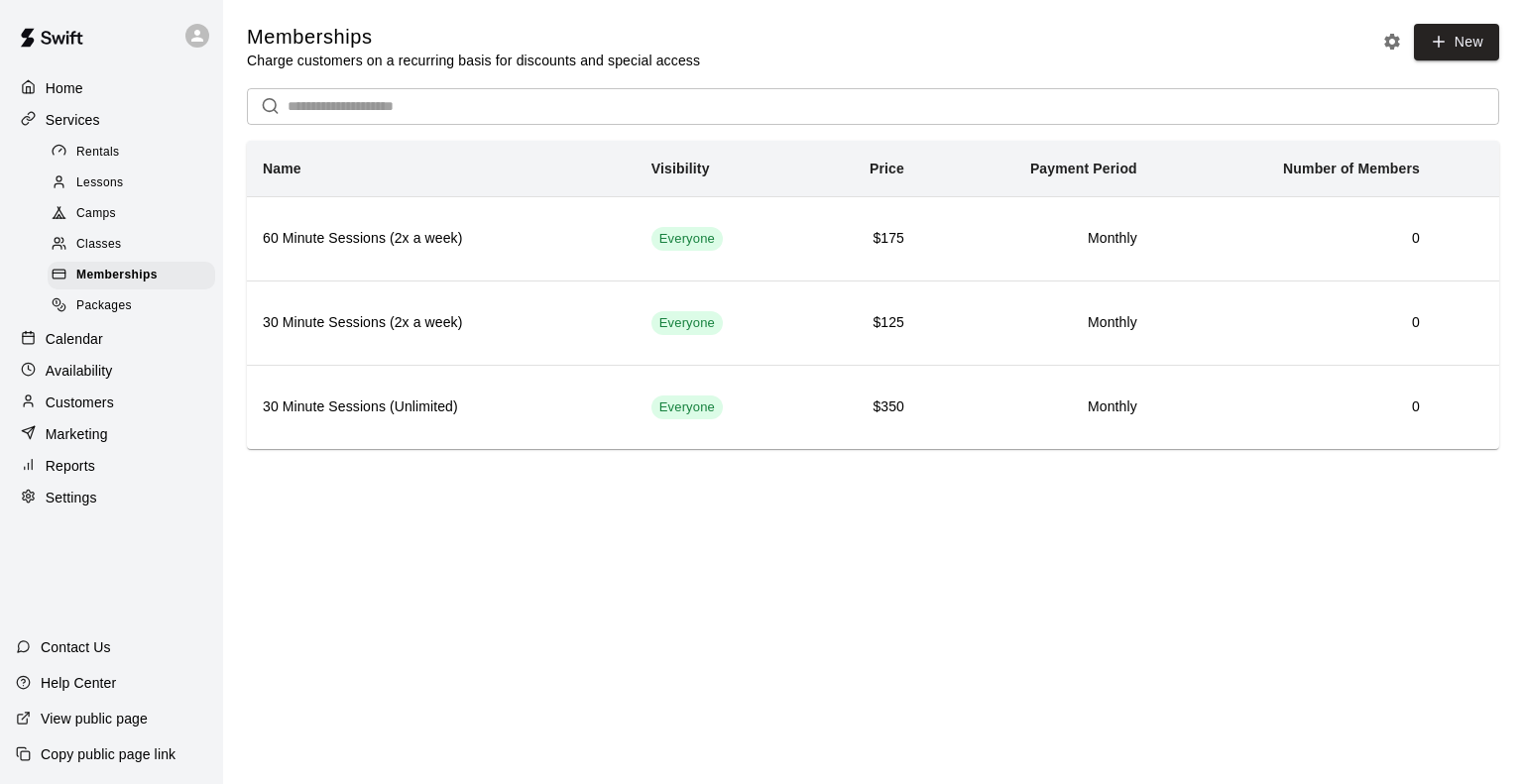 click on "Packages" at bounding box center (104, 306) 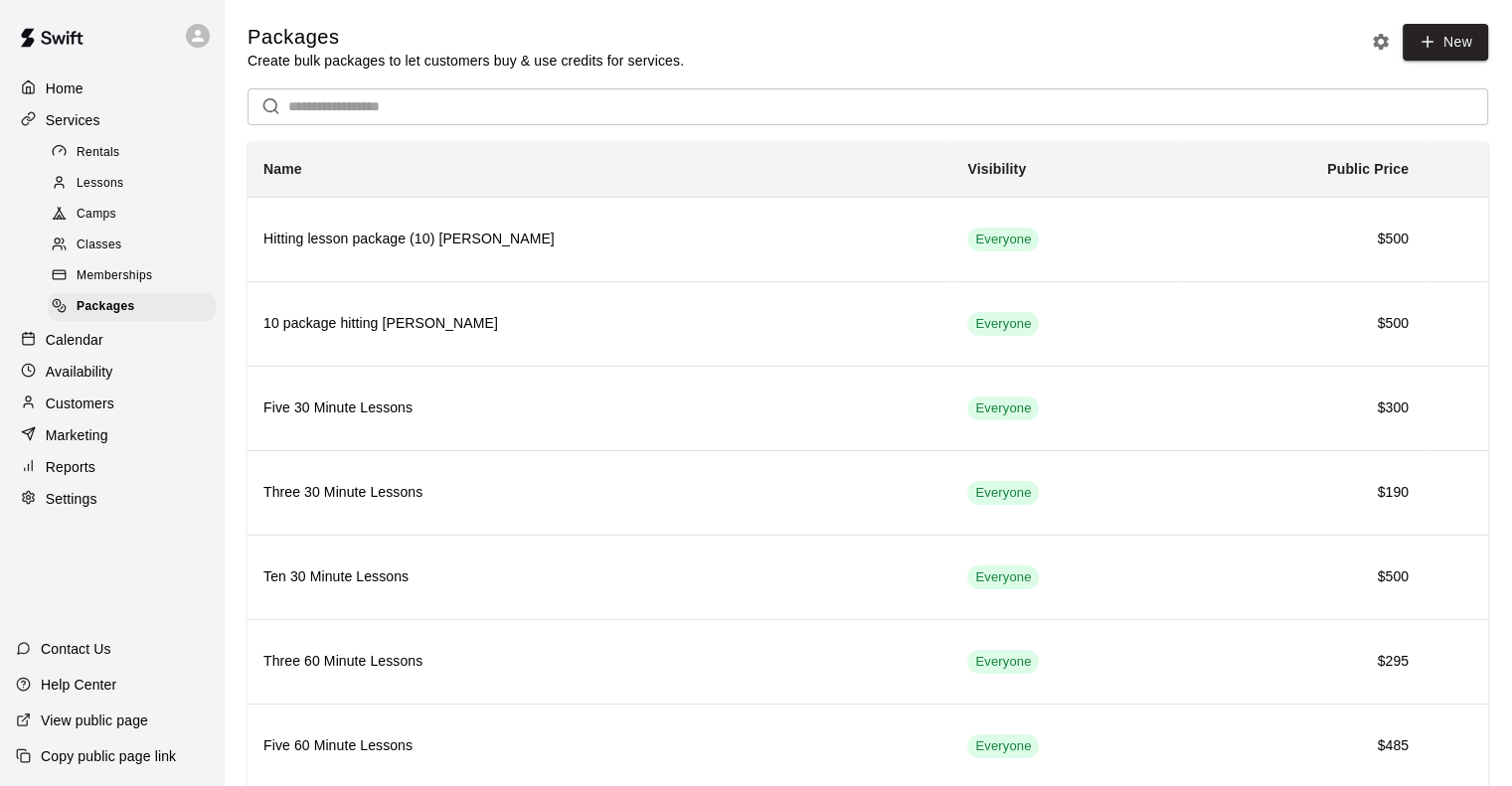 click on "Lessons" at bounding box center [131, 184] 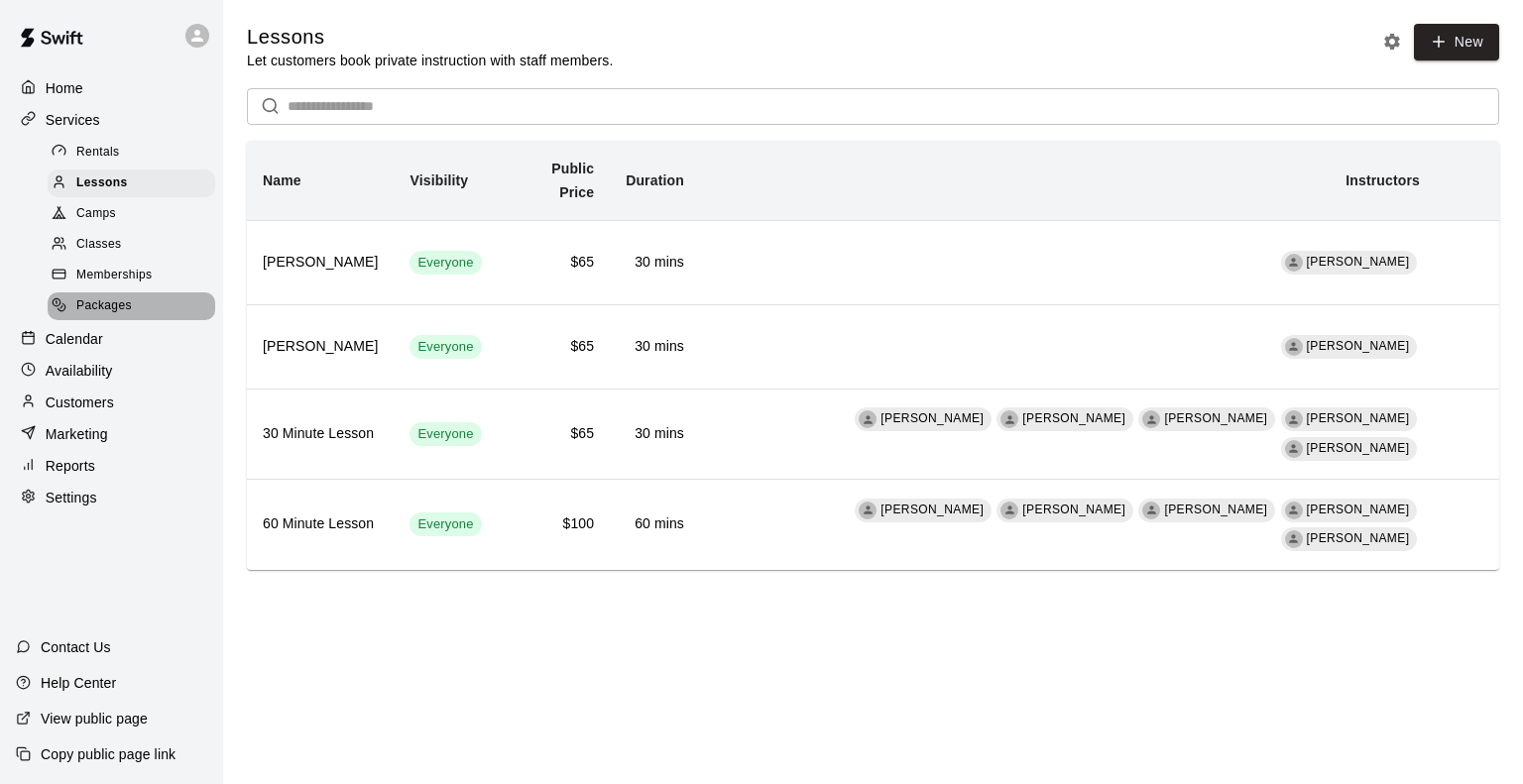 click on "Packages" at bounding box center (131, 306) 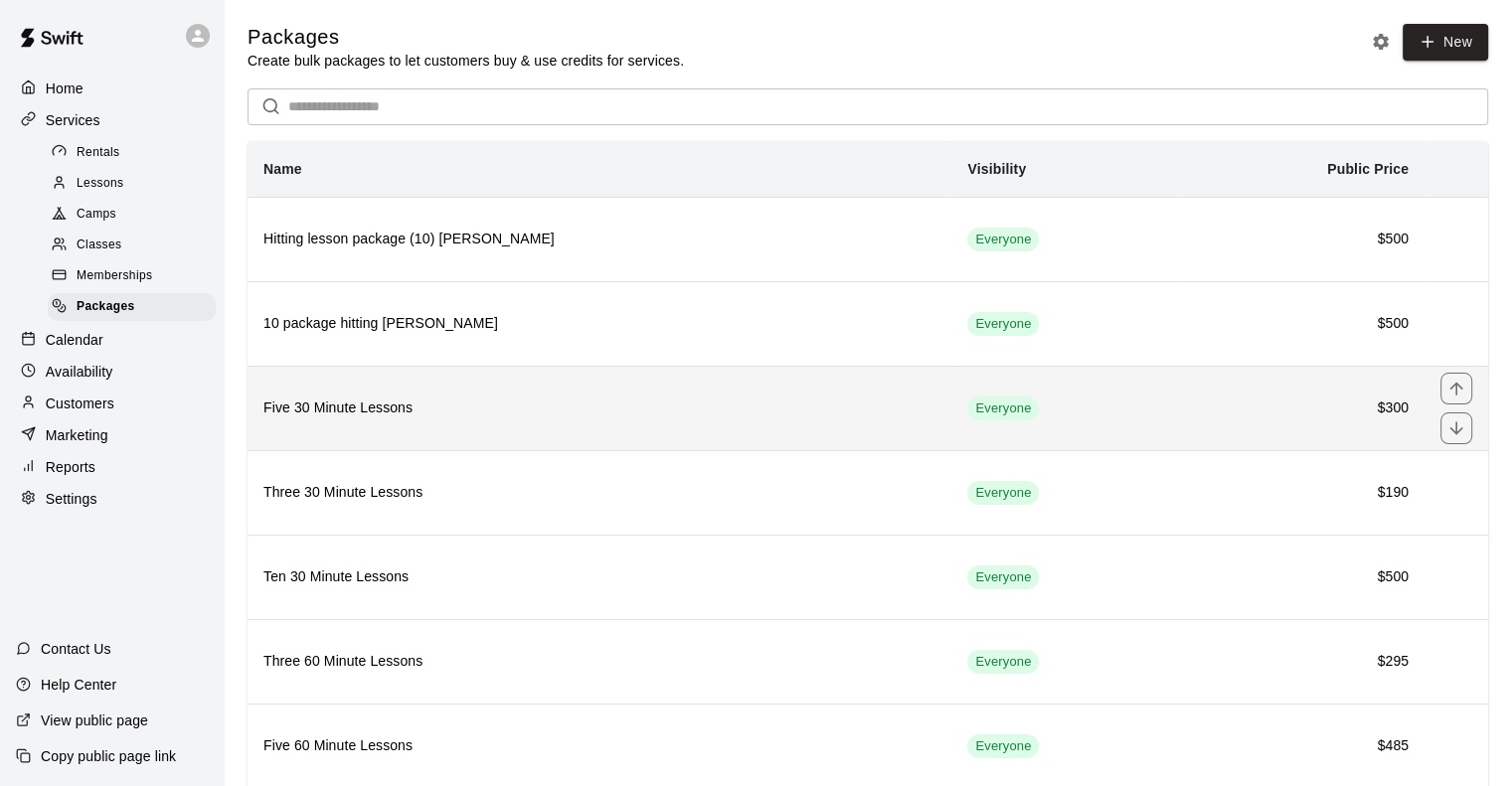 scroll, scrollTop: 137, scrollLeft: 0, axis: vertical 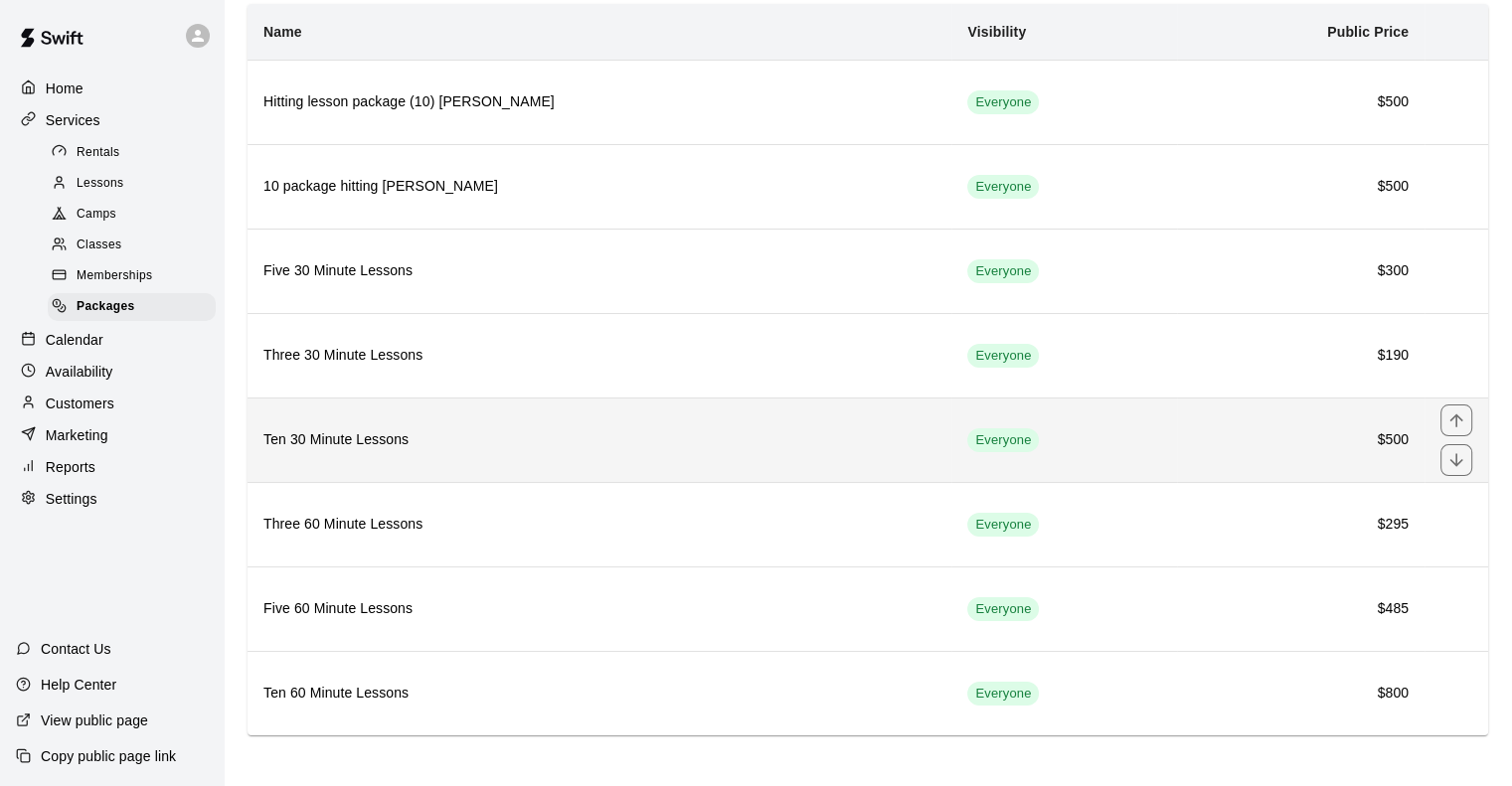 click on "Ten 30 Minute Lessons" at bounding box center [599, 440] 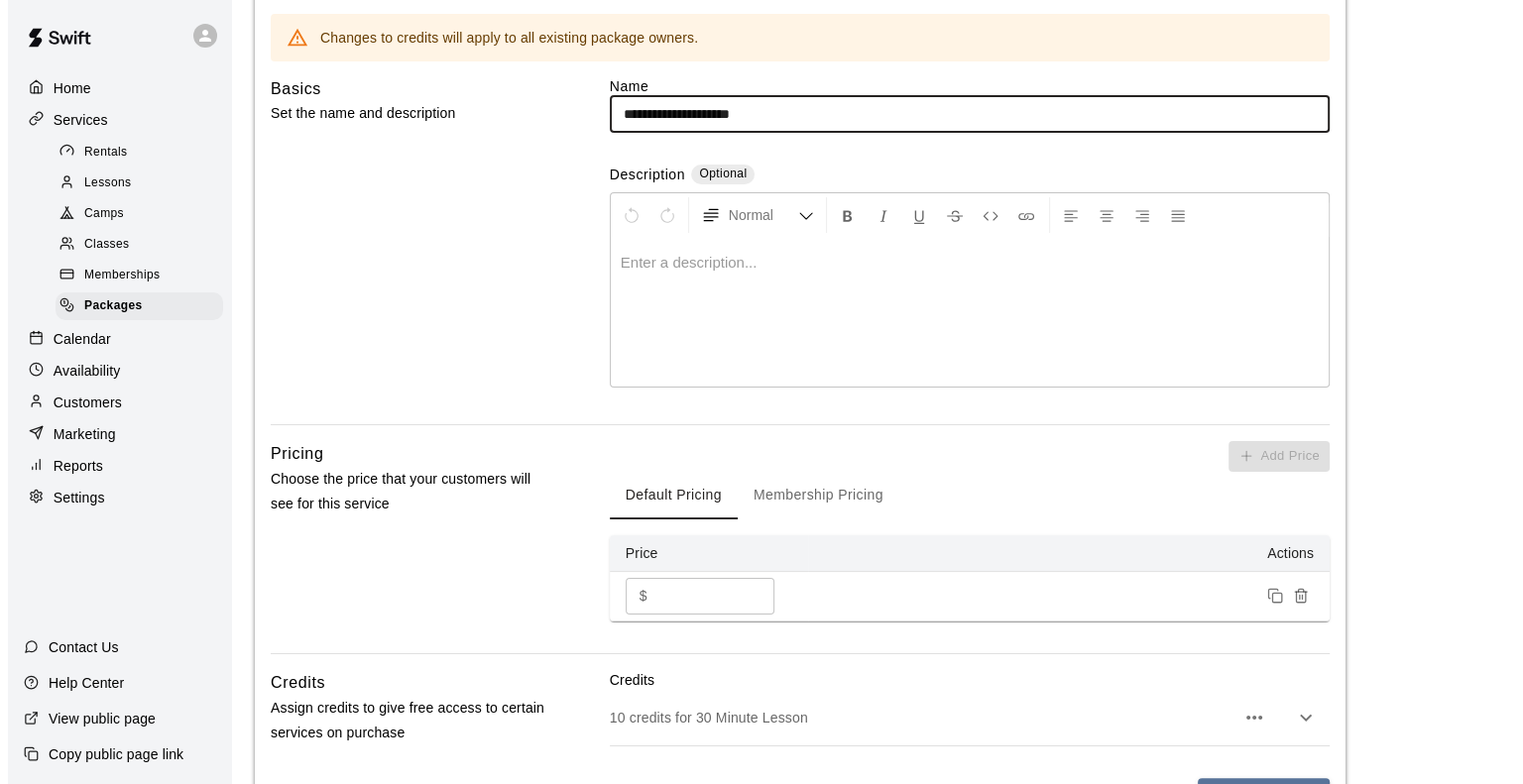 scroll, scrollTop: 0, scrollLeft: 0, axis: both 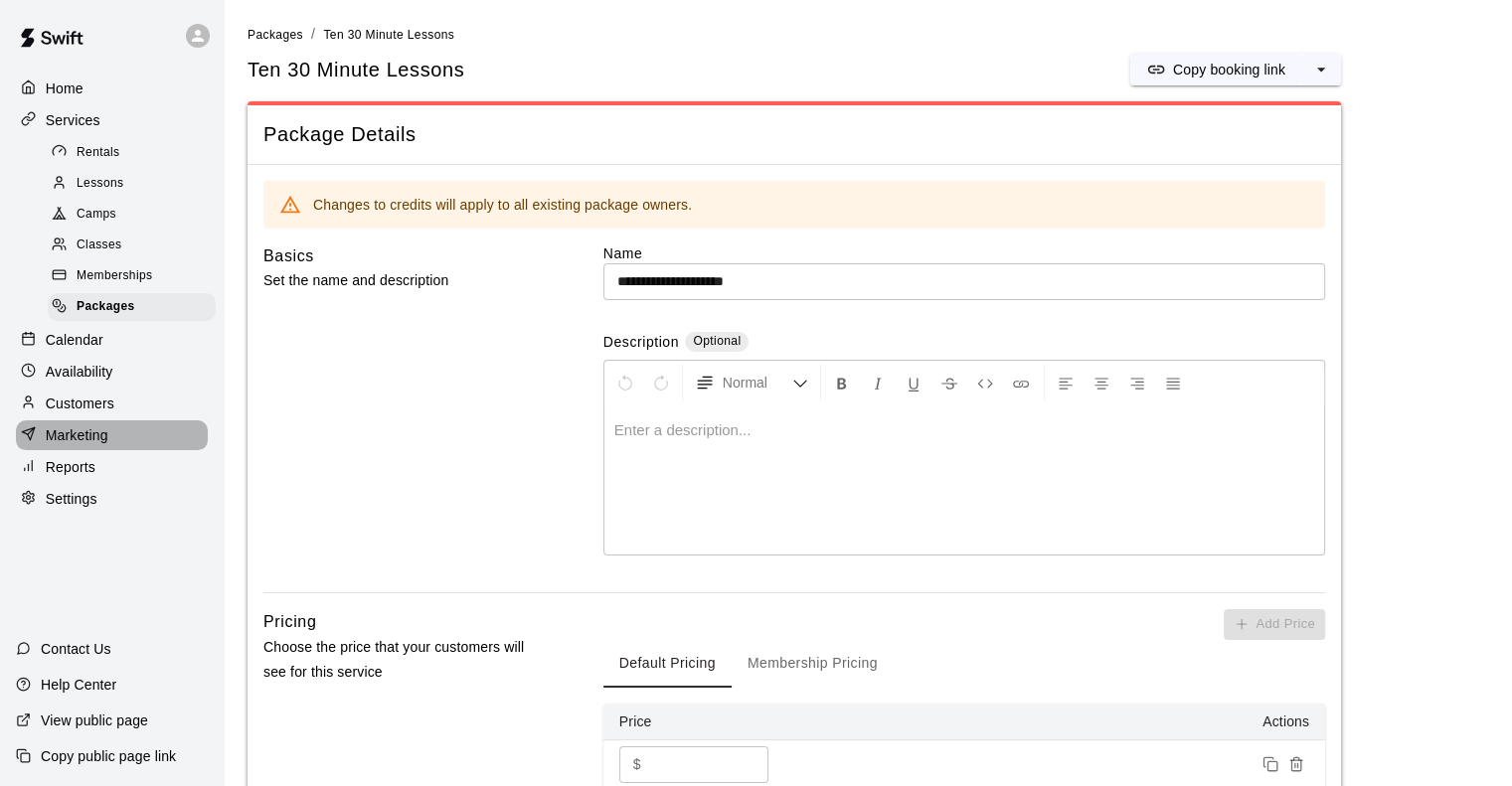 click on "Marketing" at bounding box center [111, 435] 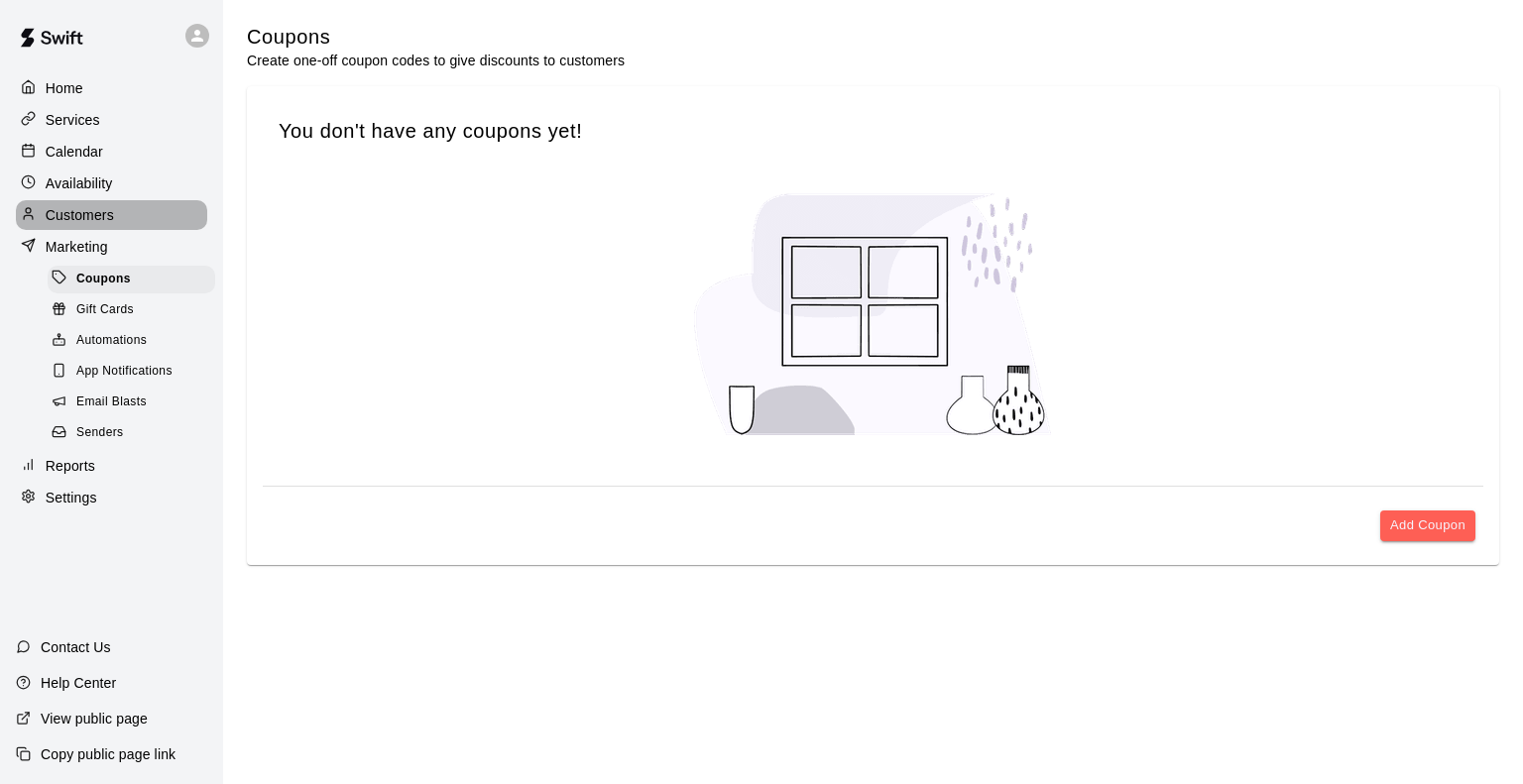 click on "Customers" at bounding box center (79, 215) 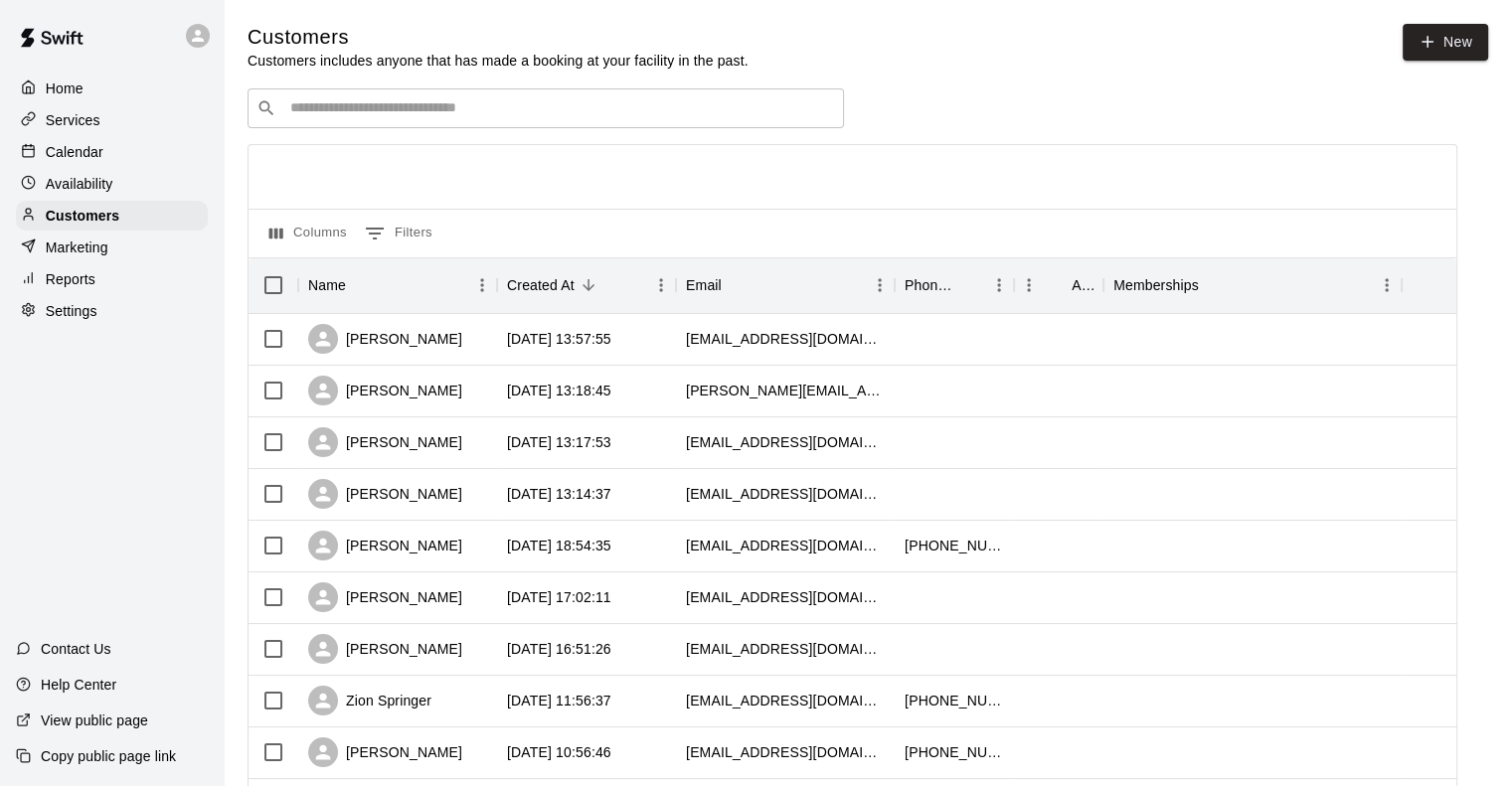 click on "​ ​" at bounding box center [546, 108] 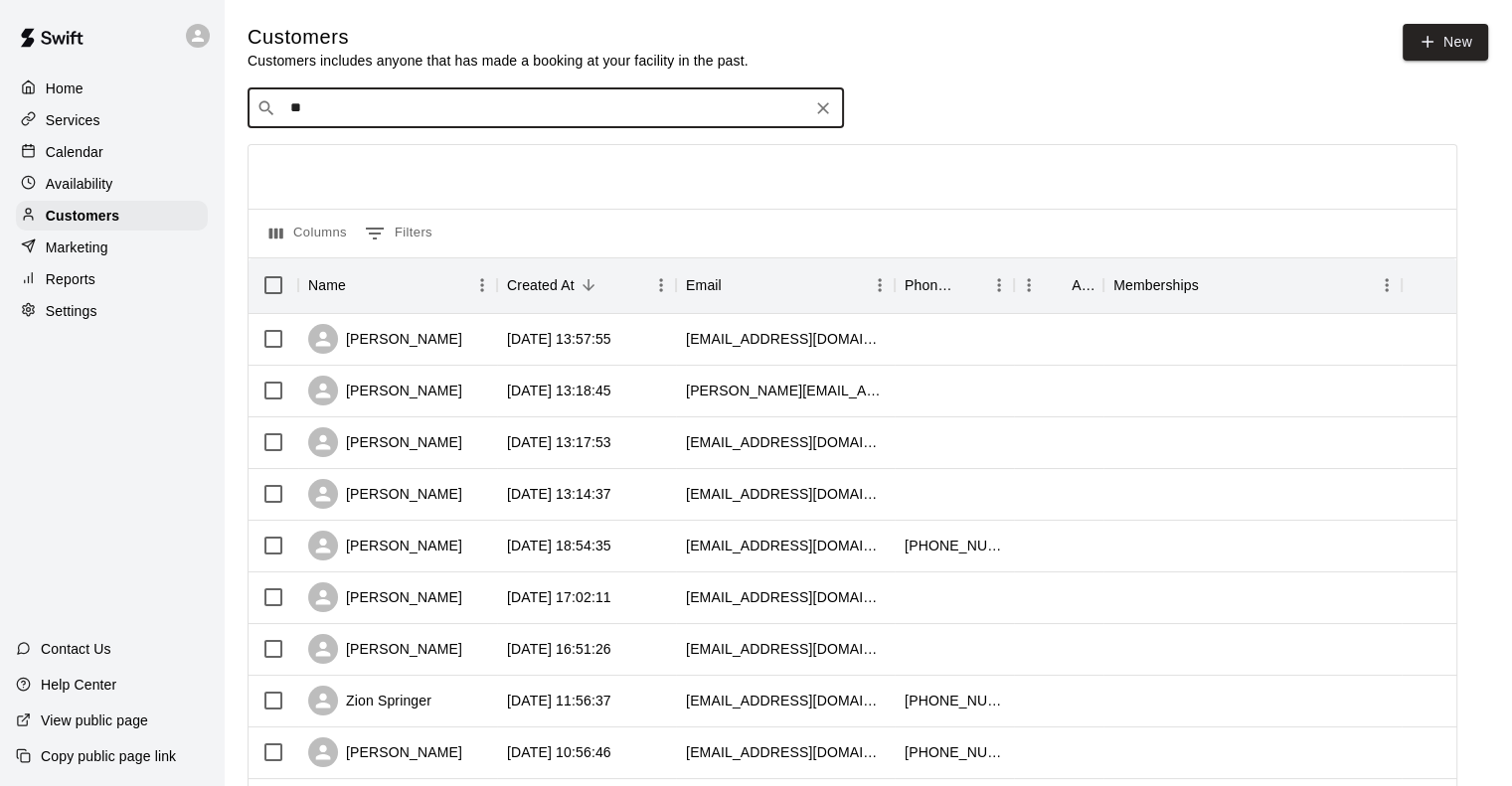 type on "***" 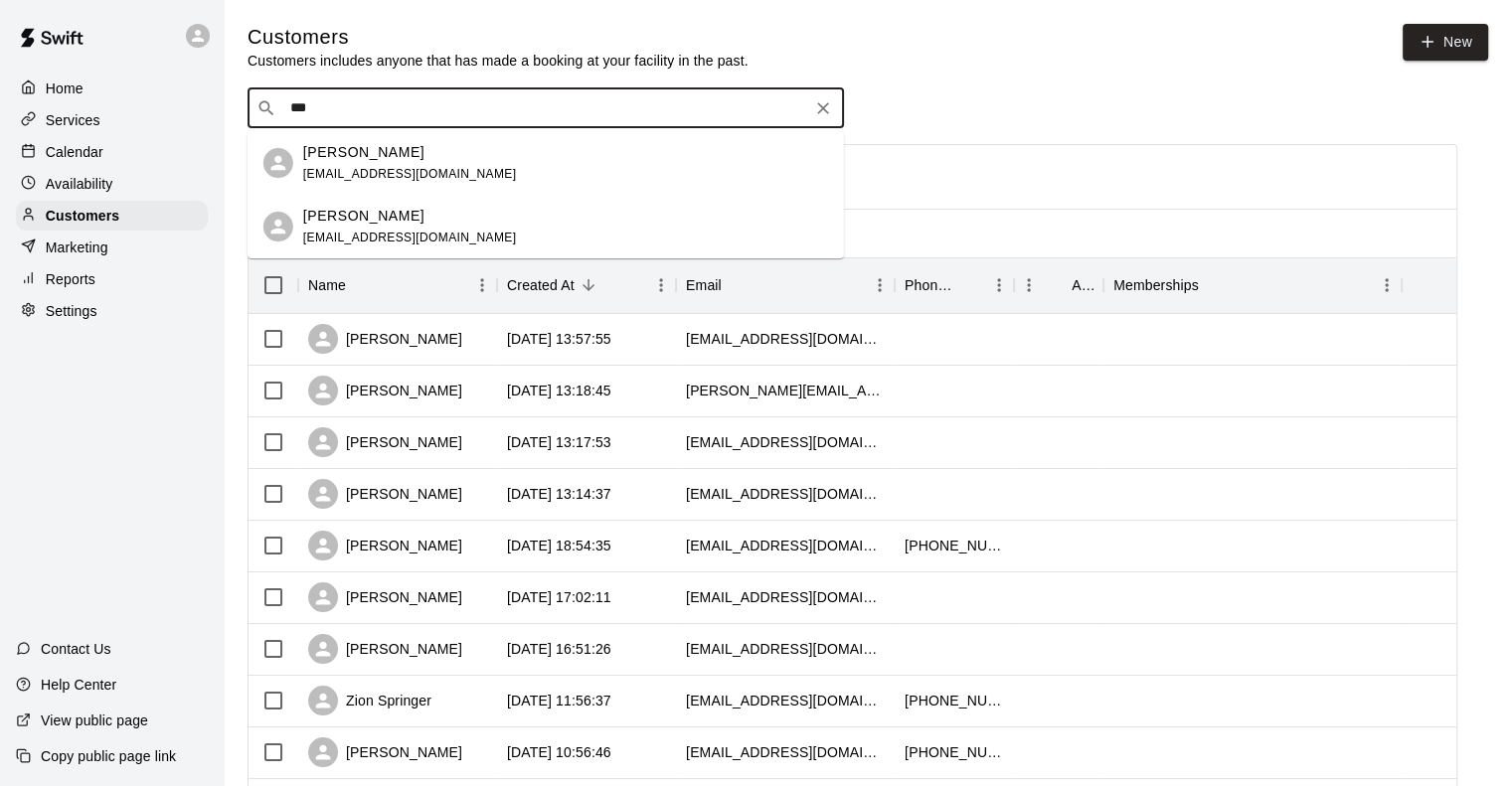 click on "[PERSON_NAME]" at bounding box center (364, 152) 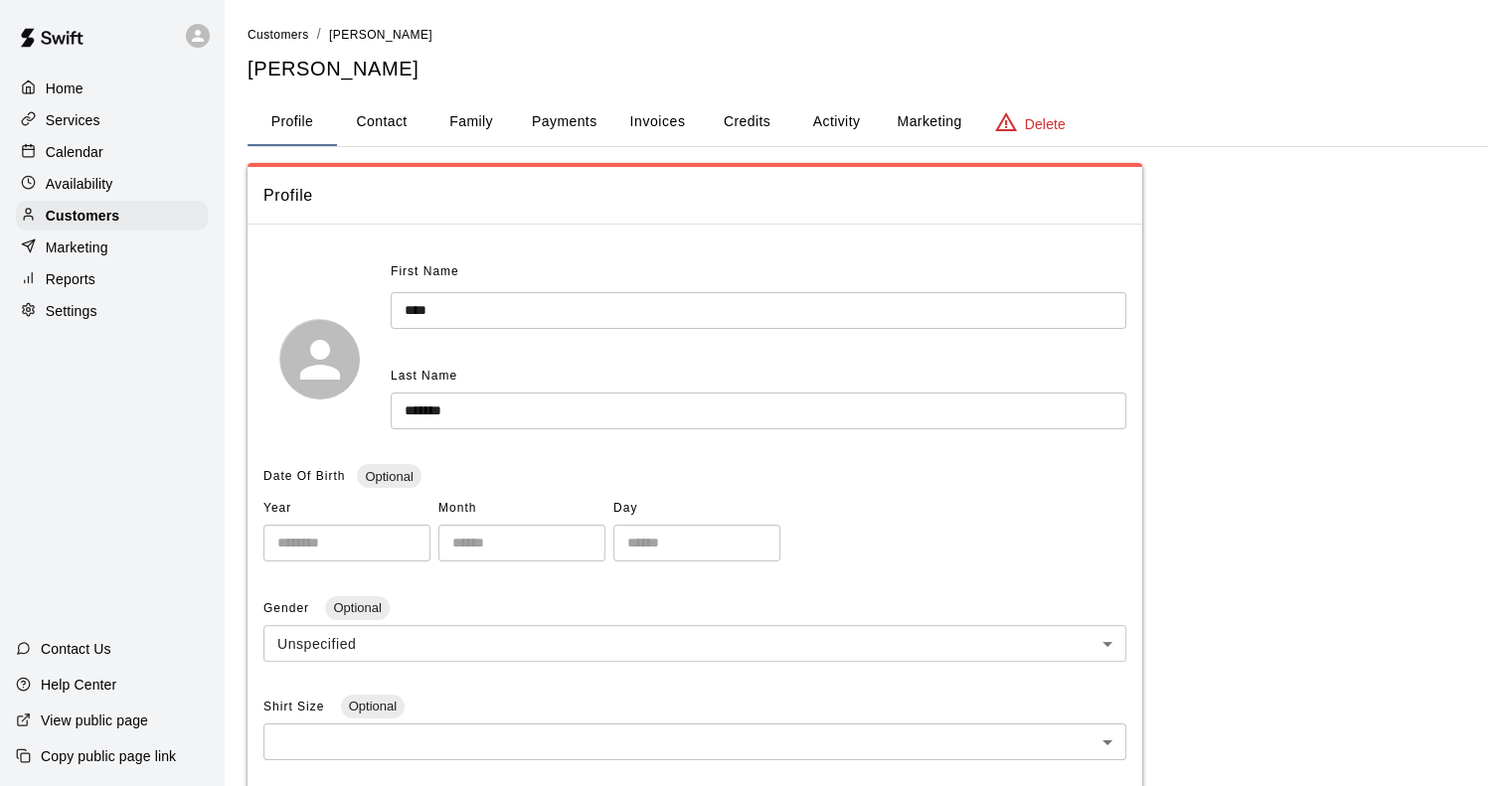 click on "Activity" at bounding box center (836, 122) 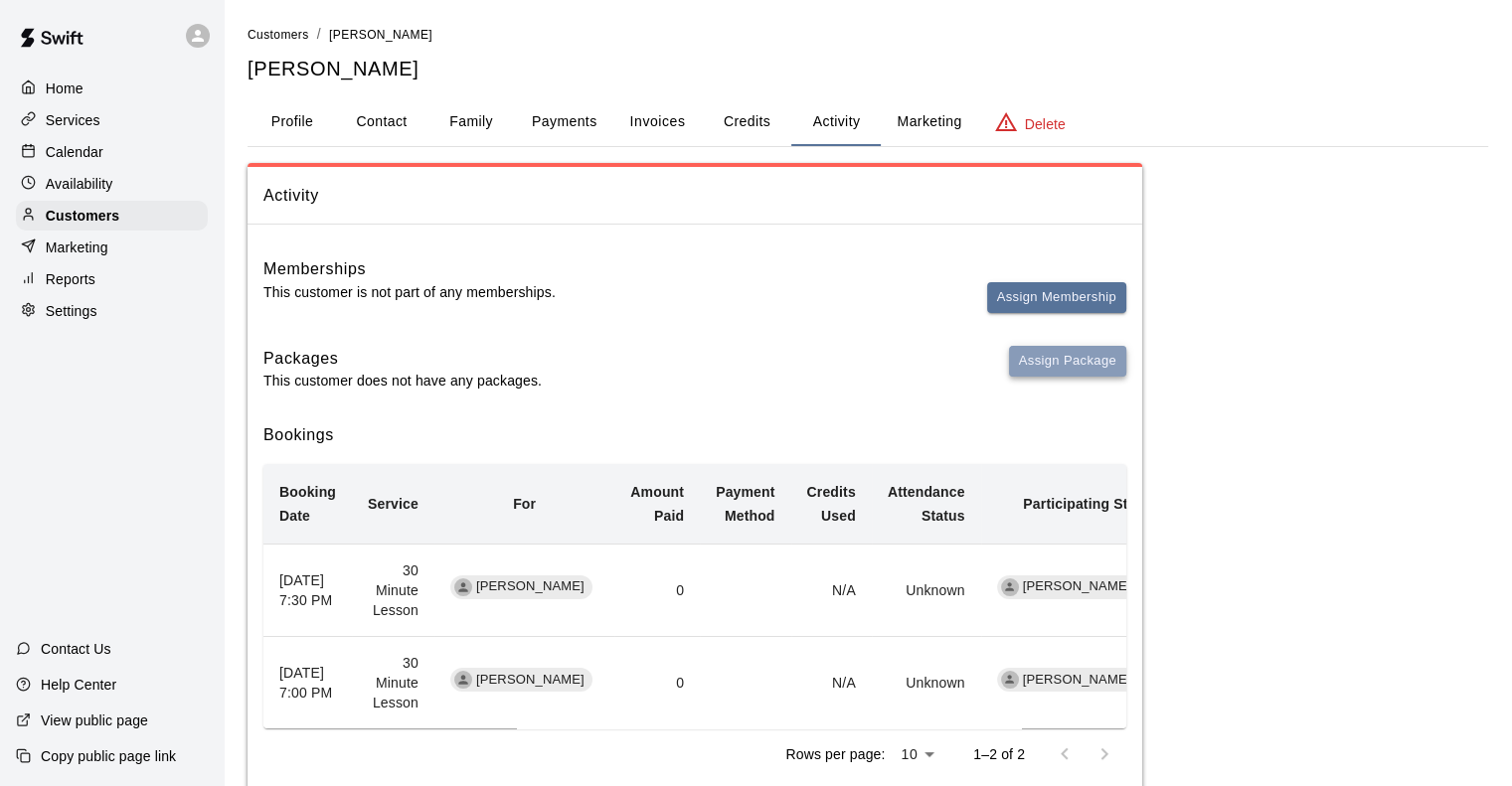 click on "Assign Package" at bounding box center (1068, 361) 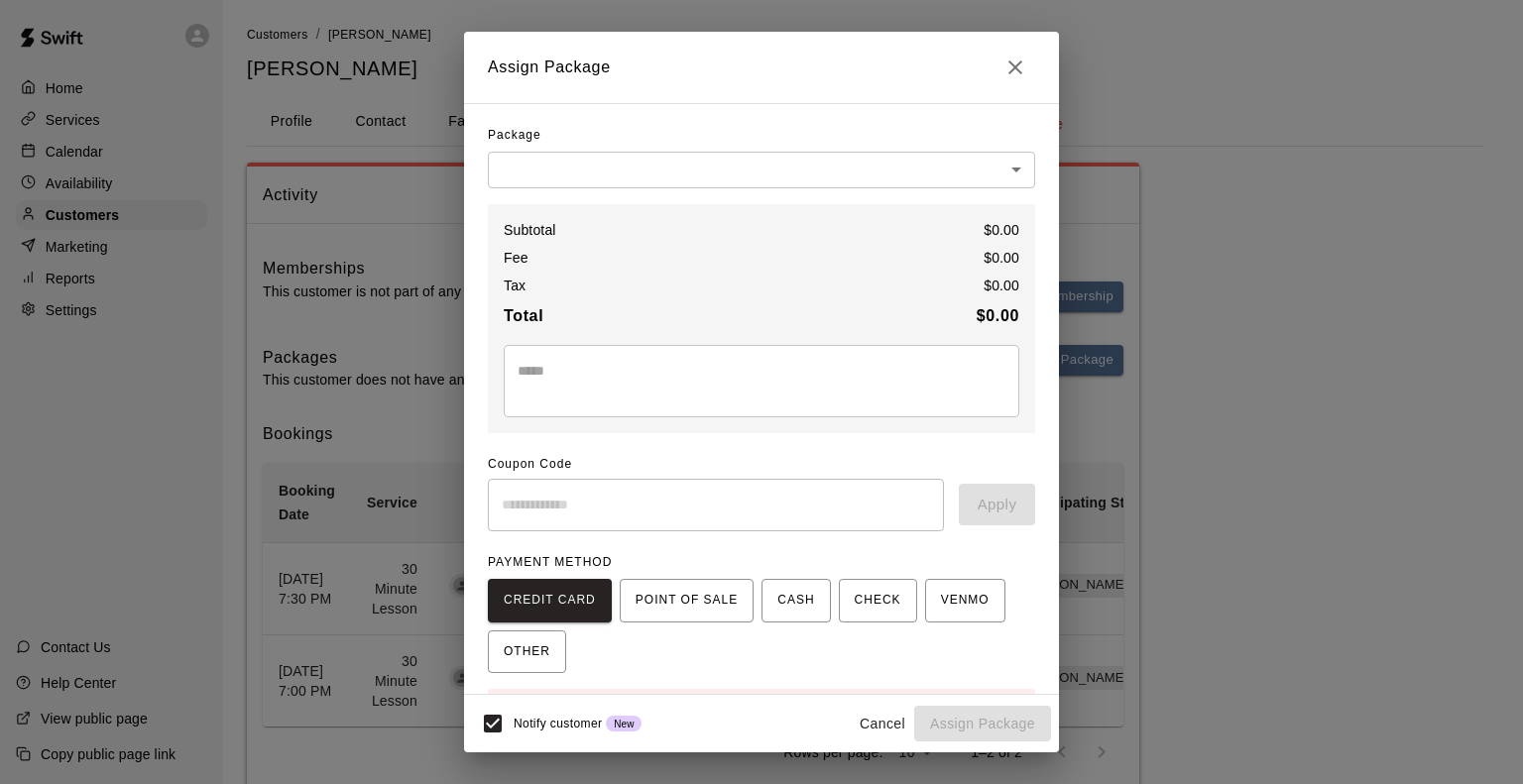 click on "Home Services Calendar Availability Customers Marketing Reports Settings Contact Us Help Center View public page Copy public page link Customers / [PERSON_NAME] [PERSON_NAME] Profile Contact Family Payments Invoices Credits Activity Marketing Delete Activity Memberships This customer is not part of any memberships. Assign Membership Packages This customer does not have any packages. Assign Package Bookings Booking Date   Service For Amount Paid Payment Method Credits Used Attendance Status Participating Staff [DATE] 7:30 PM 30 Minute Lesson [PERSON_NAME] 0 N/A Unknown [PERSON_NAME] [DATE] 7:00 PM 30 Minute Lesson [PERSON_NAME] 0 N/A Unknown [PERSON_NAME] Rows per page: 10 ** 1–2 of 2 Swift - Edit Customer Hide chevron-down Assign Package Package ​ ​ Subtotal $ 0.00 Fee $ 0.00 Tax $ 0.00 Total $ 0.00 * ​ Coupon Code ​ Apply PAYMENT METHOD CREDIT CARD POINT OF SALE CASH CHECK VENMO OTHER No cards on file. Visit the   Cards section under the Payments tab Visit profile Notify customer New" at bounding box center (762, 420) 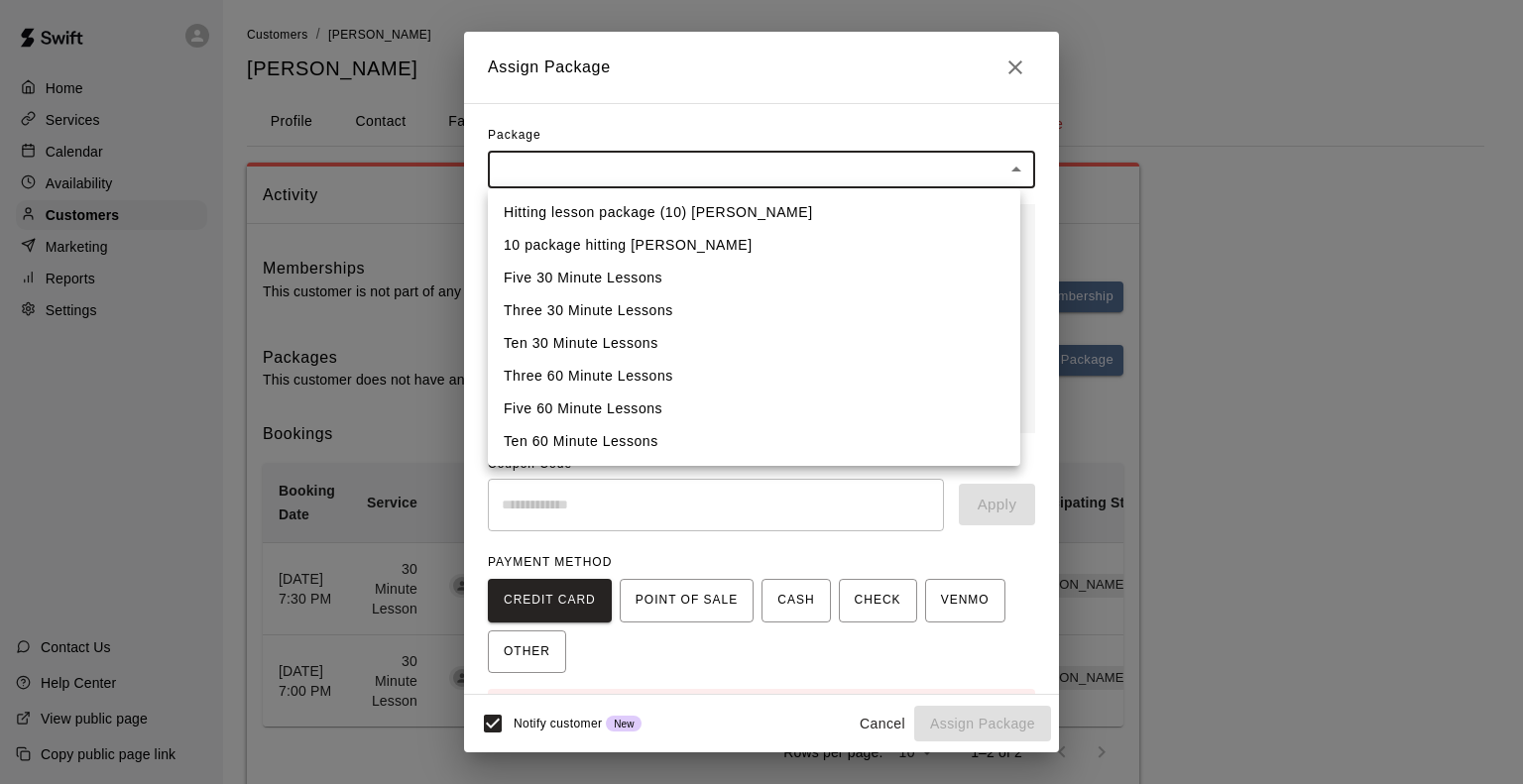 click on "Ten 30 Minute Lessons" at bounding box center (754, 343) 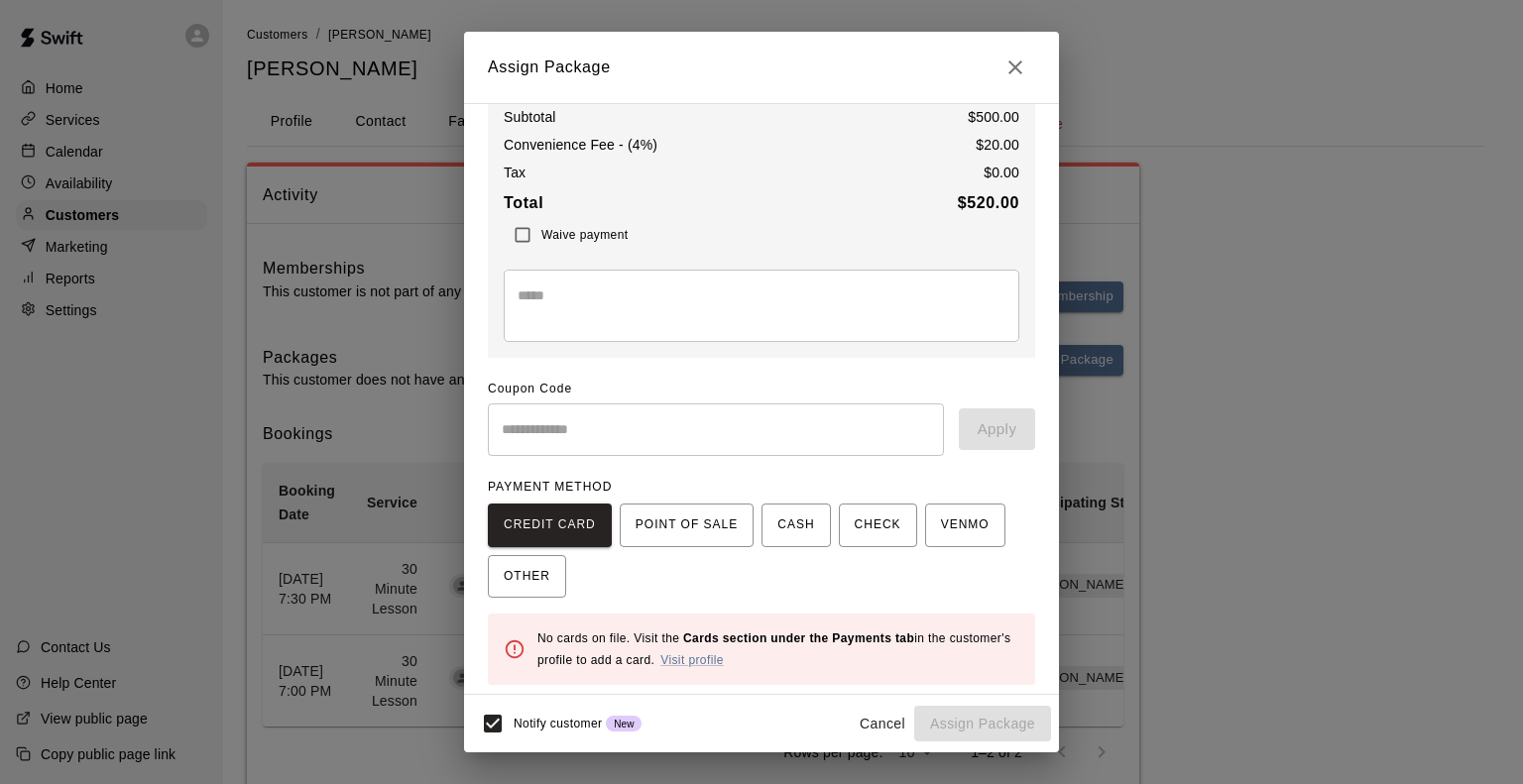 scroll, scrollTop: 116, scrollLeft: 0, axis: vertical 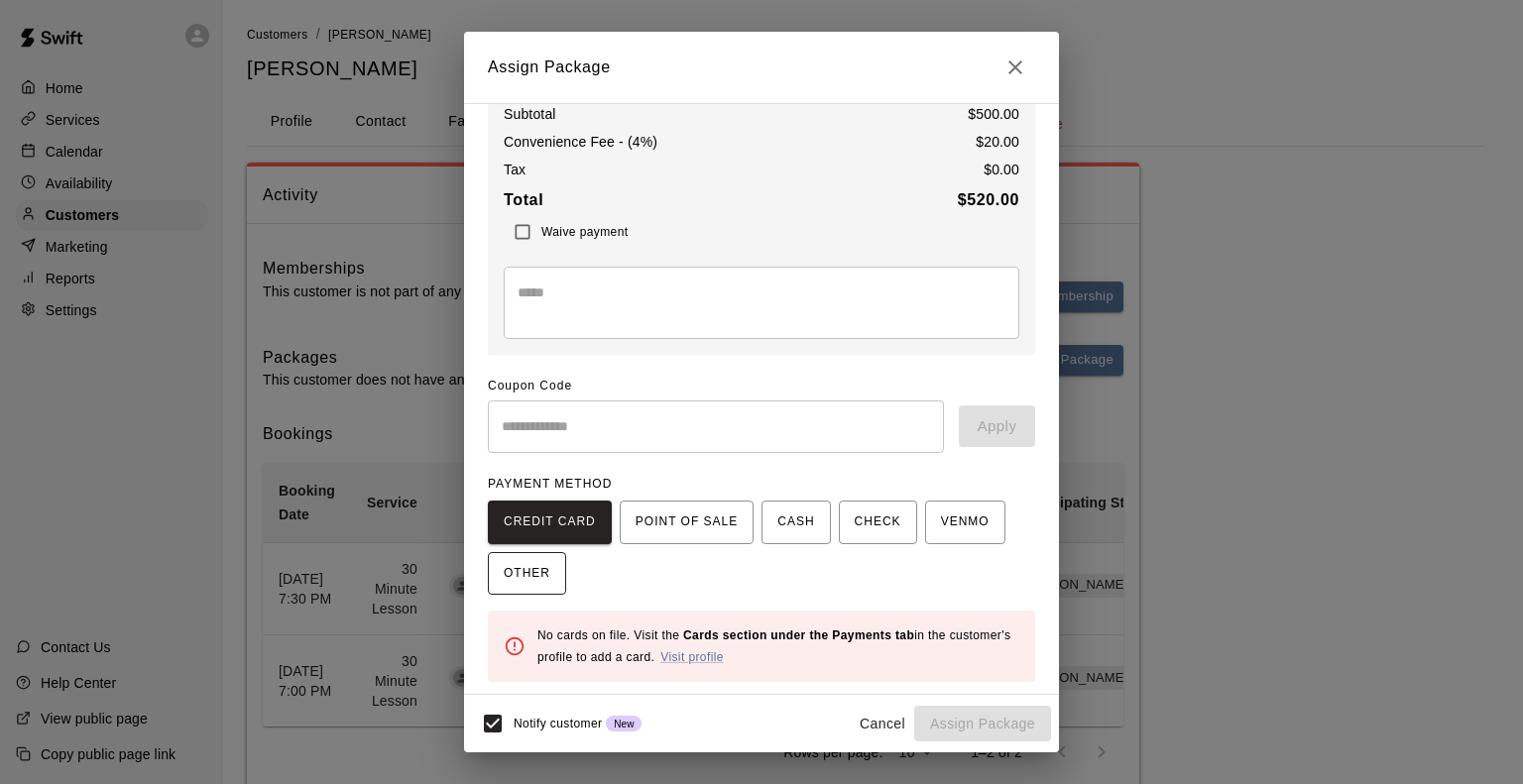 click on "OTHER" at bounding box center [527, 574] 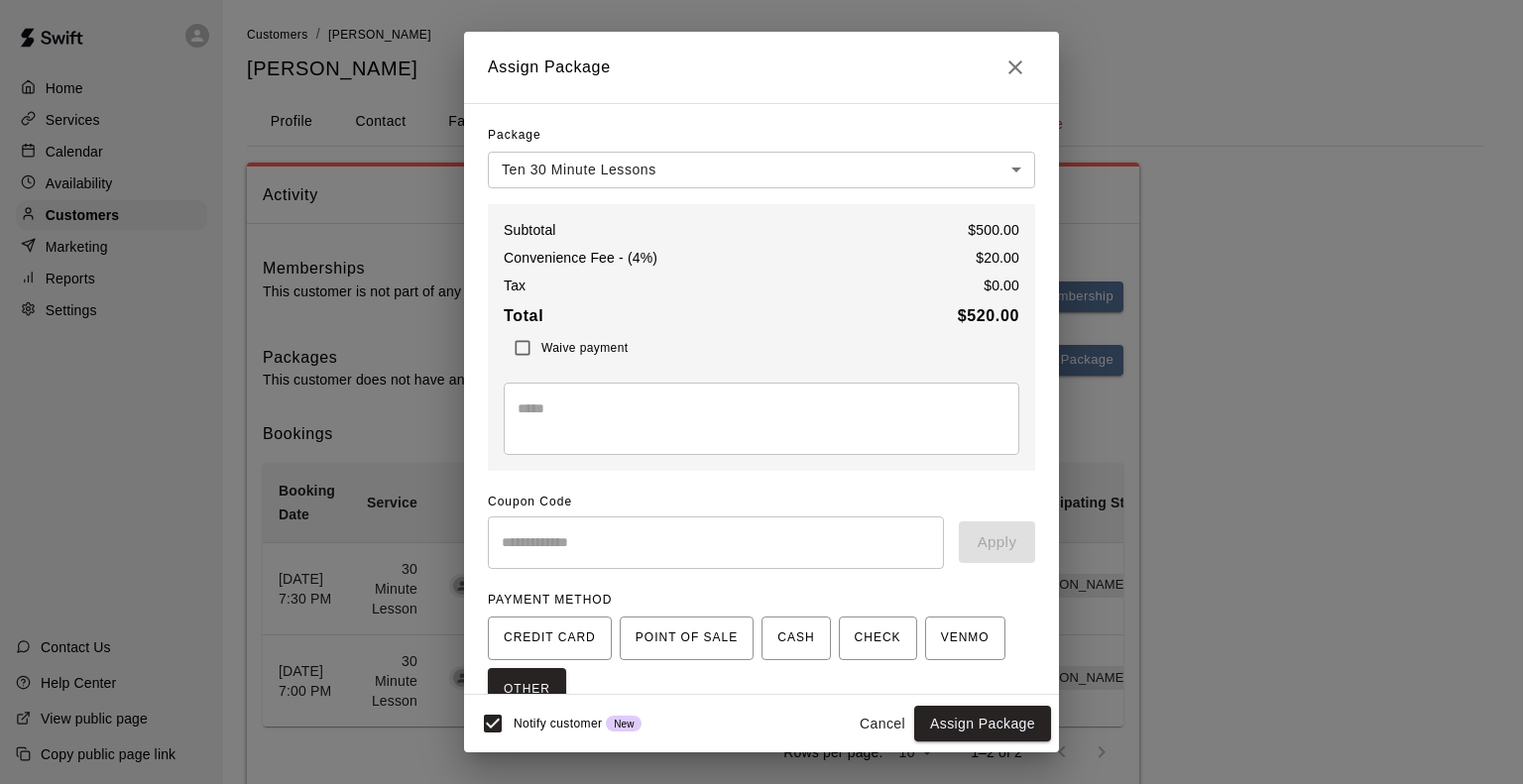 scroll, scrollTop: 95, scrollLeft: 0, axis: vertical 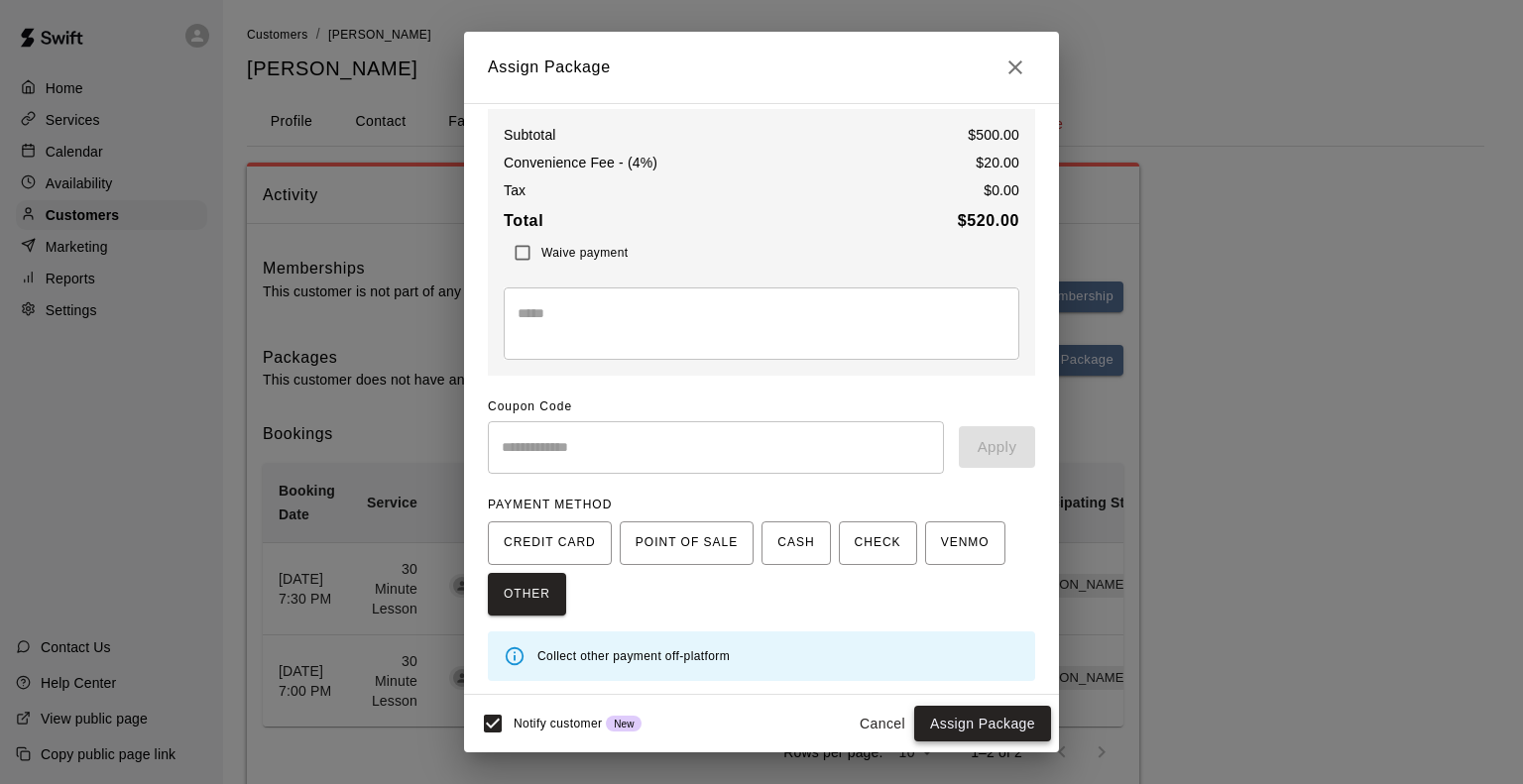 click on "Assign Package" at bounding box center [983, 724] 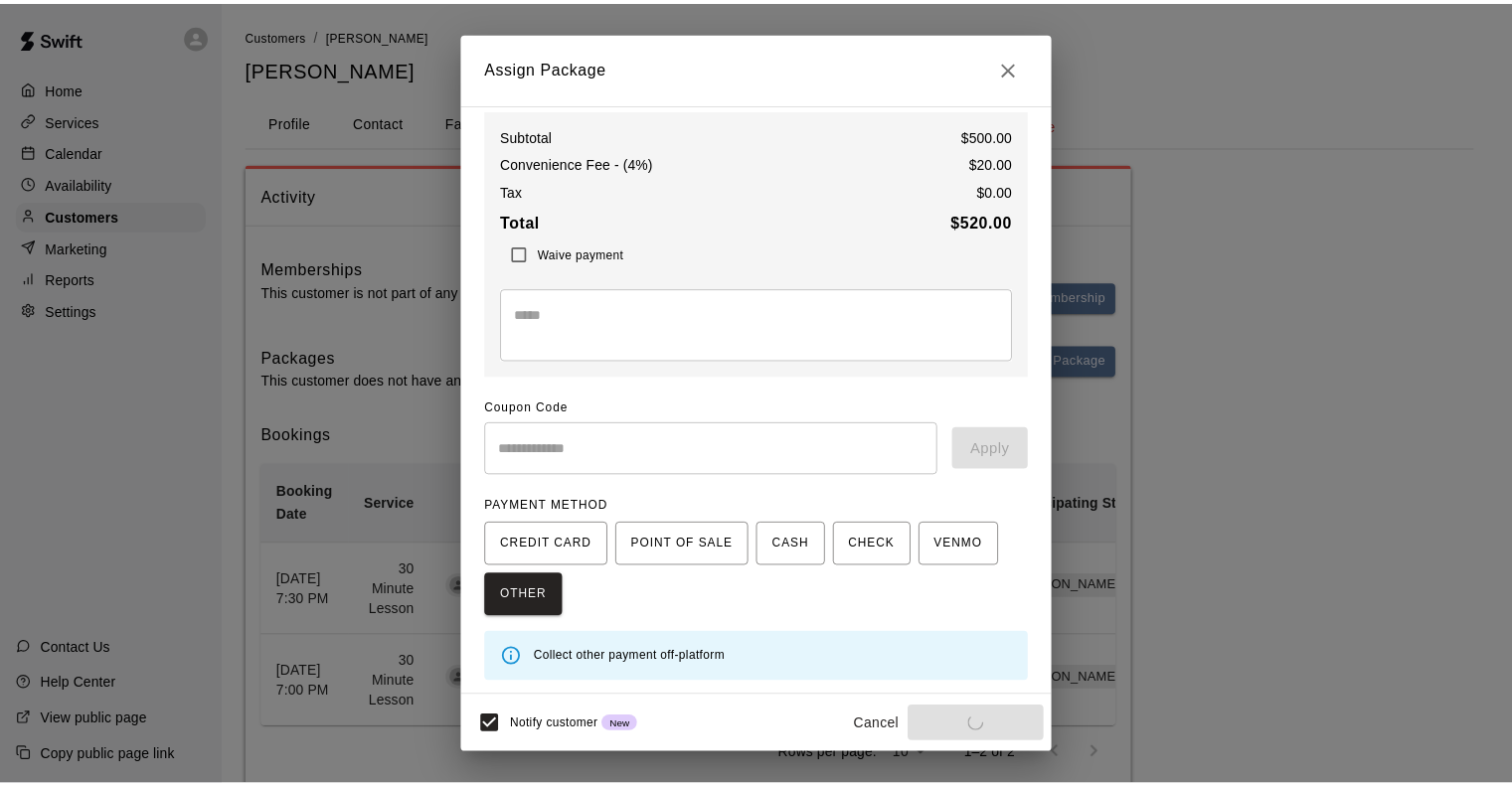 scroll, scrollTop: 79, scrollLeft: 0, axis: vertical 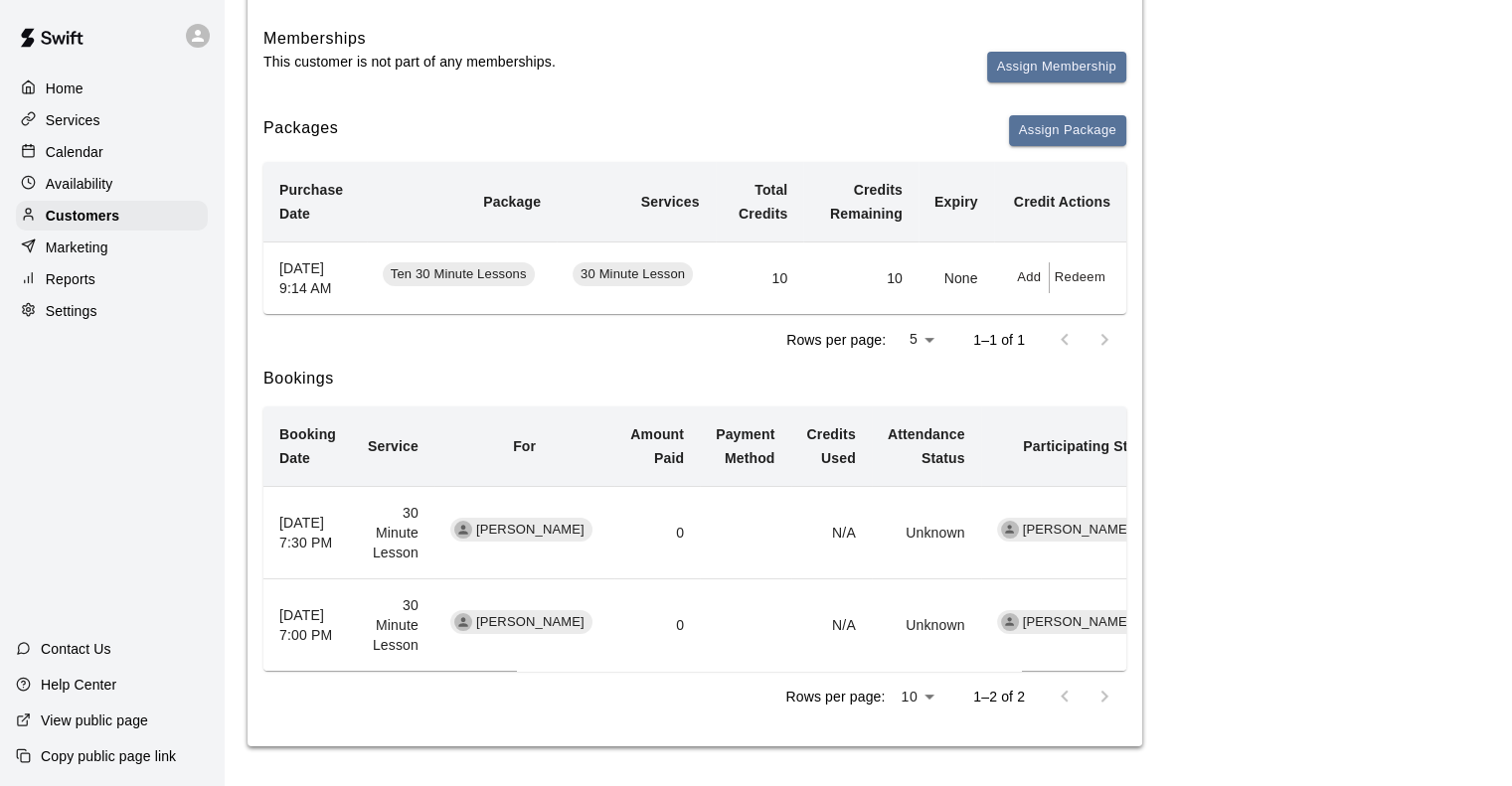 click on "Redeem" at bounding box center [1080, 277] 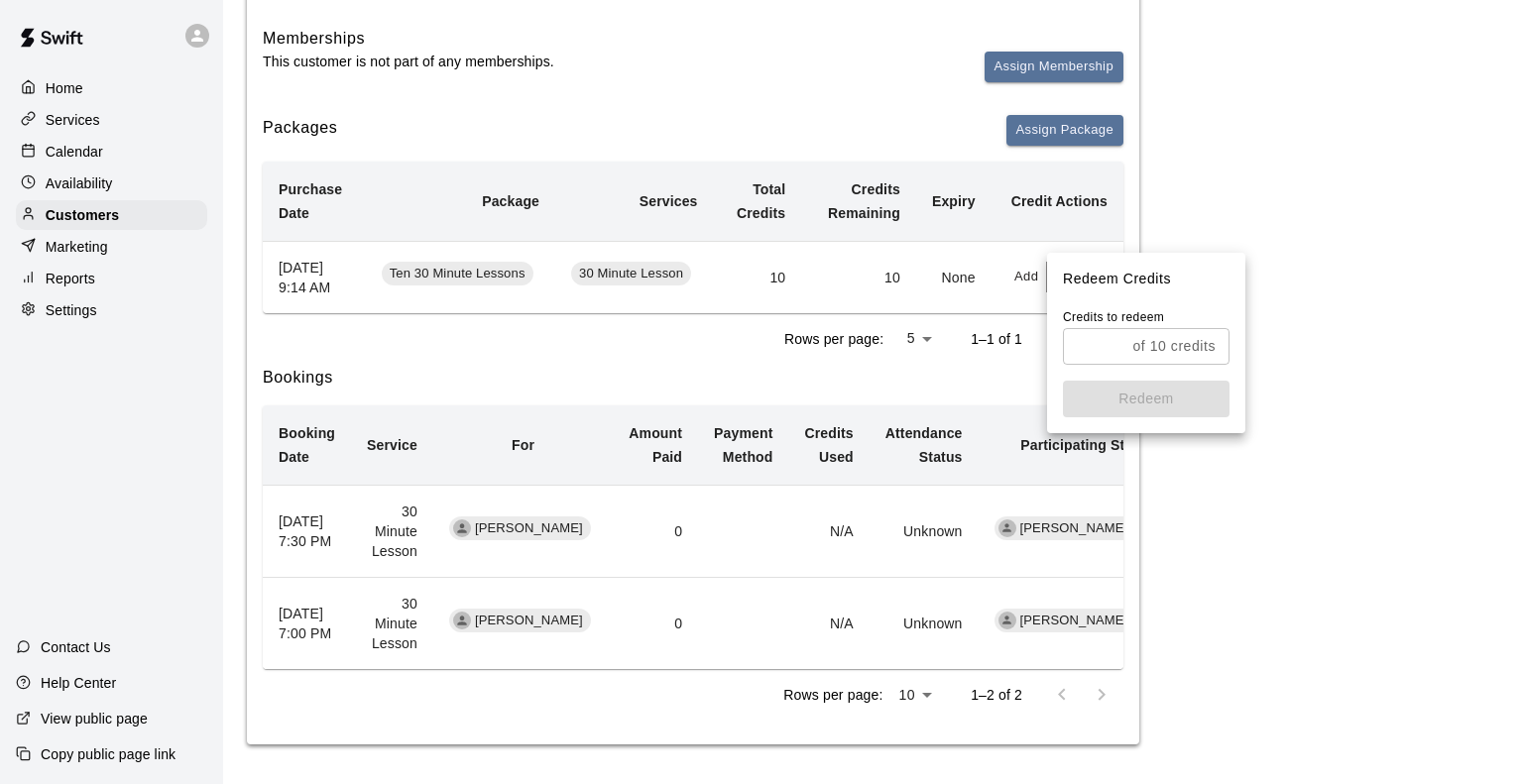 click on "of 10 credits ​" at bounding box center (1146, 346) 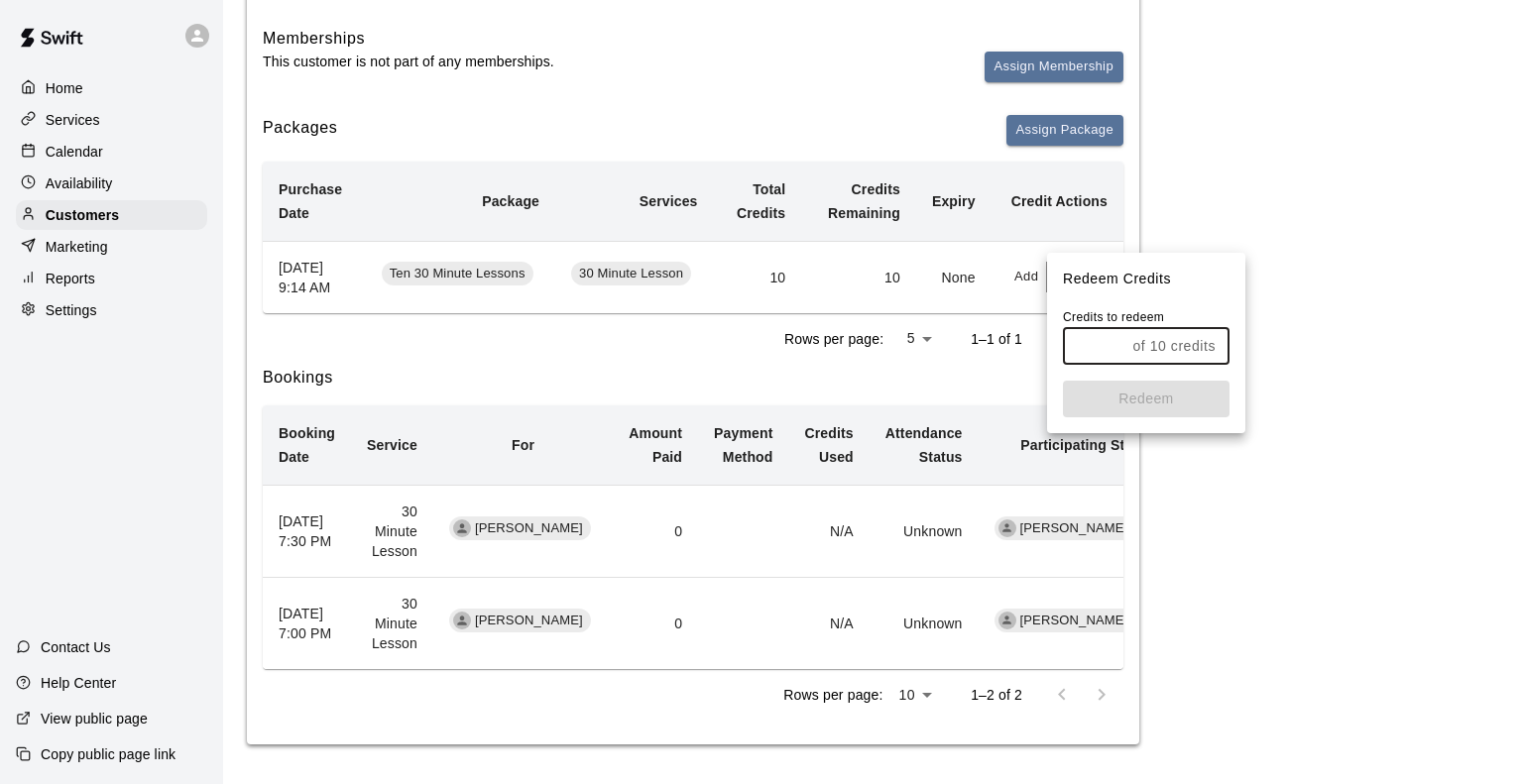 type on "*" 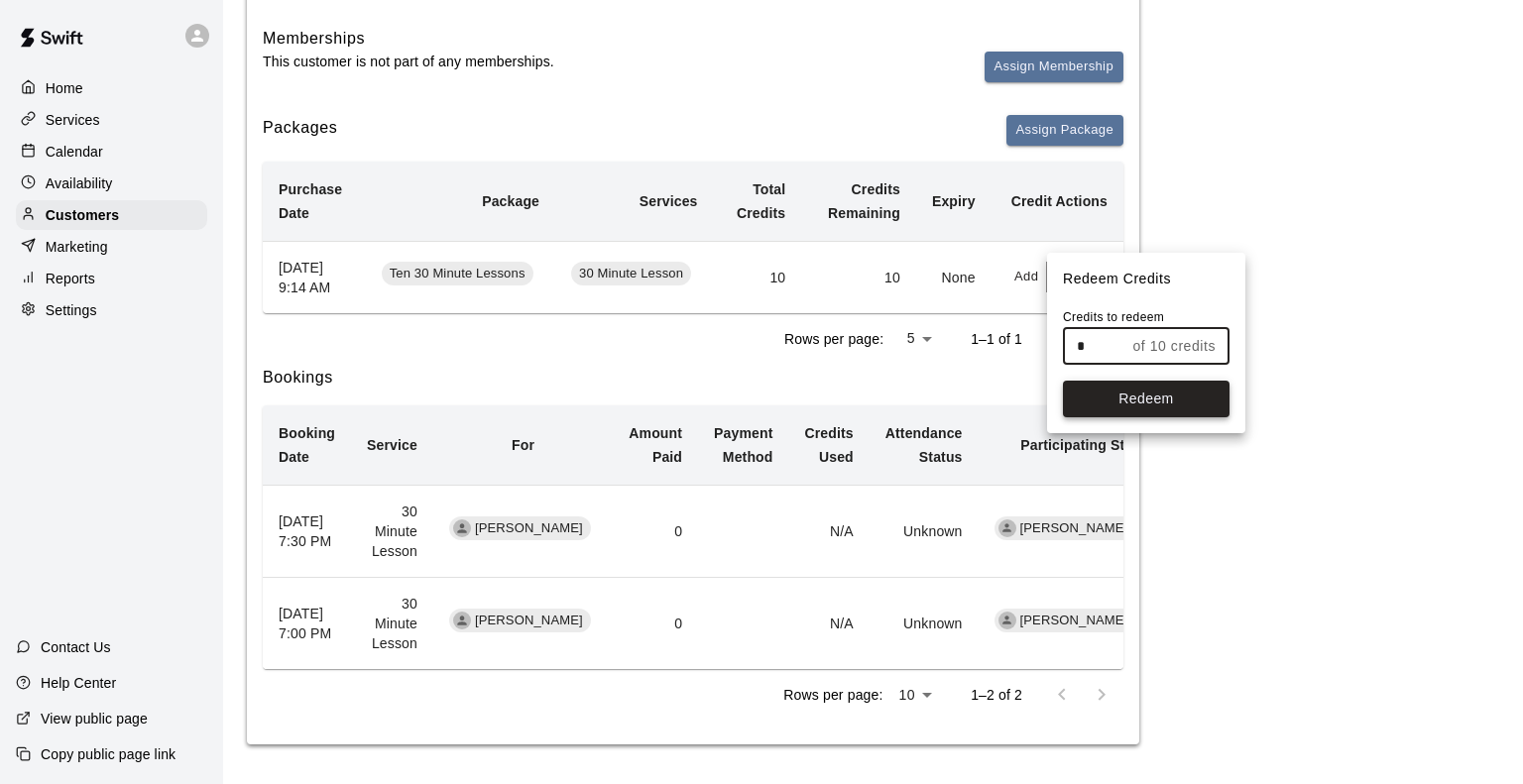 type on "*" 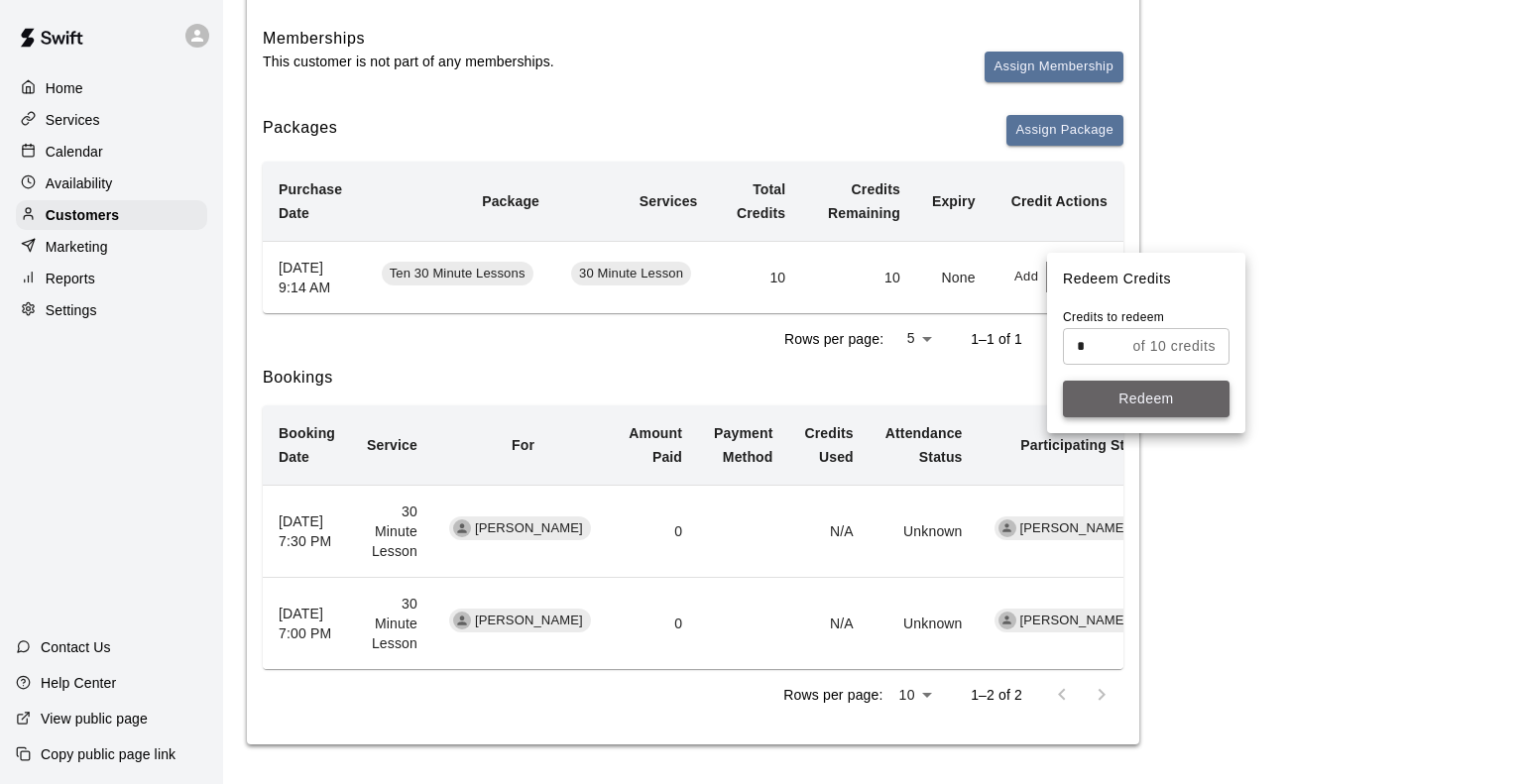click on "Redeem" at bounding box center [1146, 398] 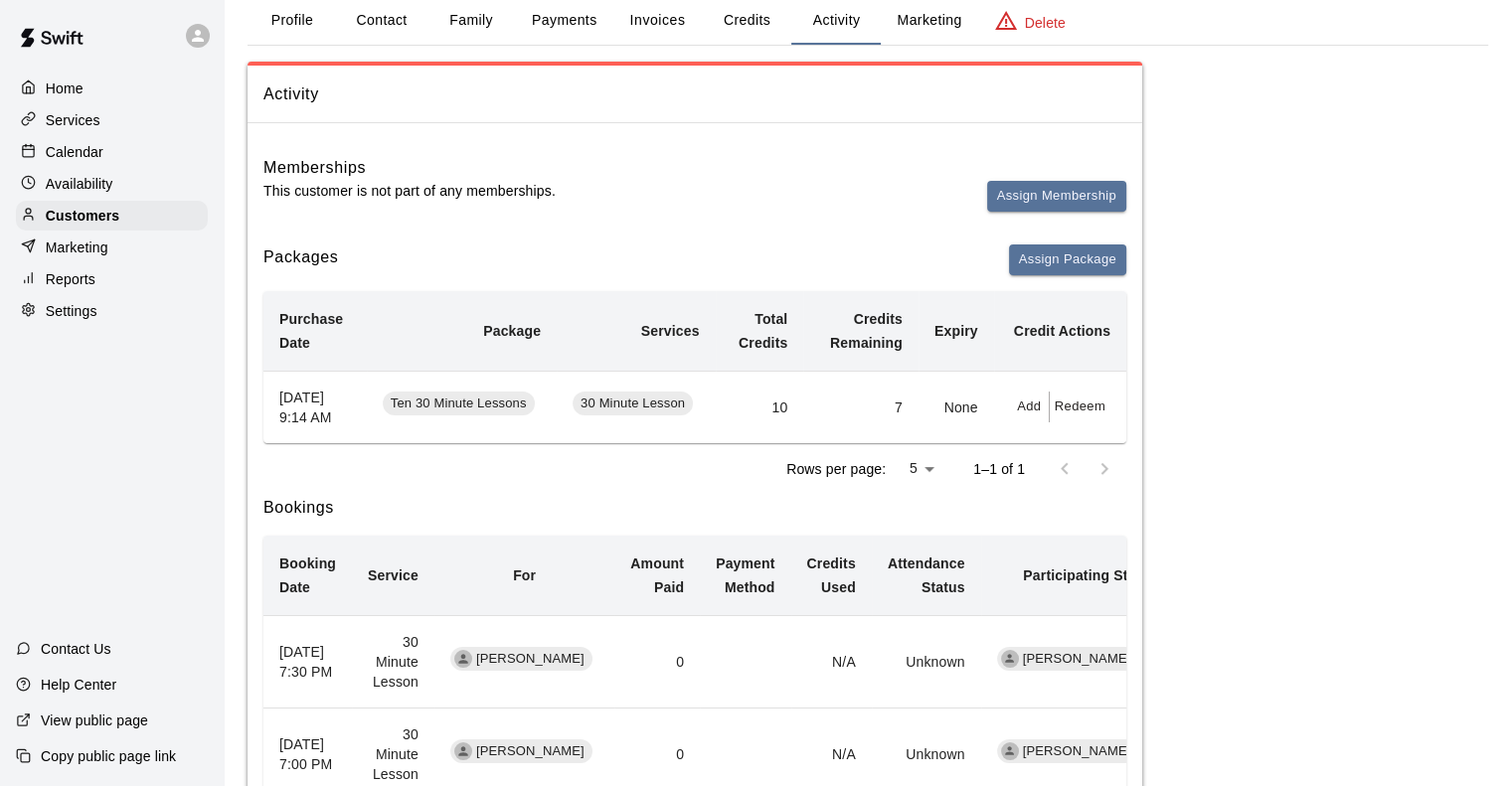 scroll, scrollTop: 248, scrollLeft: 0, axis: vertical 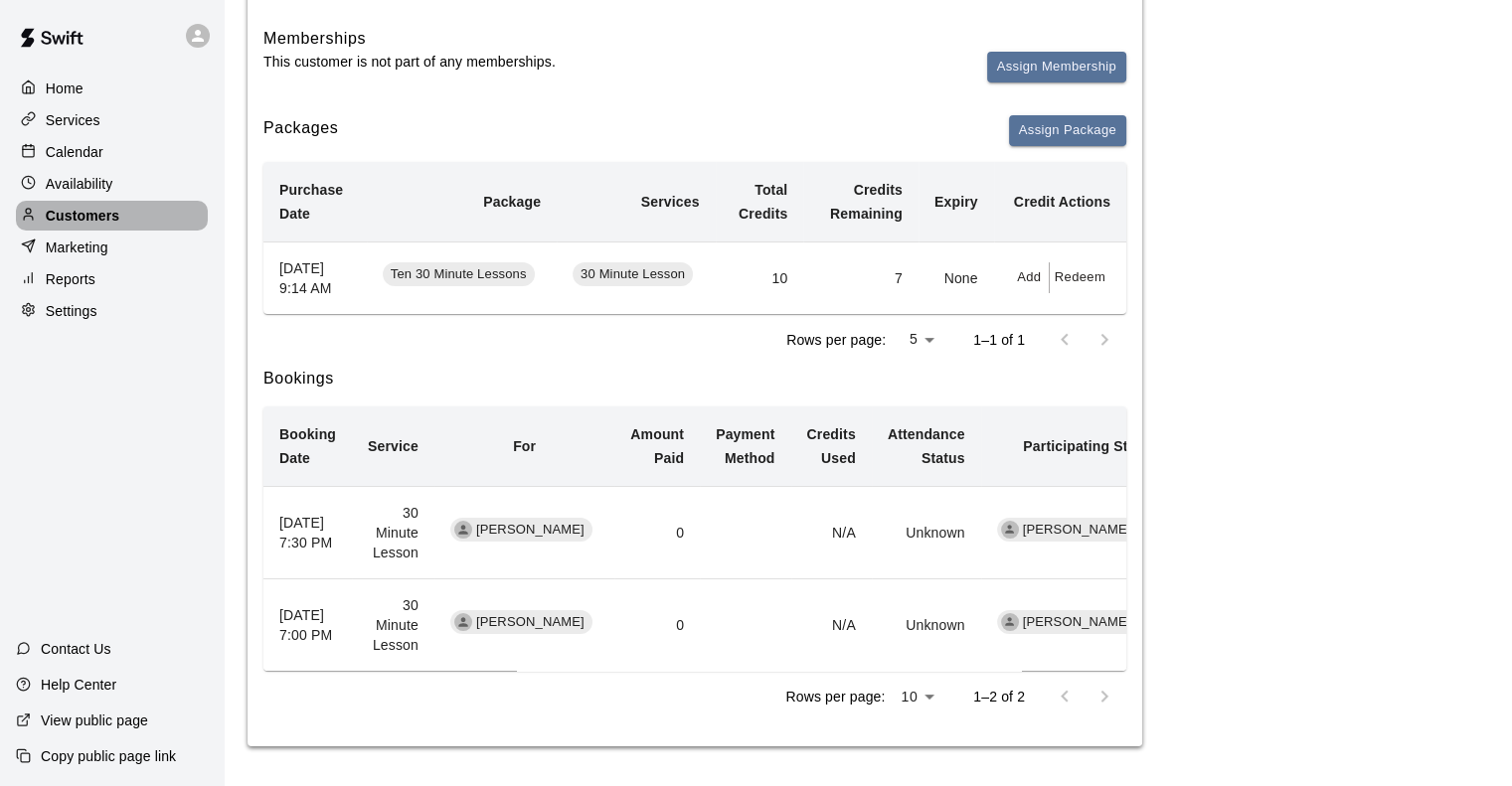 click on "Customers" at bounding box center (83, 216) 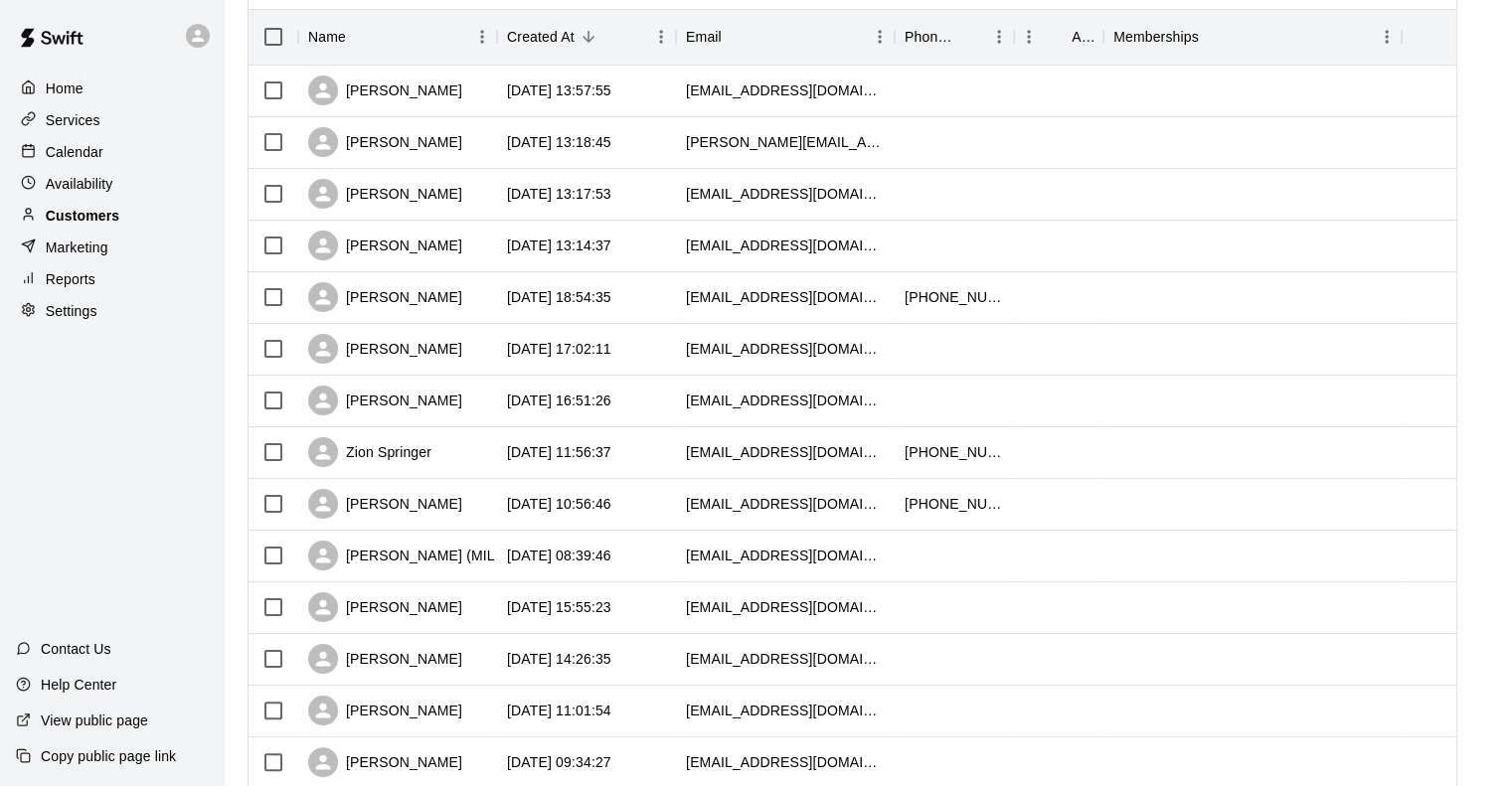 scroll, scrollTop: 0, scrollLeft: 0, axis: both 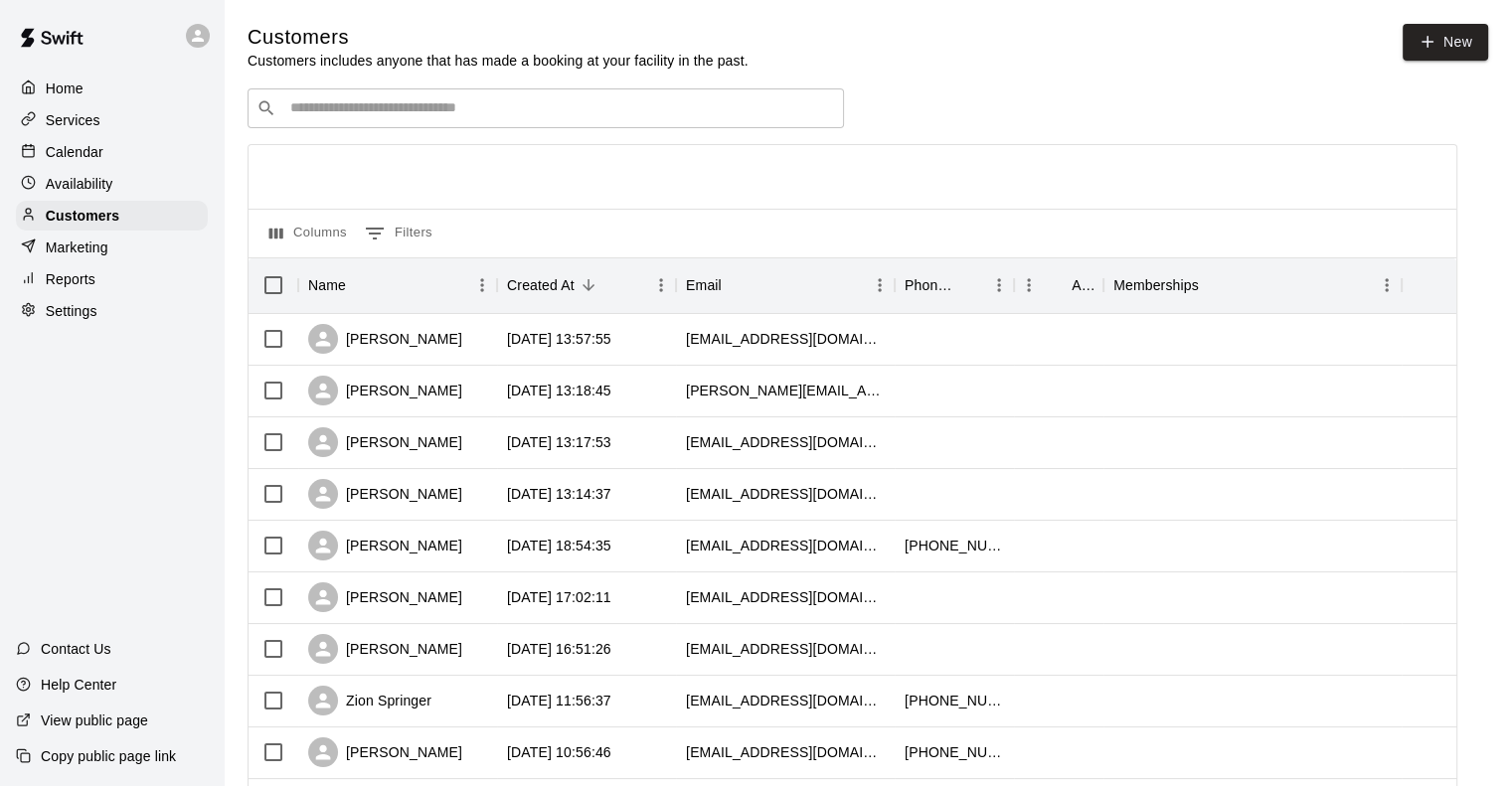 click on "Marketing" at bounding box center [77, 247] 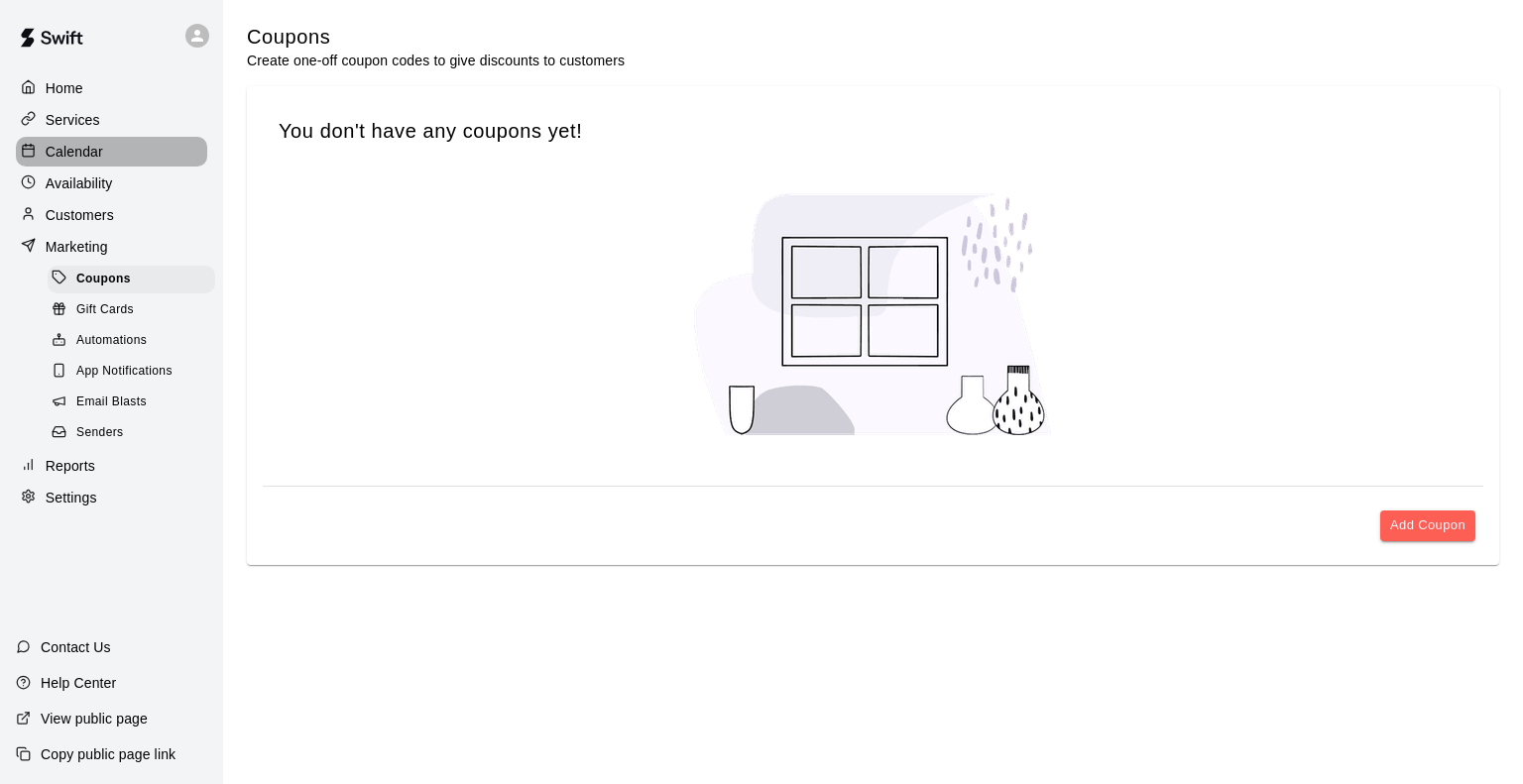 click on "Calendar" at bounding box center (74, 152) 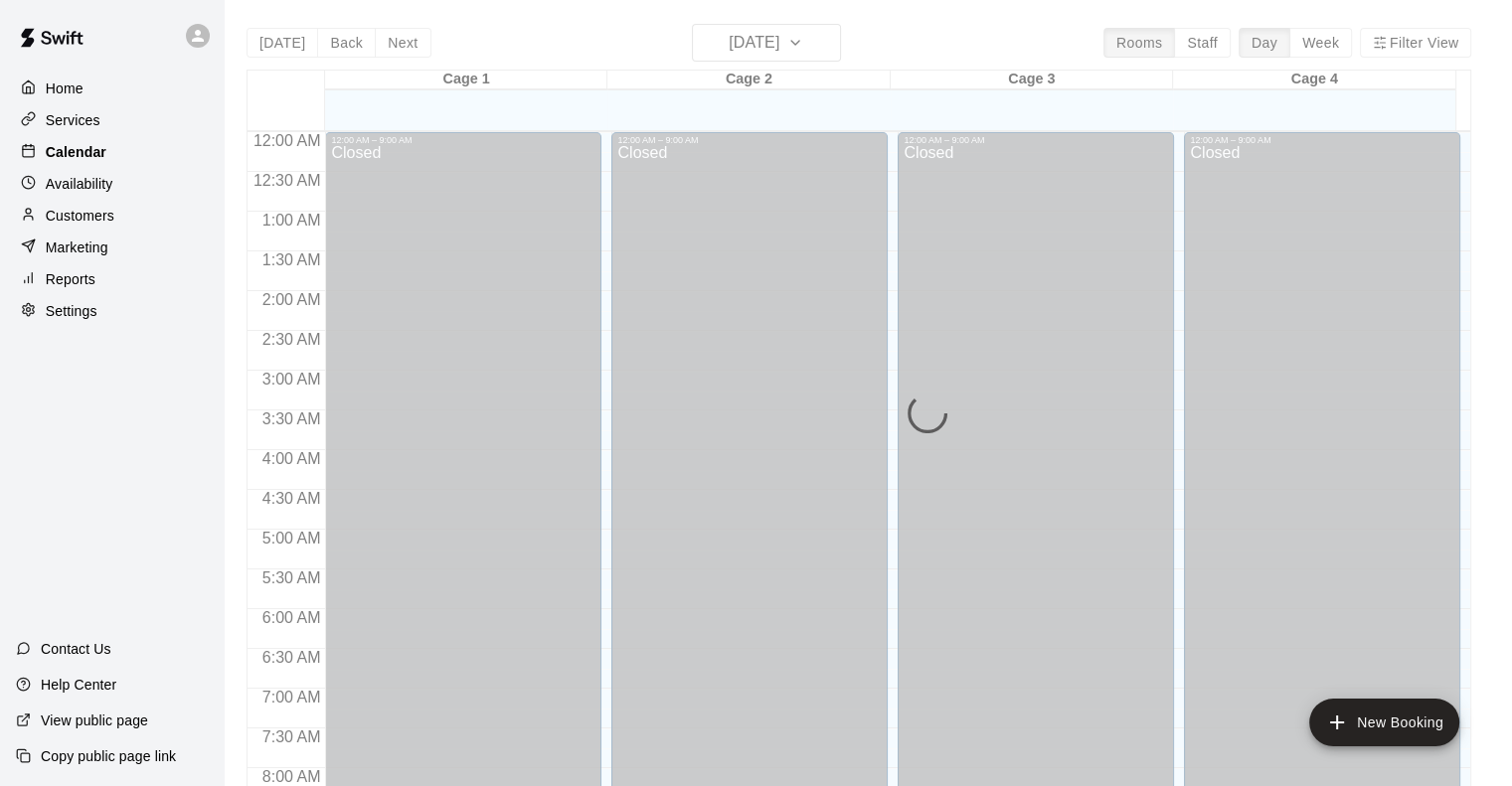 scroll, scrollTop: 735, scrollLeft: 0, axis: vertical 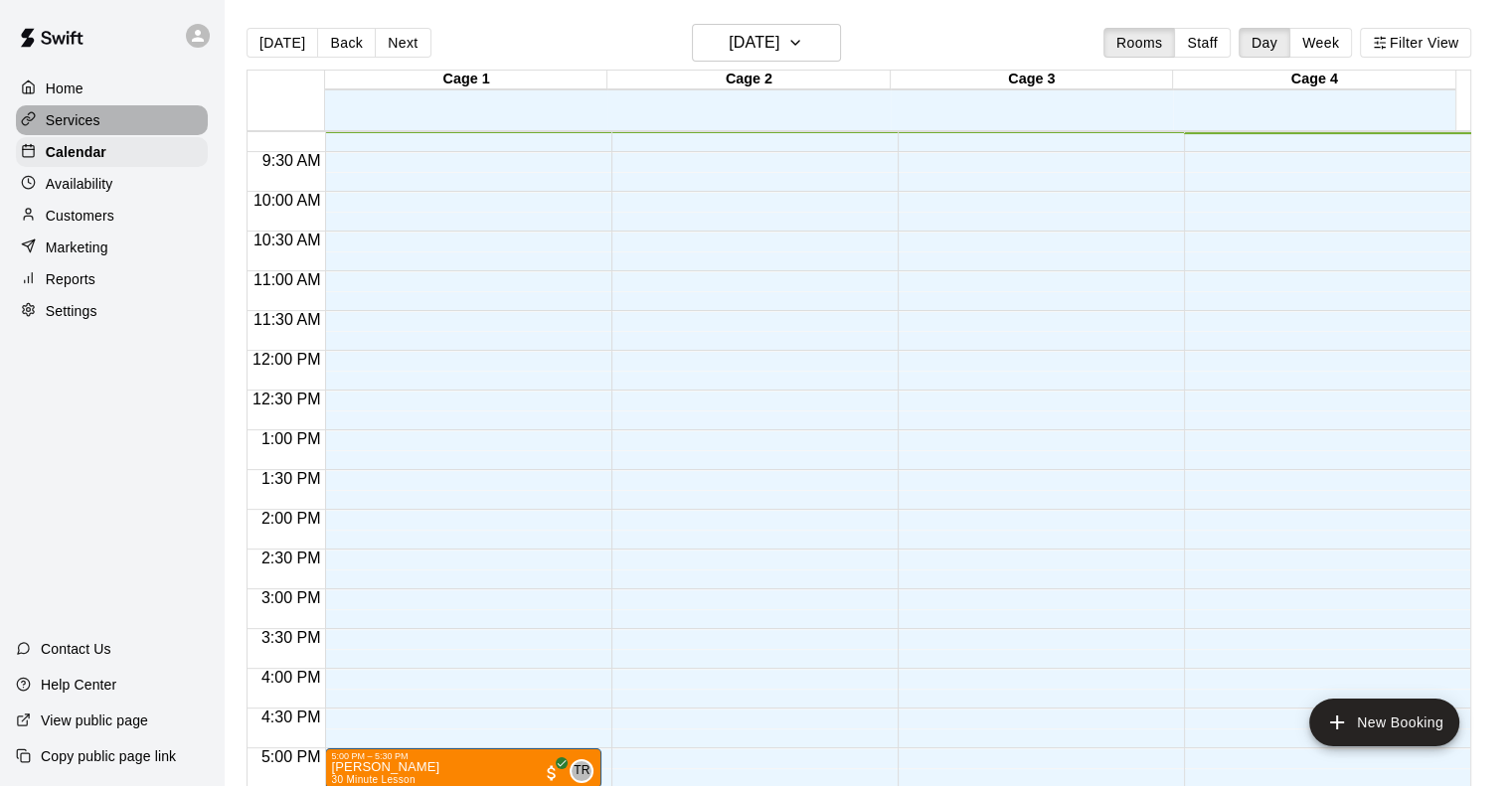 click on "Services" at bounding box center [73, 120] 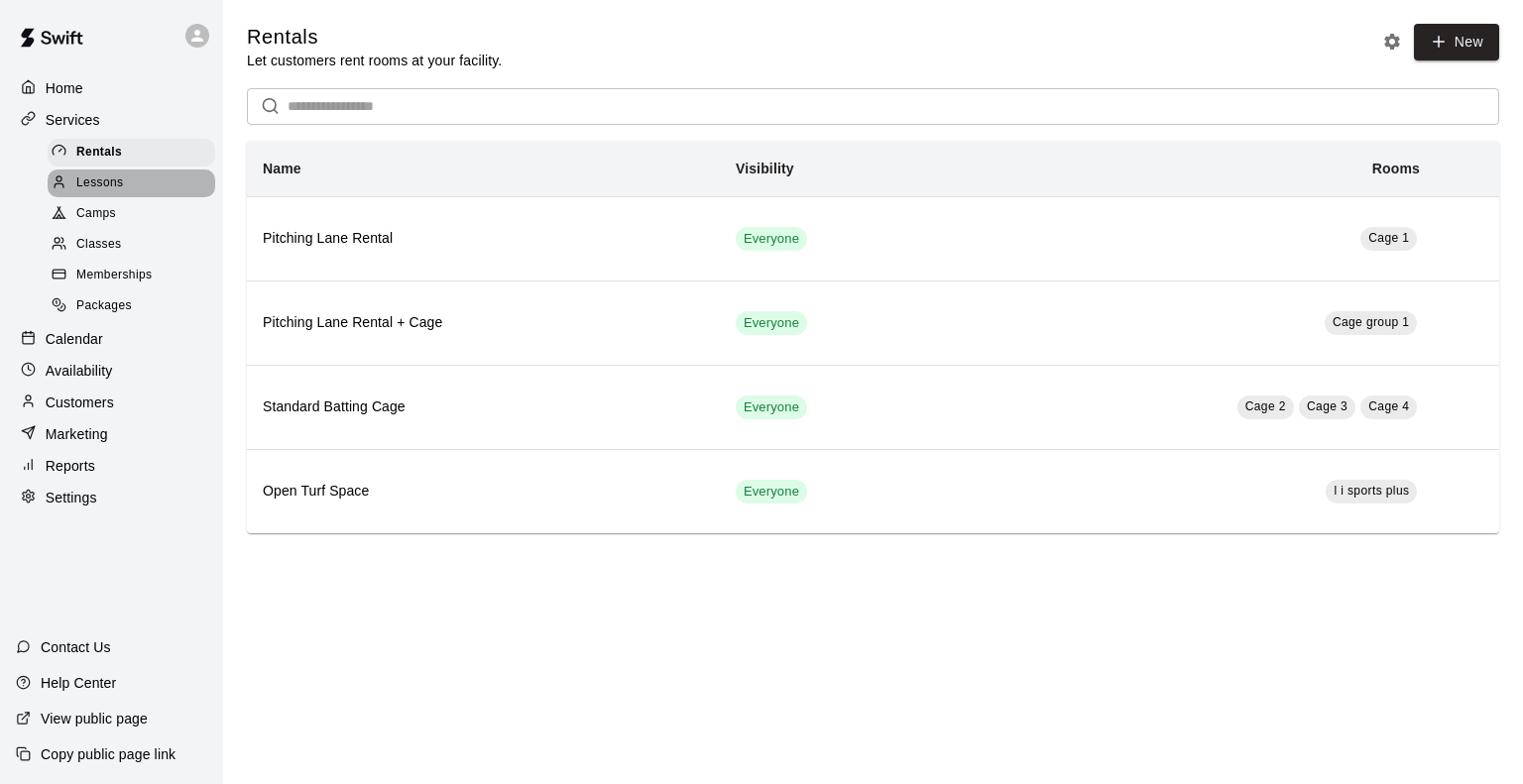 click on "Lessons" at bounding box center [100, 183] 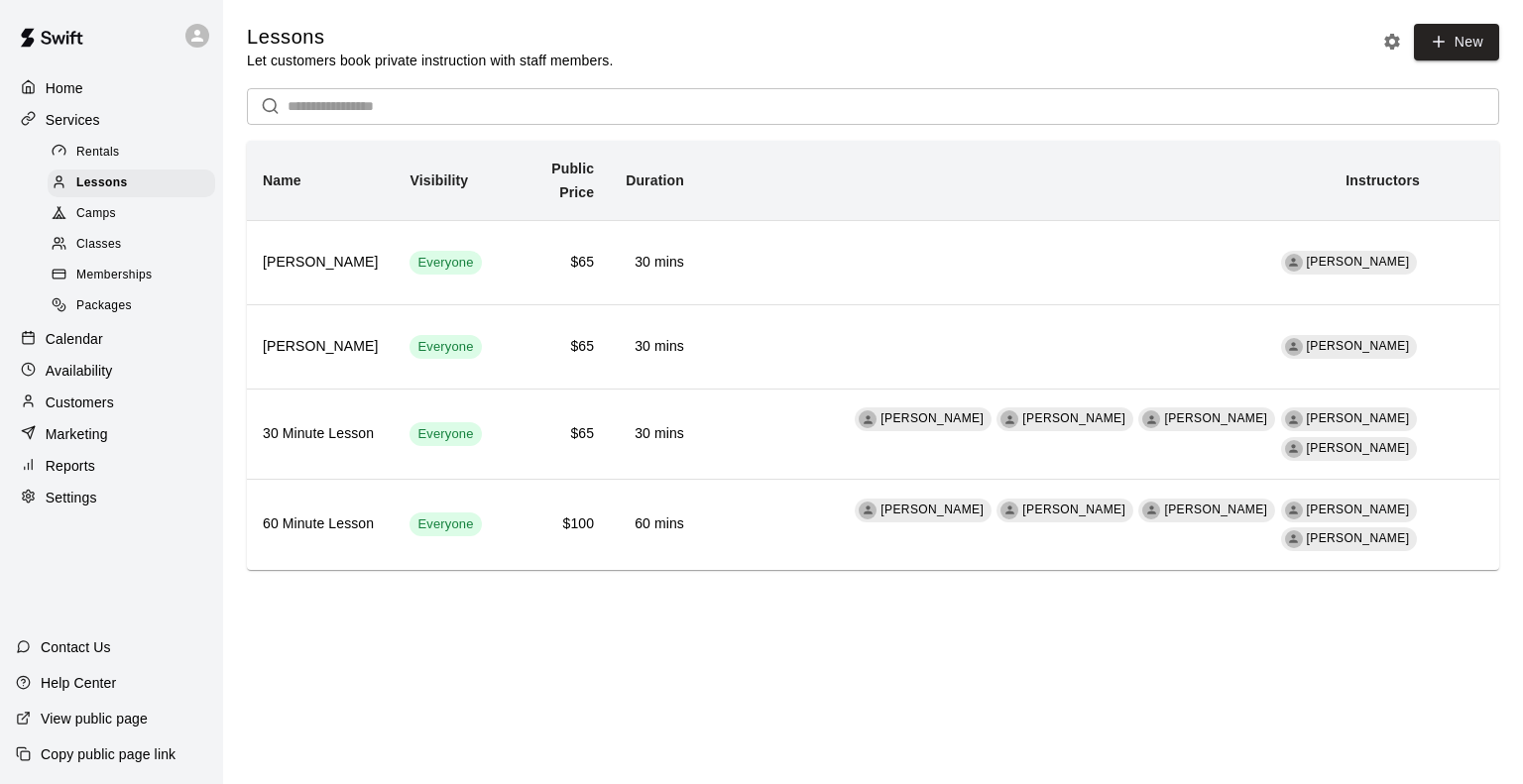click on "Calendar" at bounding box center [111, 339] 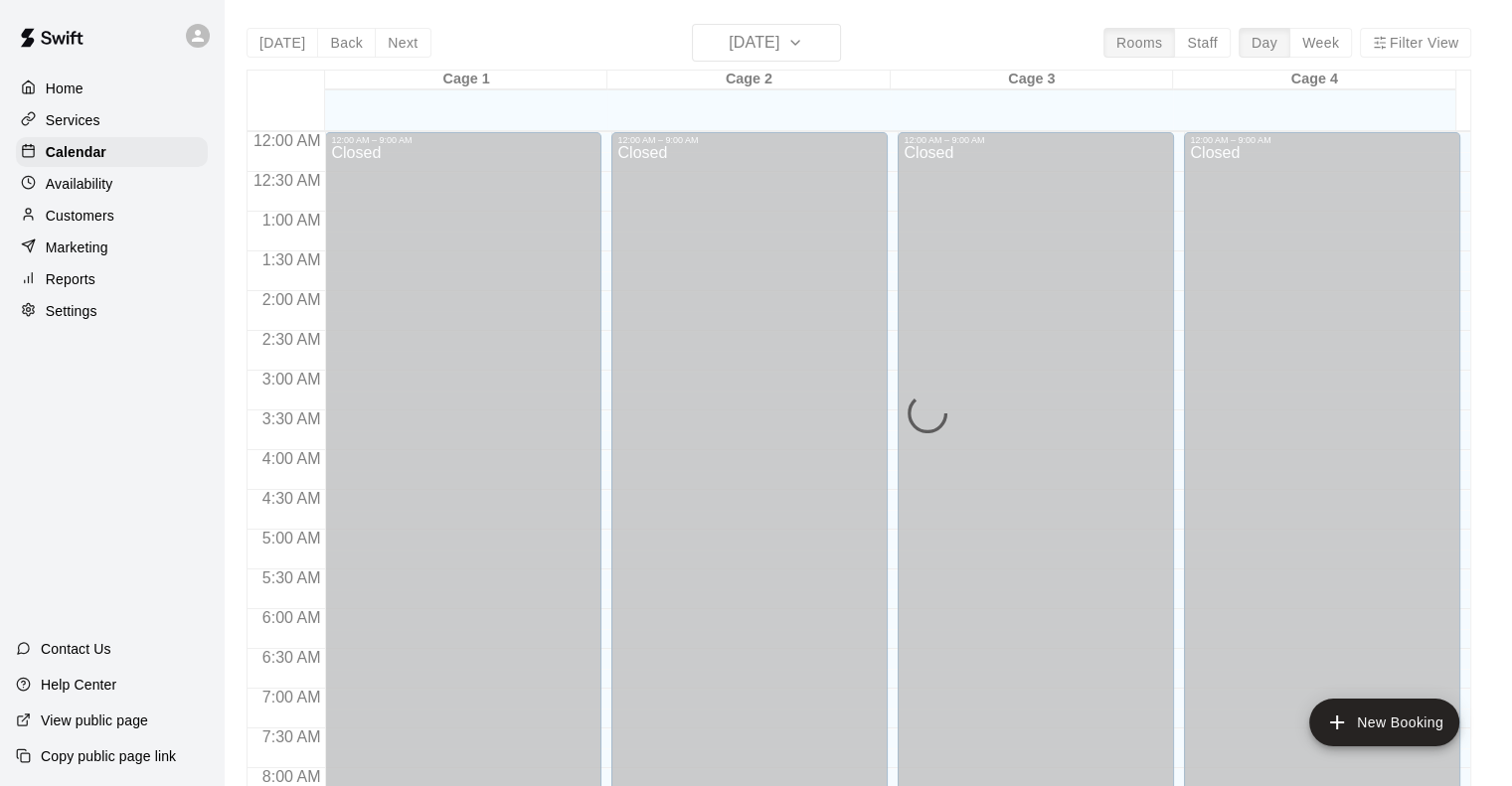scroll, scrollTop: 736, scrollLeft: 0, axis: vertical 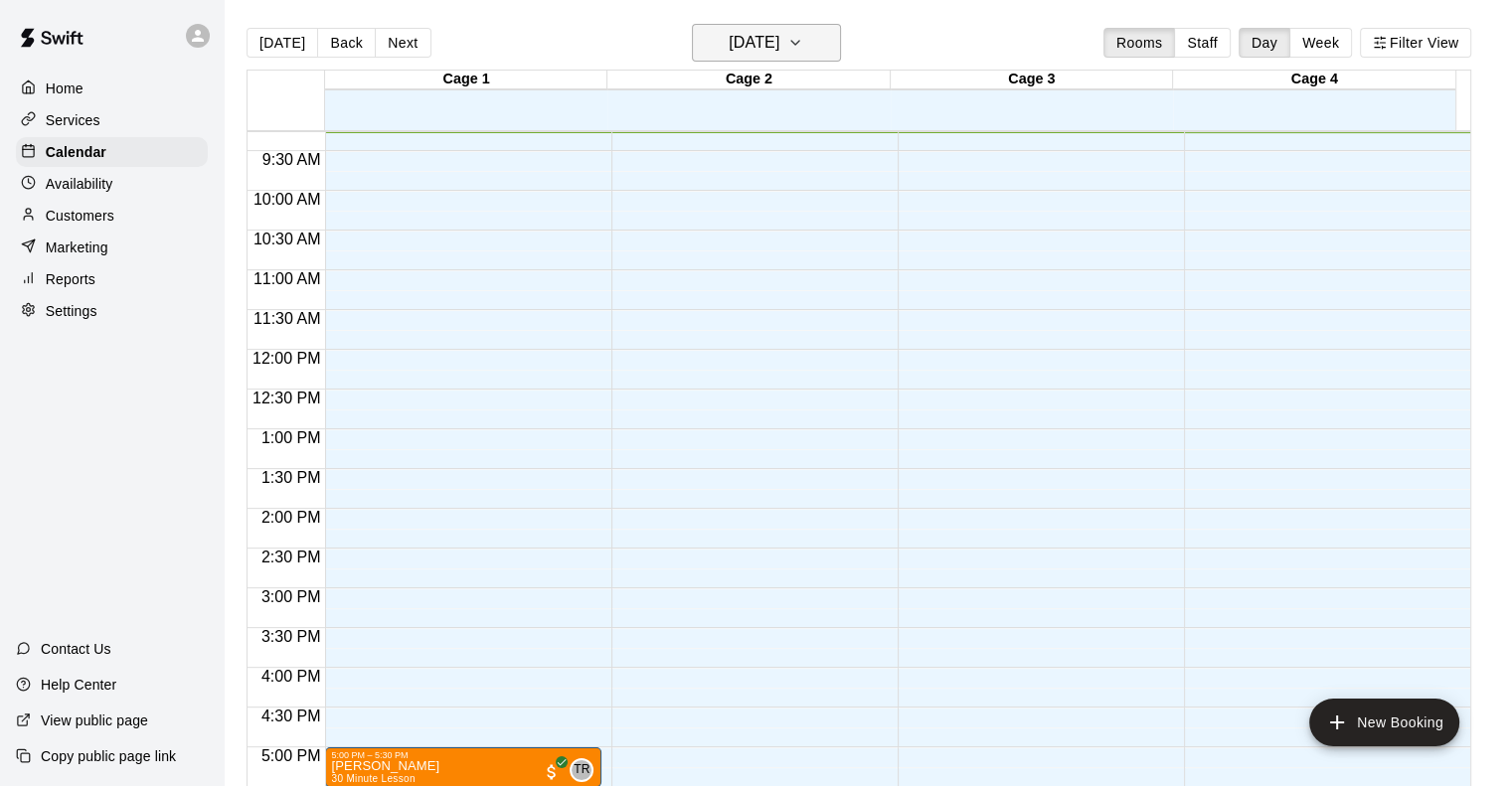 click on "[DATE]" at bounding box center [766, 43] 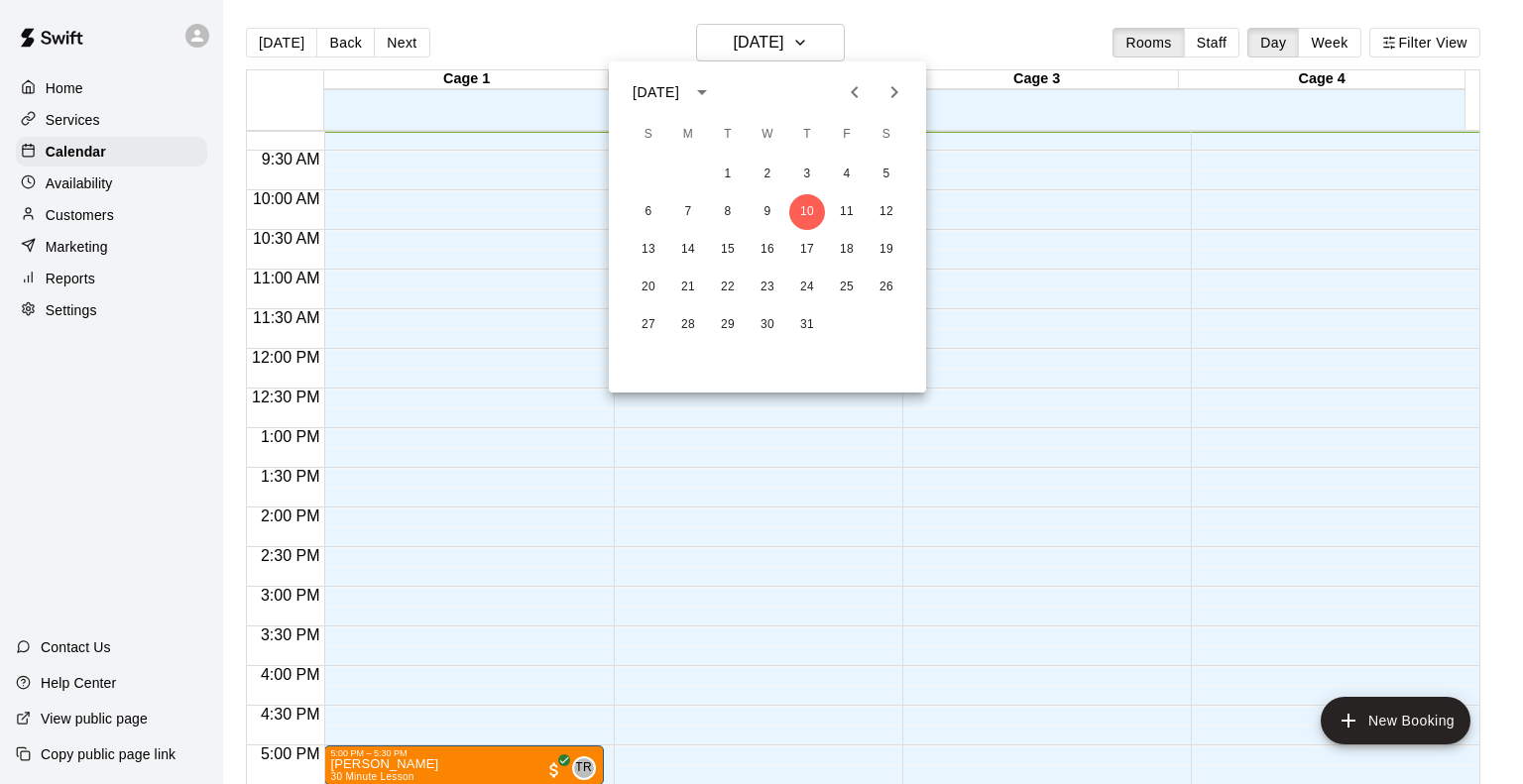 click at bounding box center [762, 392] 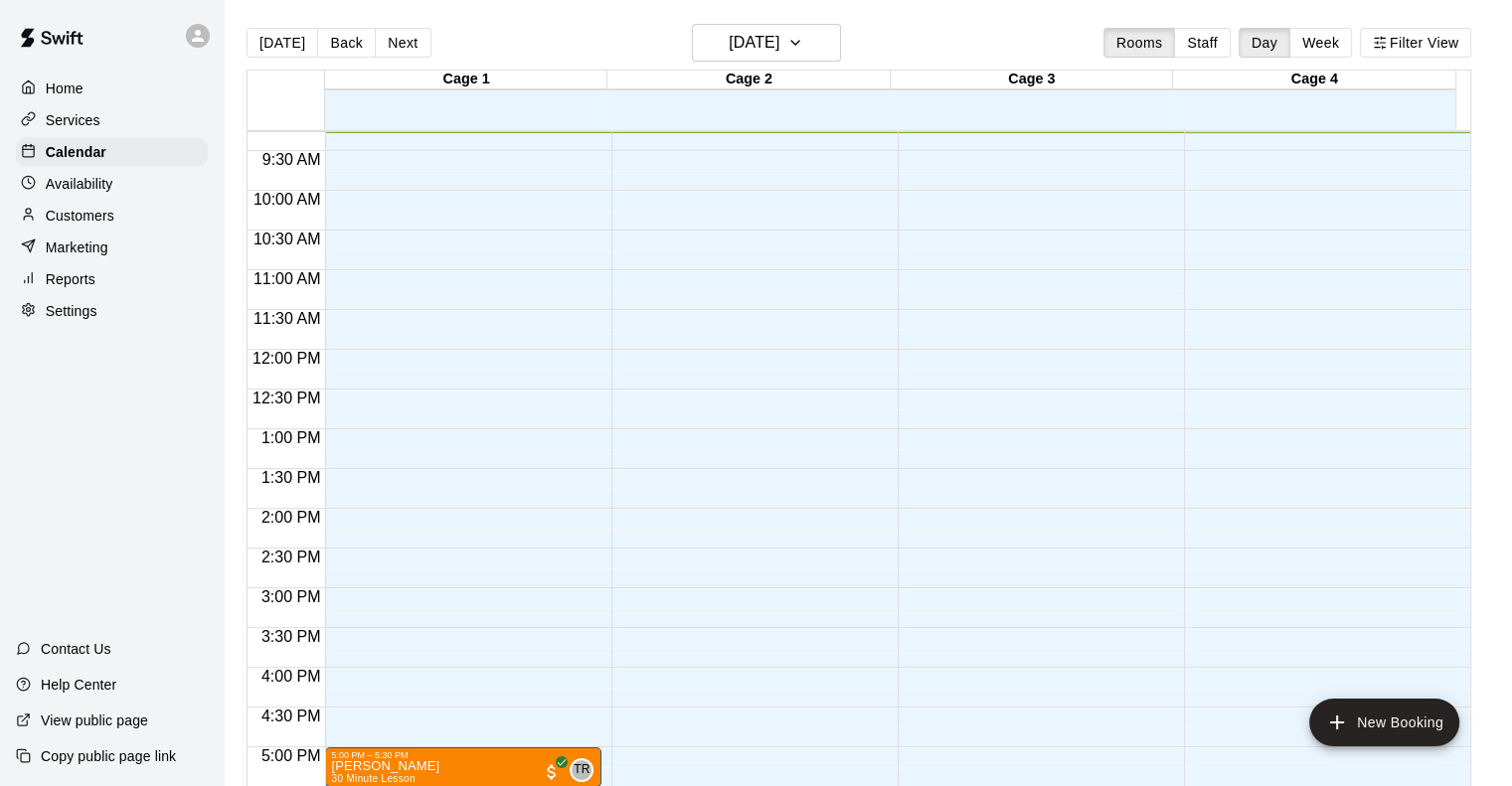 click on "Customers" at bounding box center [80, 216] 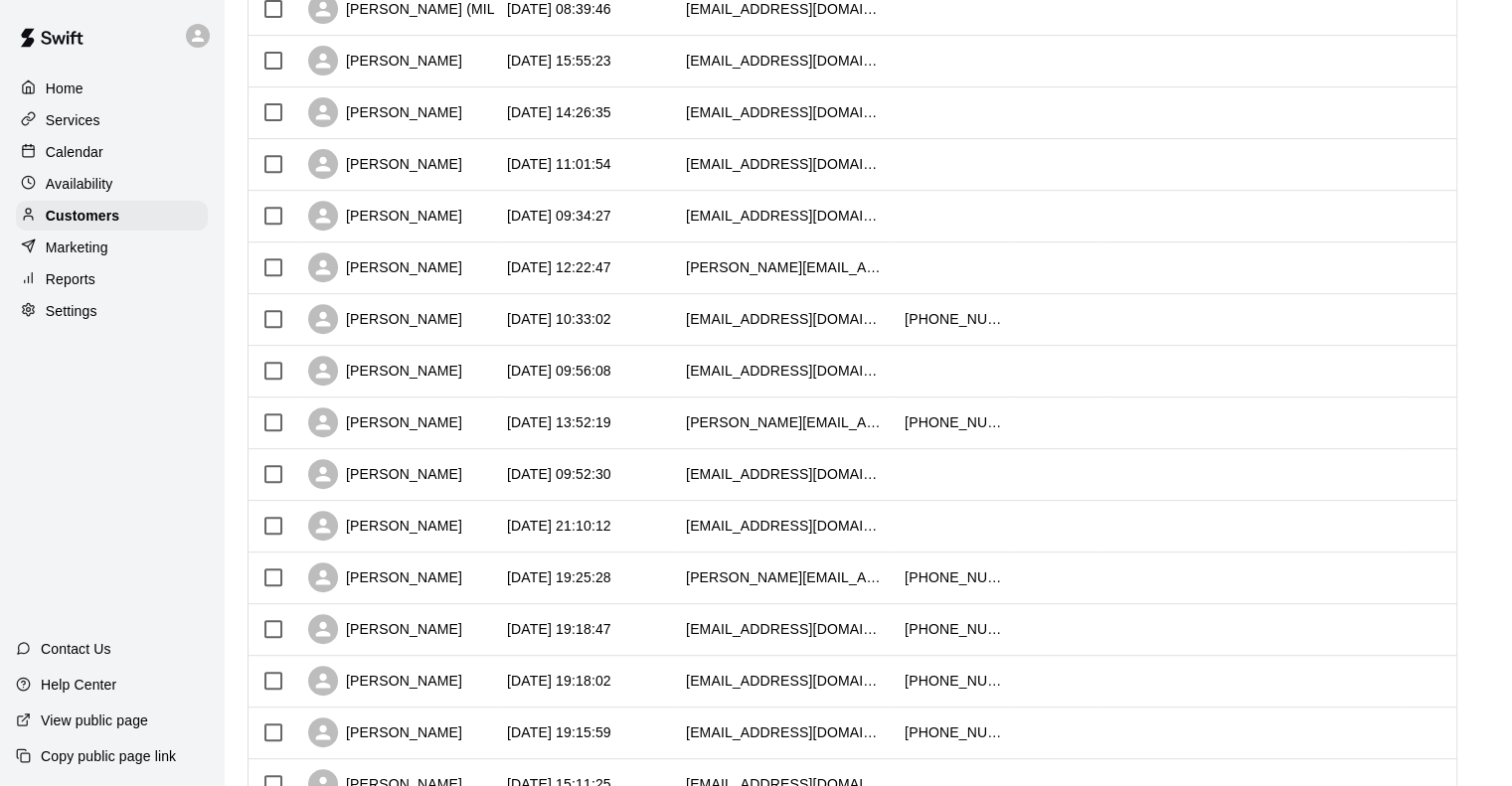 scroll, scrollTop: 930, scrollLeft: 0, axis: vertical 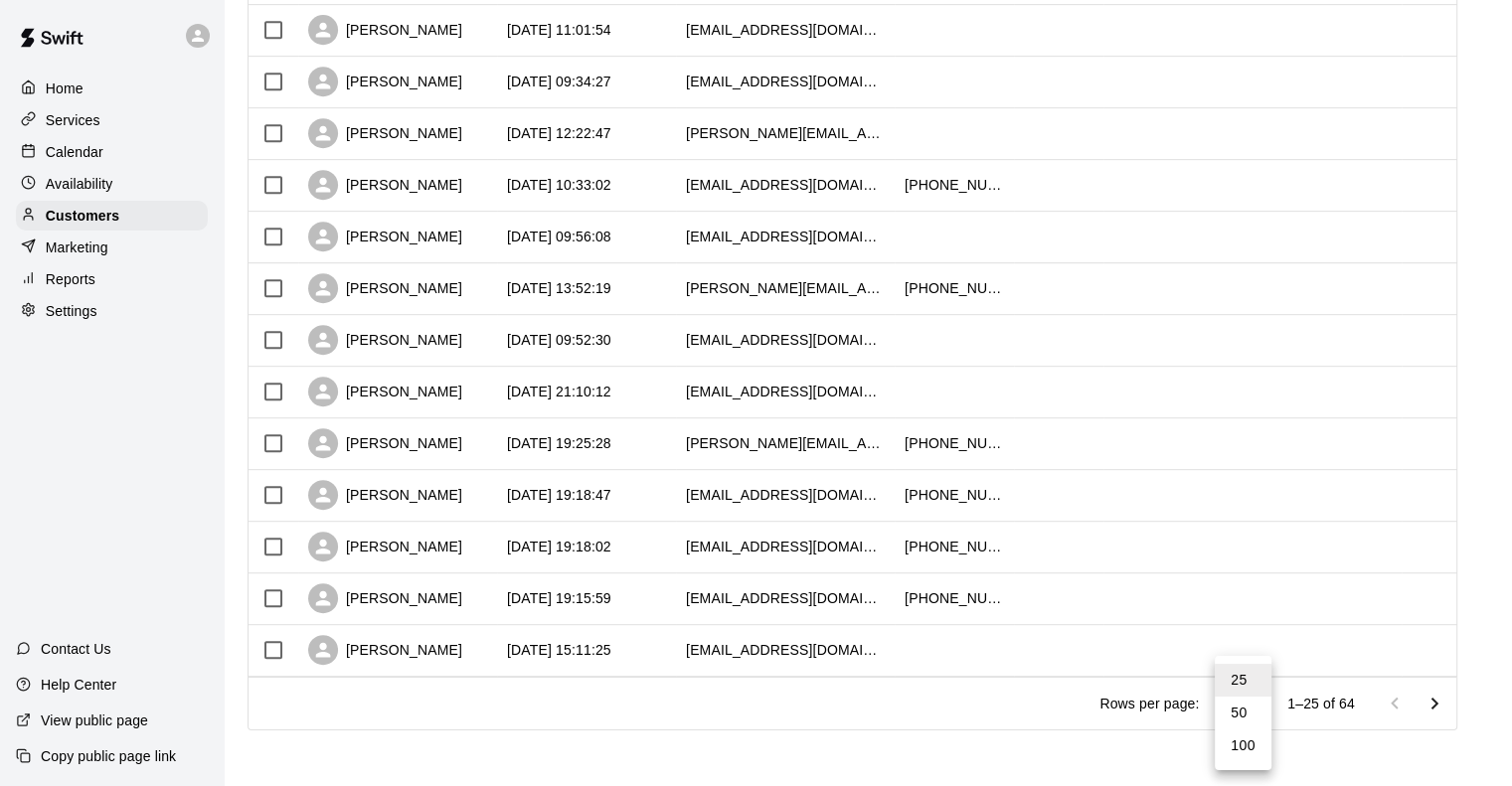 click on "Home Services Calendar Availability Customers Marketing Reports Settings Contact Us Help Center View public page Copy public page link Customers Customers includes anyone that has made a booking at your facility in the past.   New ​ ​ Columns 0 Filters Name Created At Email Phone Number Age Memberships [PERSON_NAME] [DATE] 13:57:55 [EMAIL_ADDRESS][DOMAIN_NAME] [PERSON_NAME] [DATE] 13:18:45 [EMAIL_ADDRESS][DOMAIN_NAME] [PERSON_NAME] [DATE] 13:17:53 [EMAIL_ADDRESS][DOMAIN_NAME] [PERSON_NAME] [DATE] 13:14:37 [EMAIL_ADDRESS][DOMAIN_NAME] [PERSON_NAME] [DATE] 18:54:35 [EMAIL_ADDRESS][DOMAIN_NAME] [PHONE_NUMBER] [PERSON_NAME] [DATE] 17:02:11 [EMAIL_ADDRESS][DOMAIN_NAME] [PERSON_NAME] [DATE] 16:51:26 [EMAIL_ADDRESS][DOMAIN_NAME] Zion Springer [DATE] 11:56:37 [EMAIL_ADDRESS][DOMAIN_NAME] [PHONE_NUMBER] [PERSON_NAME] [DATE] 10:56:46 [EMAIL_ADDRESS][DOMAIN_NAME] [PHONE_NUMBER] [PERSON_NAME] (MIL SOFTBALL) [PERSON_NAME]  [DATE] 08:39:46 [EMAIL_ADDRESS][DOMAIN_NAME] [PERSON_NAME] [DATE] 15:55:23 [EMAIL_ADDRESS][DOMAIN_NAME] [PERSON_NAME] [DATE] 14:26:35 [PERSON_NAME]" at bounding box center [756, -72] 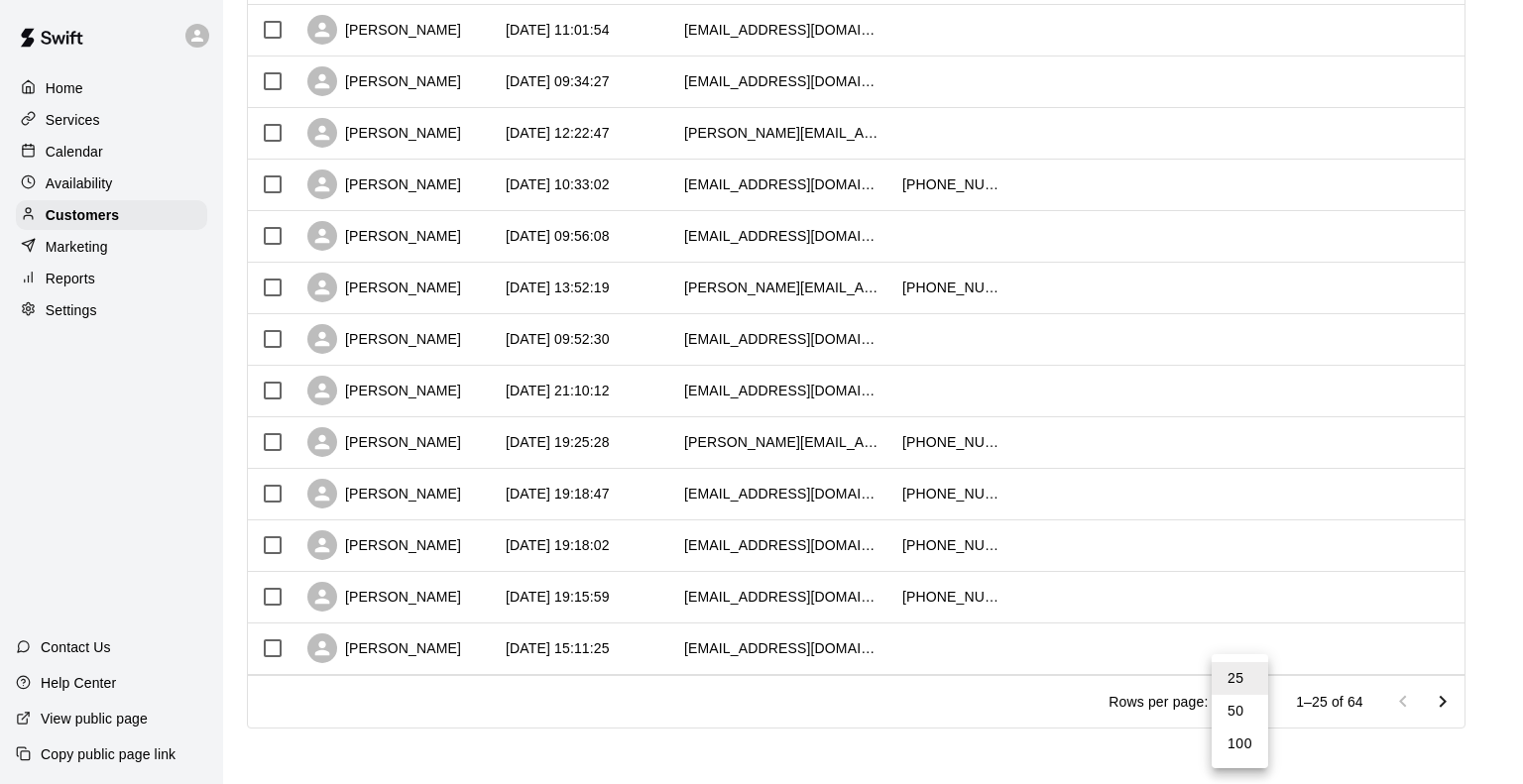 click on "100" at bounding box center [1239, 743] 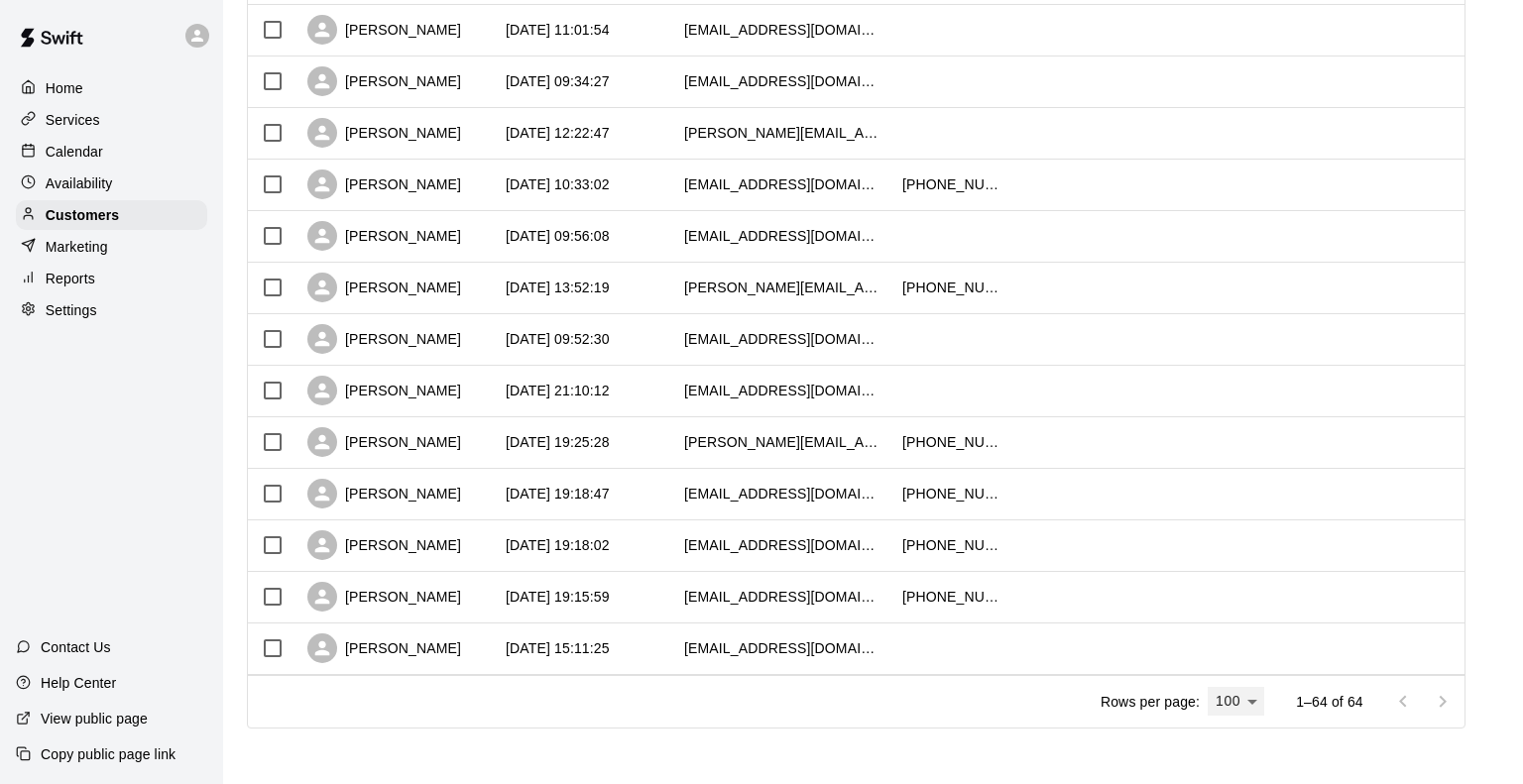 type on "***" 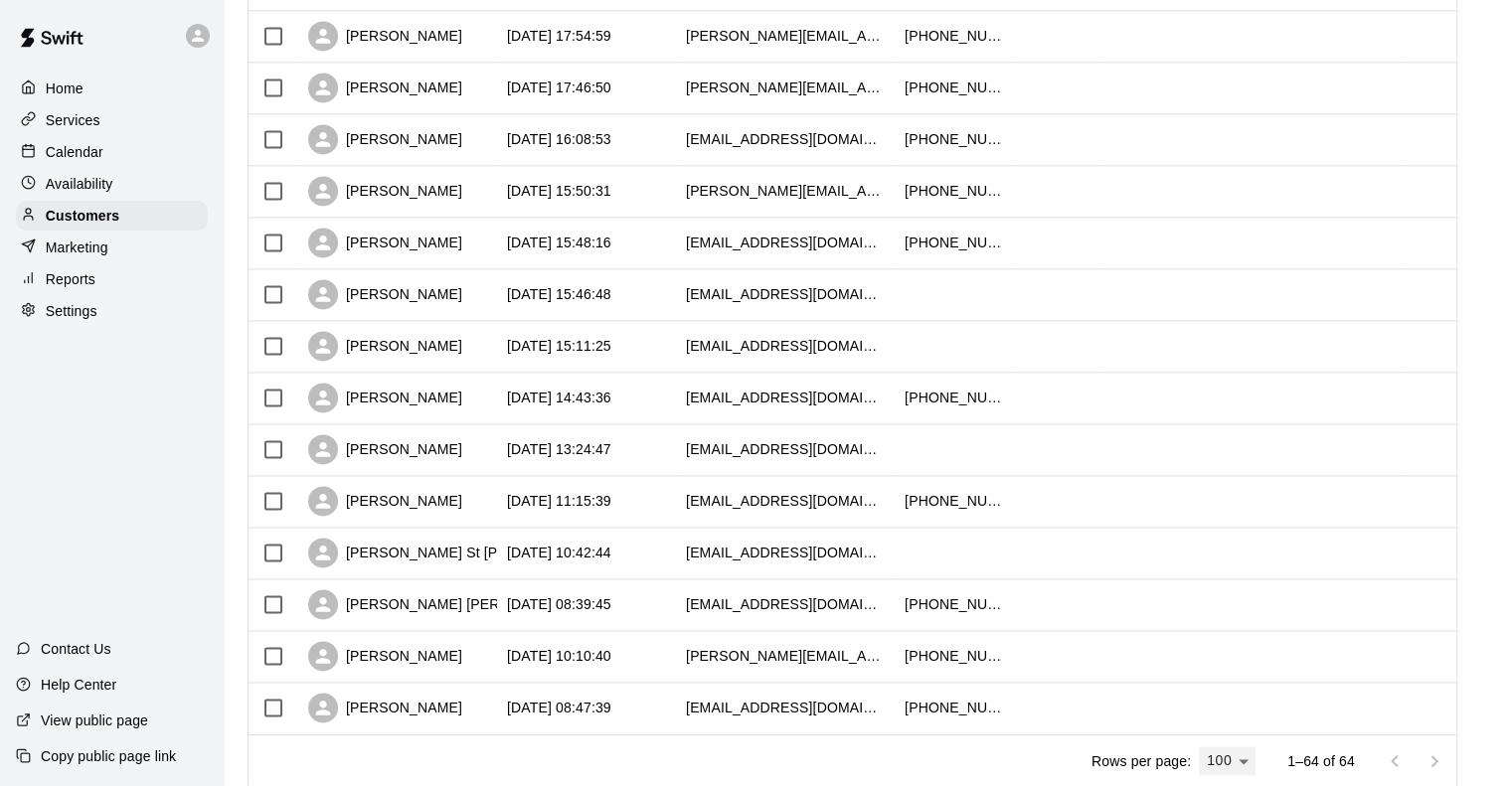 scroll, scrollTop: 2945, scrollLeft: 0, axis: vertical 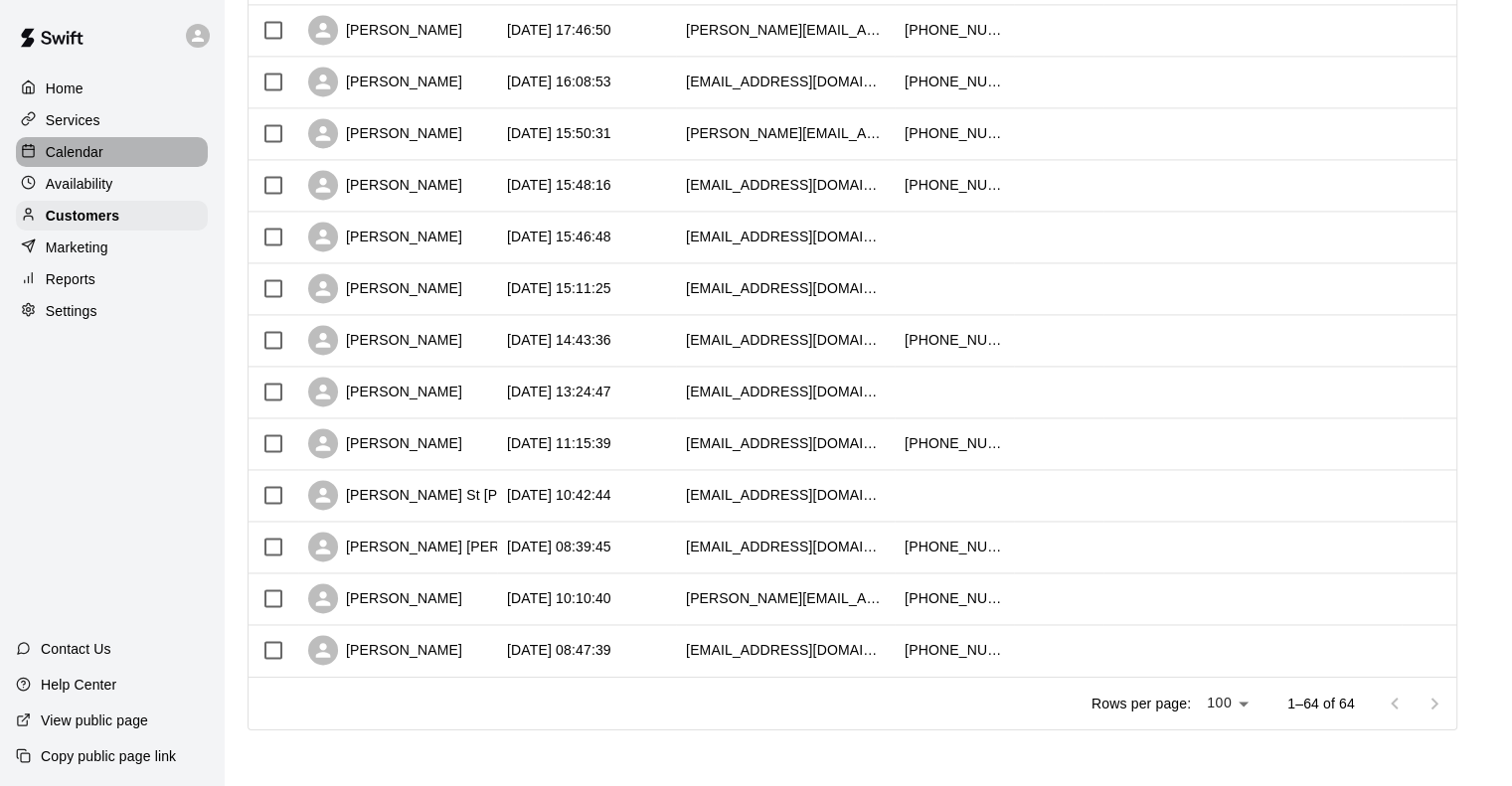 click on "Calendar" at bounding box center [75, 152] 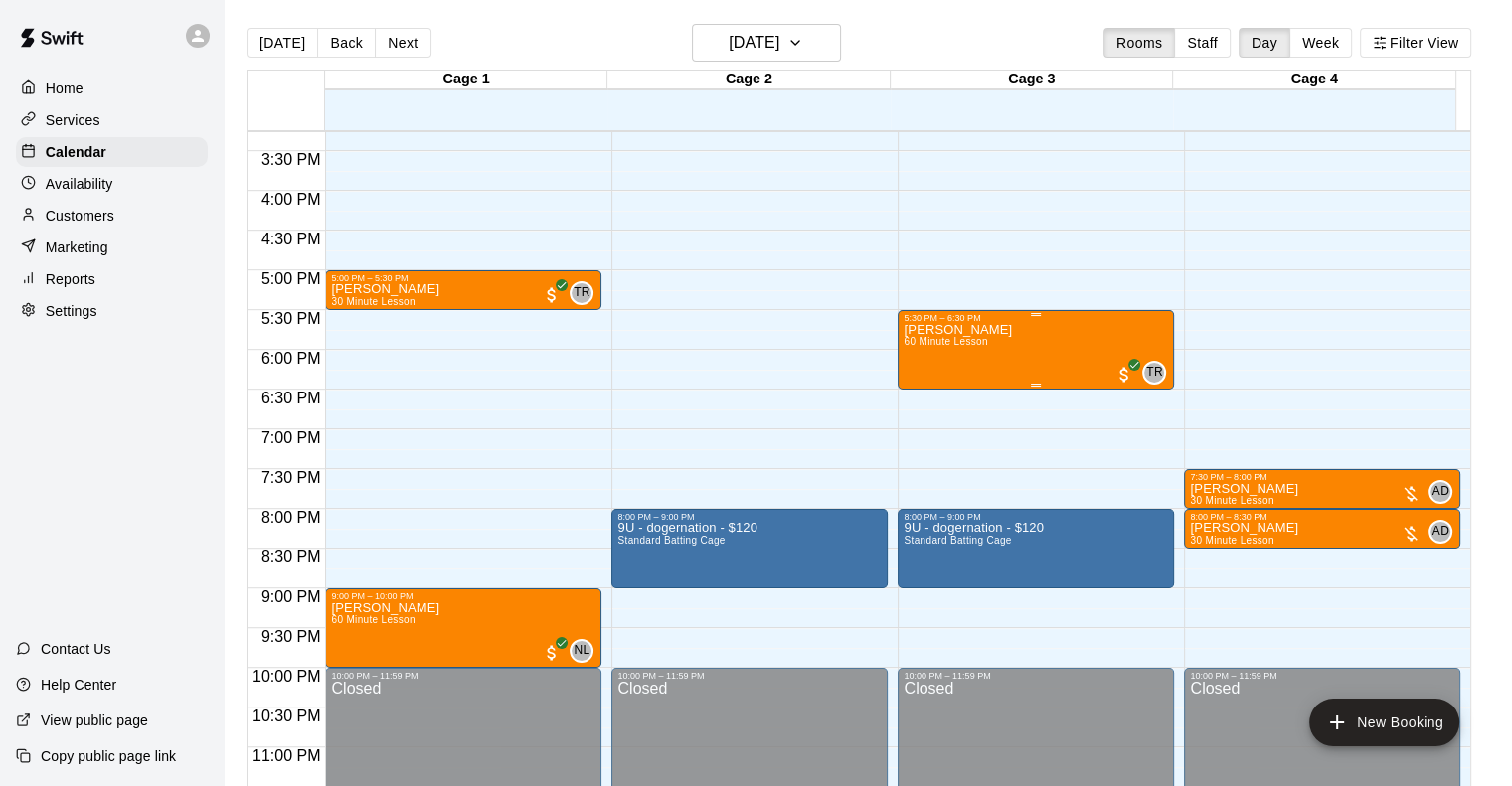 scroll, scrollTop: 1230, scrollLeft: 0, axis: vertical 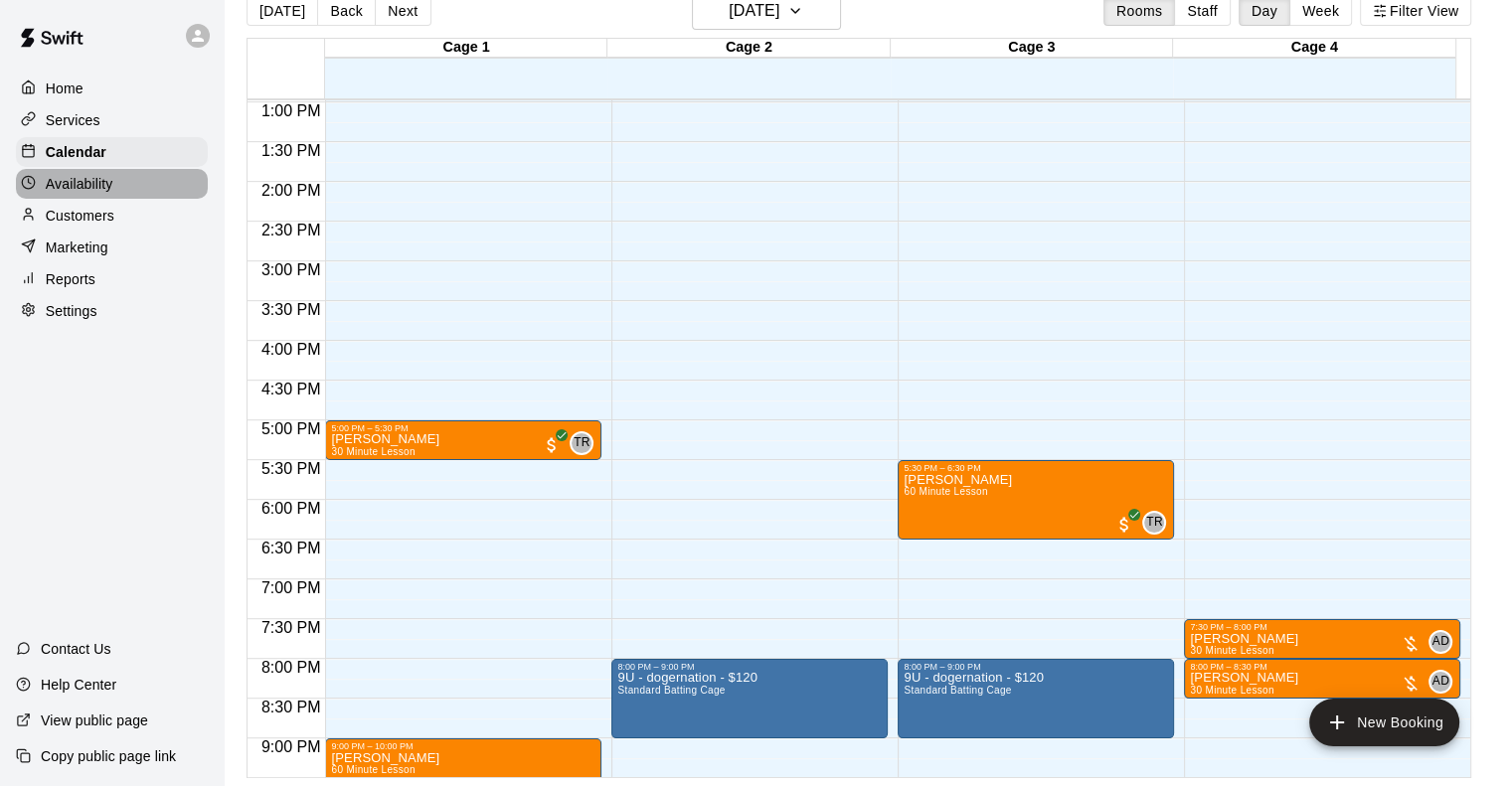 click on "Availability" at bounding box center [80, 184] 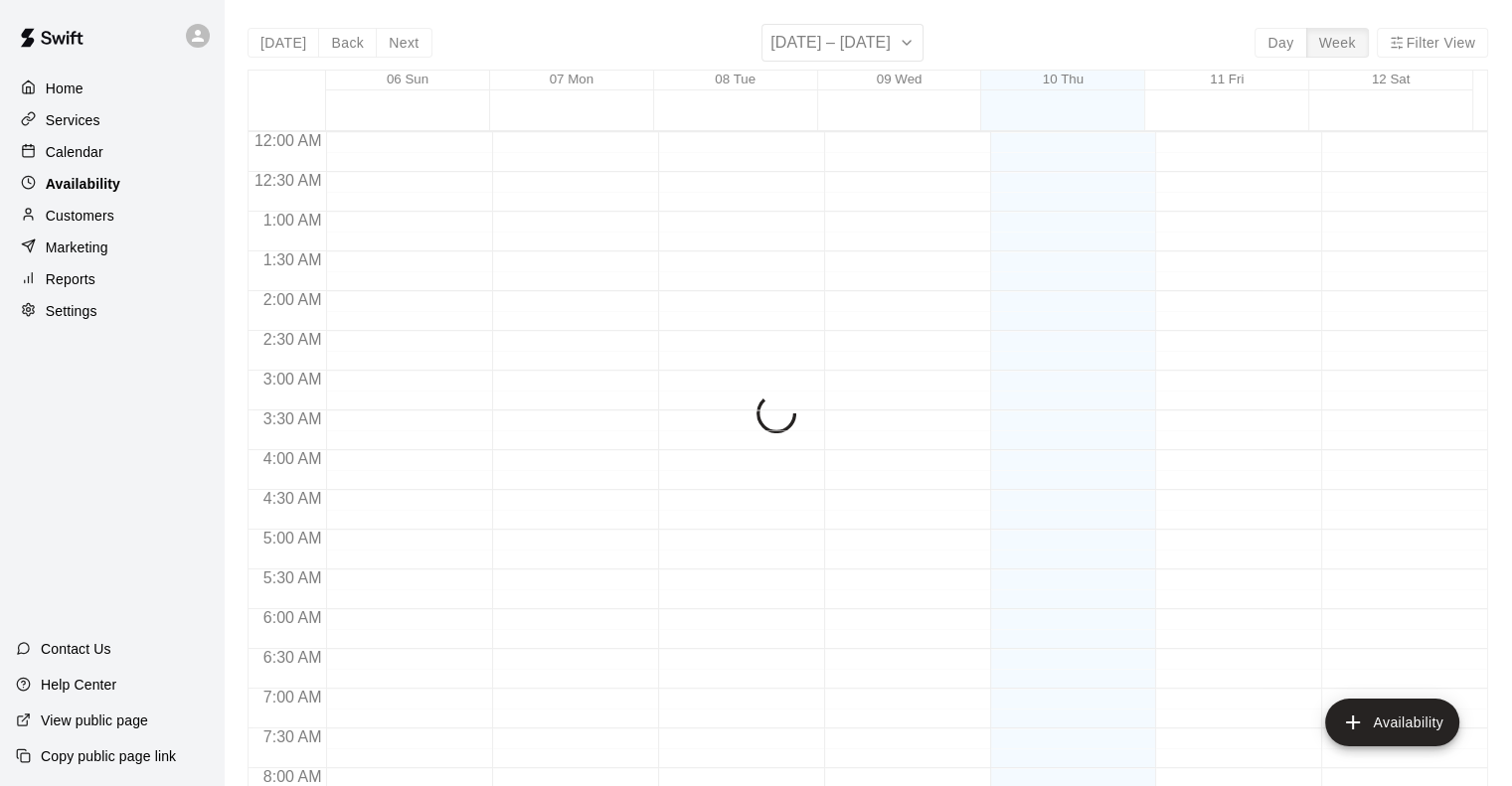 scroll, scrollTop: 782, scrollLeft: 0, axis: vertical 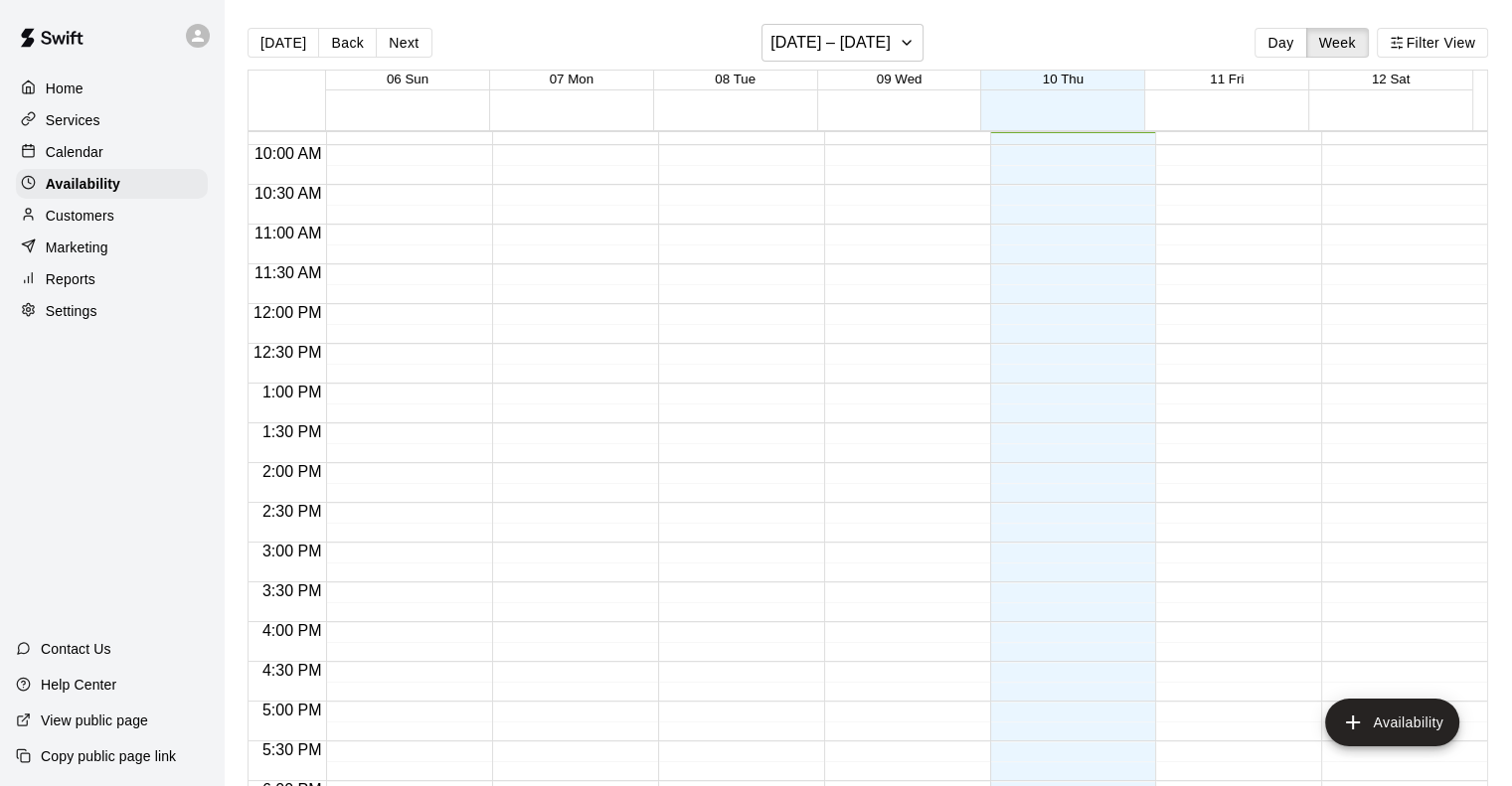 click on "Customers" at bounding box center (111, 216) 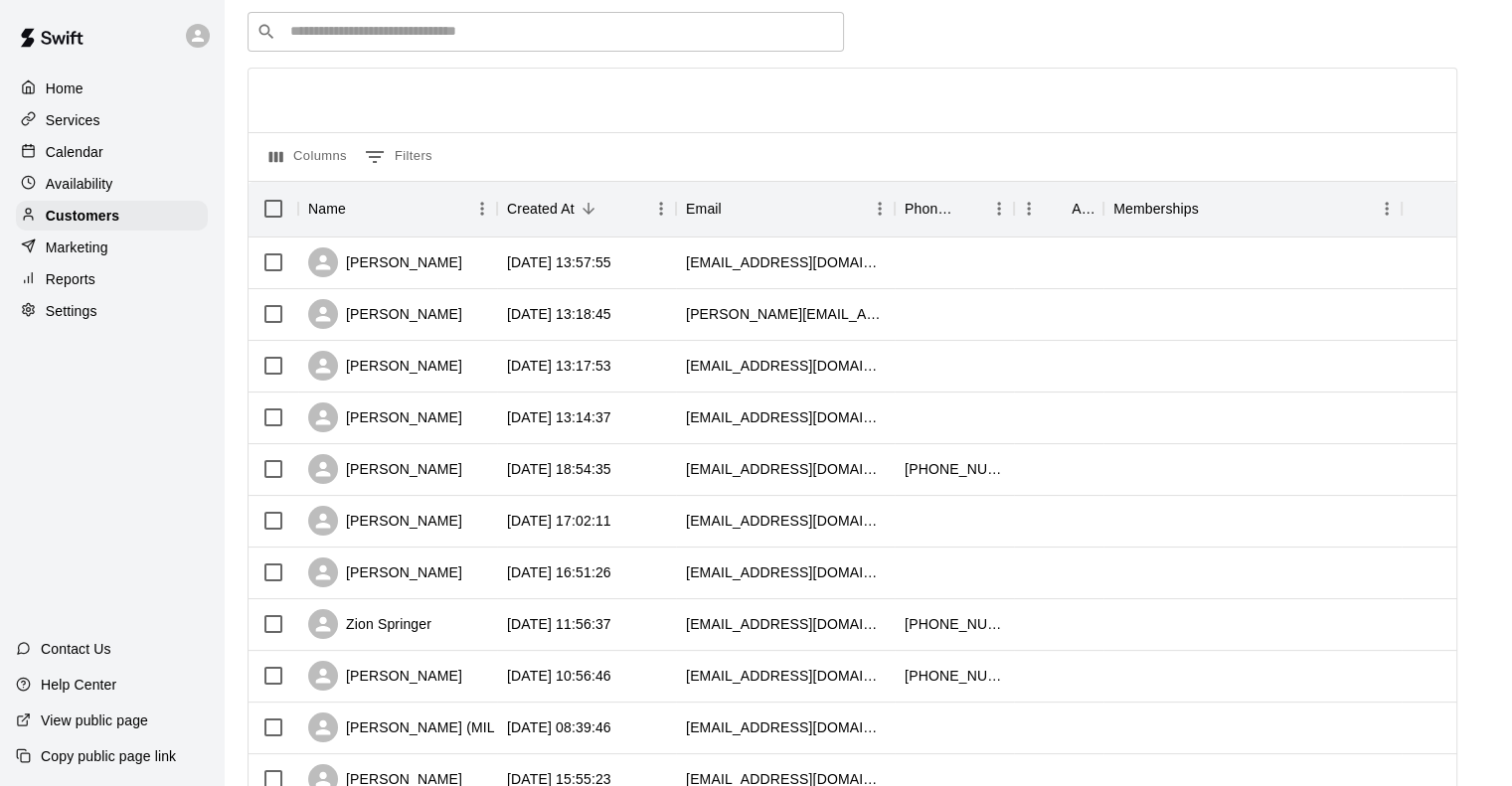 scroll, scrollTop: 0, scrollLeft: 0, axis: both 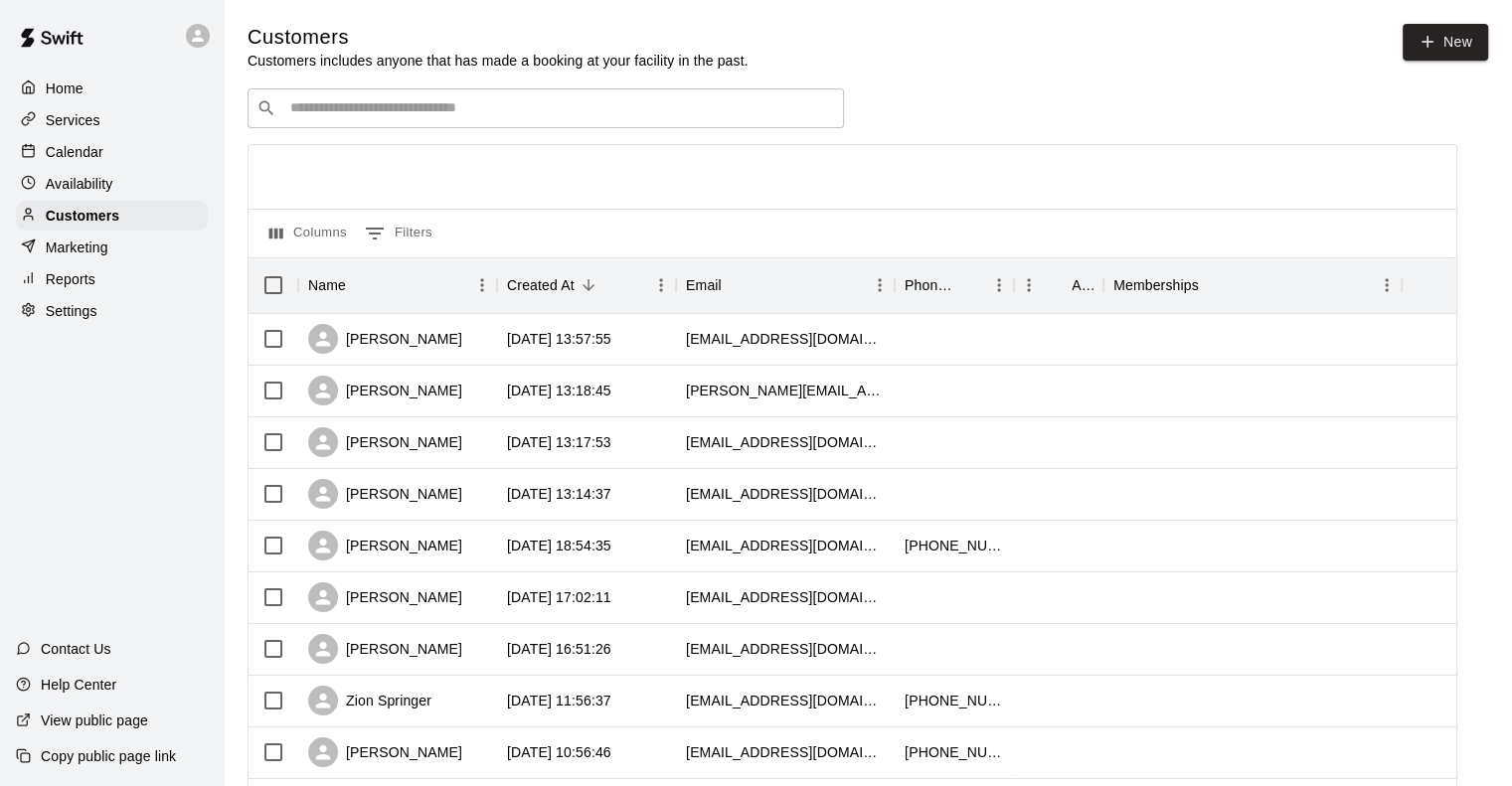 click on "Calendar" at bounding box center [111, 152] 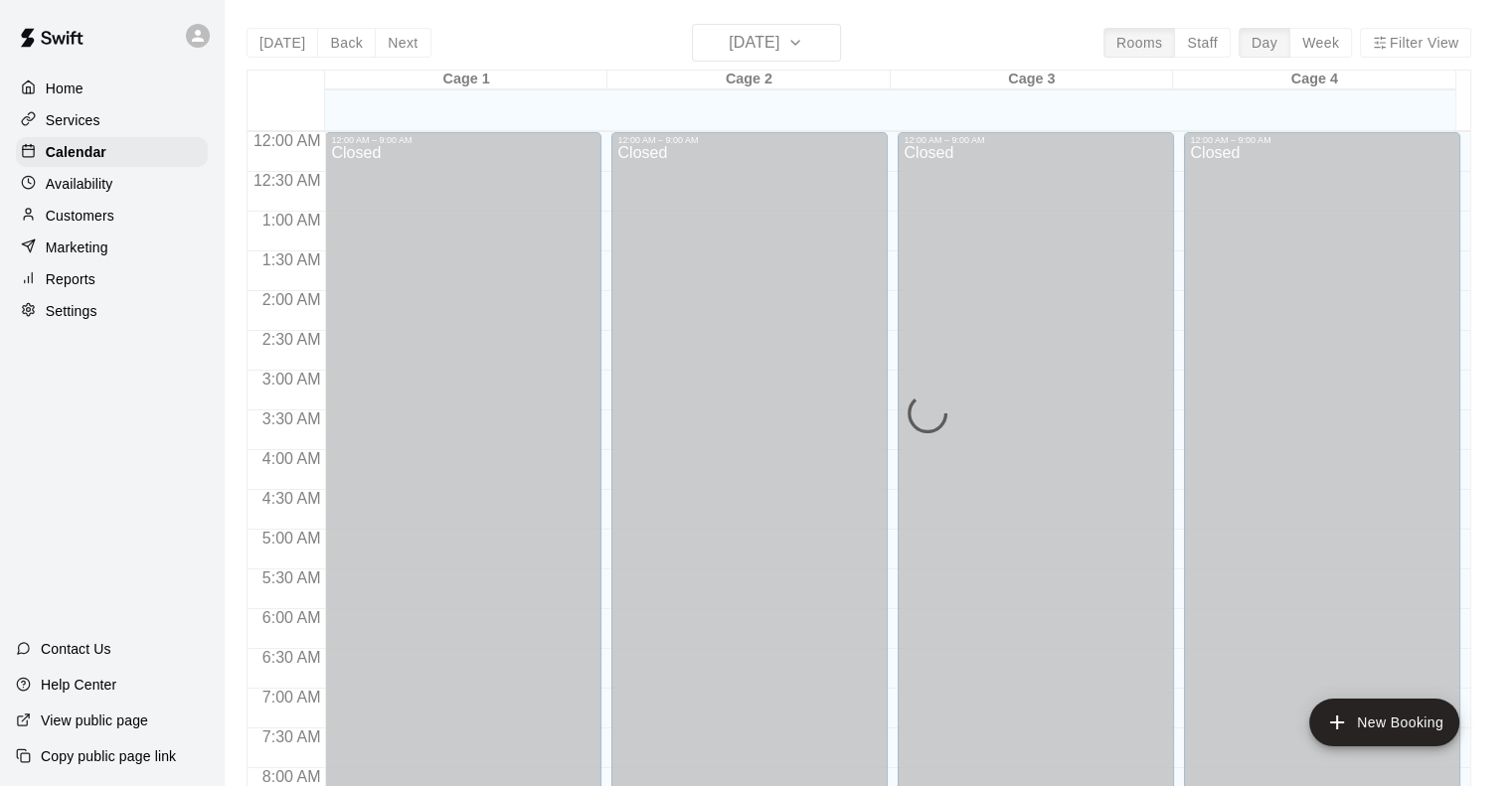 scroll, scrollTop: 783, scrollLeft: 0, axis: vertical 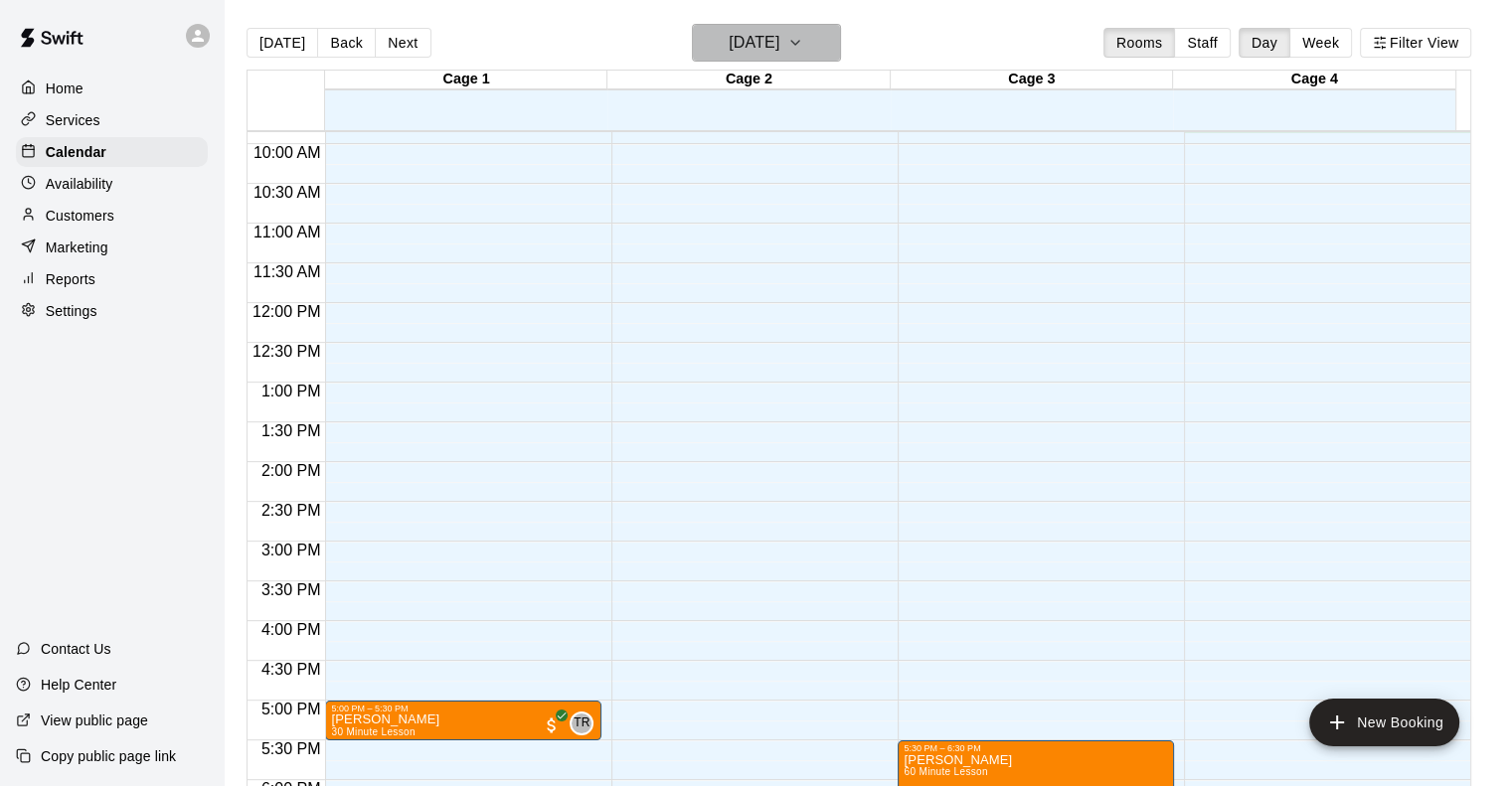 click on "[DATE]" at bounding box center (754, 43) 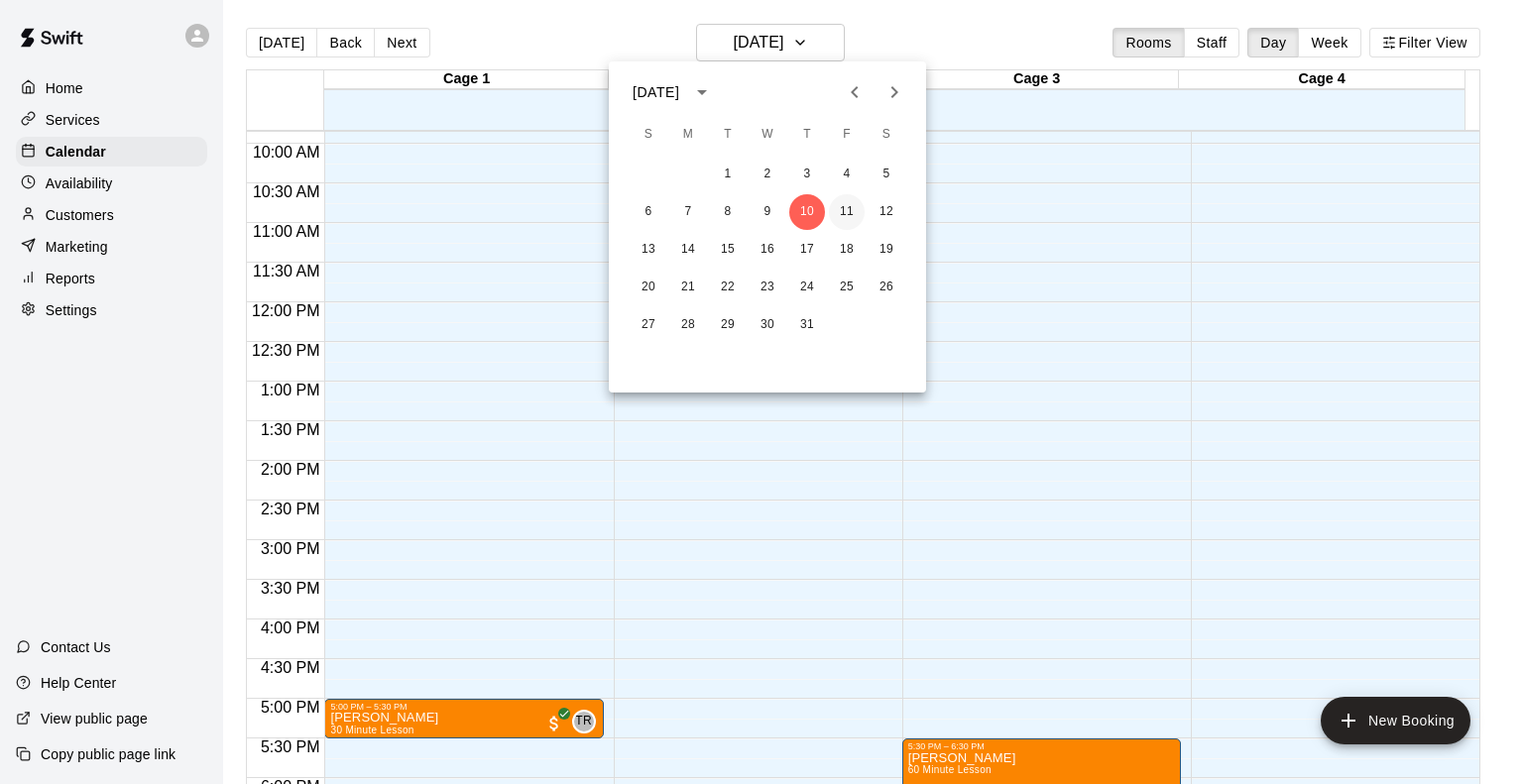 click on "11" at bounding box center (847, 212) 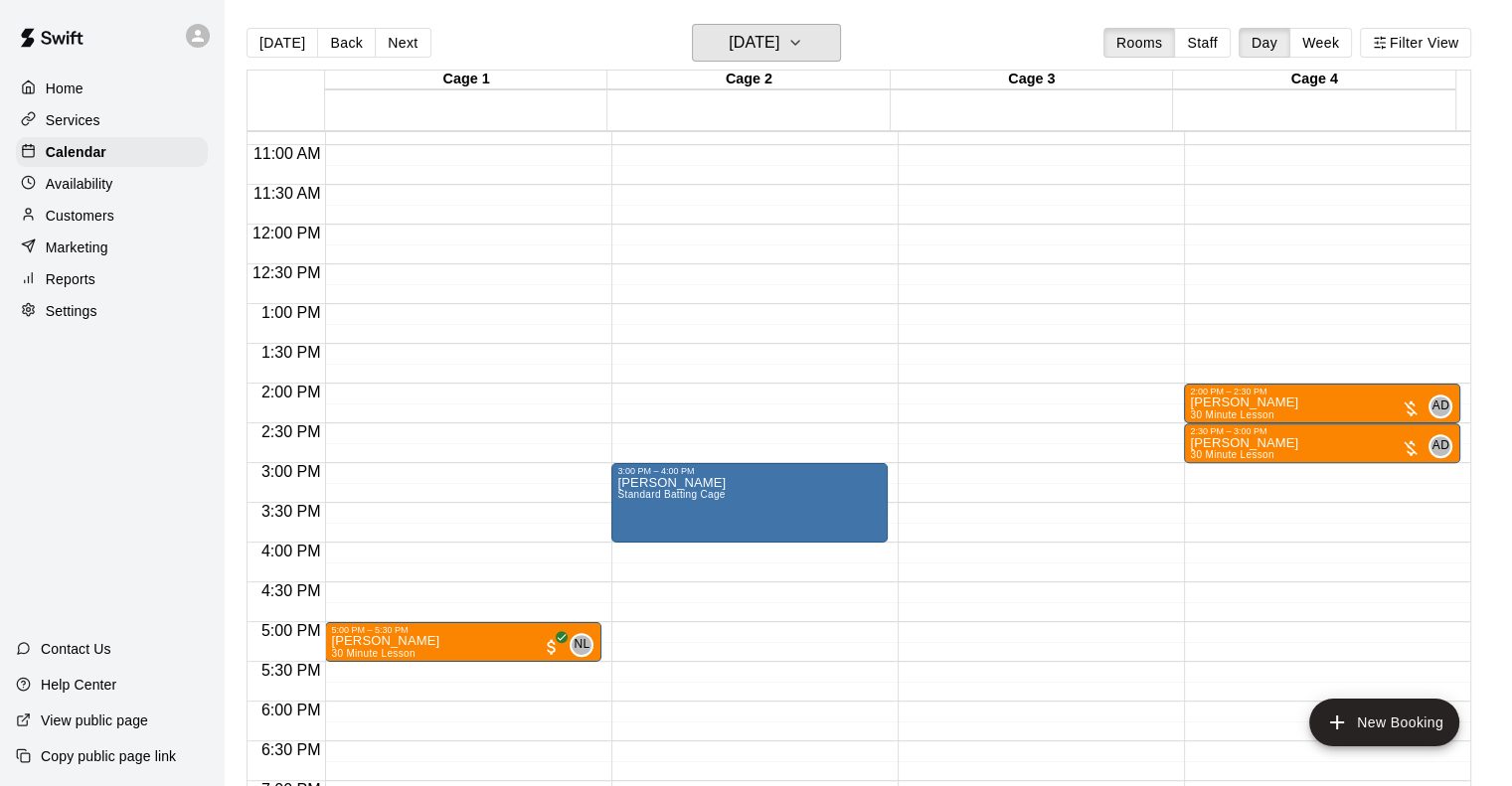 scroll, scrollTop: 733, scrollLeft: 0, axis: vertical 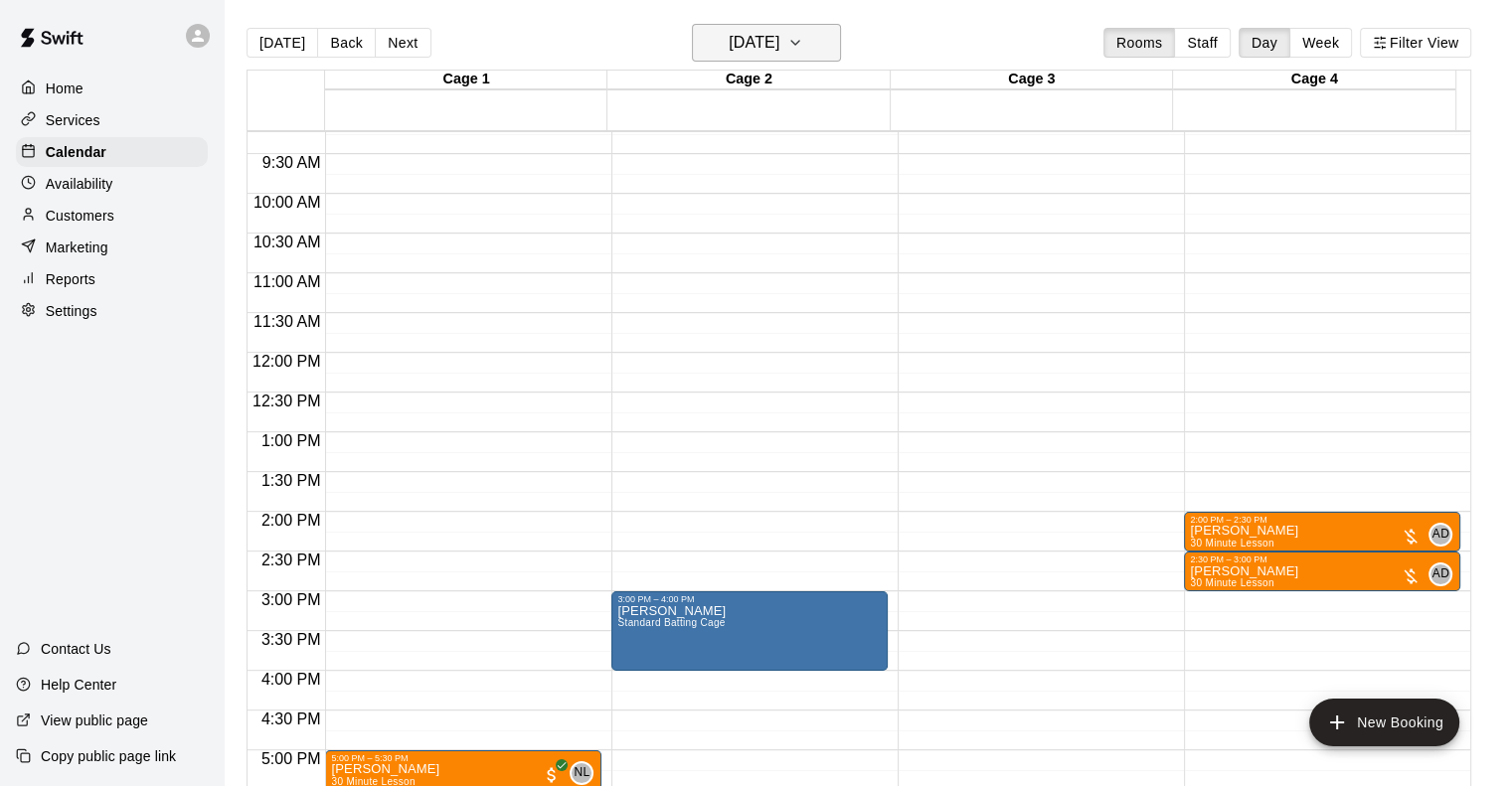 click on "[DATE]" at bounding box center (754, 43) 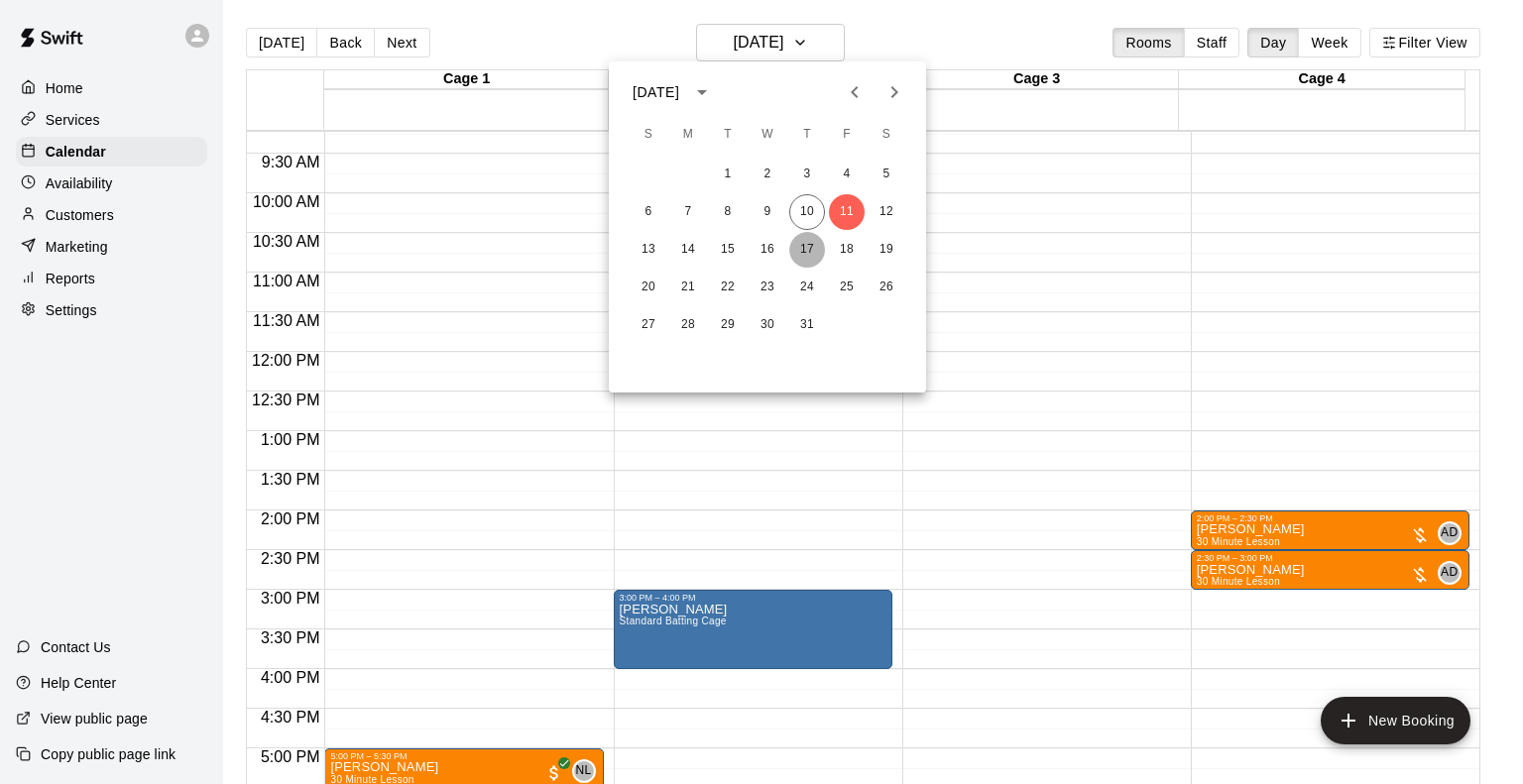 click on "17" at bounding box center [807, 250] 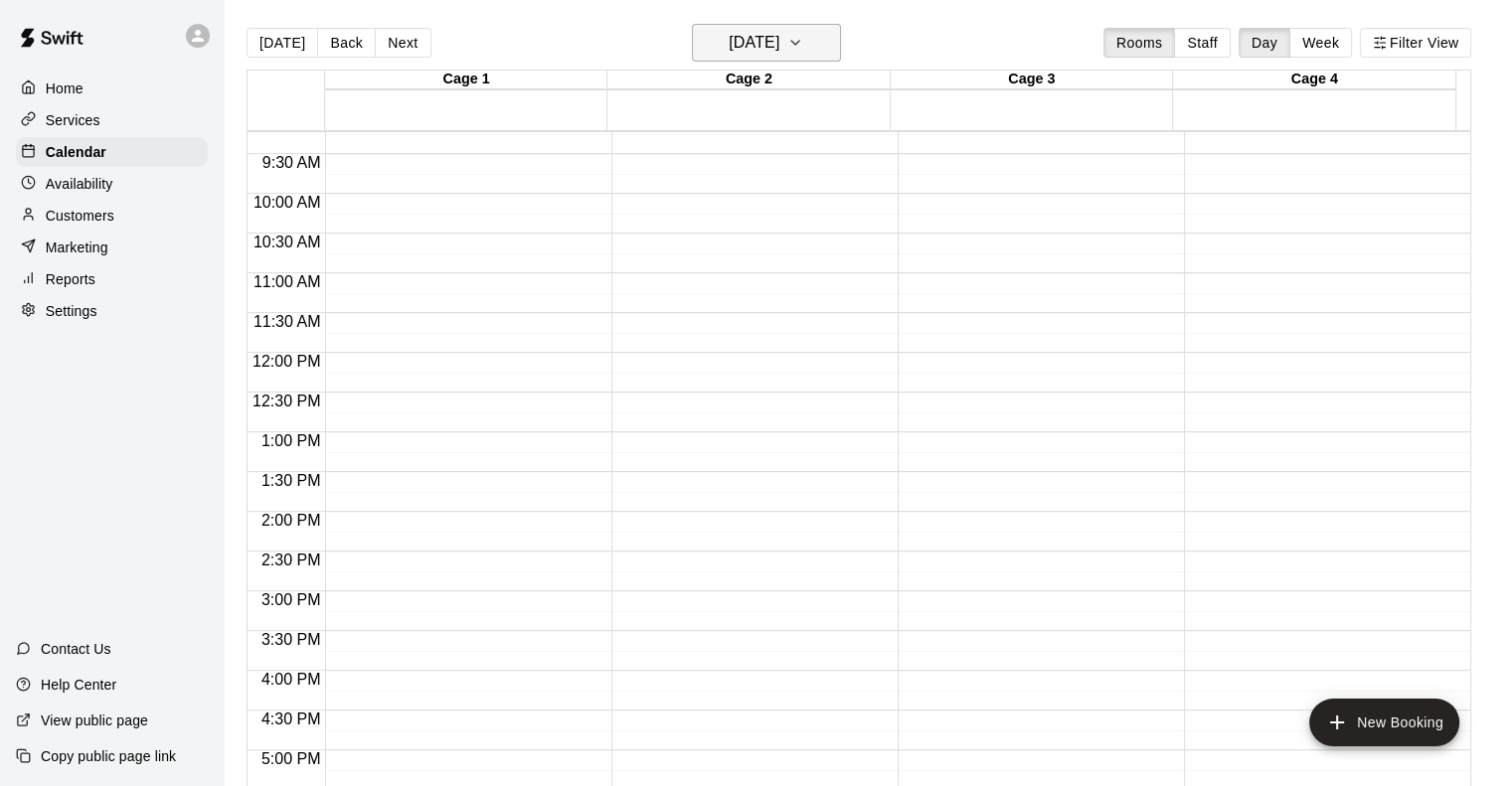 click on "[DATE]" at bounding box center (754, 43) 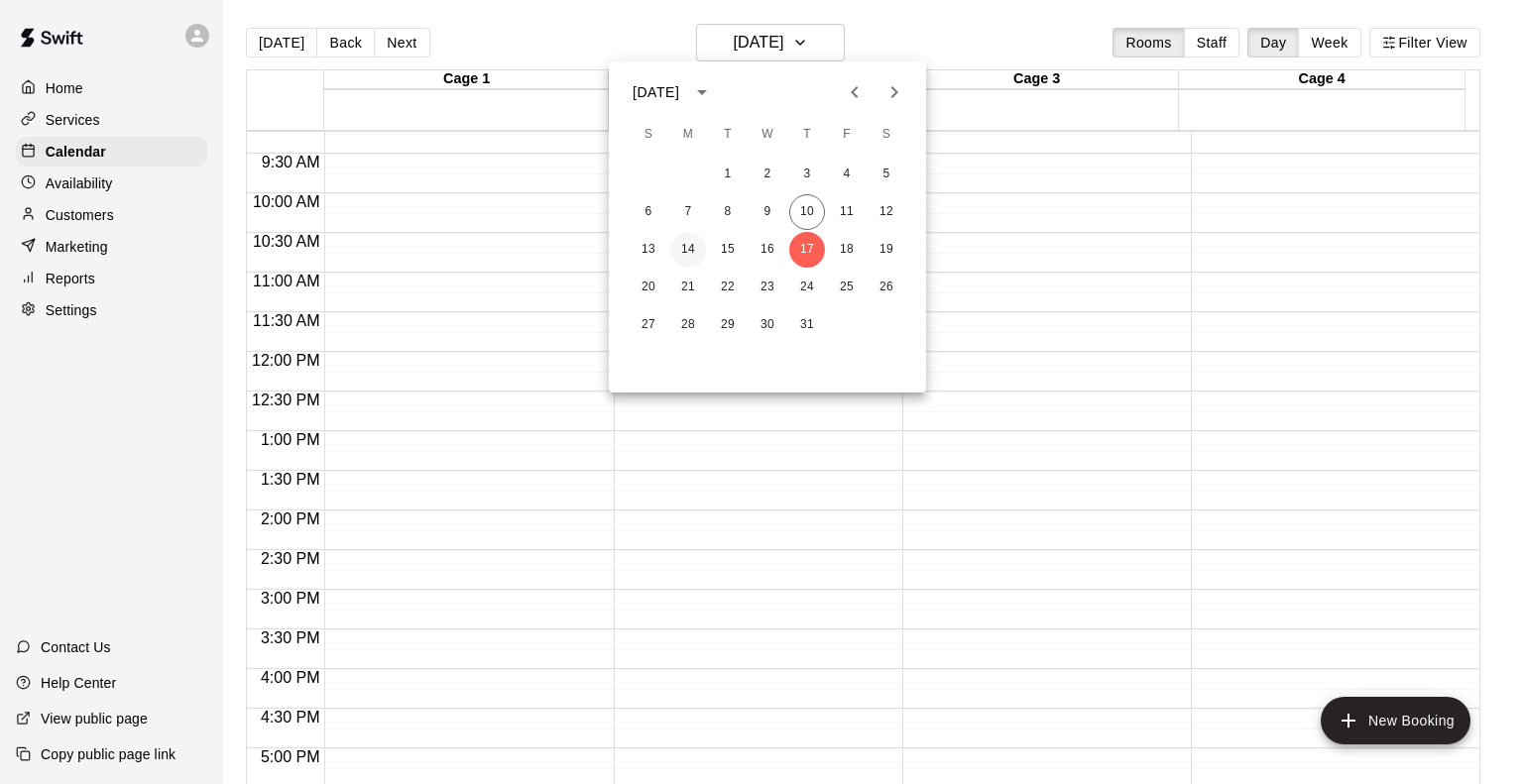 click on "14" at bounding box center [688, 250] 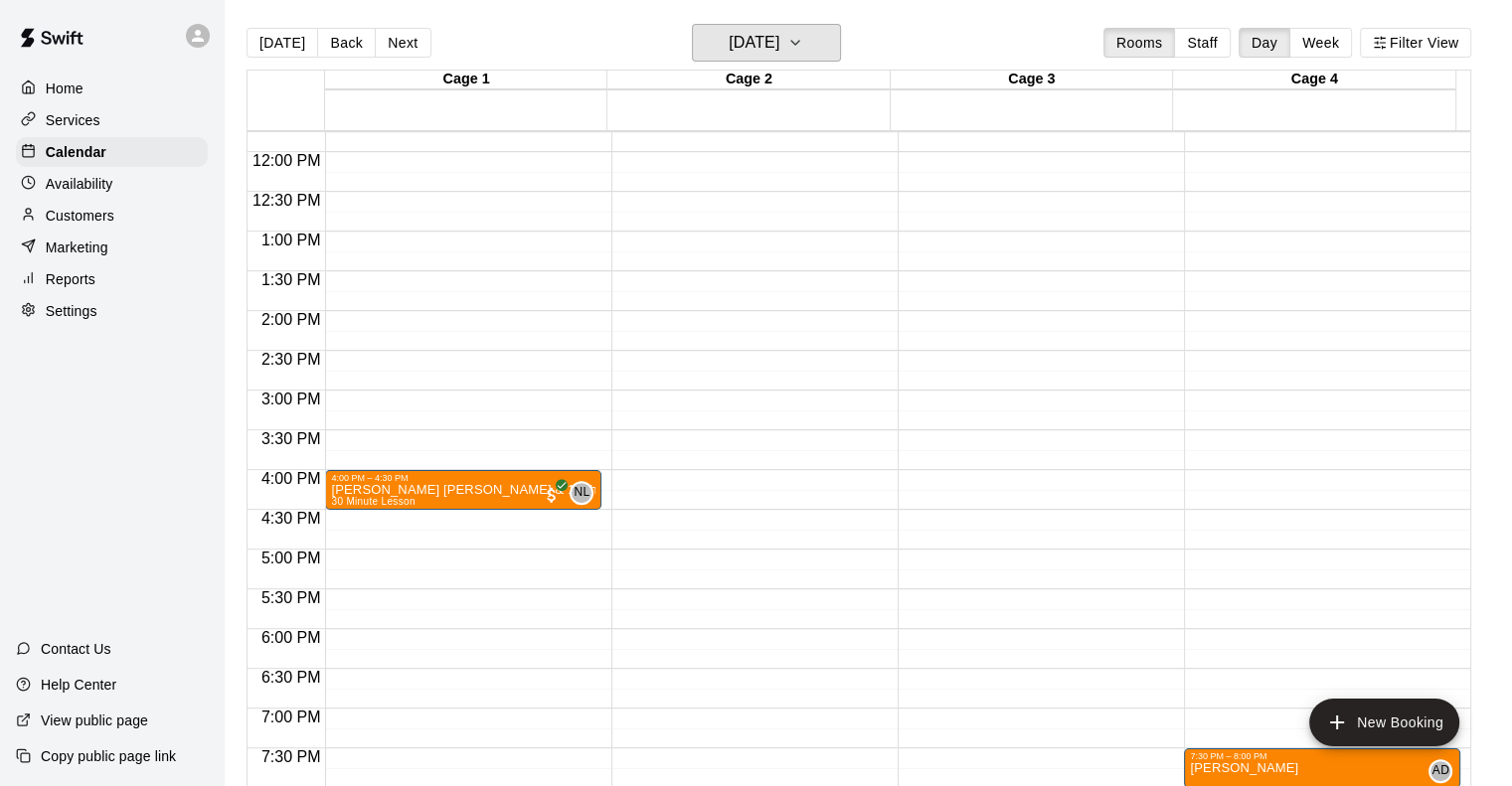 scroll, scrollTop: 932, scrollLeft: 0, axis: vertical 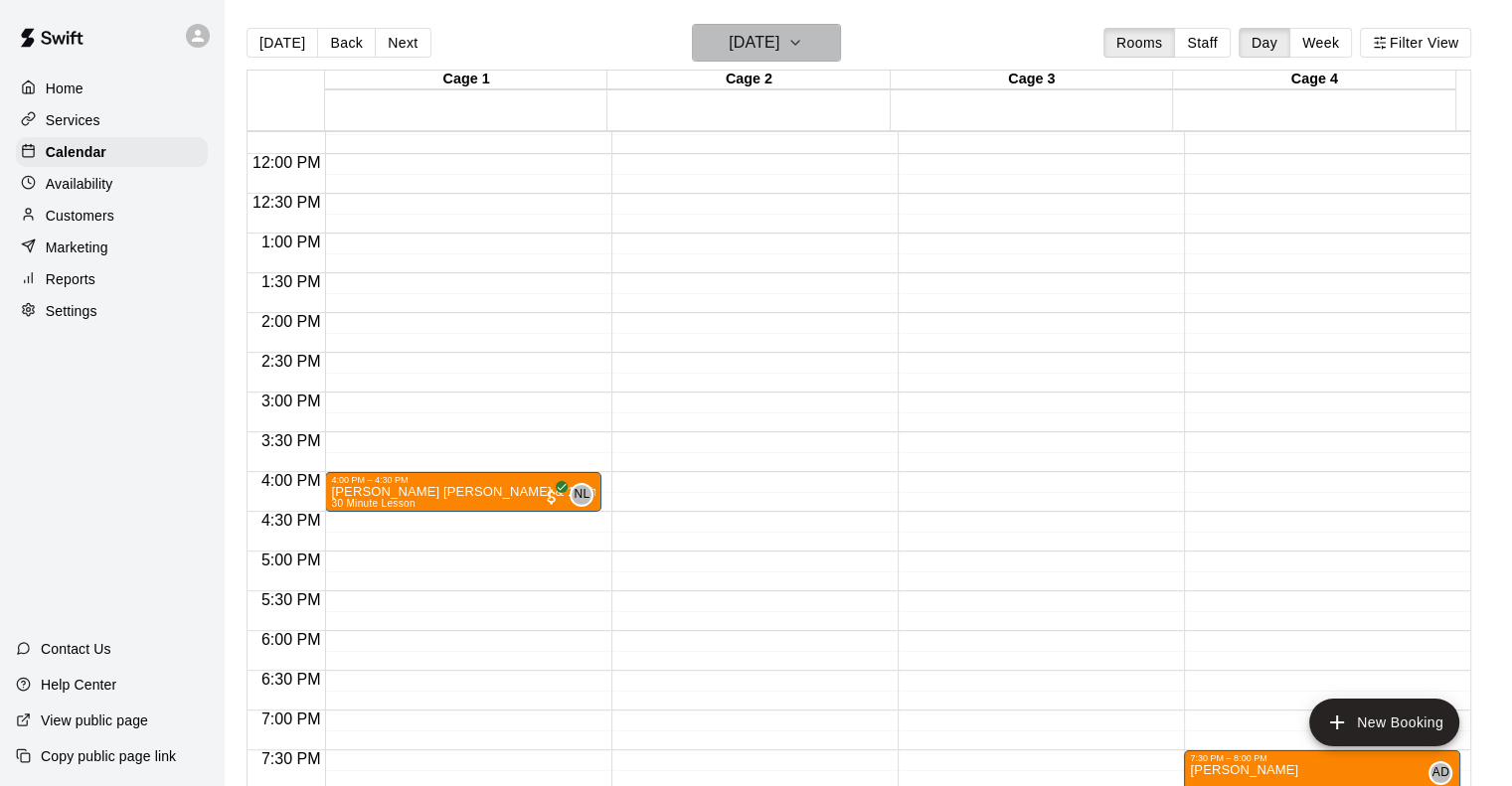 click on "[DATE]" at bounding box center (754, 43) 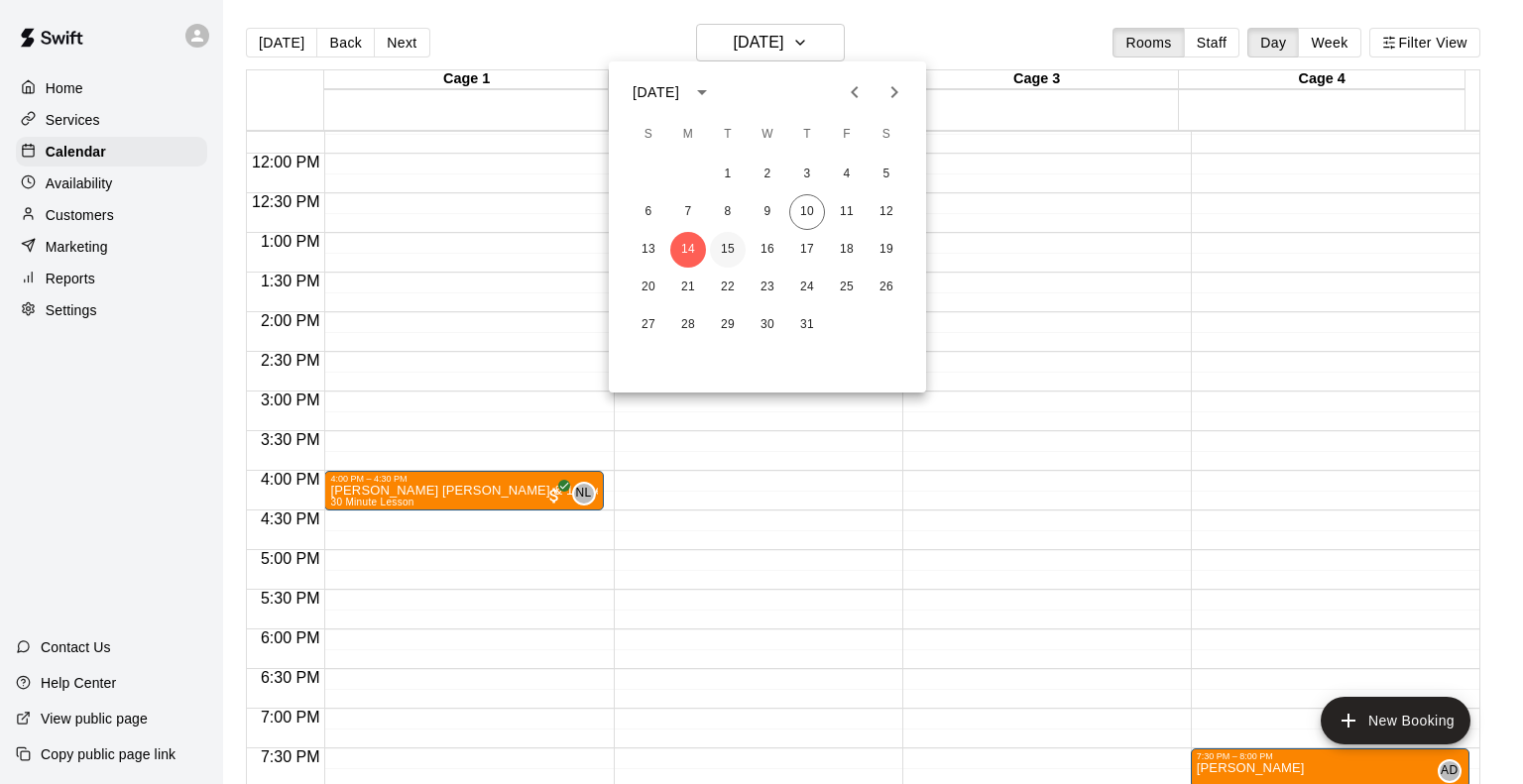 click on "15" at bounding box center [728, 250] 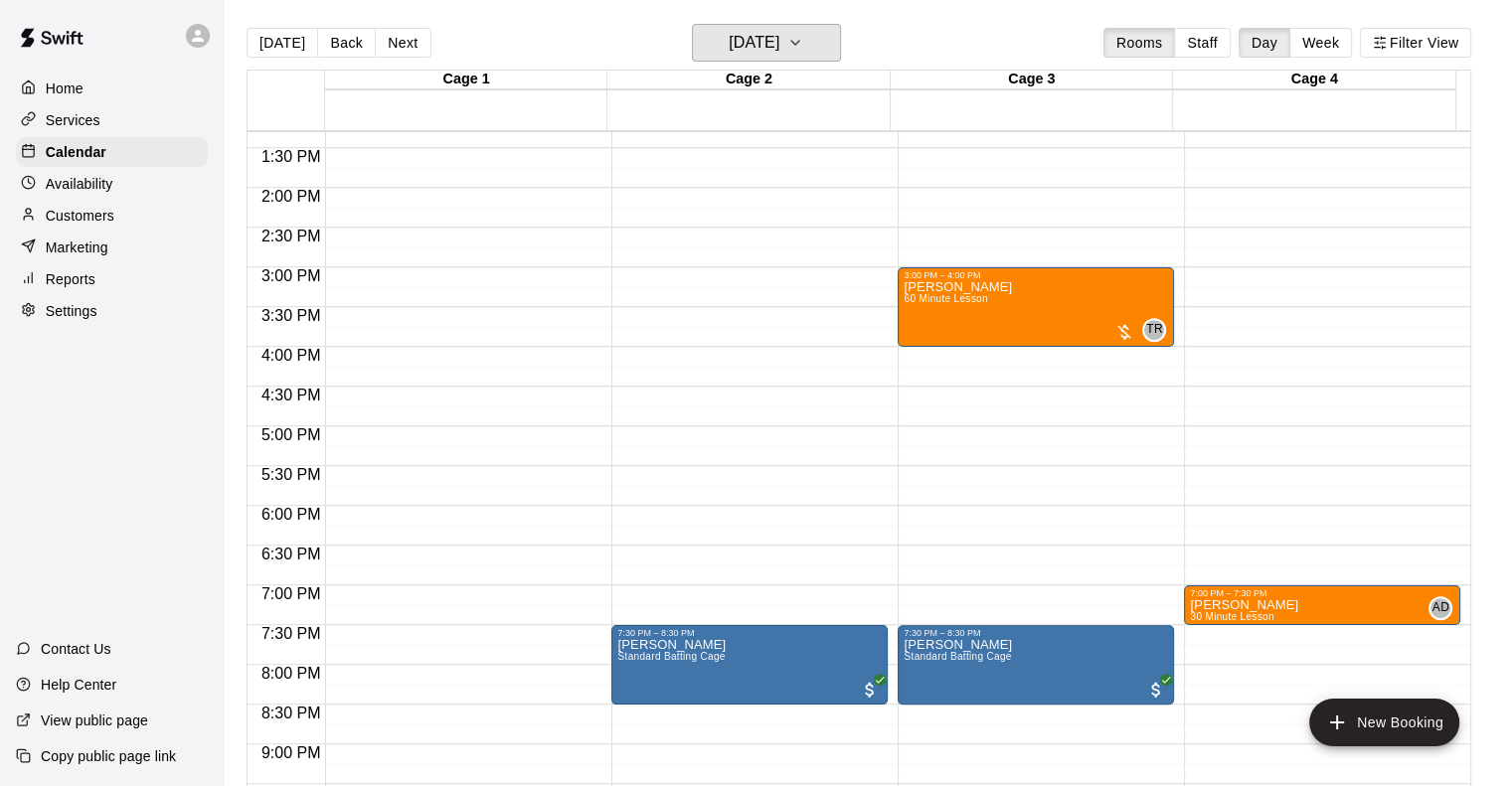 scroll, scrollTop: 932, scrollLeft: 0, axis: vertical 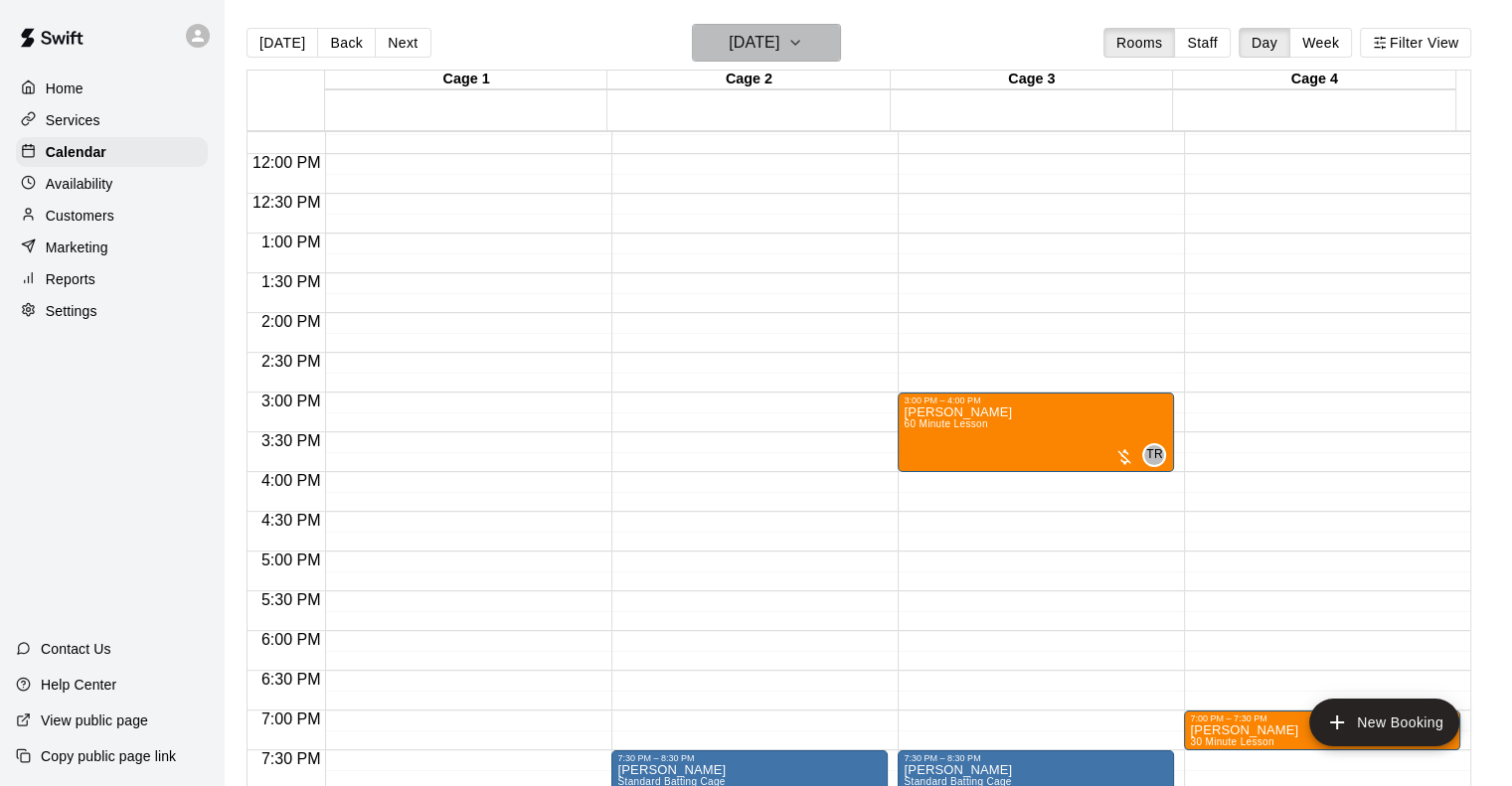 click on "[DATE]" at bounding box center [766, 43] 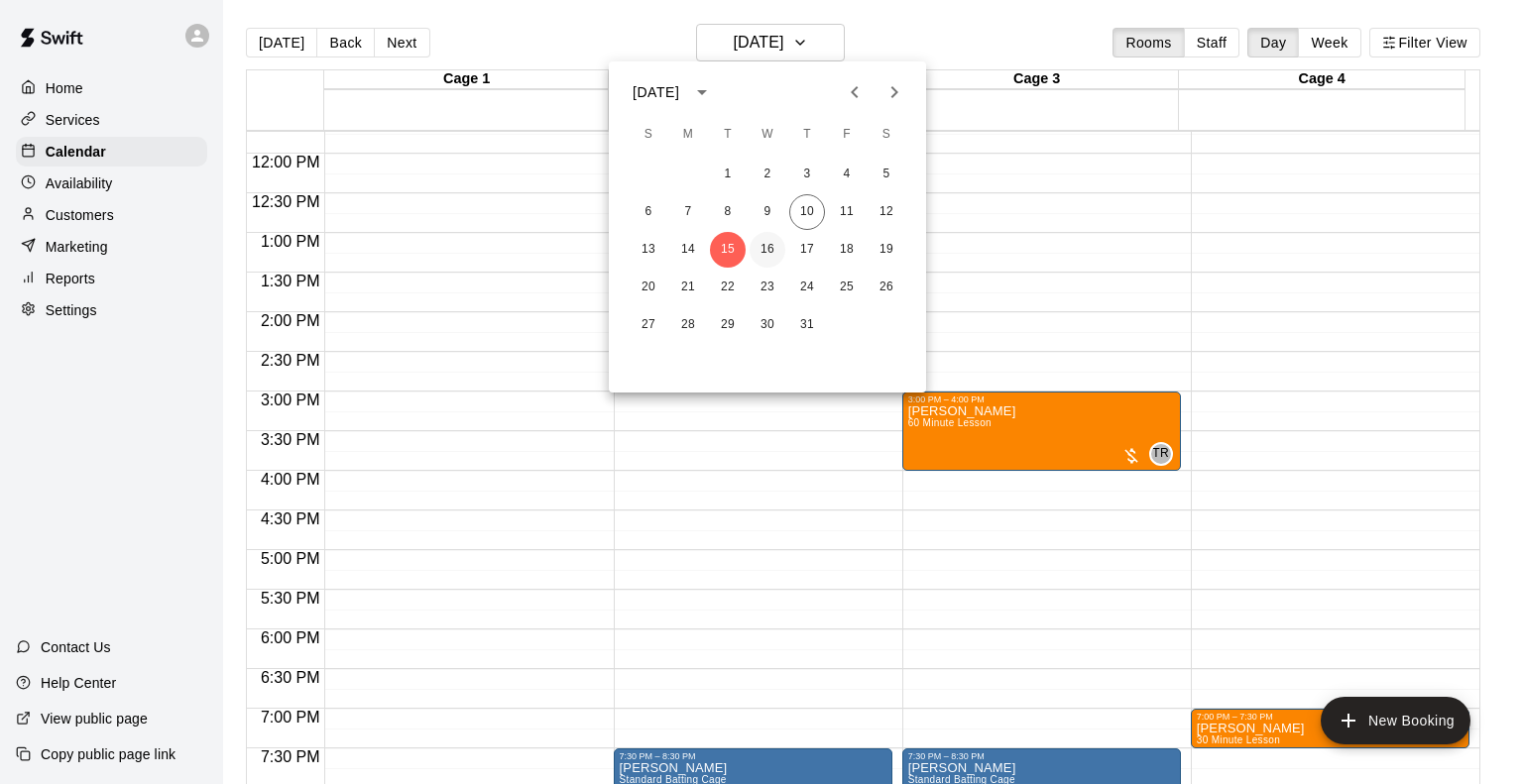 click on "16" at bounding box center [767, 250] 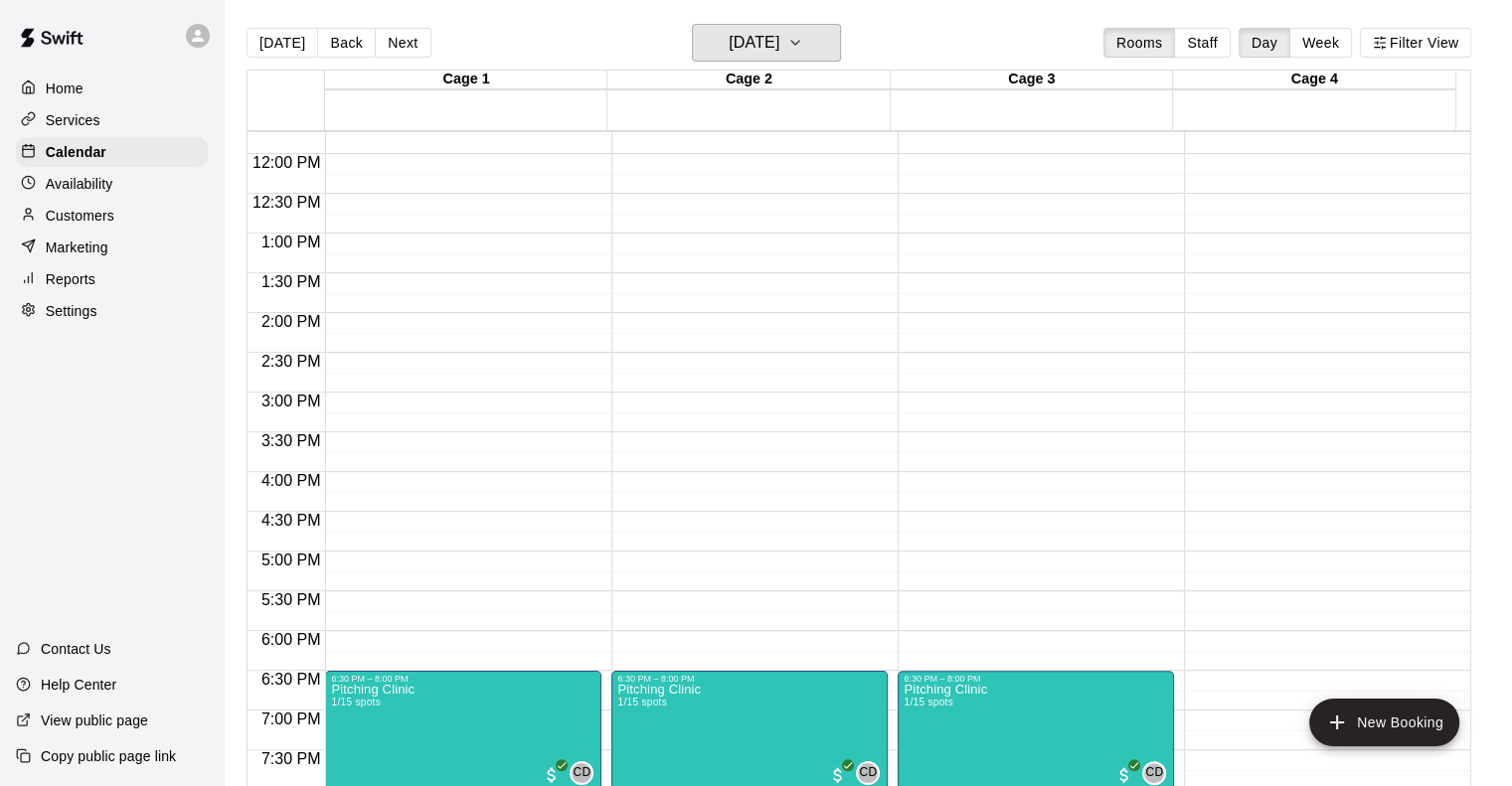 scroll, scrollTop: 1230, scrollLeft: 0, axis: vertical 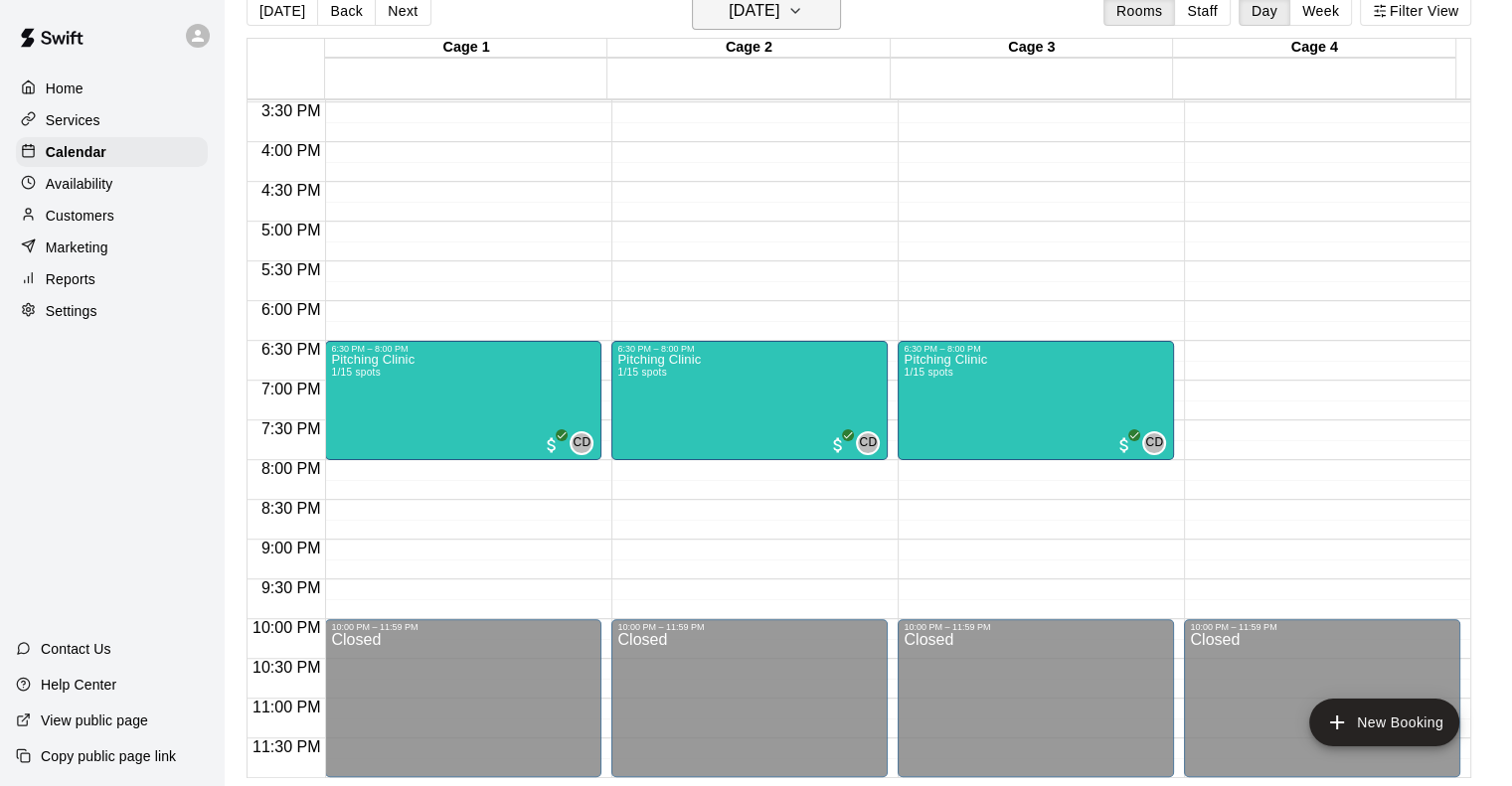 click on "[DATE]" at bounding box center (766, 11) 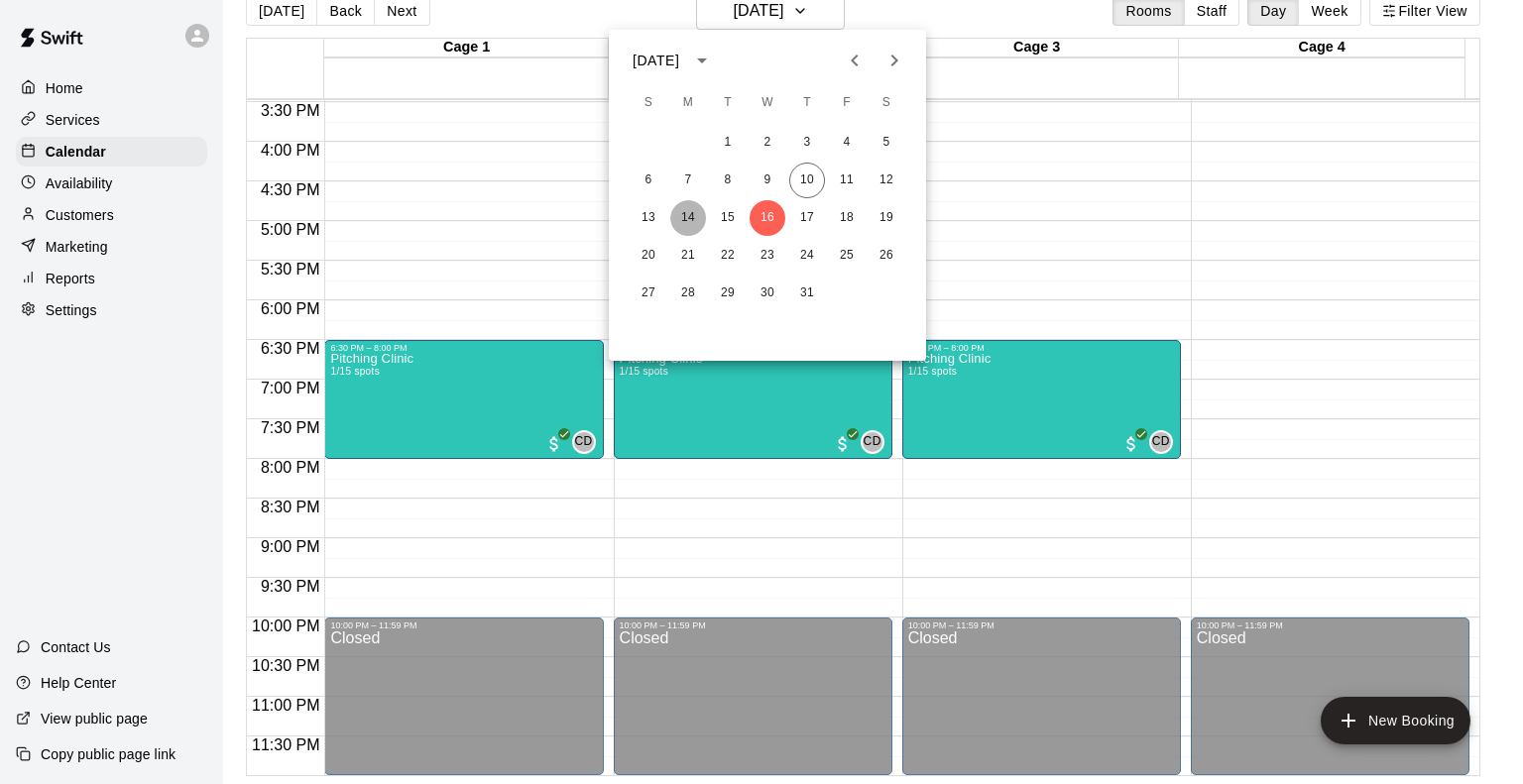 click on "14" at bounding box center [688, 218] 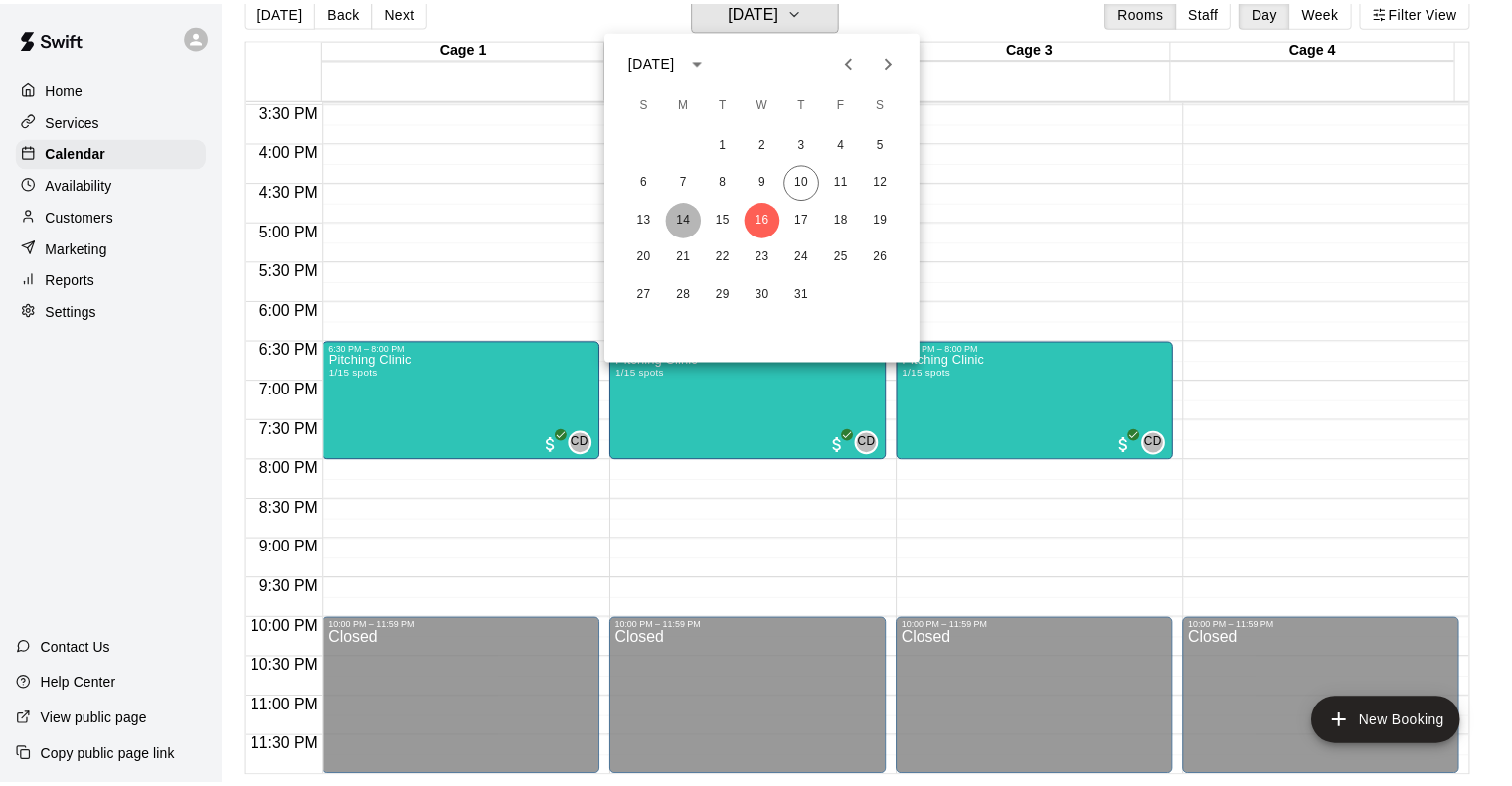 scroll, scrollTop: 24, scrollLeft: 0, axis: vertical 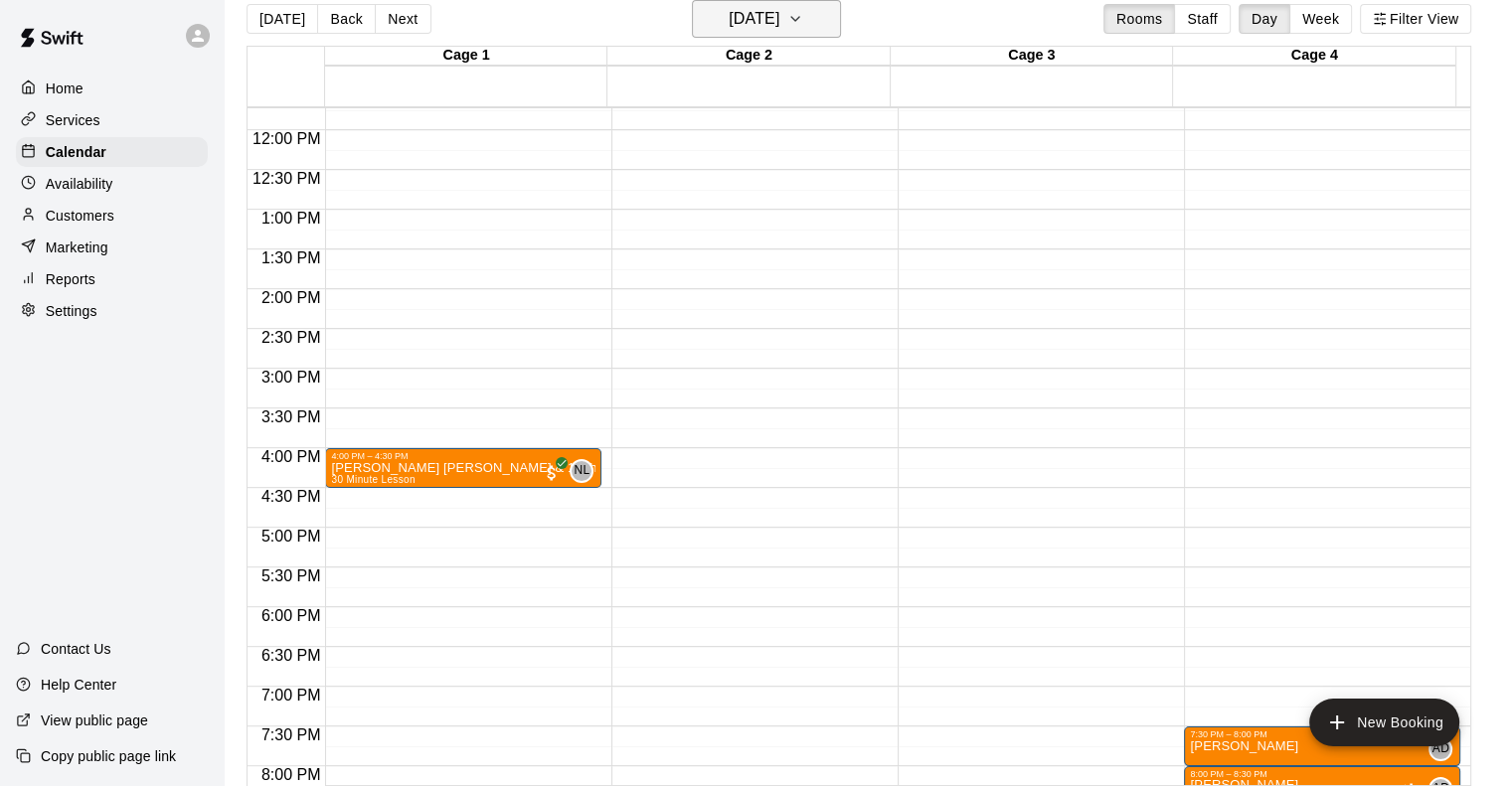 click on "[DATE]" at bounding box center [754, 19] 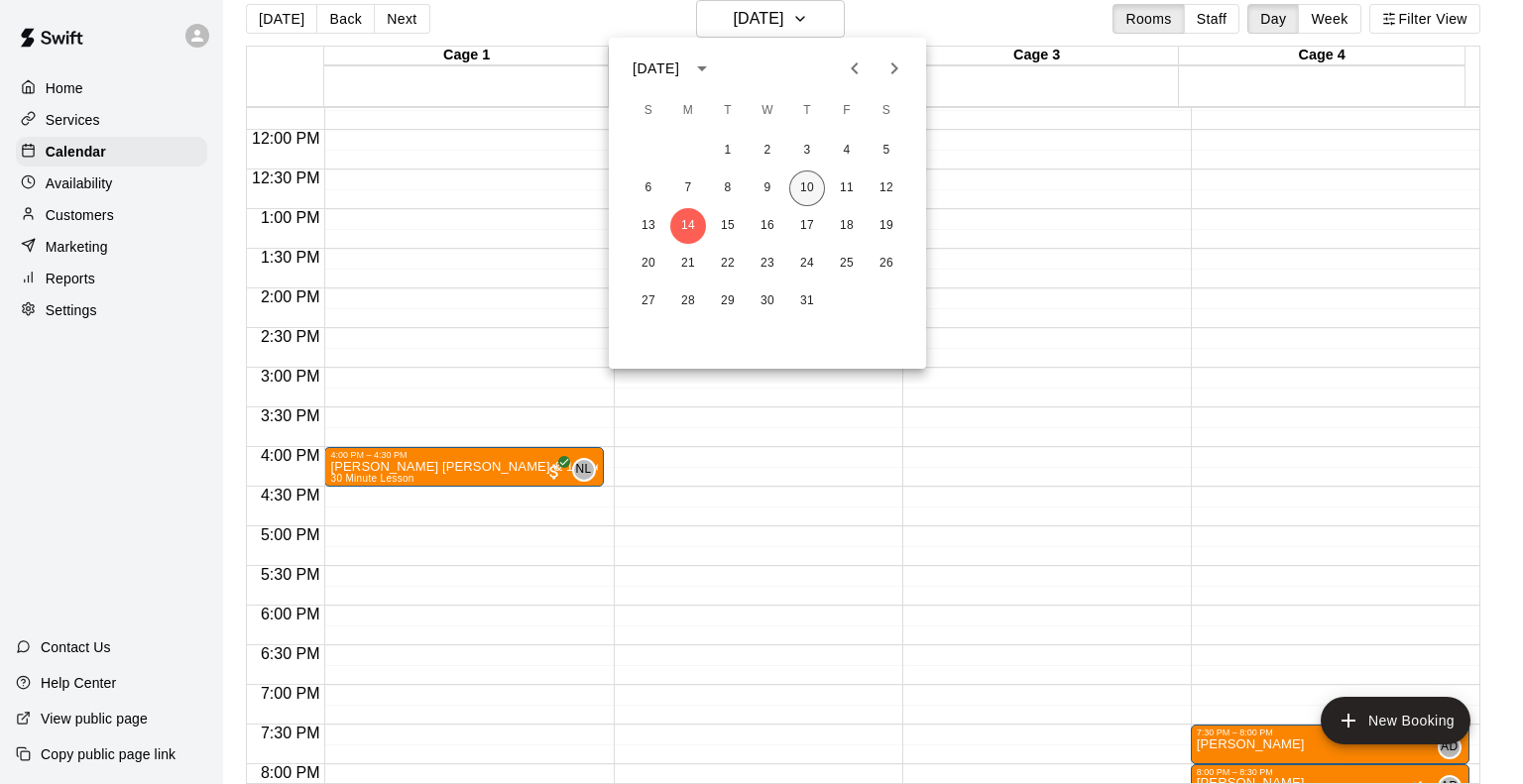 click on "10" at bounding box center (807, 188) 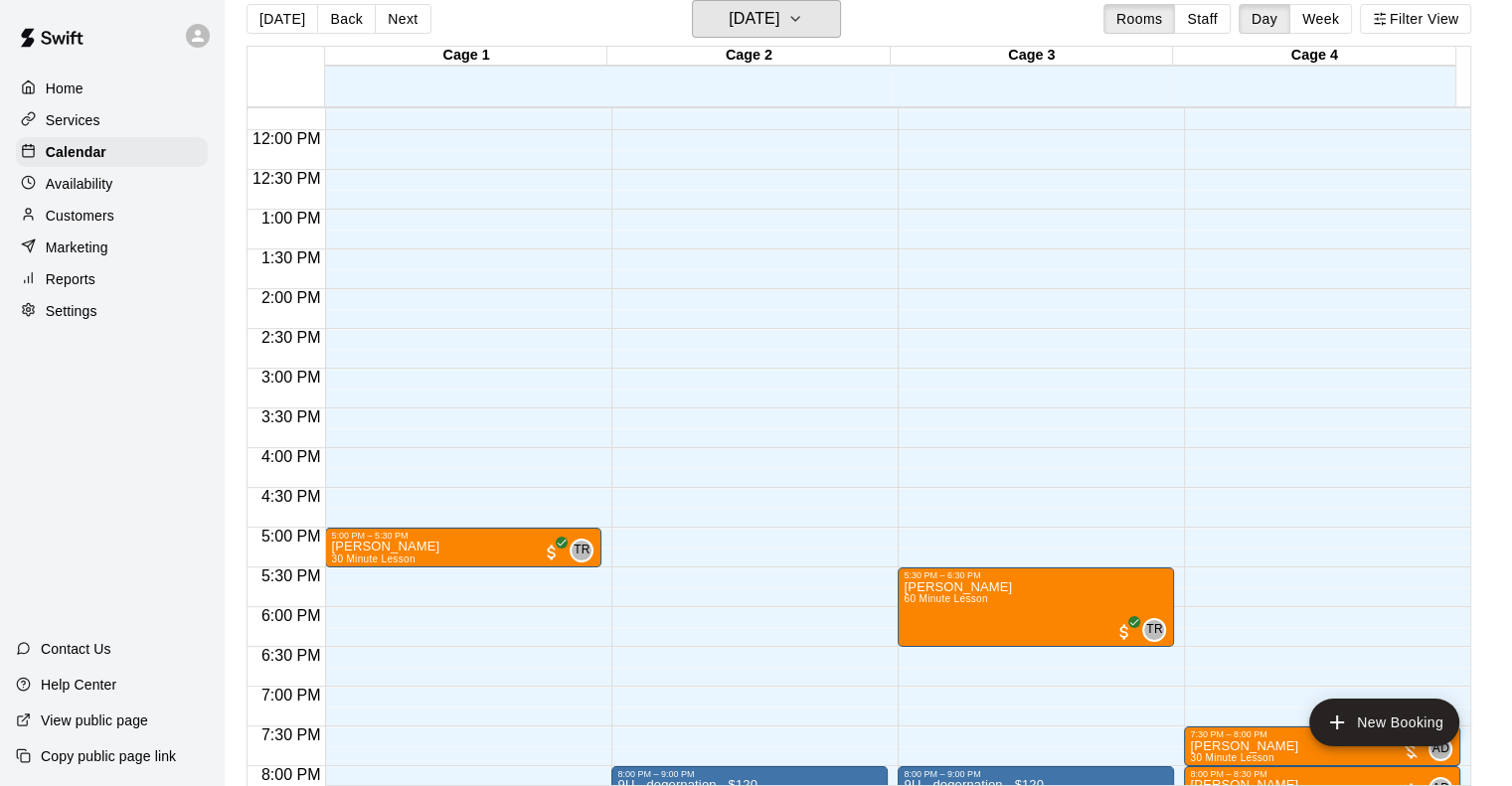 scroll, scrollTop: 535, scrollLeft: 0, axis: vertical 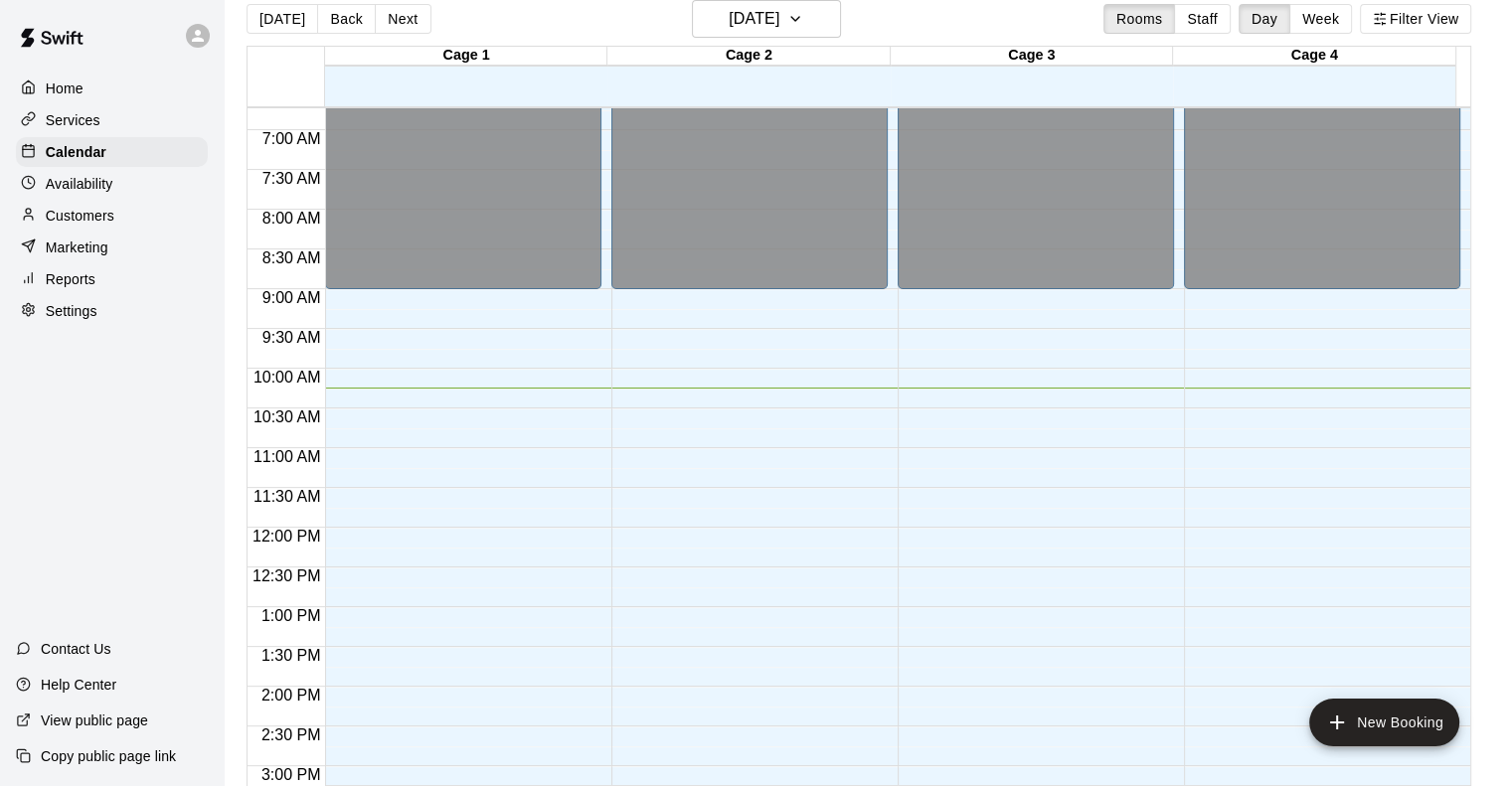 click on "Availability" at bounding box center (80, 184) 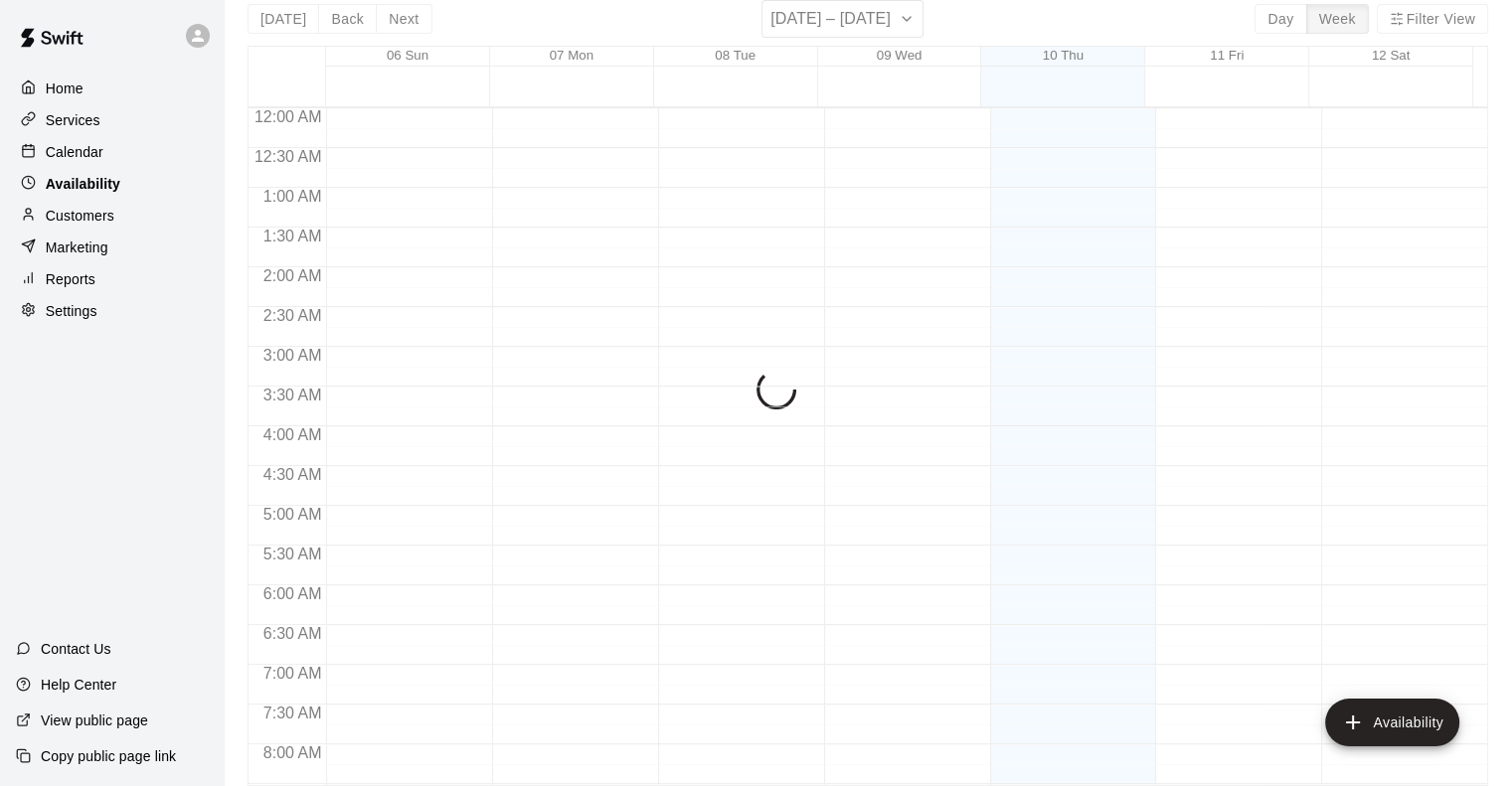 scroll, scrollTop: 0, scrollLeft: 0, axis: both 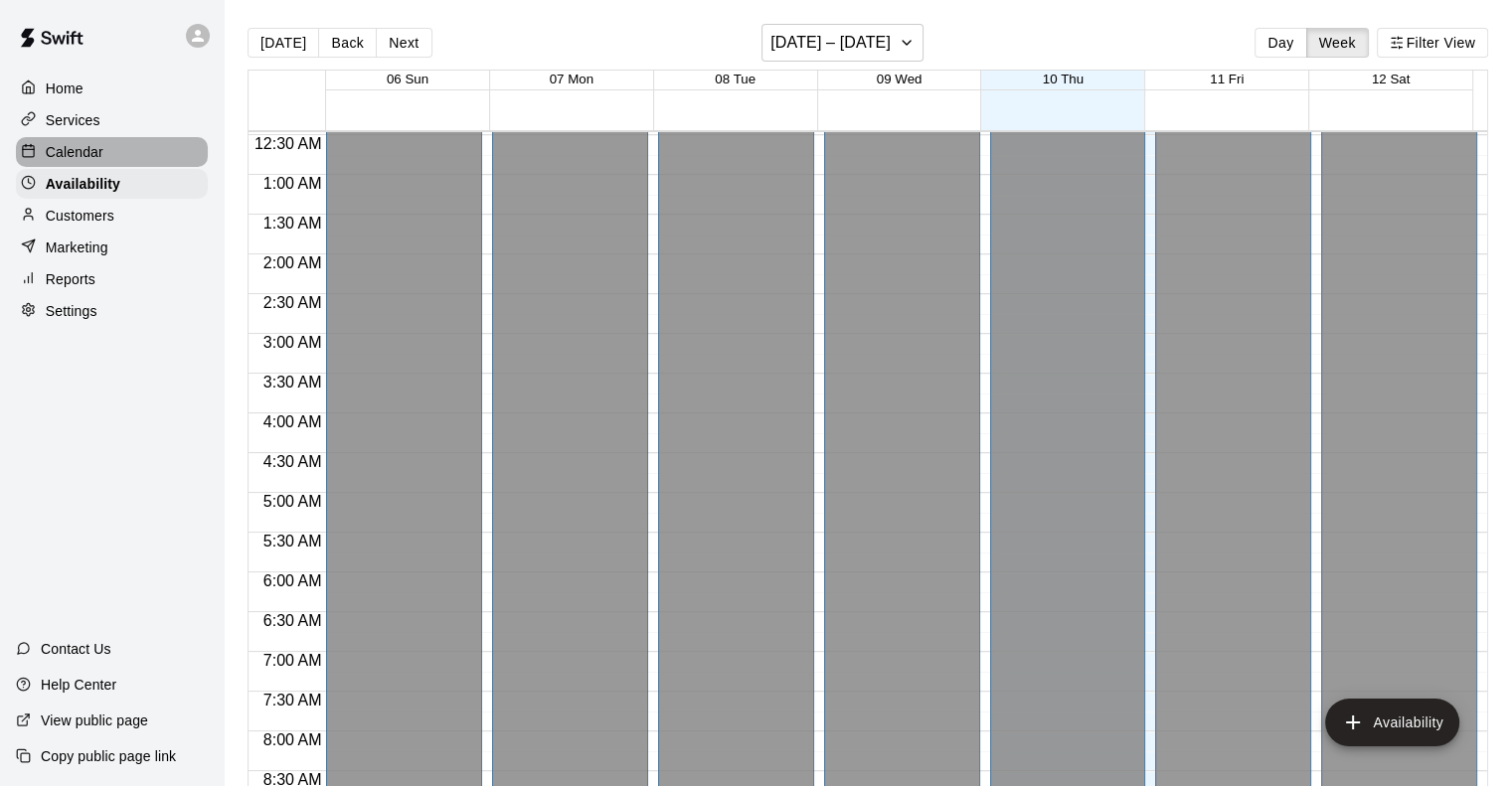 click on "Calendar" at bounding box center (75, 152) 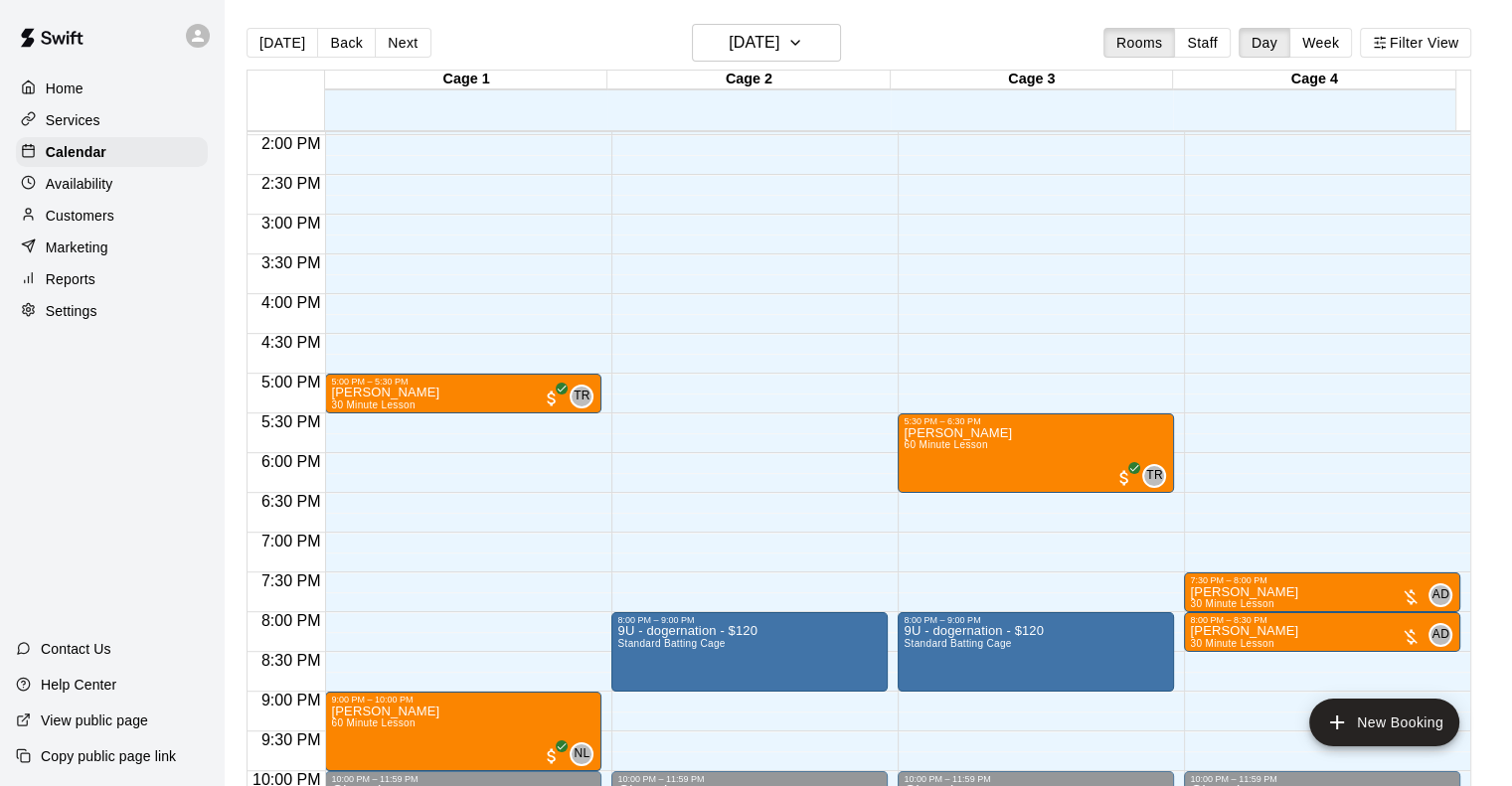 scroll, scrollTop: 932, scrollLeft: 0, axis: vertical 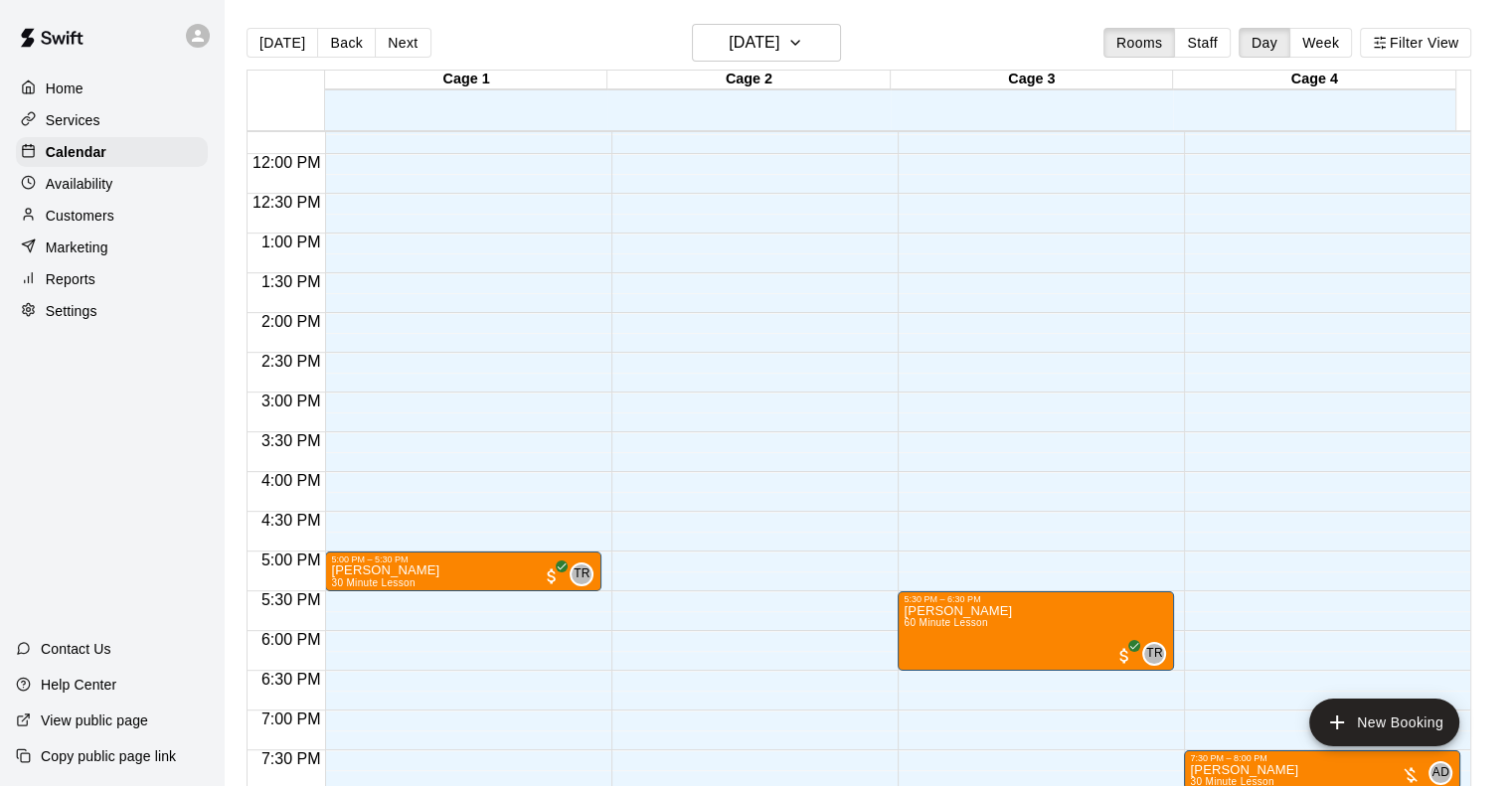 click on "Services" at bounding box center (73, 120) 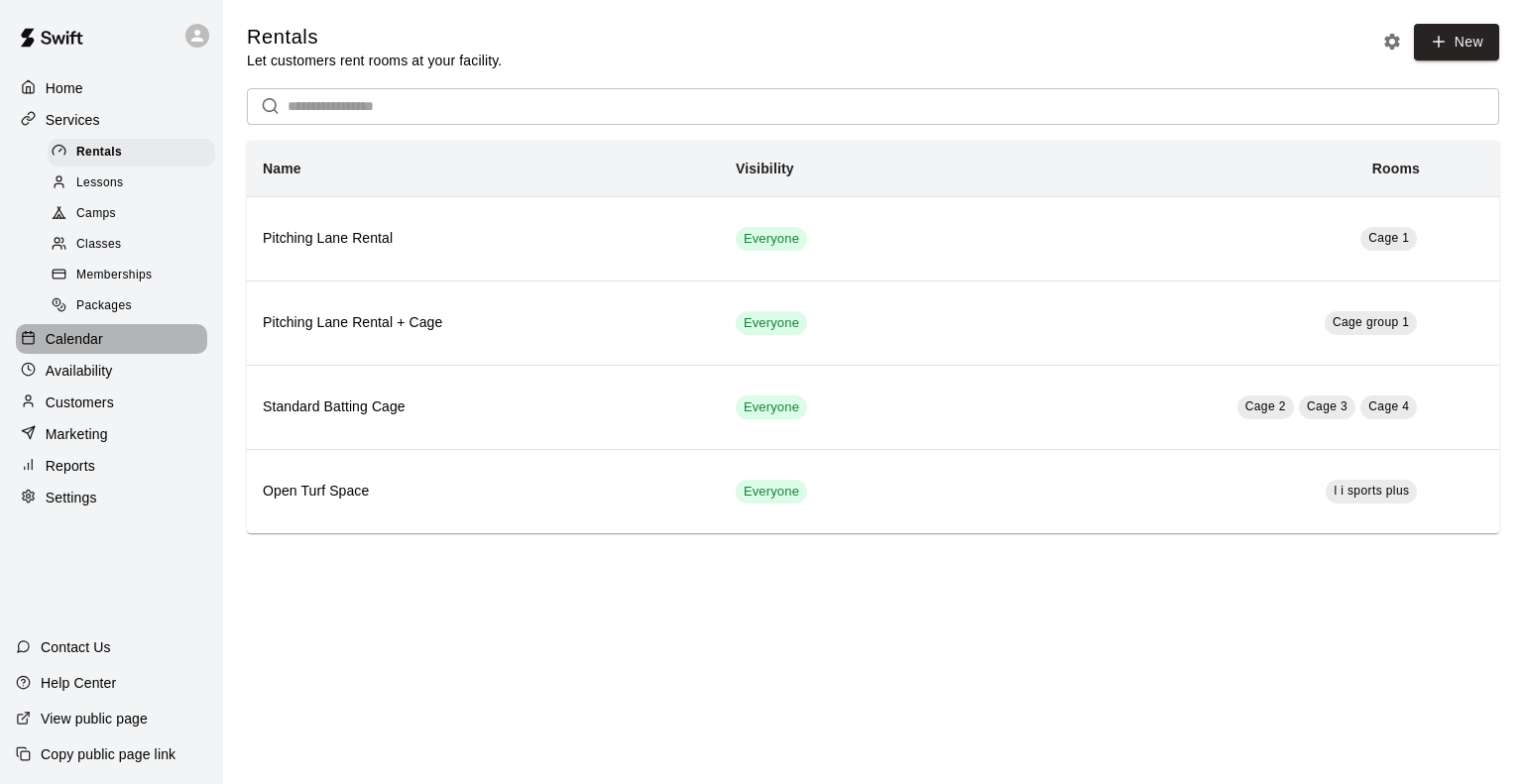 click on "Calendar" at bounding box center [74, 339] 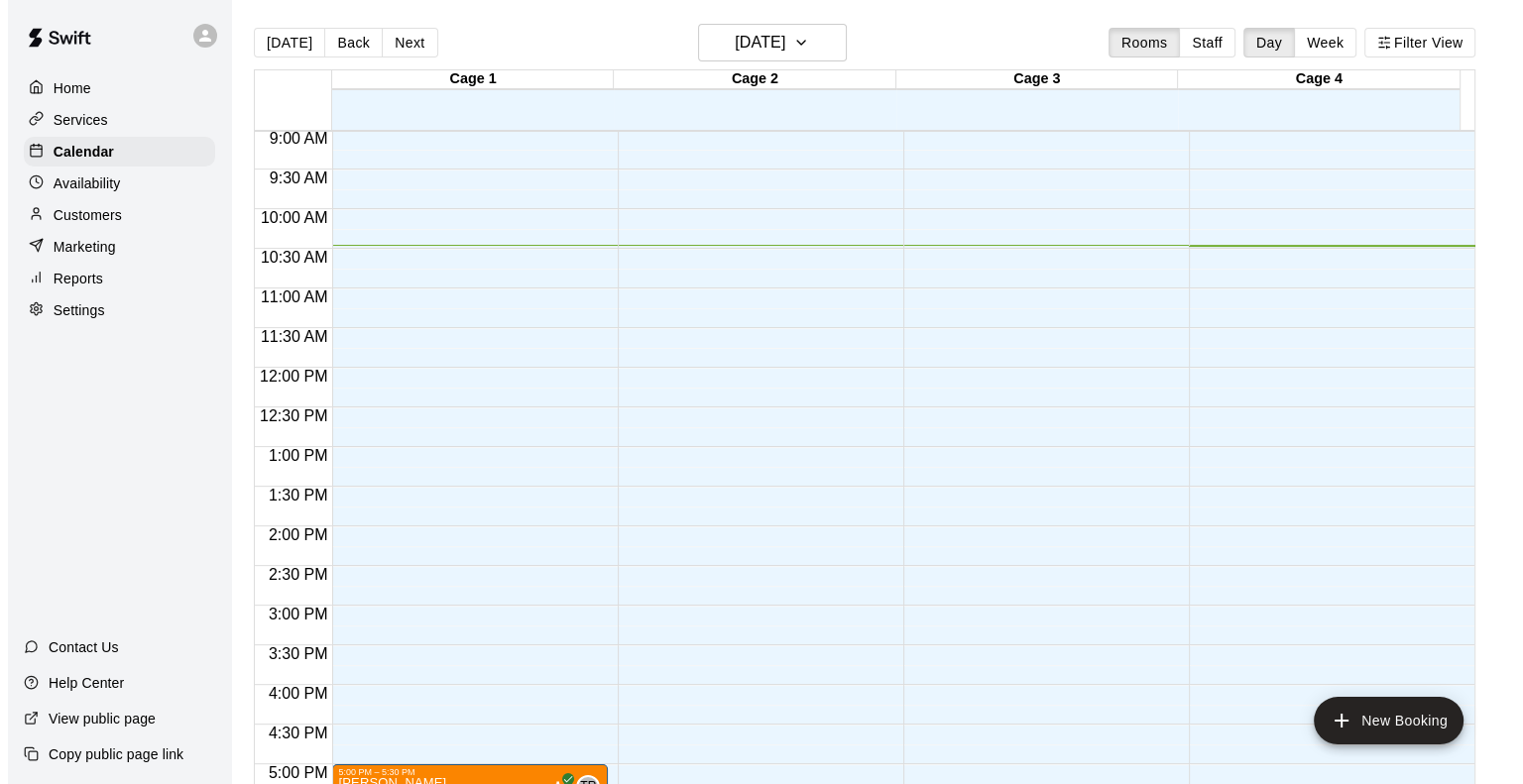 scroll, scrollTop: 432, scrollLeft: 0, axis: vertical 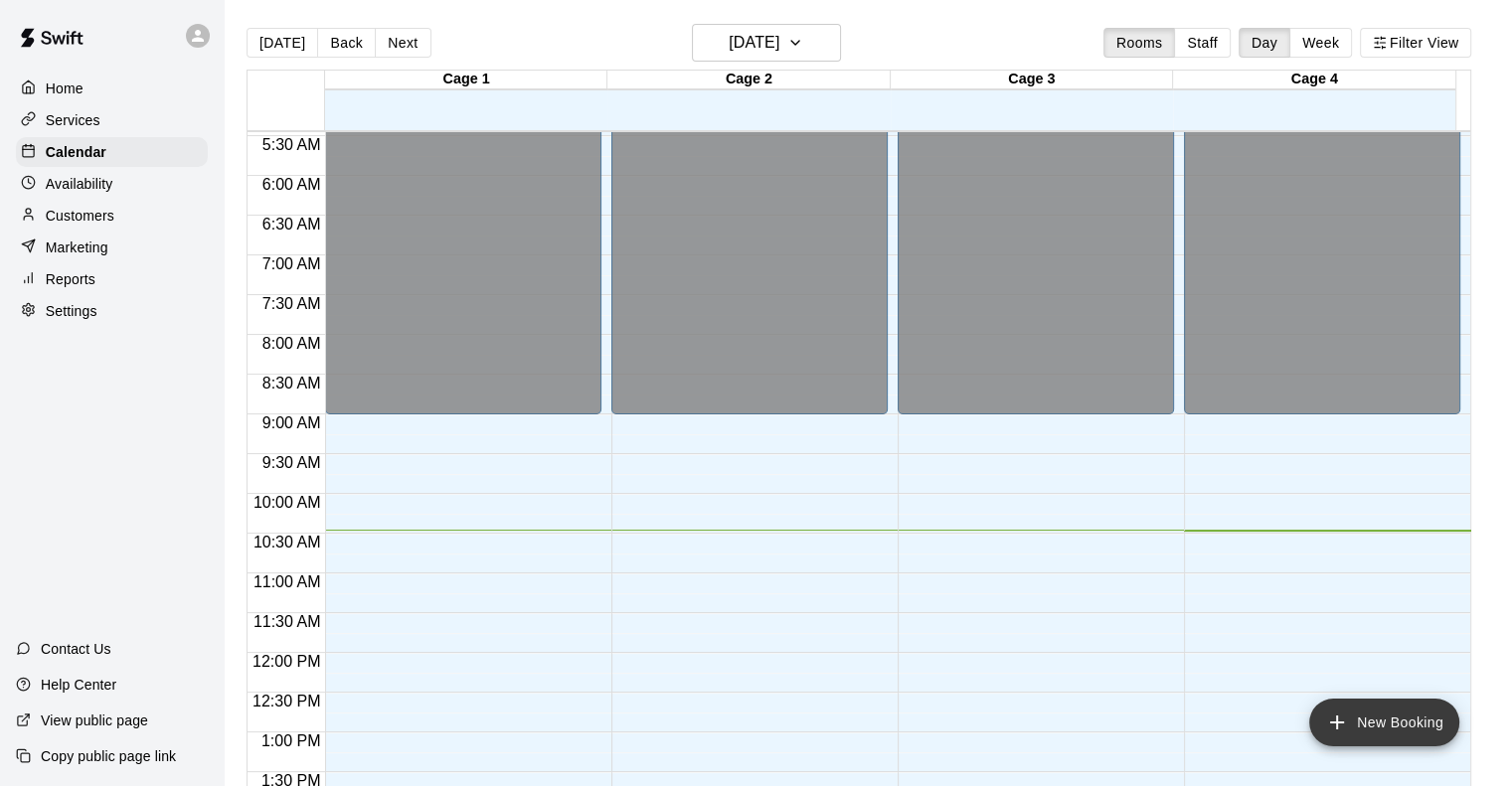 click on "New Booking" at bounding box center (1384, 722) 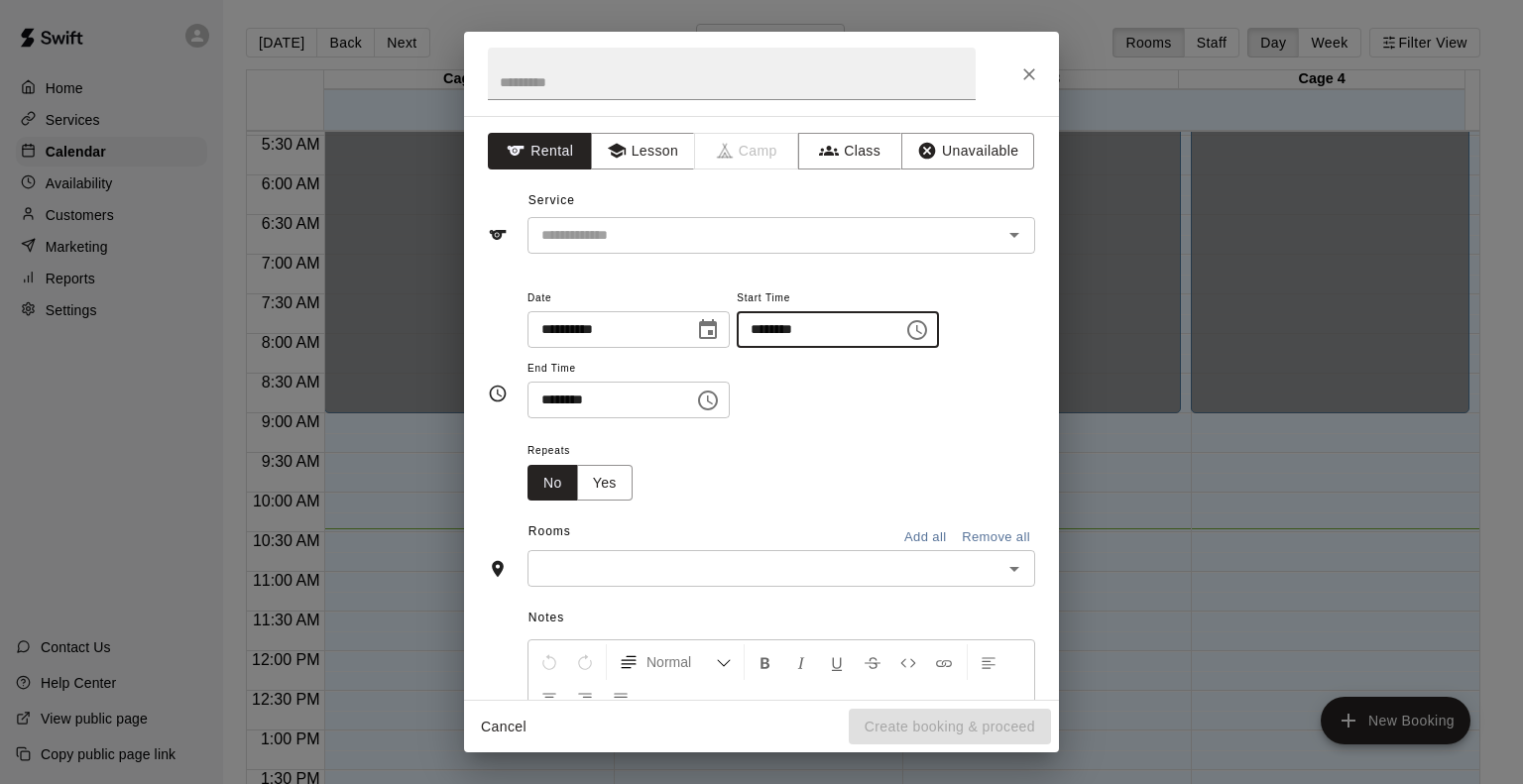 click on "********" at bounding box center [813, 329] 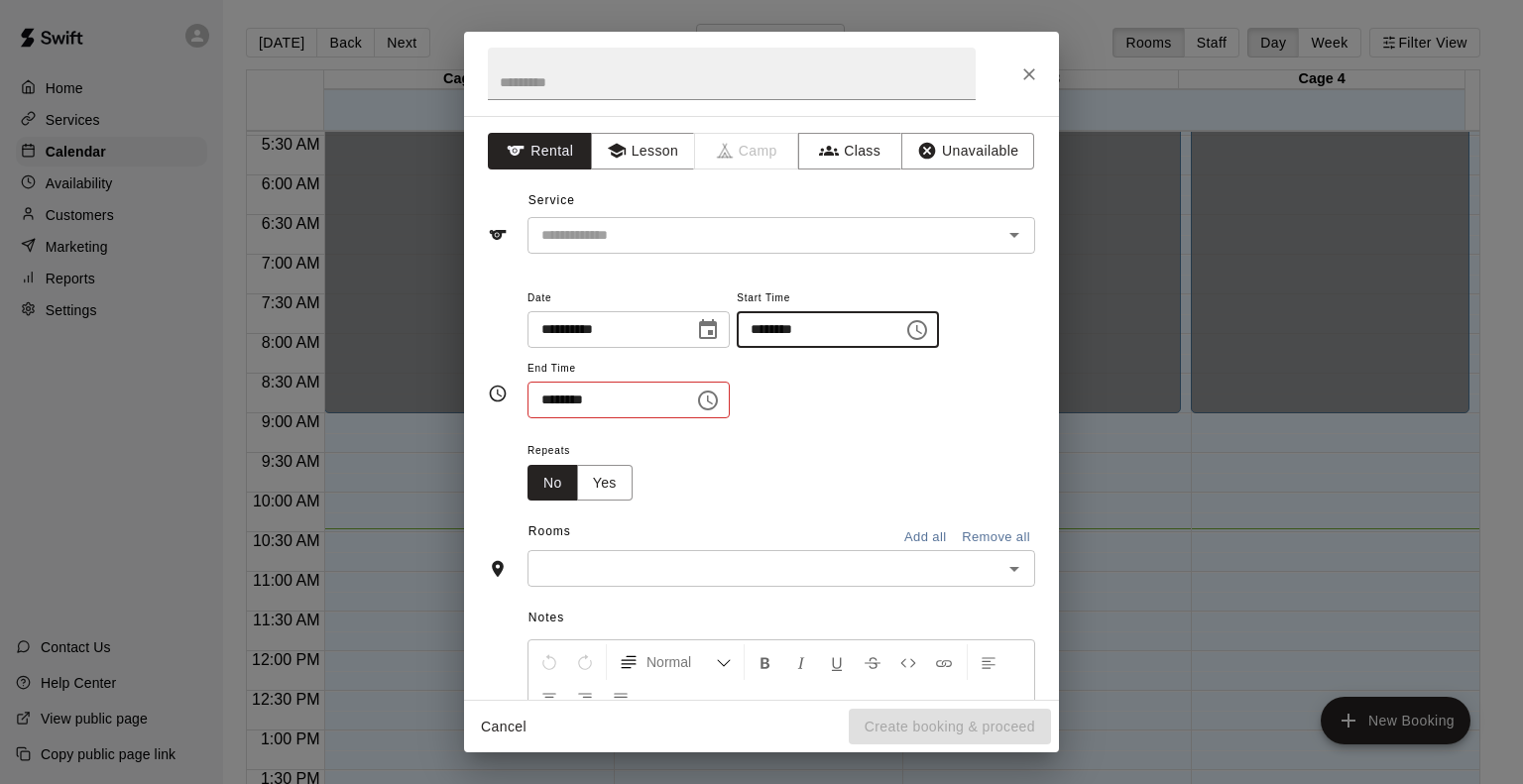 type on "********" 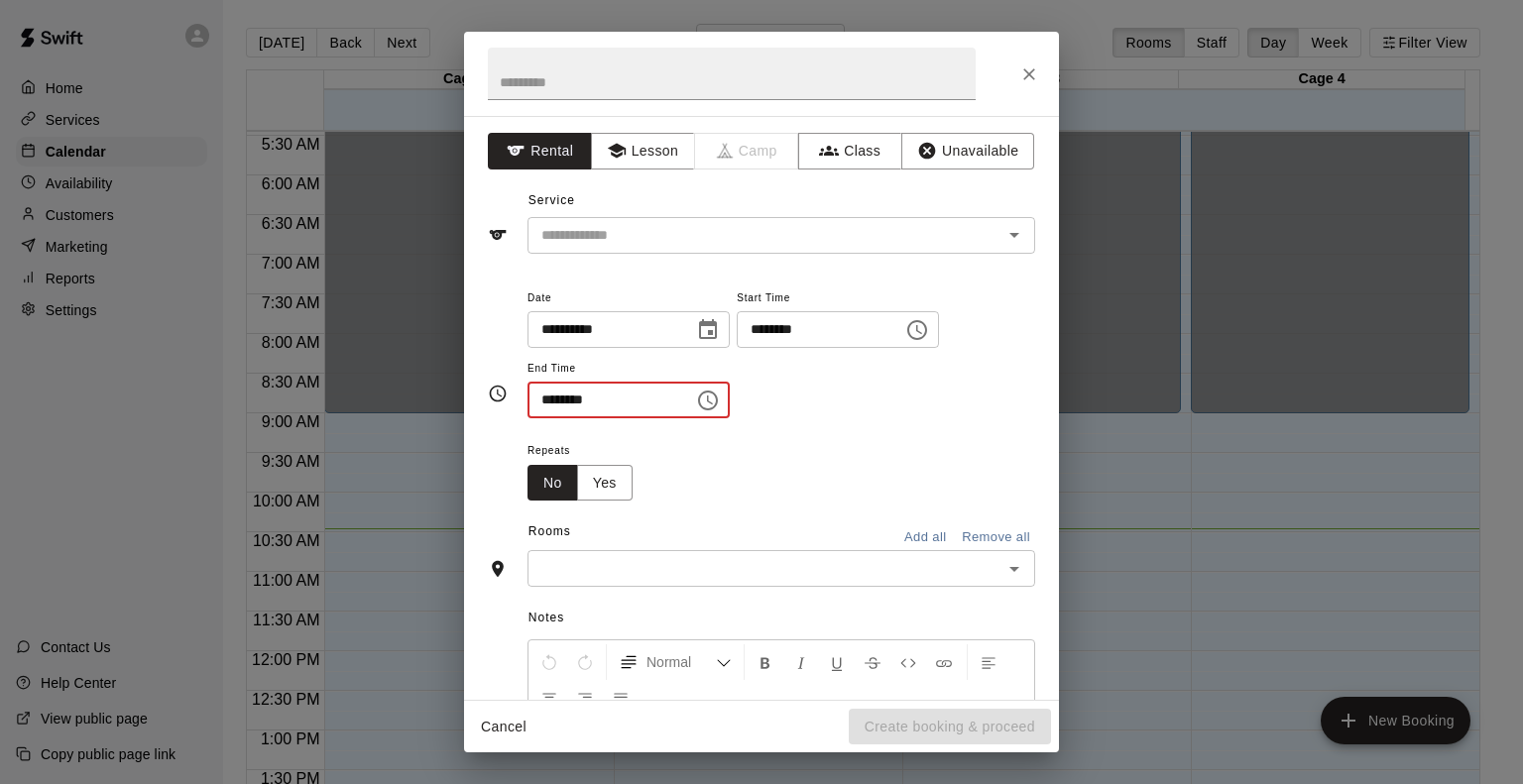 click on "********" at bounding box center [604, 399] 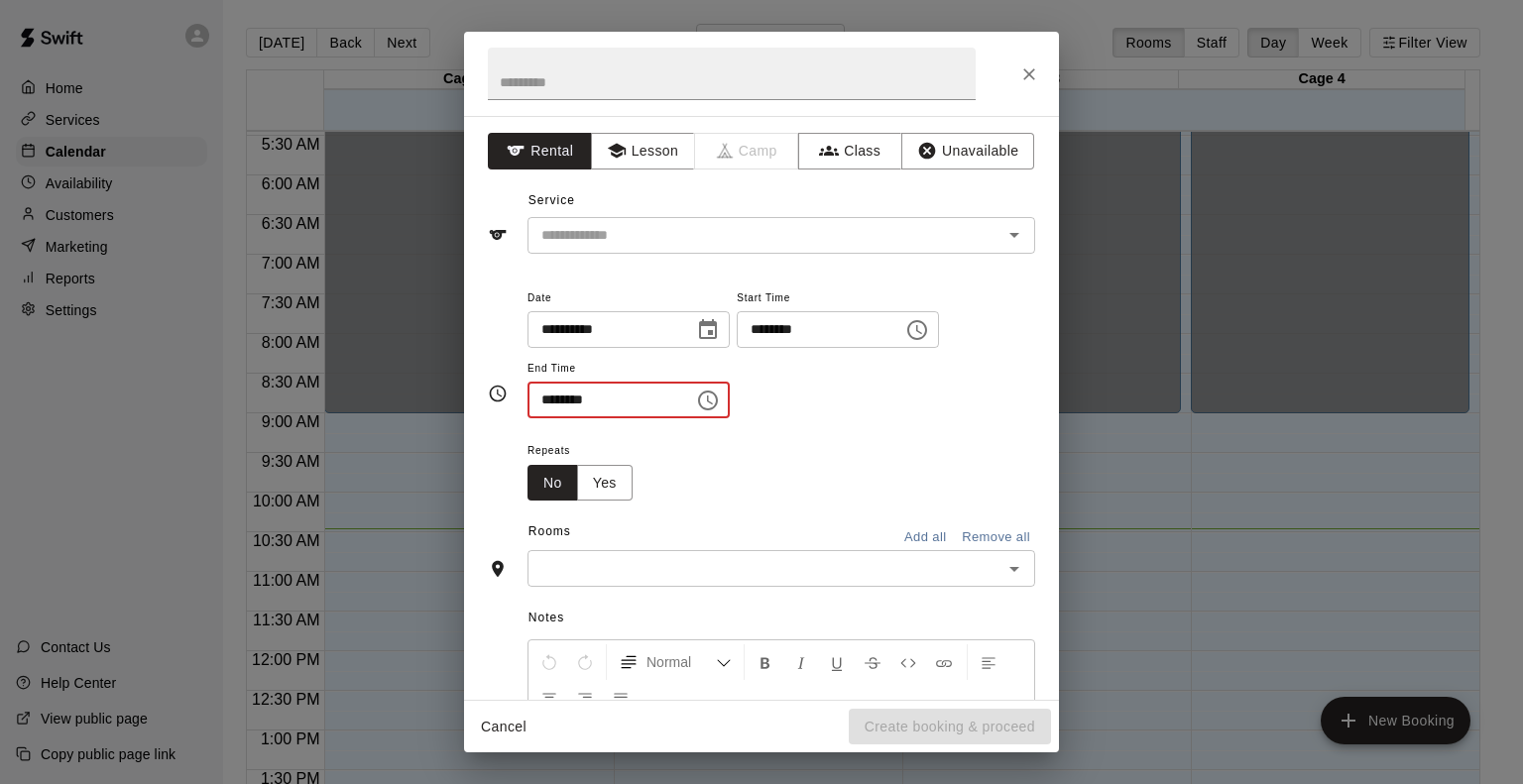 click on "********" at bounding box center (604, 399) 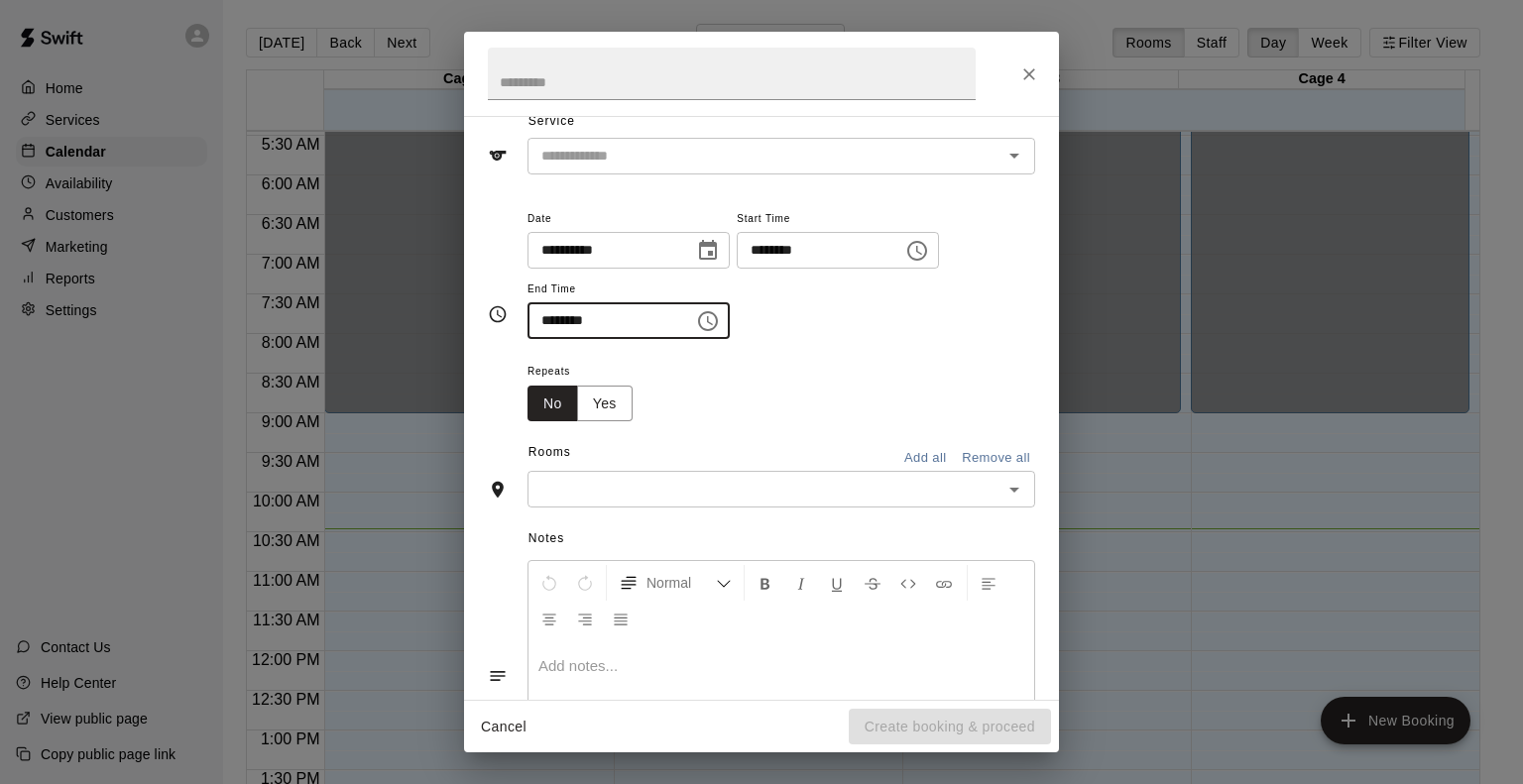 scroll, scrollTop: 0, scrollLeft: 0, axis: both 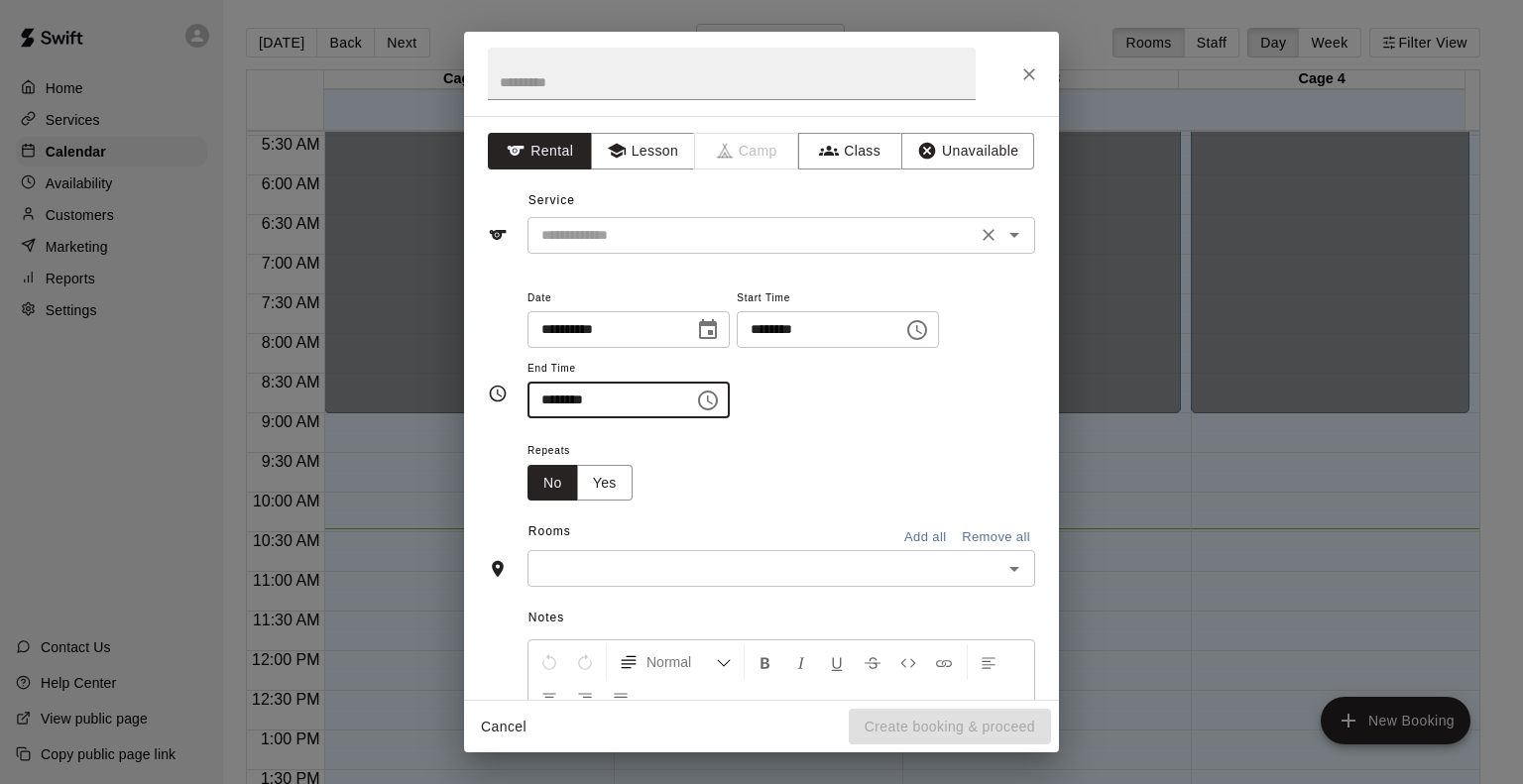 type on "********" 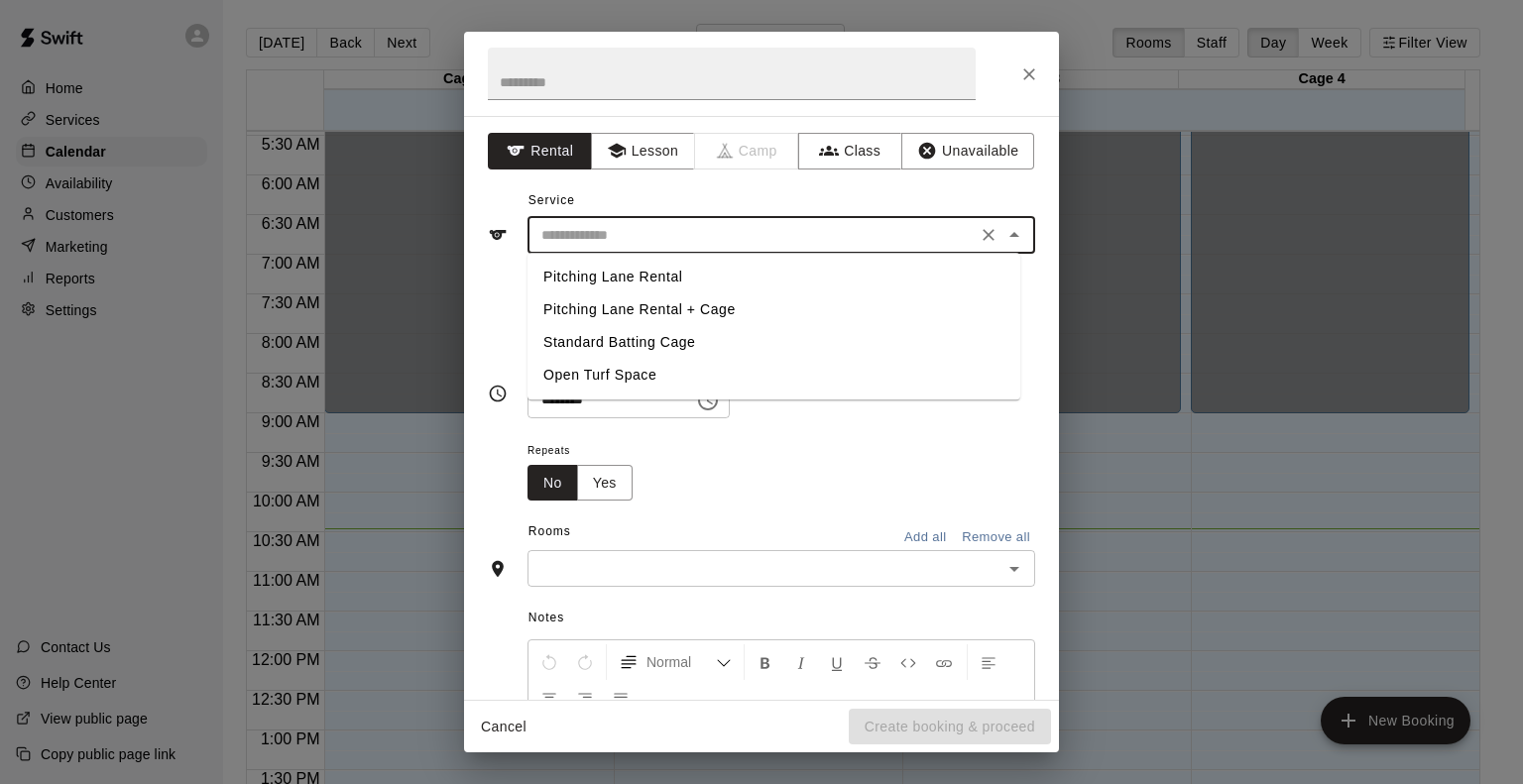 click at bounding box center (752, 235) 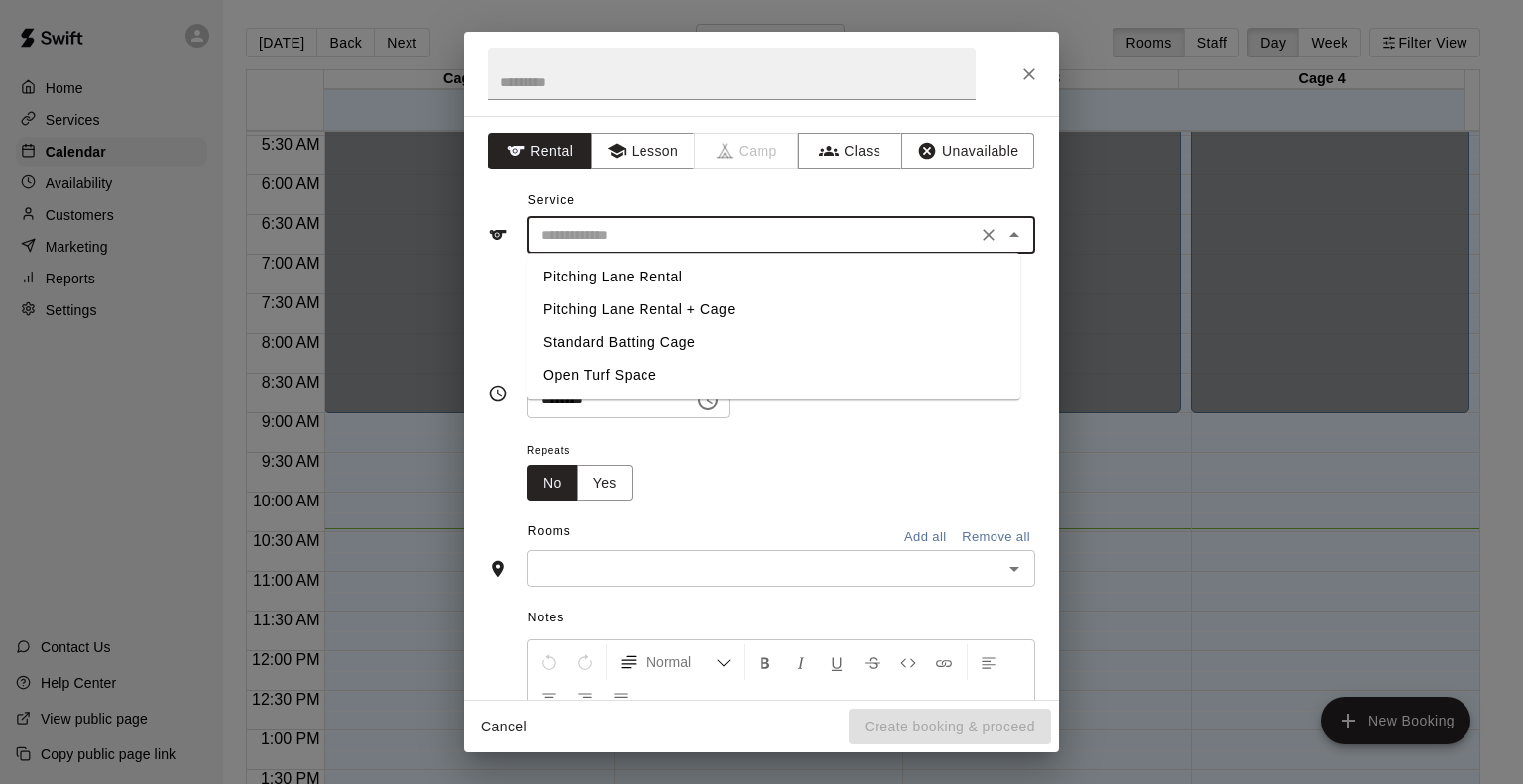 click on "Standard Batting Cage" at bounding box center (773, 342) 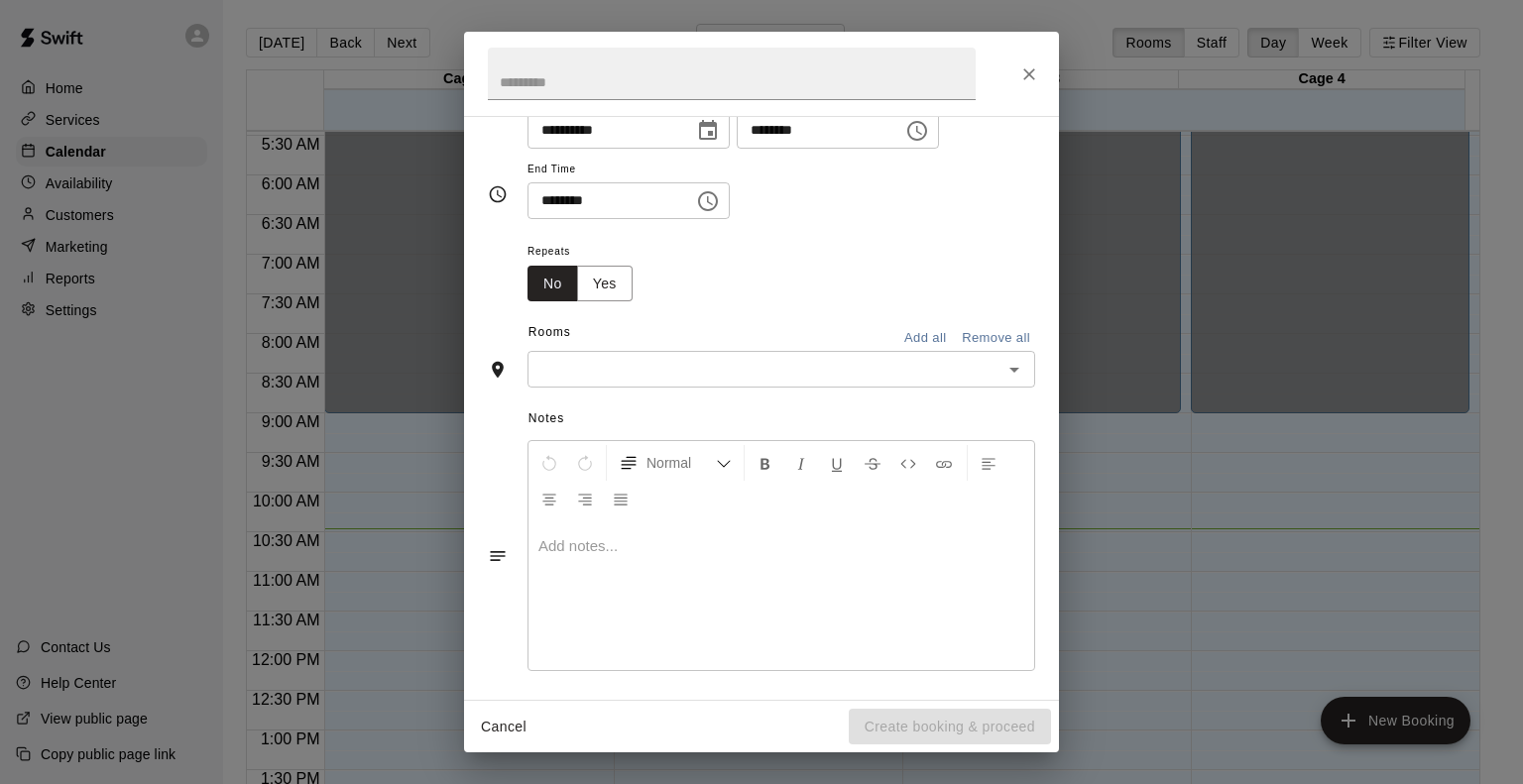 scroll, scrollTop: 206, scrollLeft: 0, axis: vertical 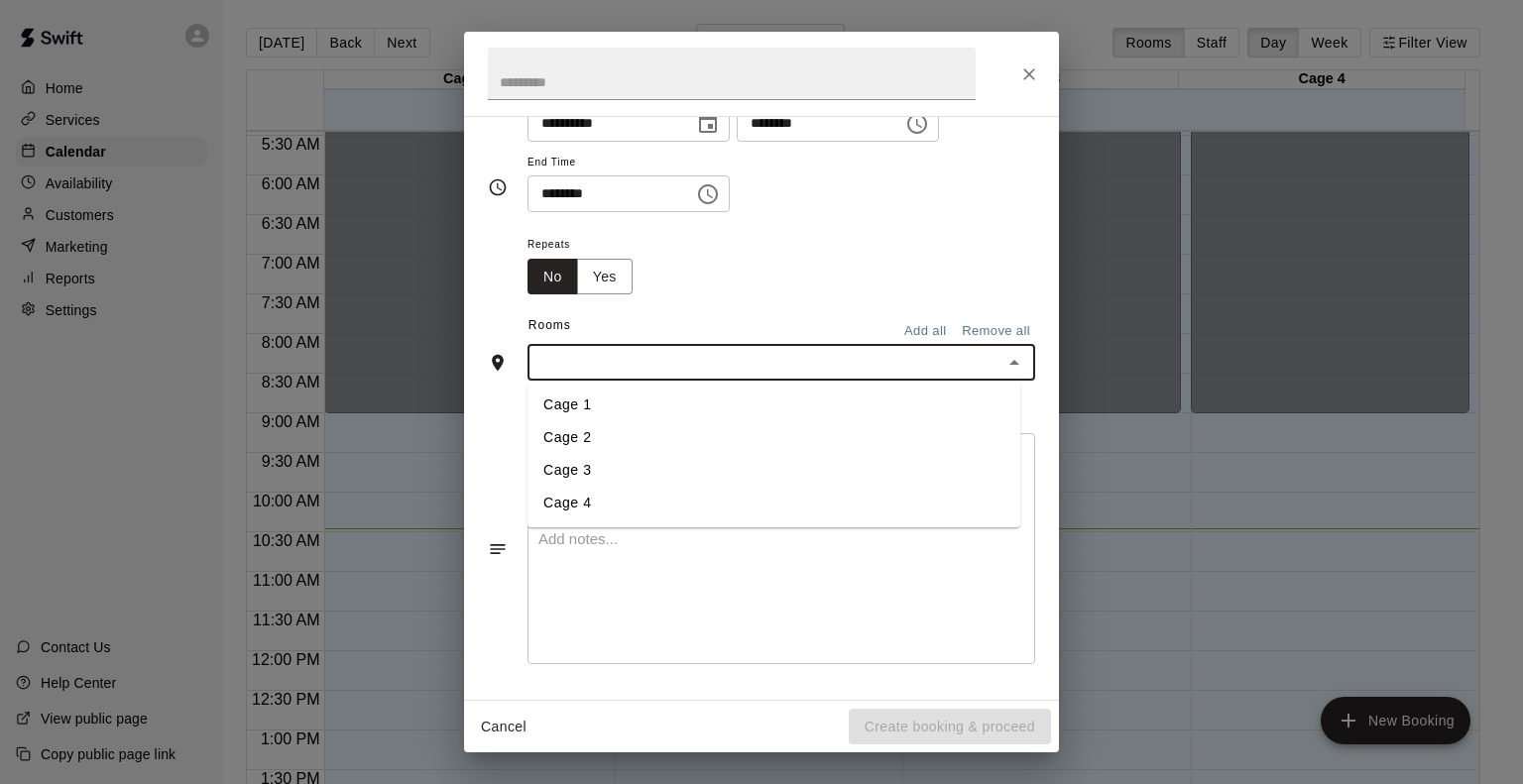 click at bounding box center [764, 362] 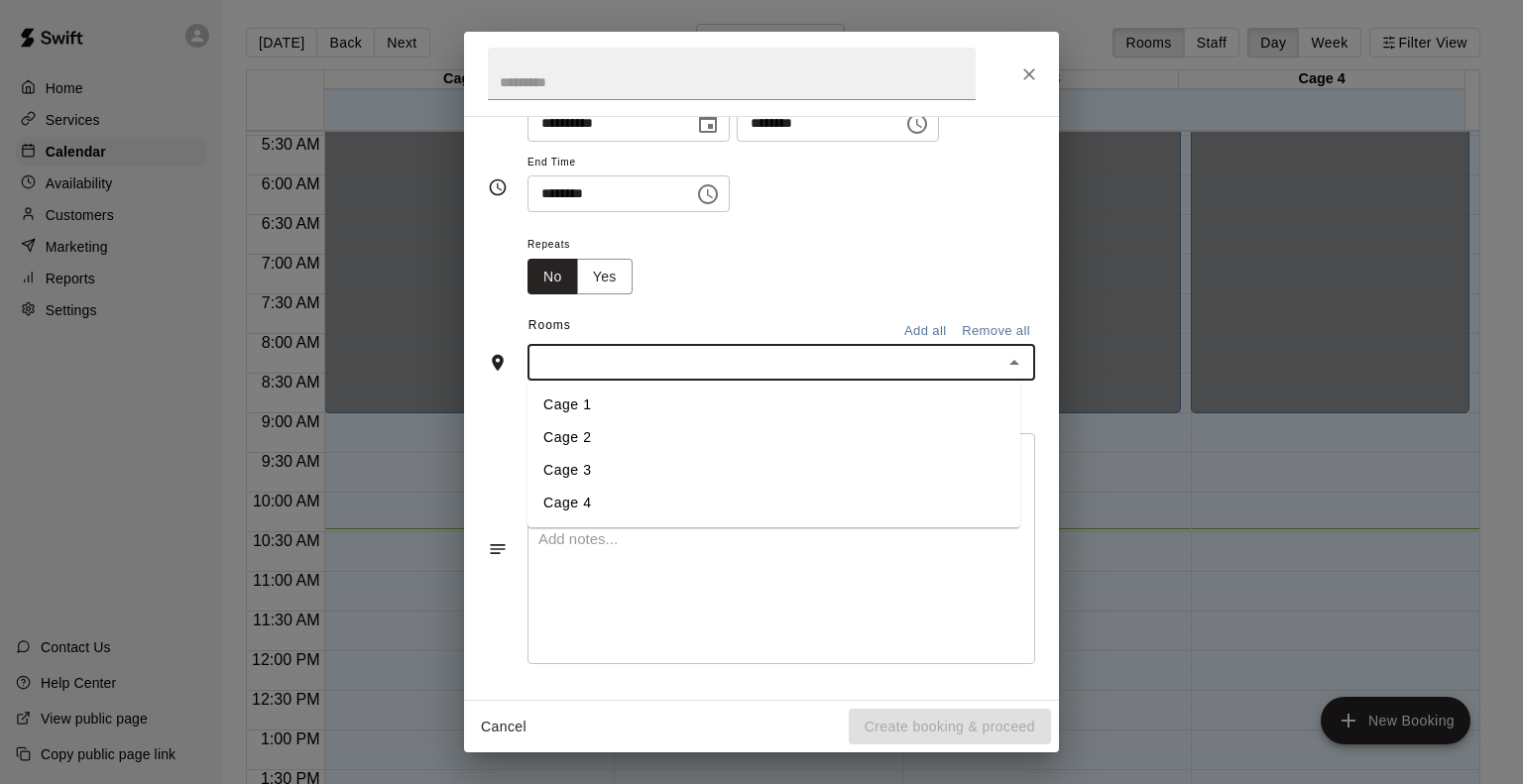 scroll, scrollTop: 243, scrollLeft: 0, axis: vertical 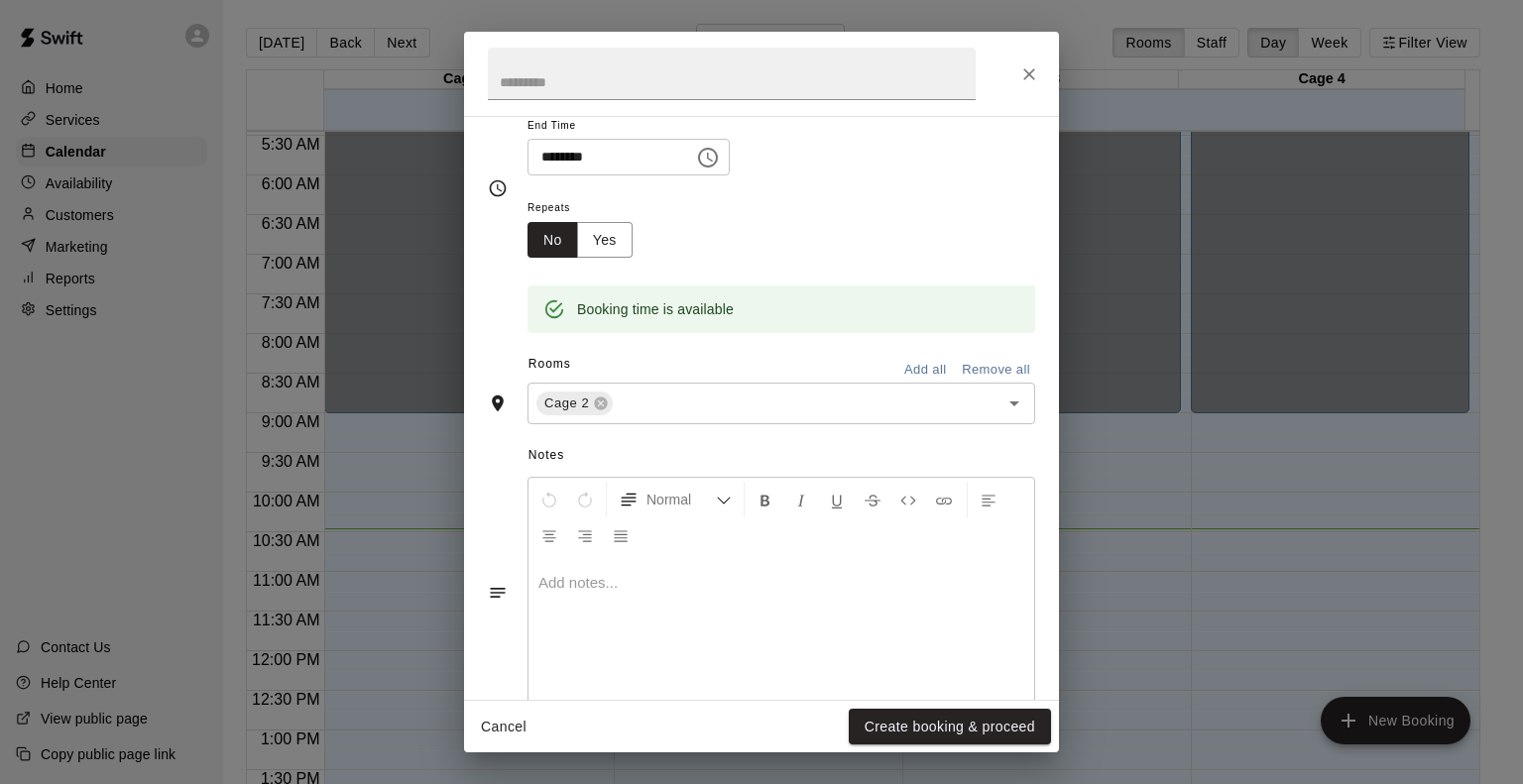 click at bounding box center [781, 632] 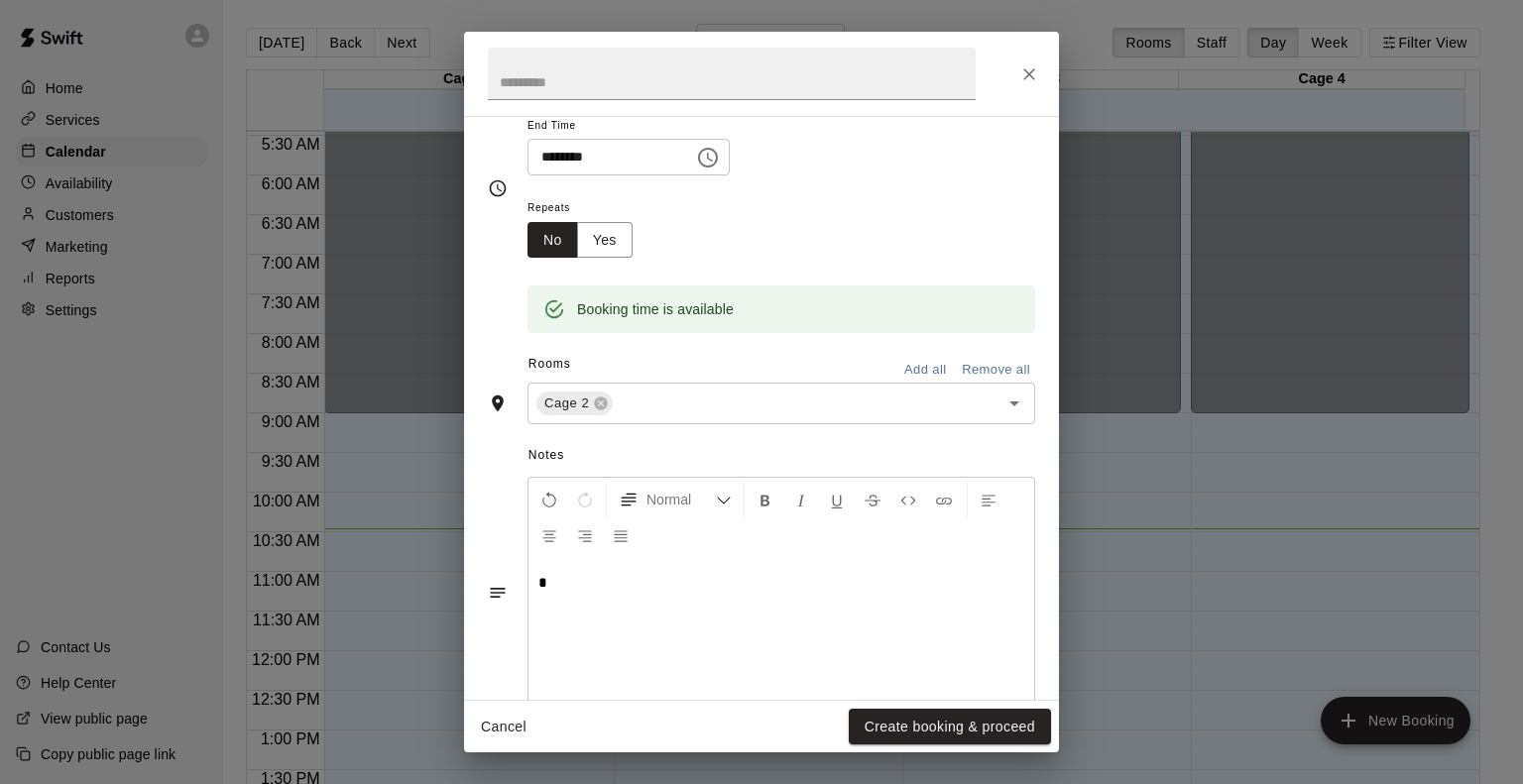type 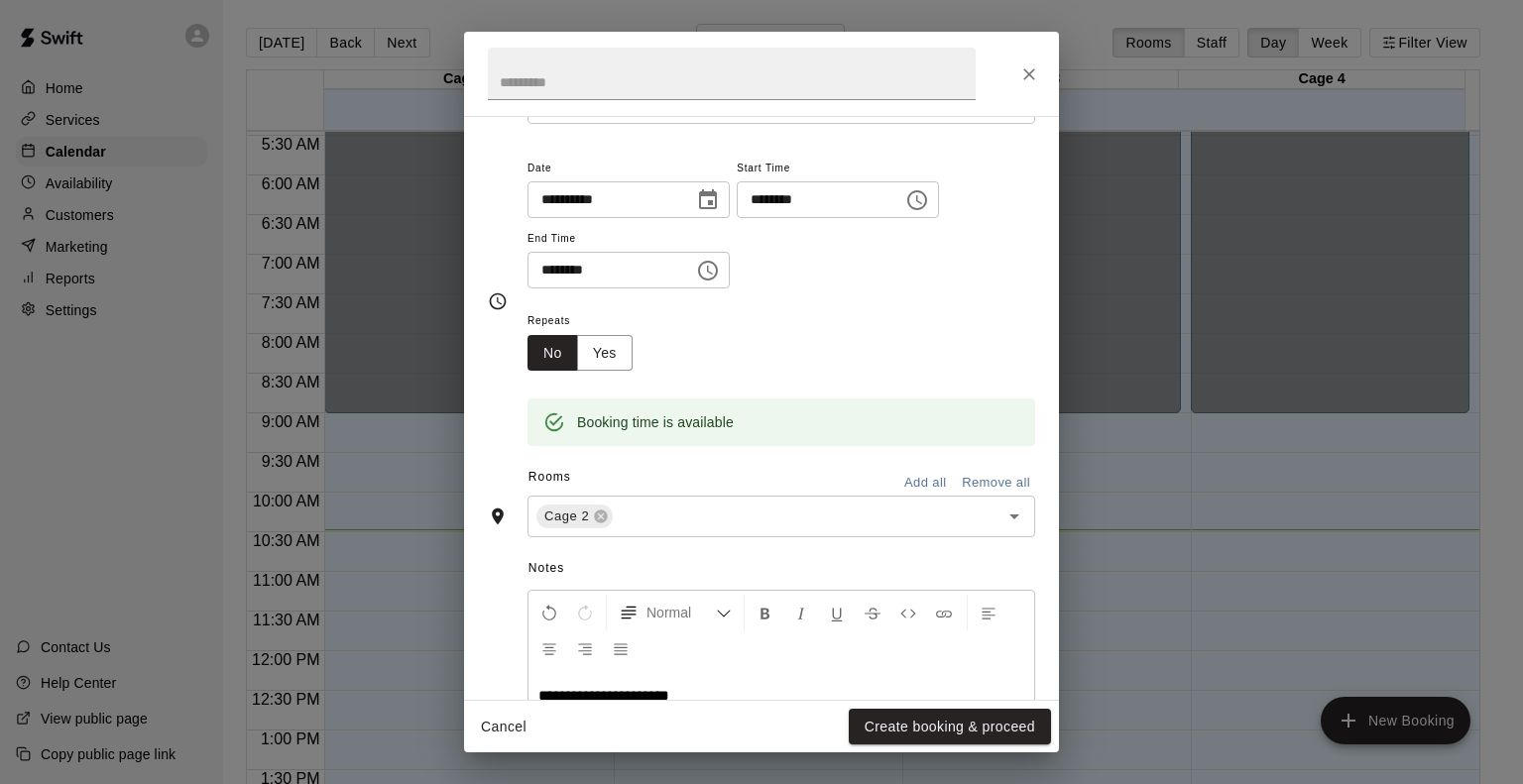 scroll, scrollTop: 45, scrollLeft: 0, axis: vertical 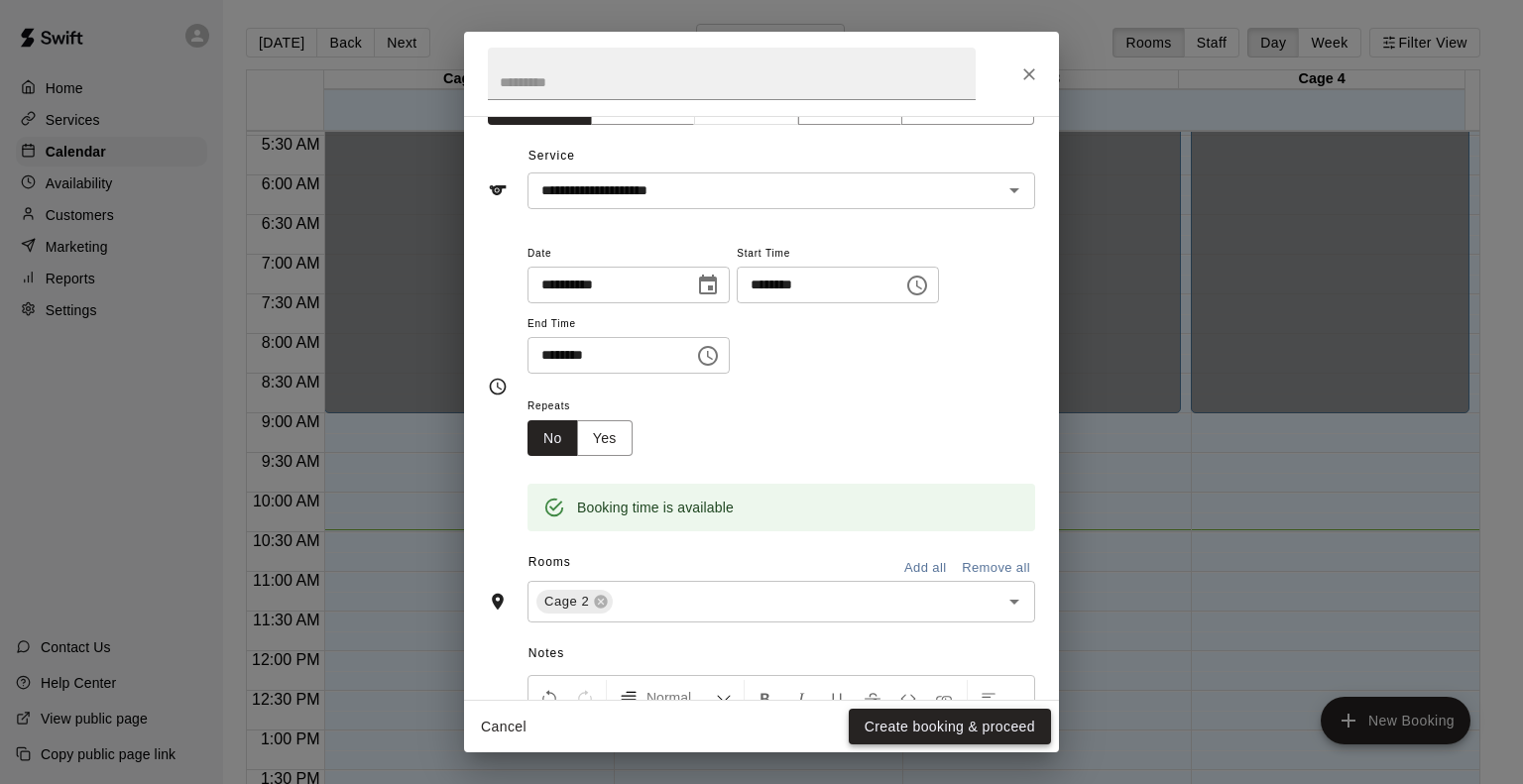 click on "Create booking & proceed" at bounding box center [950, 727] 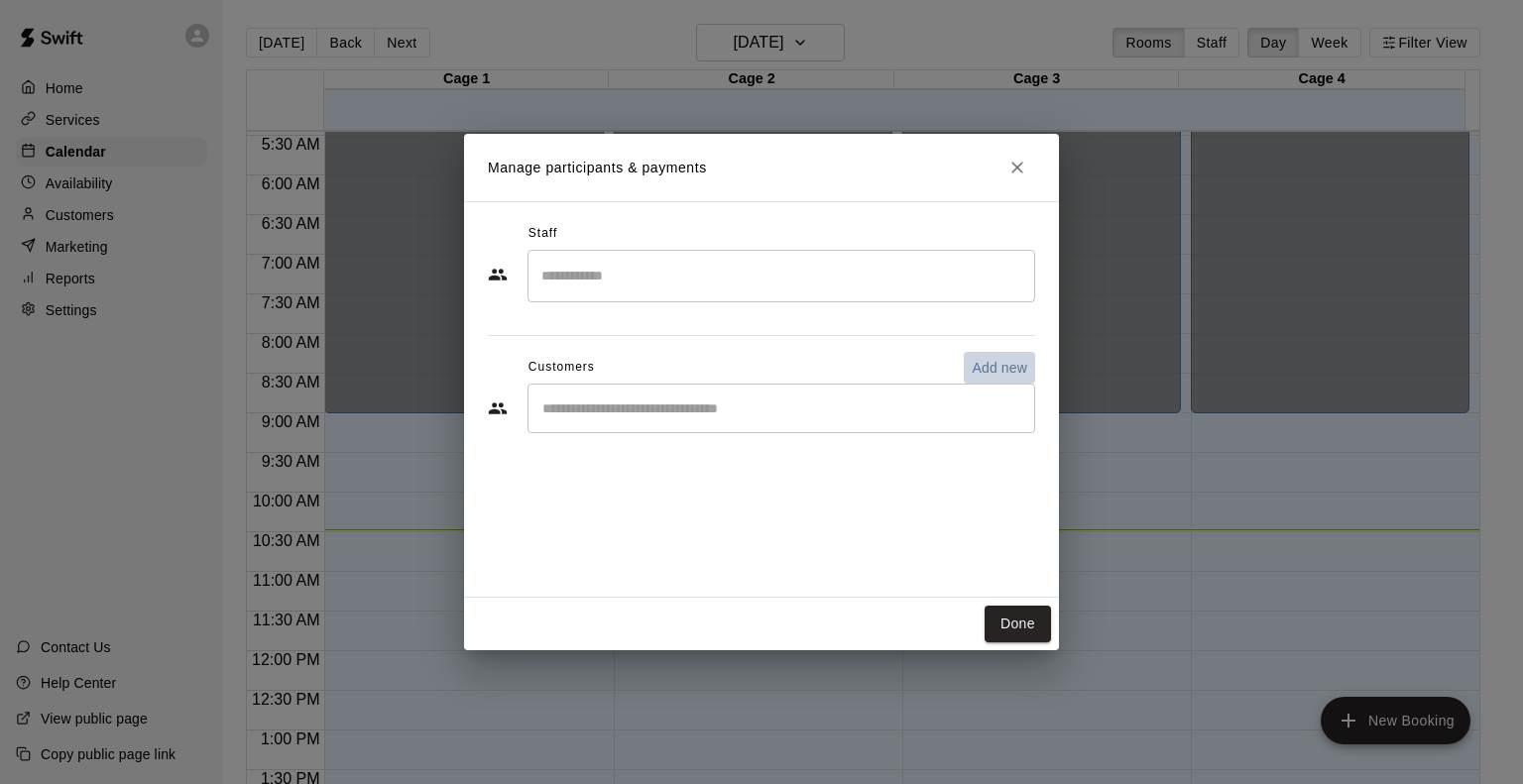 click on "Add new" at bounding box center (999, 368) 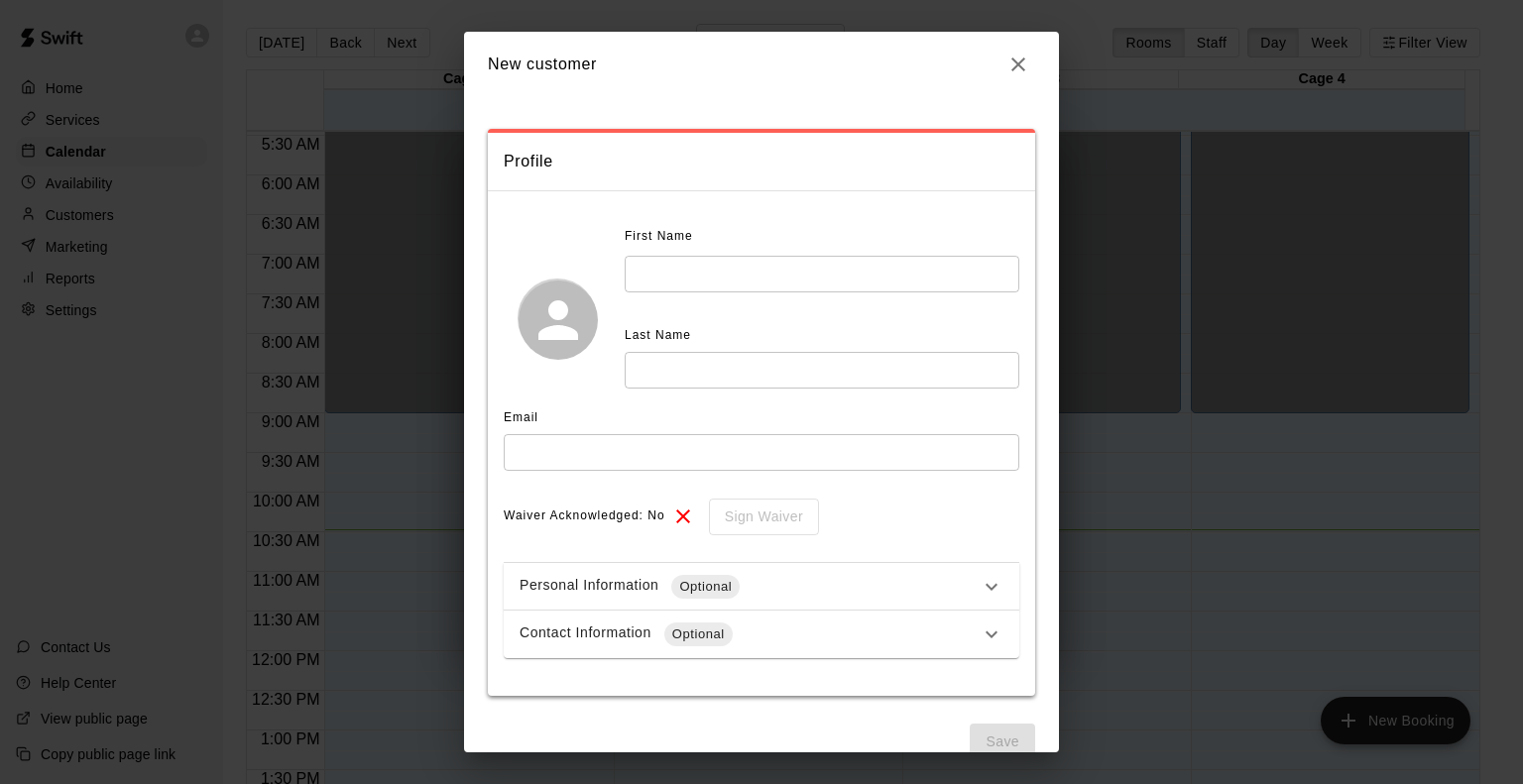 click at bounding box center [822, 274] 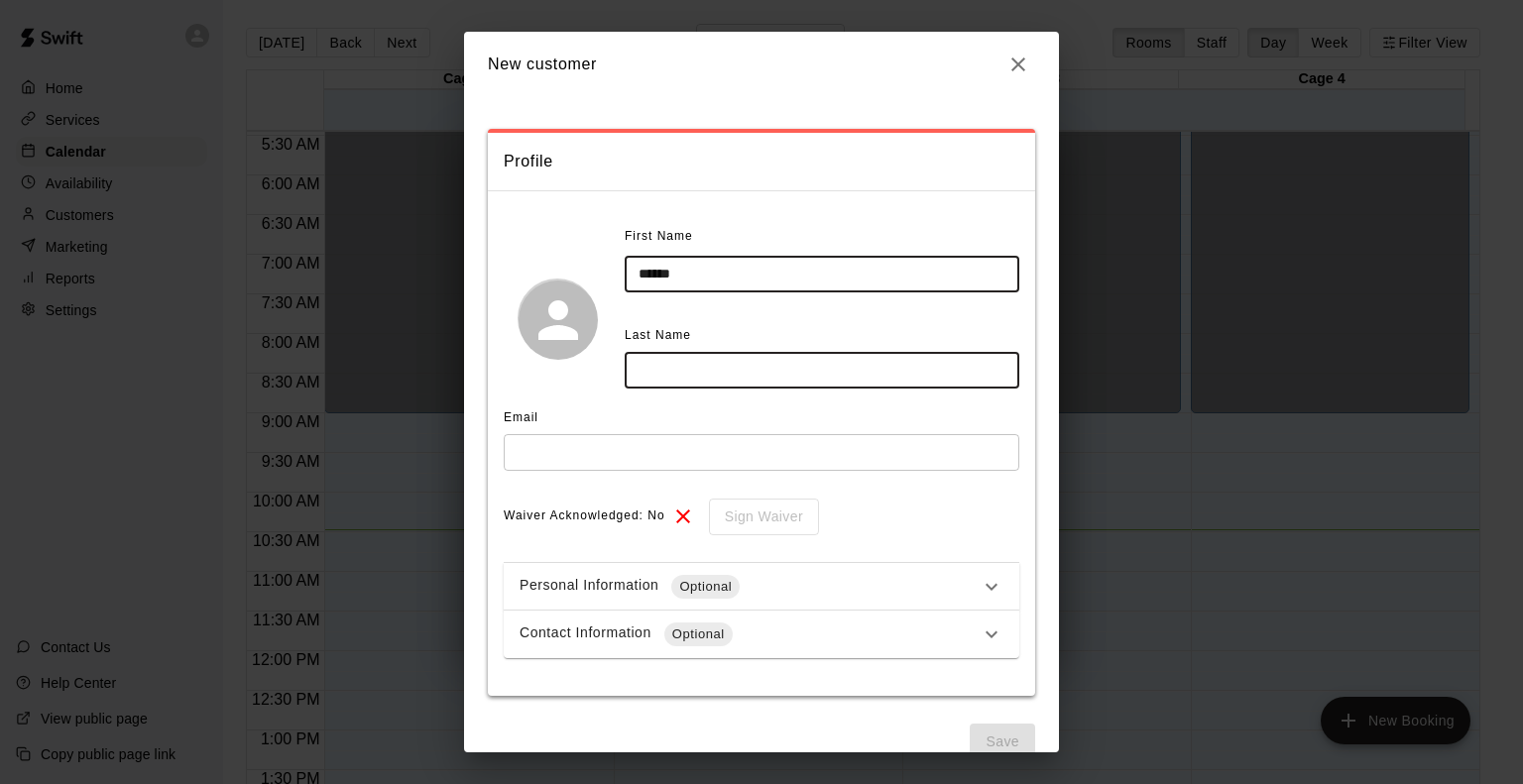 type on "******" 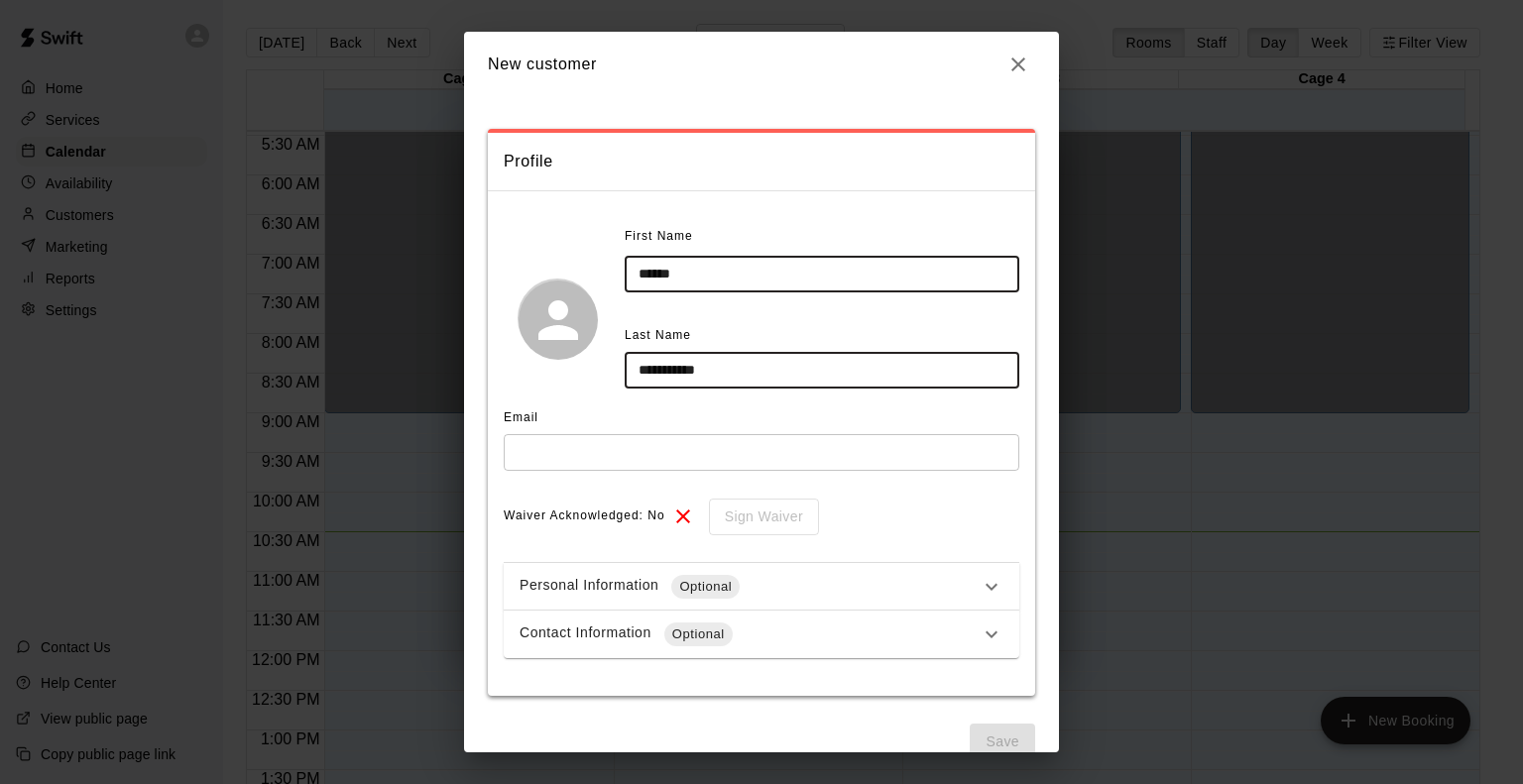 type on "**********" 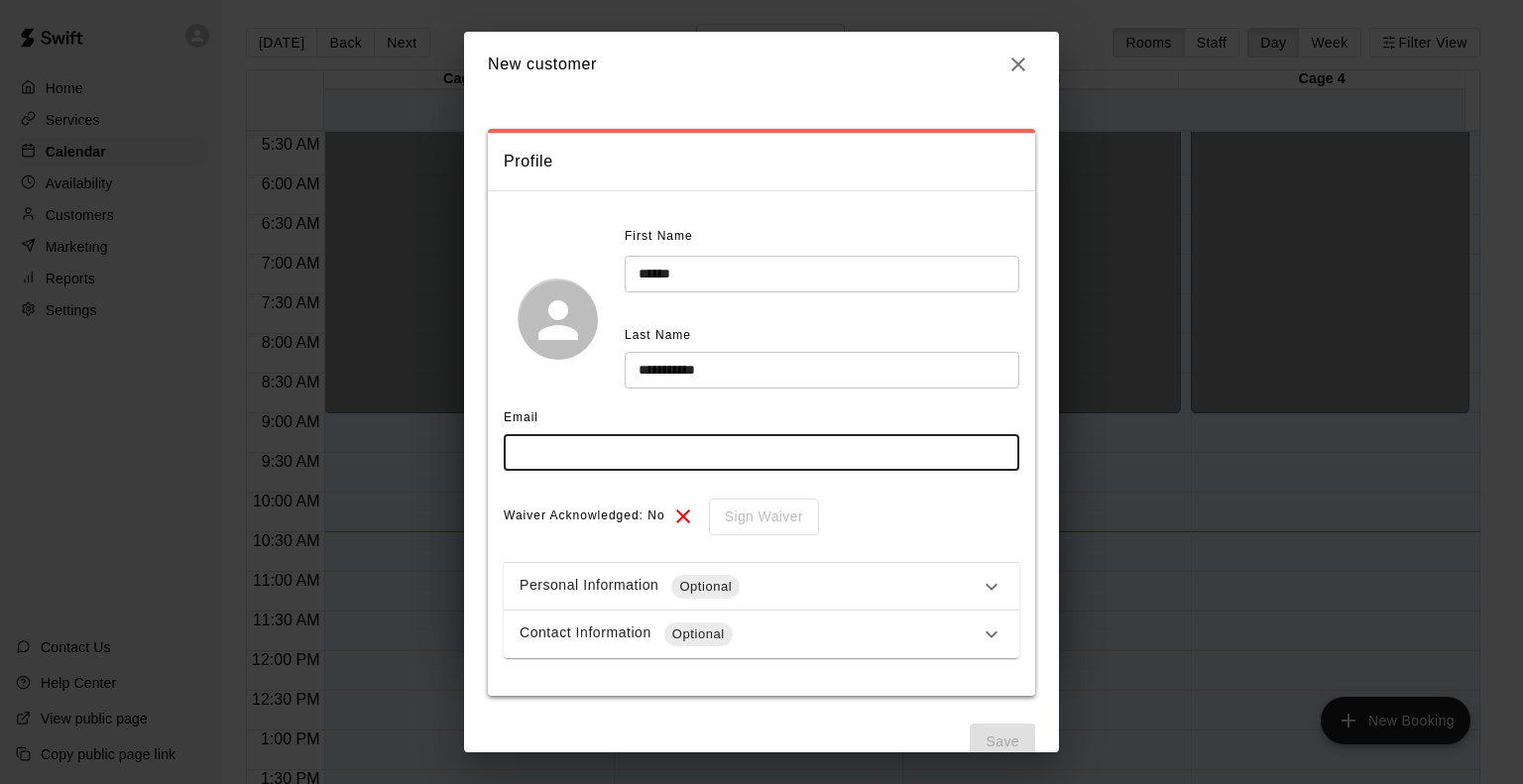 click at bounding box center [762, 452] 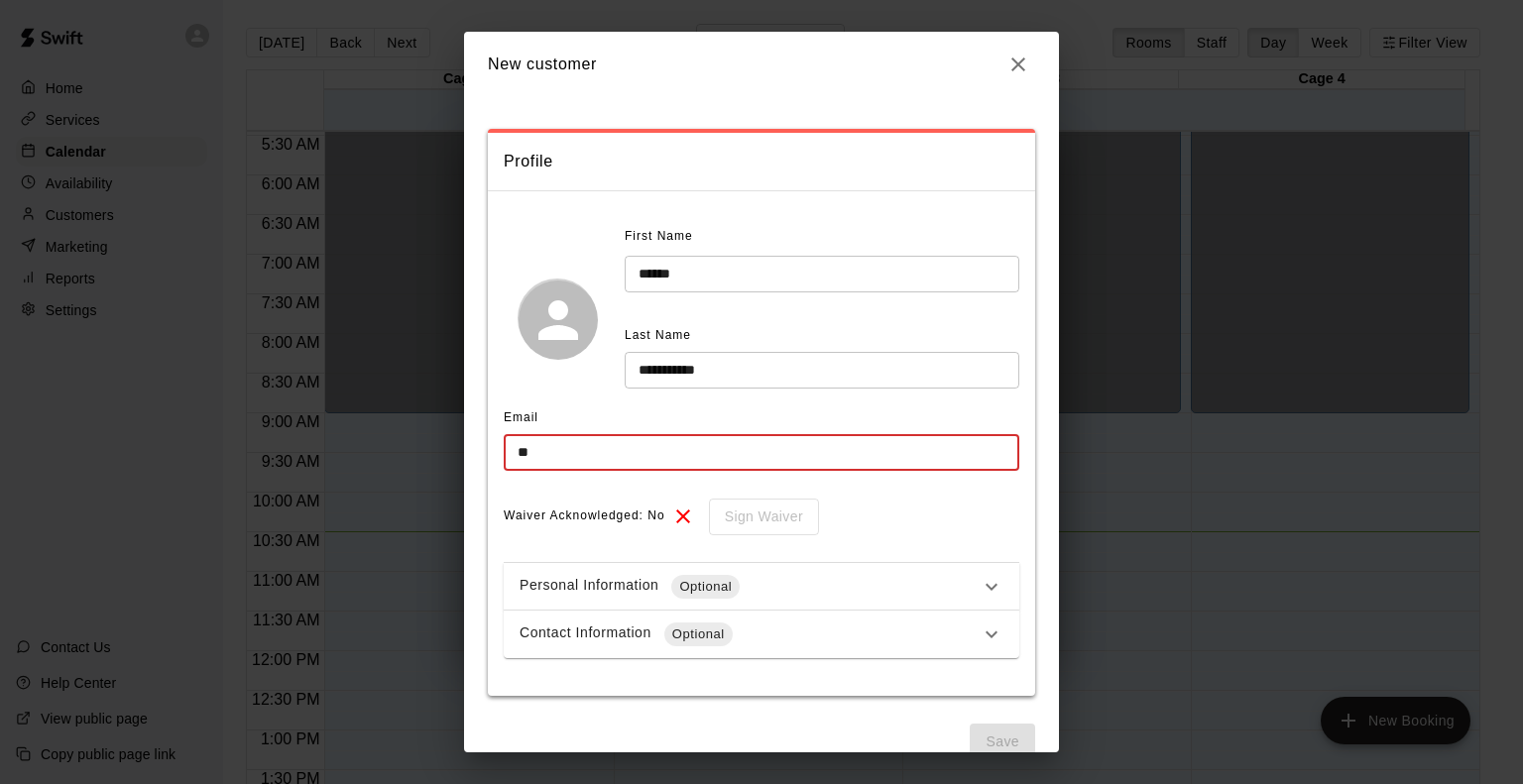 type on "*" 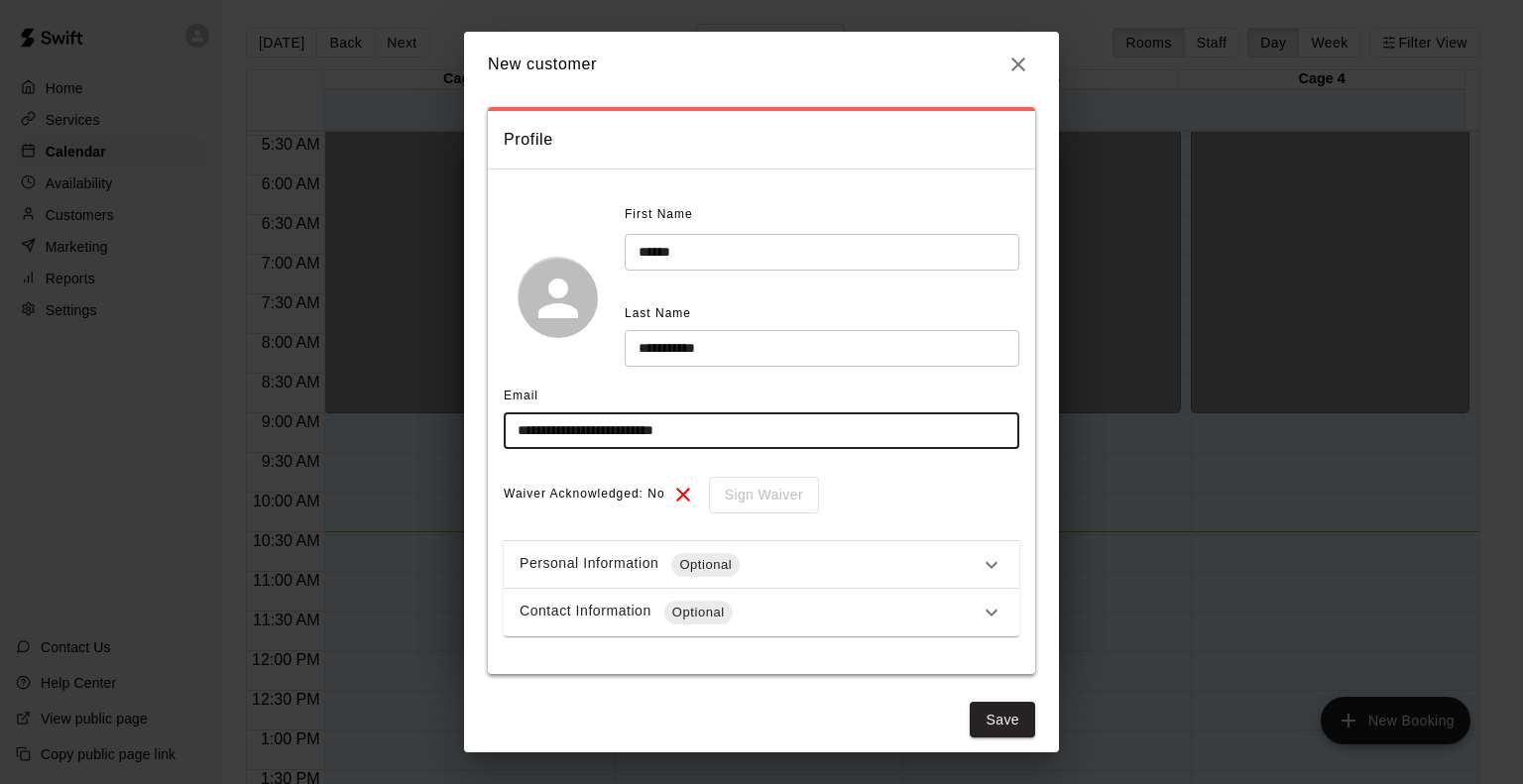 scroll, scrollTop: 34, scrollLeft: 0, axis: vertical 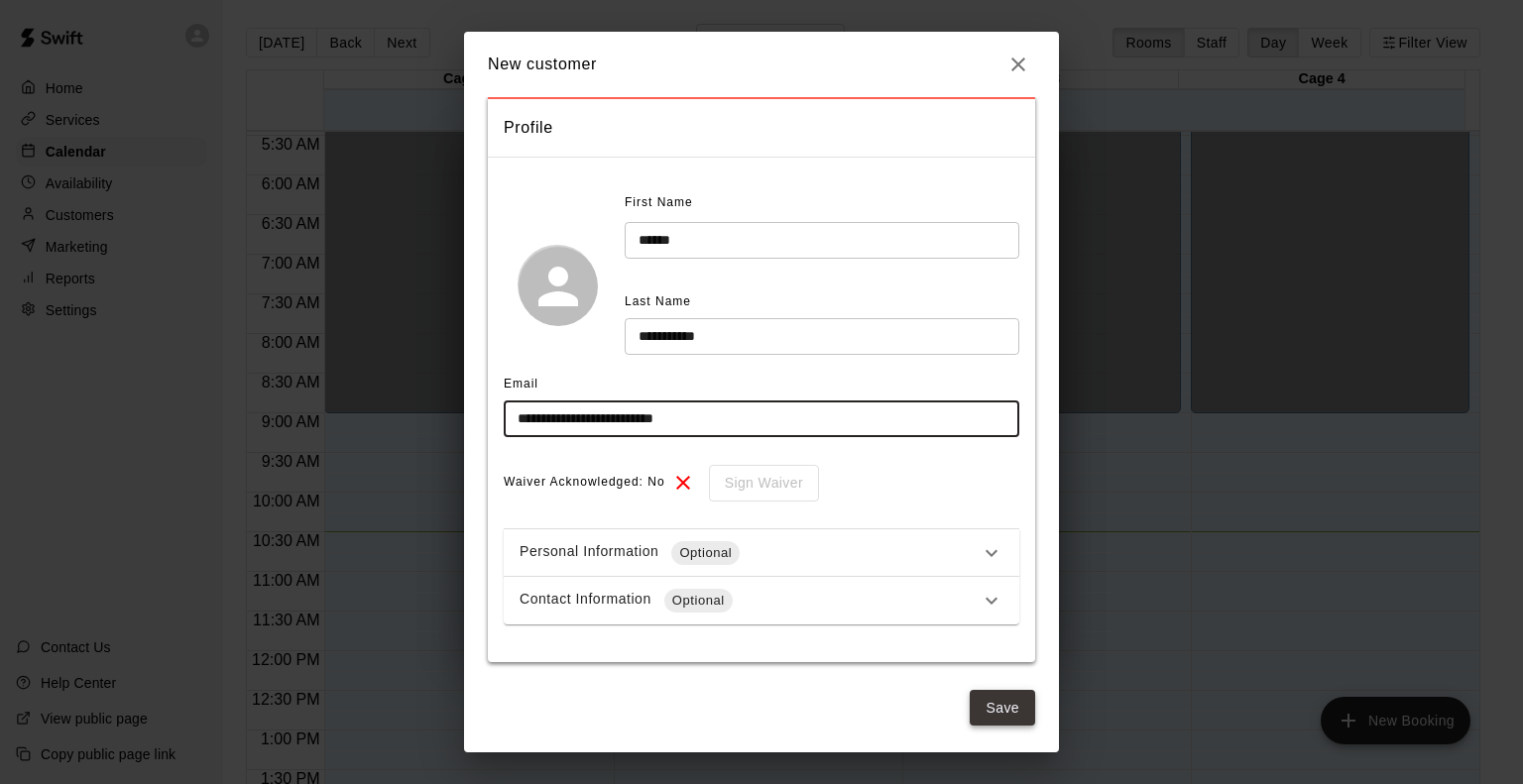 type on "**********" 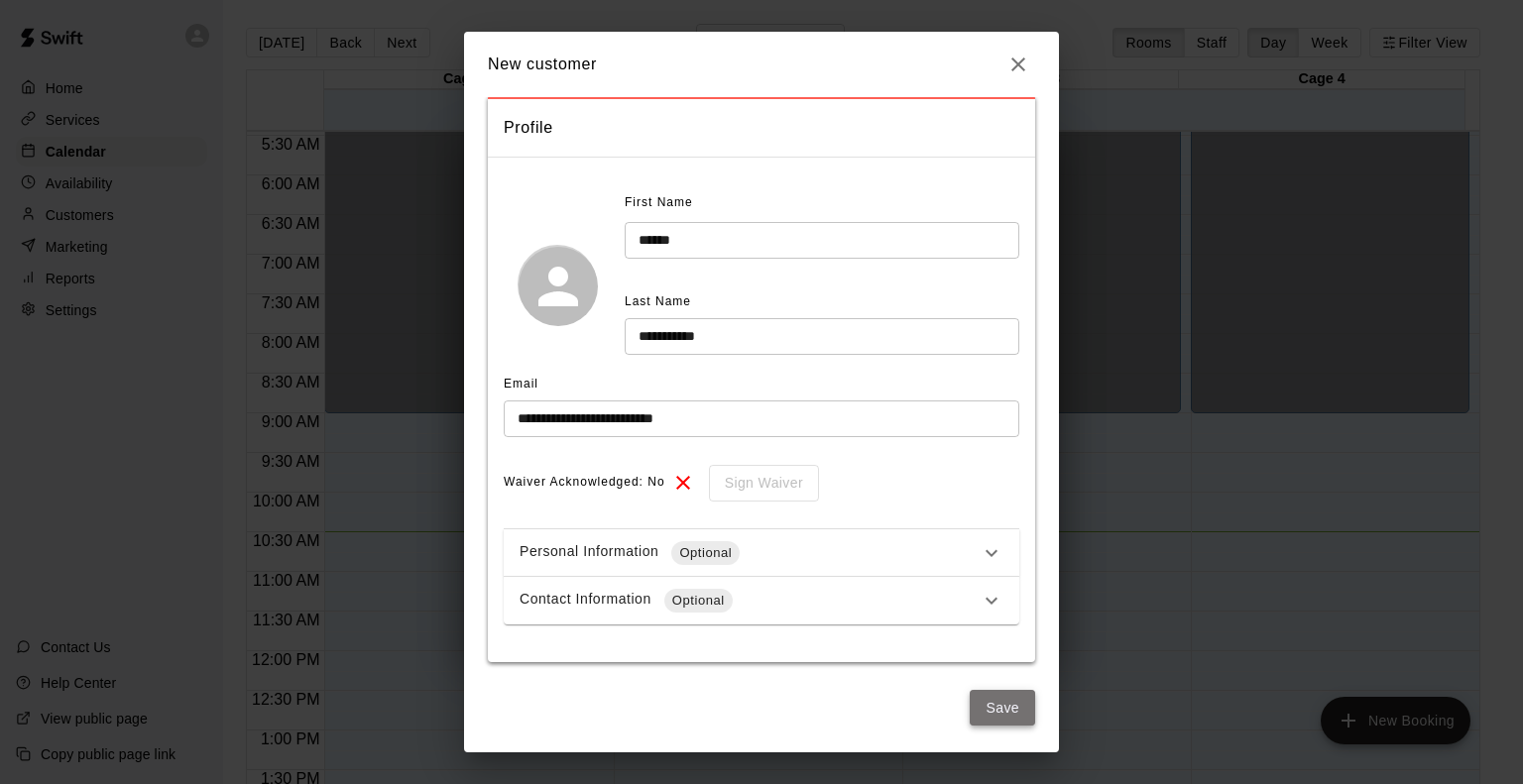 click on "Save" at bounding box center [1002, 708] 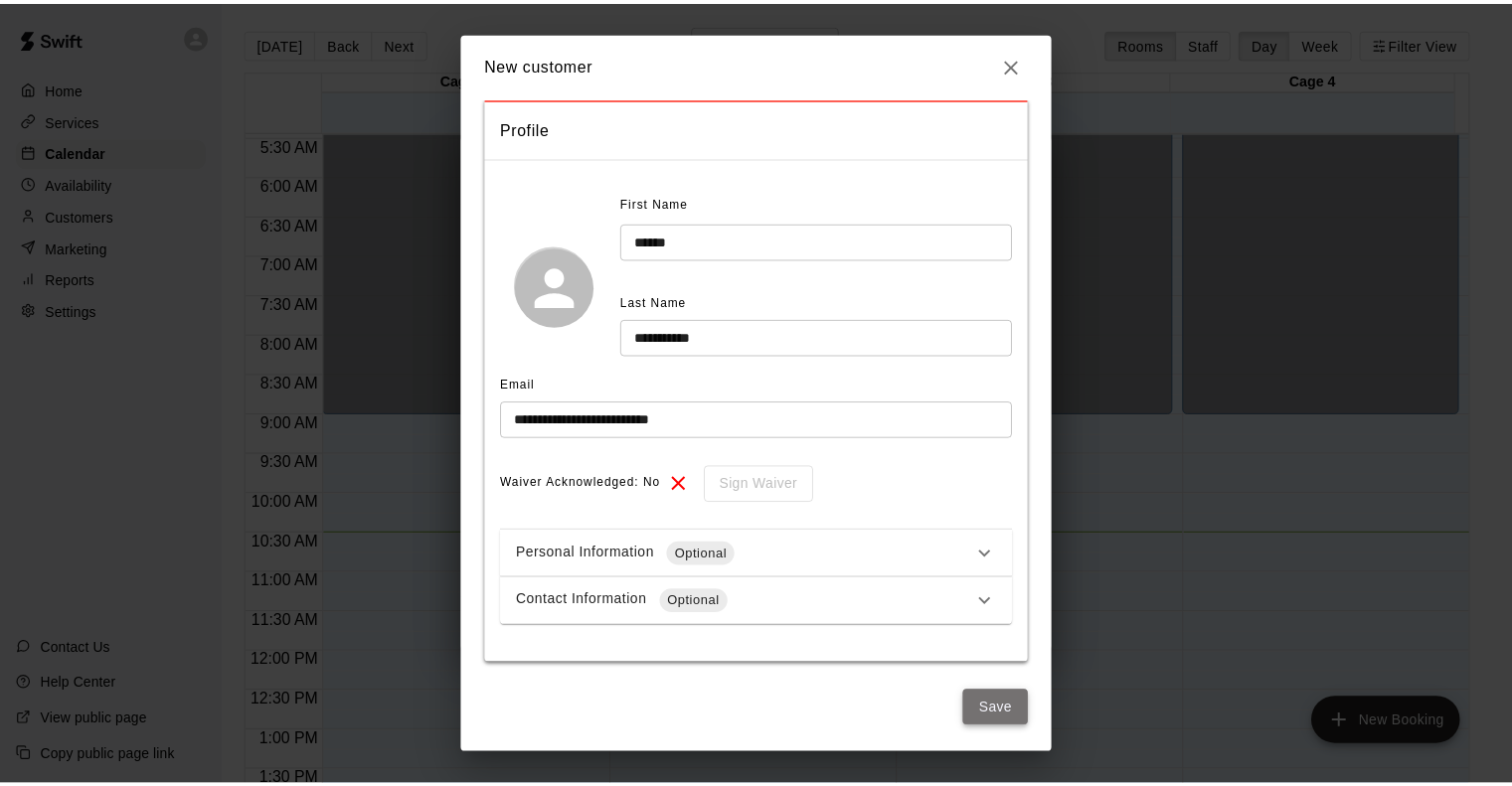 scroll, scrollTop: 0, scrollLeft: 0, axis: both 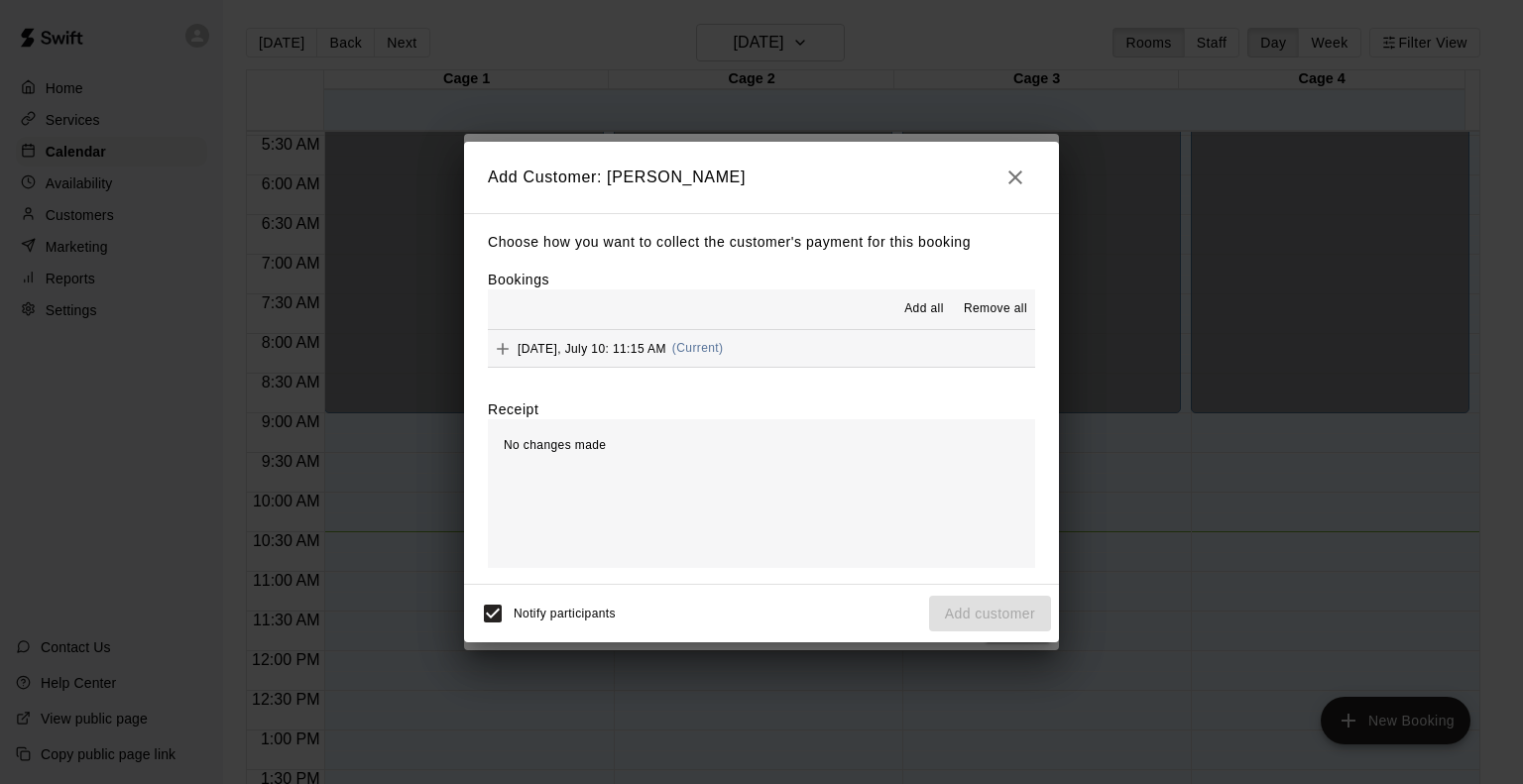 click on "[DATE], July 10: 11:15 AM" at bounding box center [592, 348] 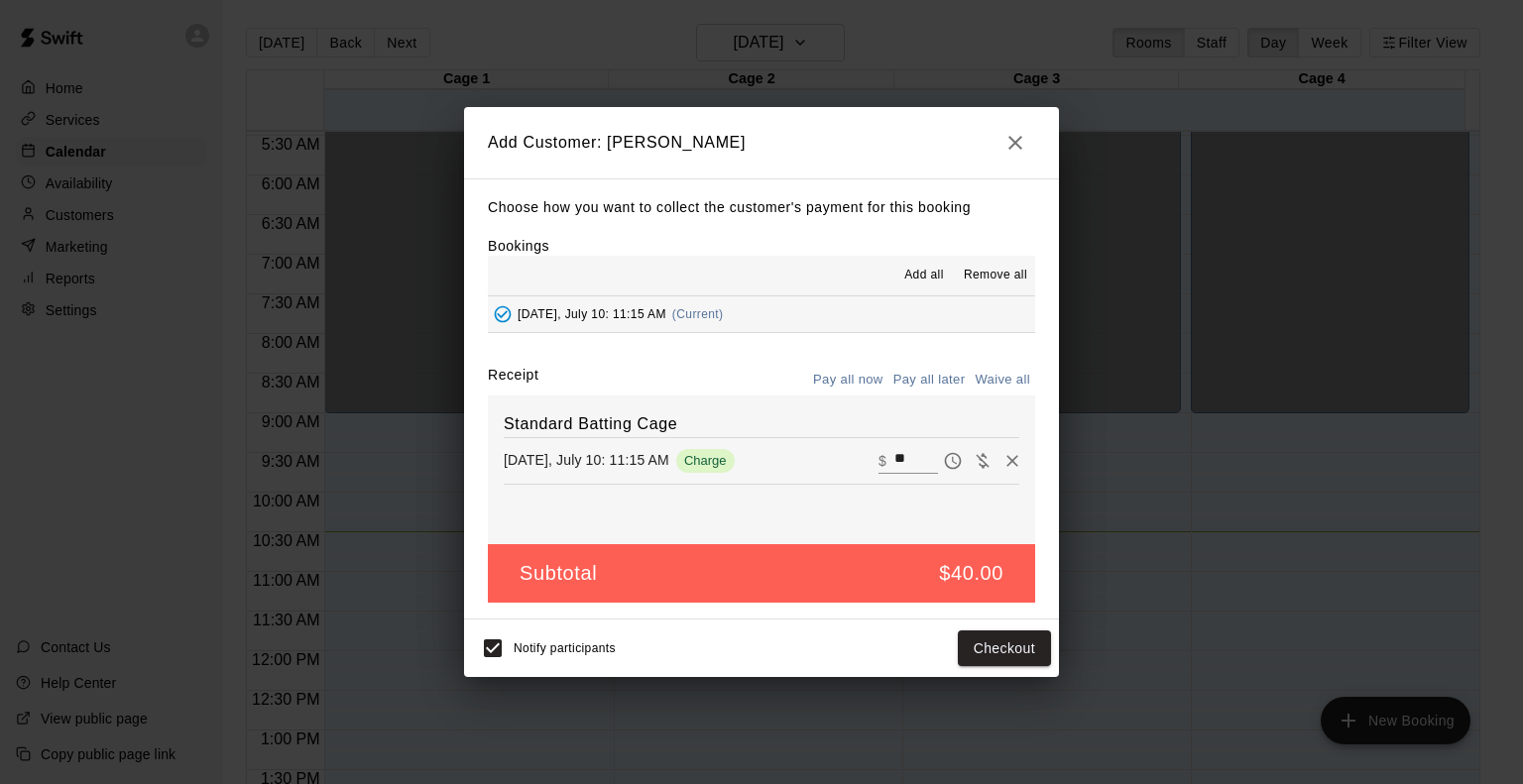 click on "**" at bounding box center [916, 461] 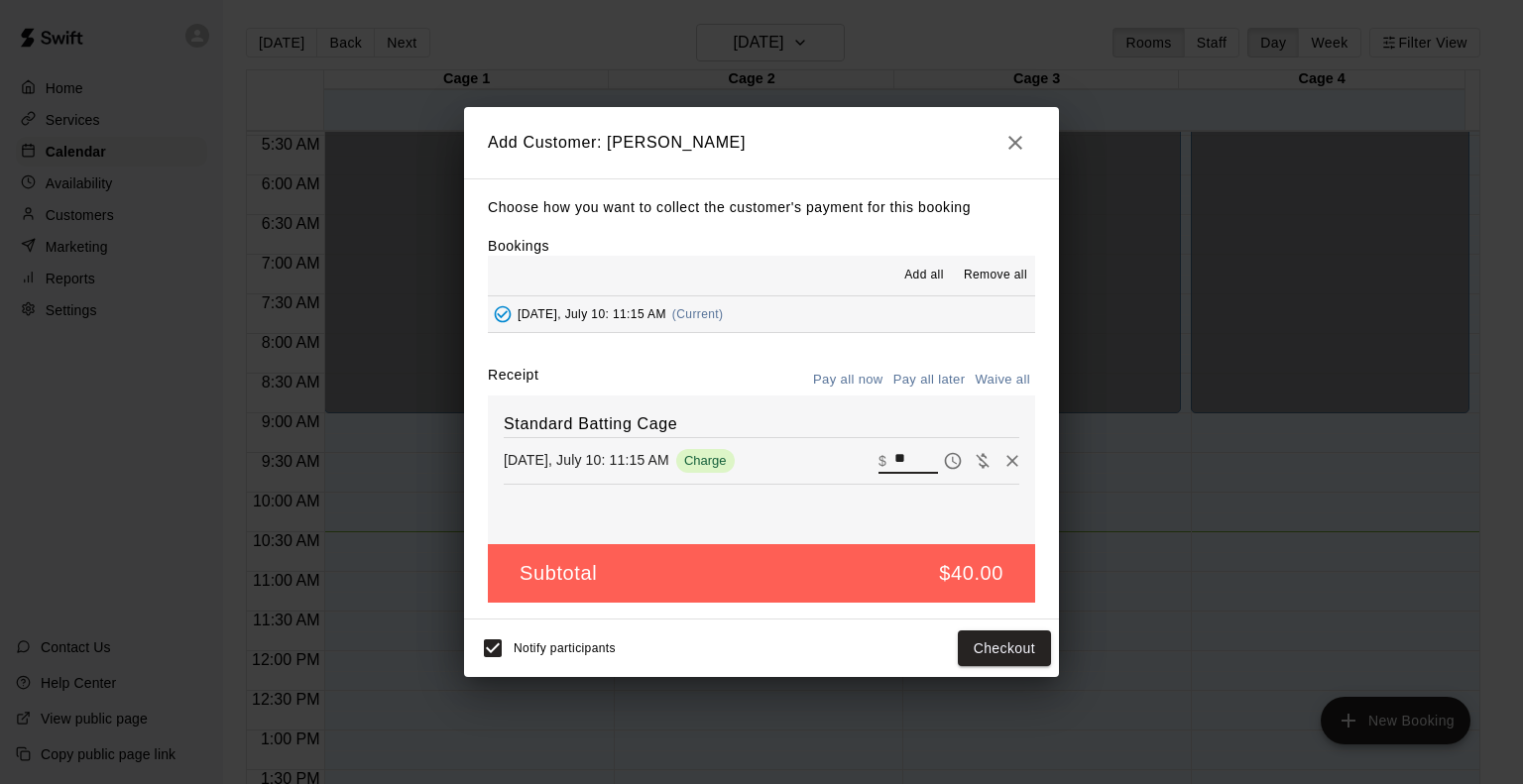click on "**" at bounding box center [916, 461] 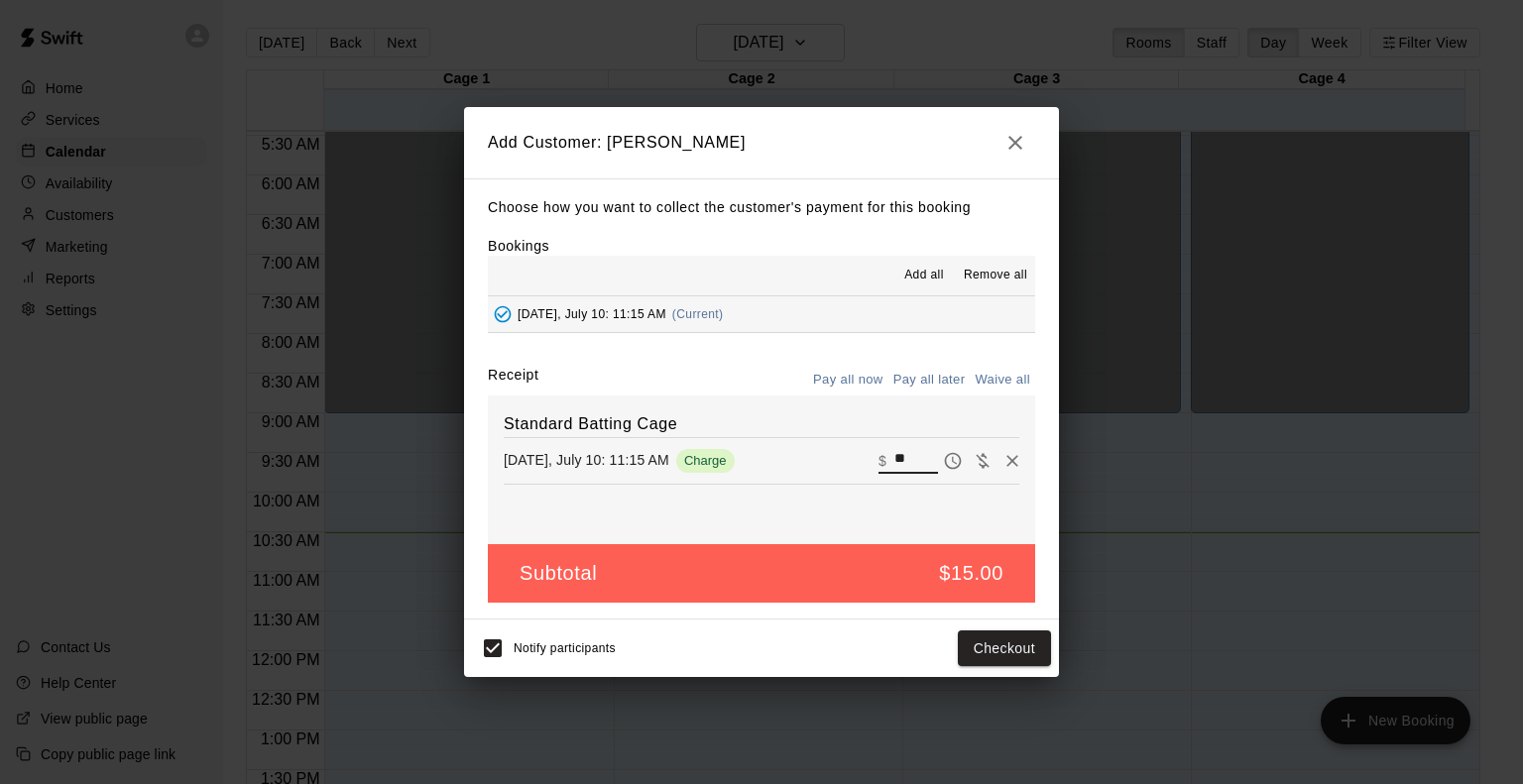 type on "**" 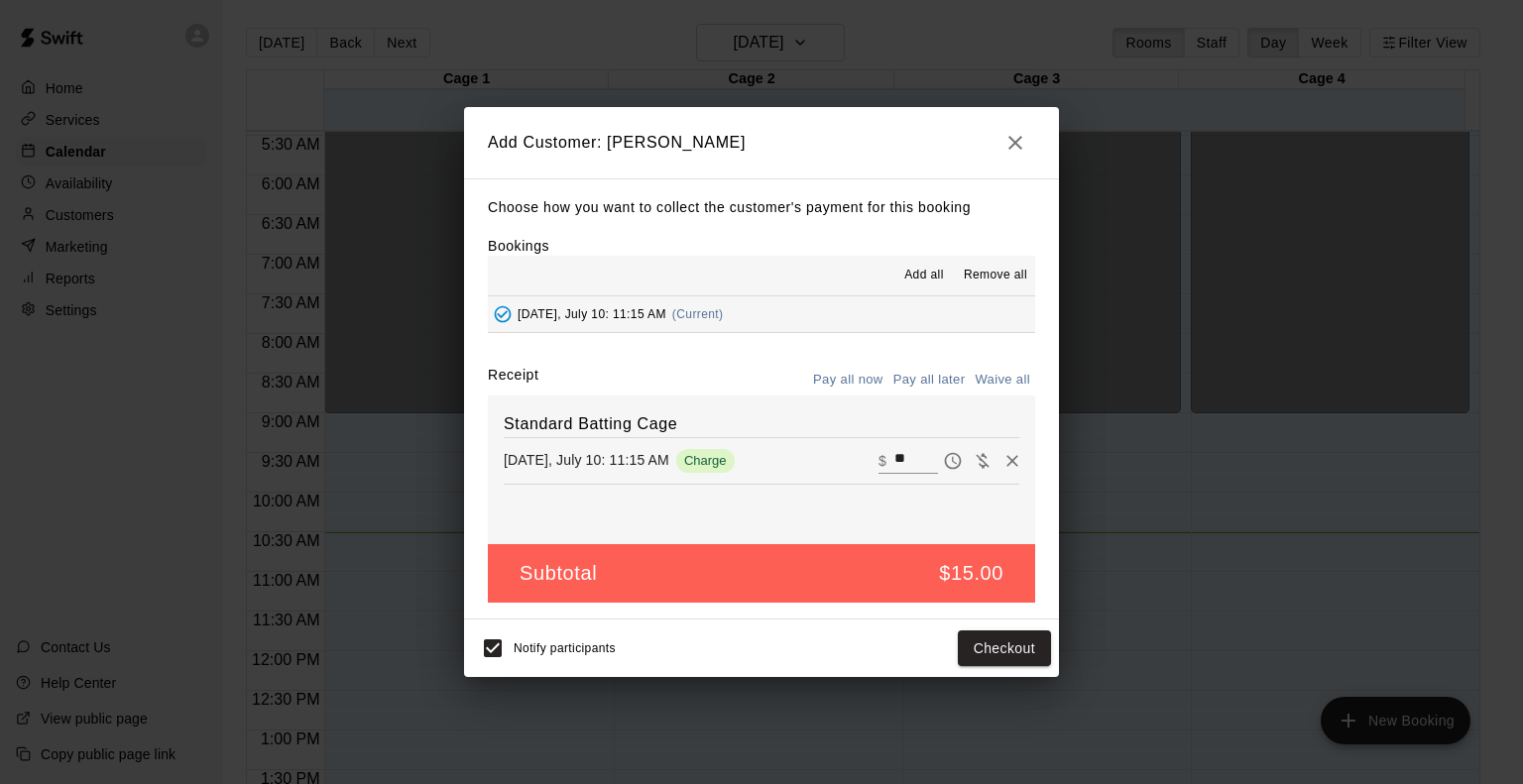 drag, startPoint x: 1001, startPoint y: 642, endPoint x: 829, endPoint y: 429, distance: 273.77546 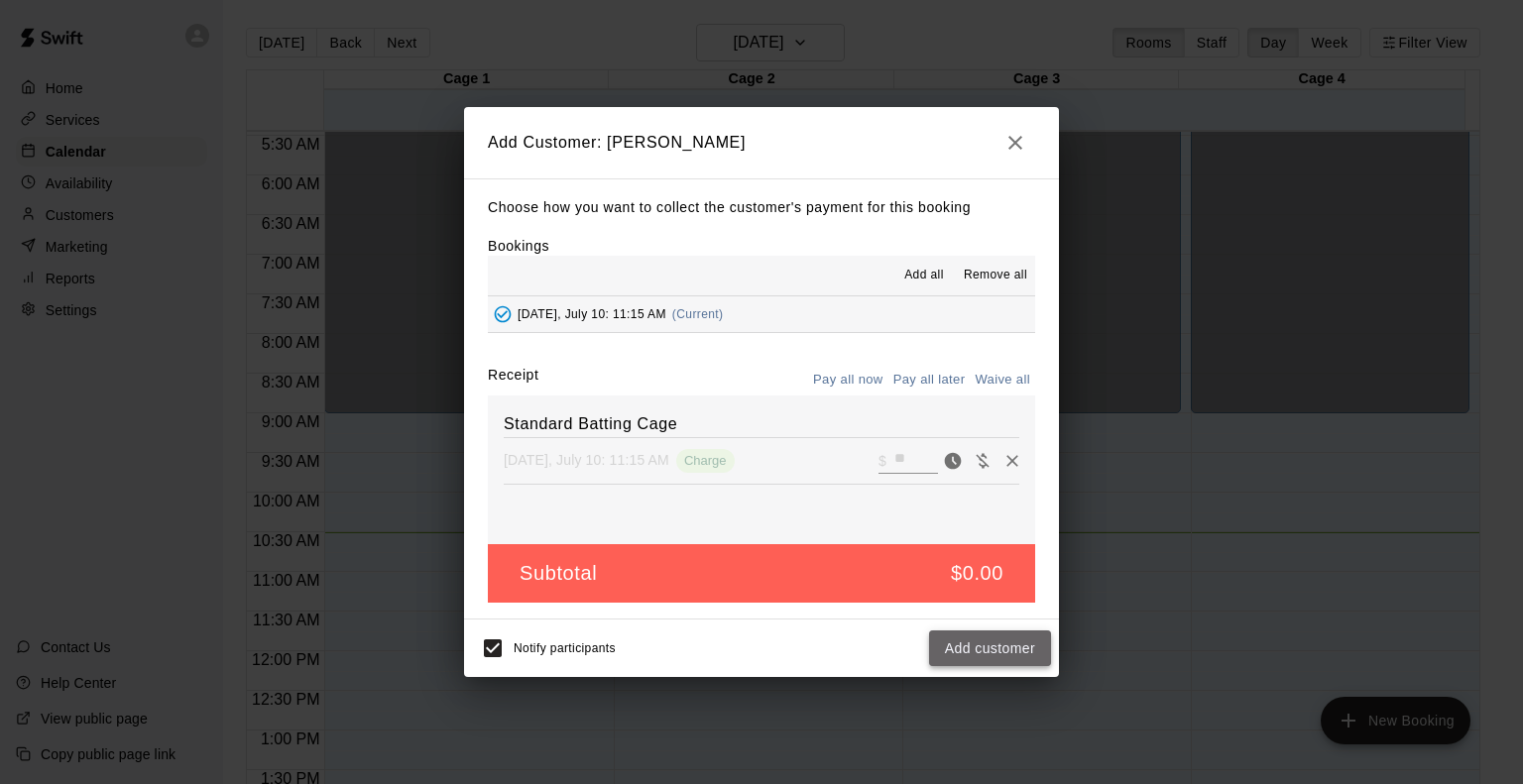 click on "Add customer" at bounding box center [990, 648] 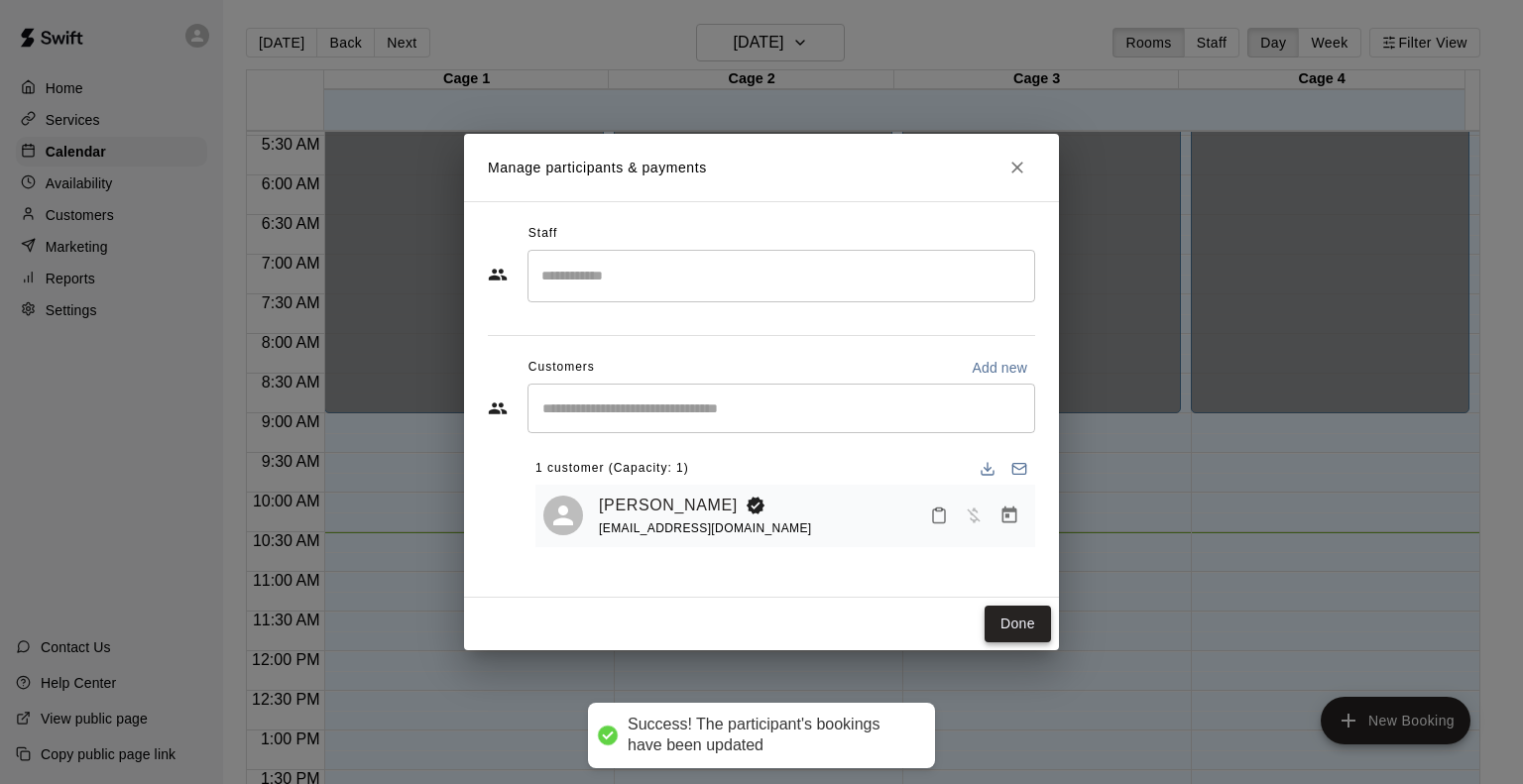 click on "Done" at bounding box center [1017, 623] 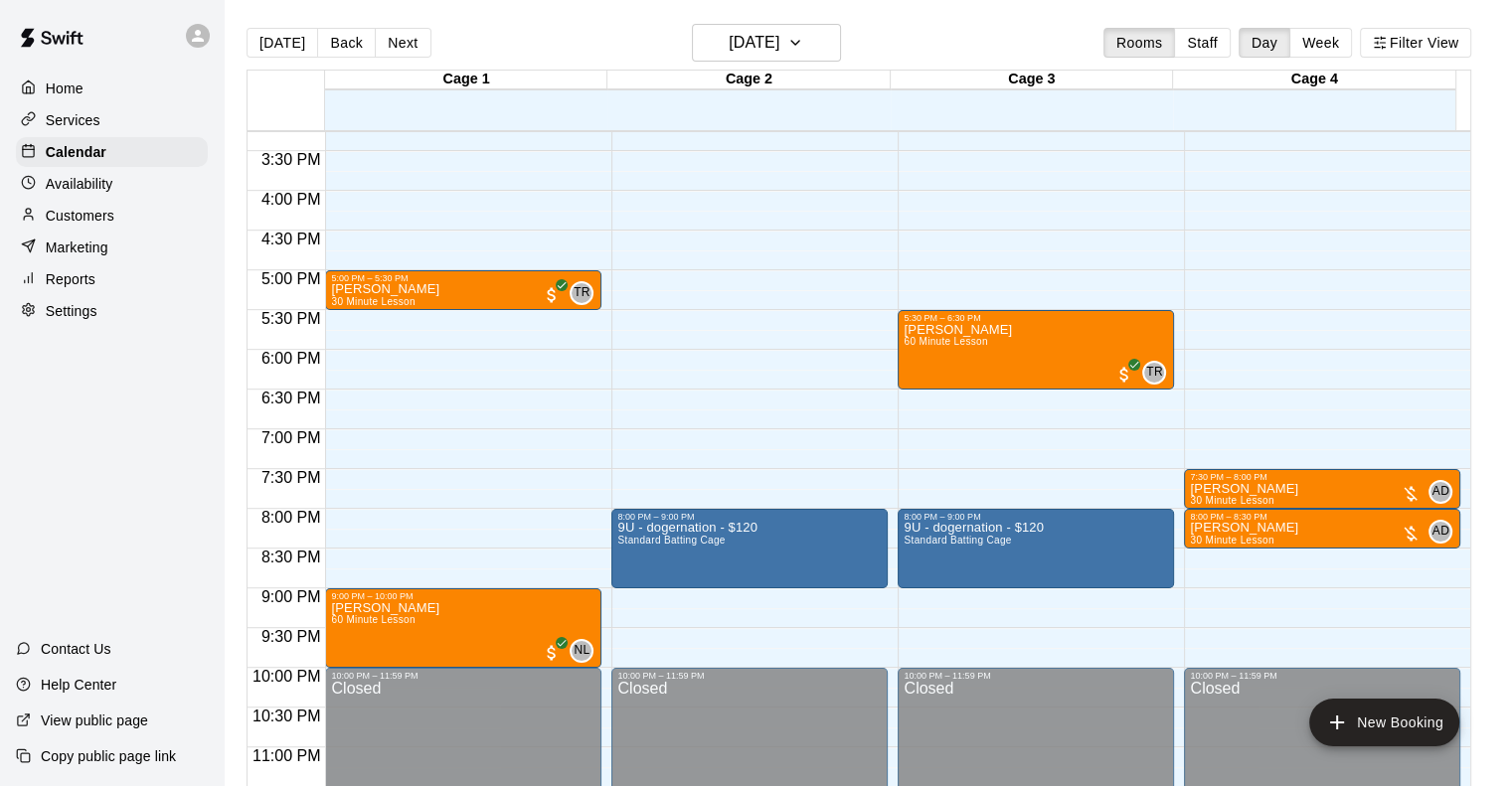 scroll, scrollTop: 1230, scrollLeft: 0, axis: vertical 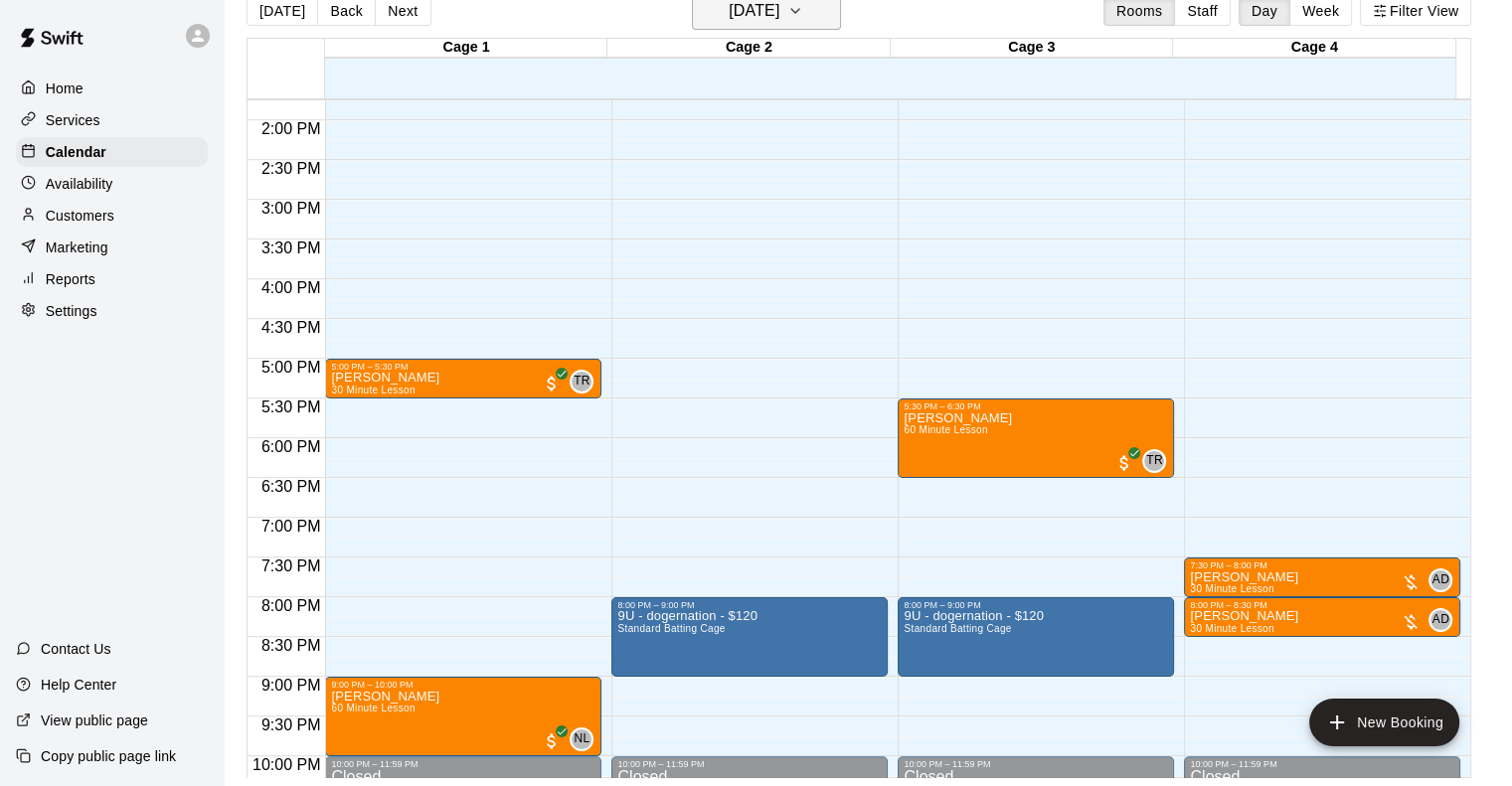 click on "[DATE]" at bounding box center (754, 11) 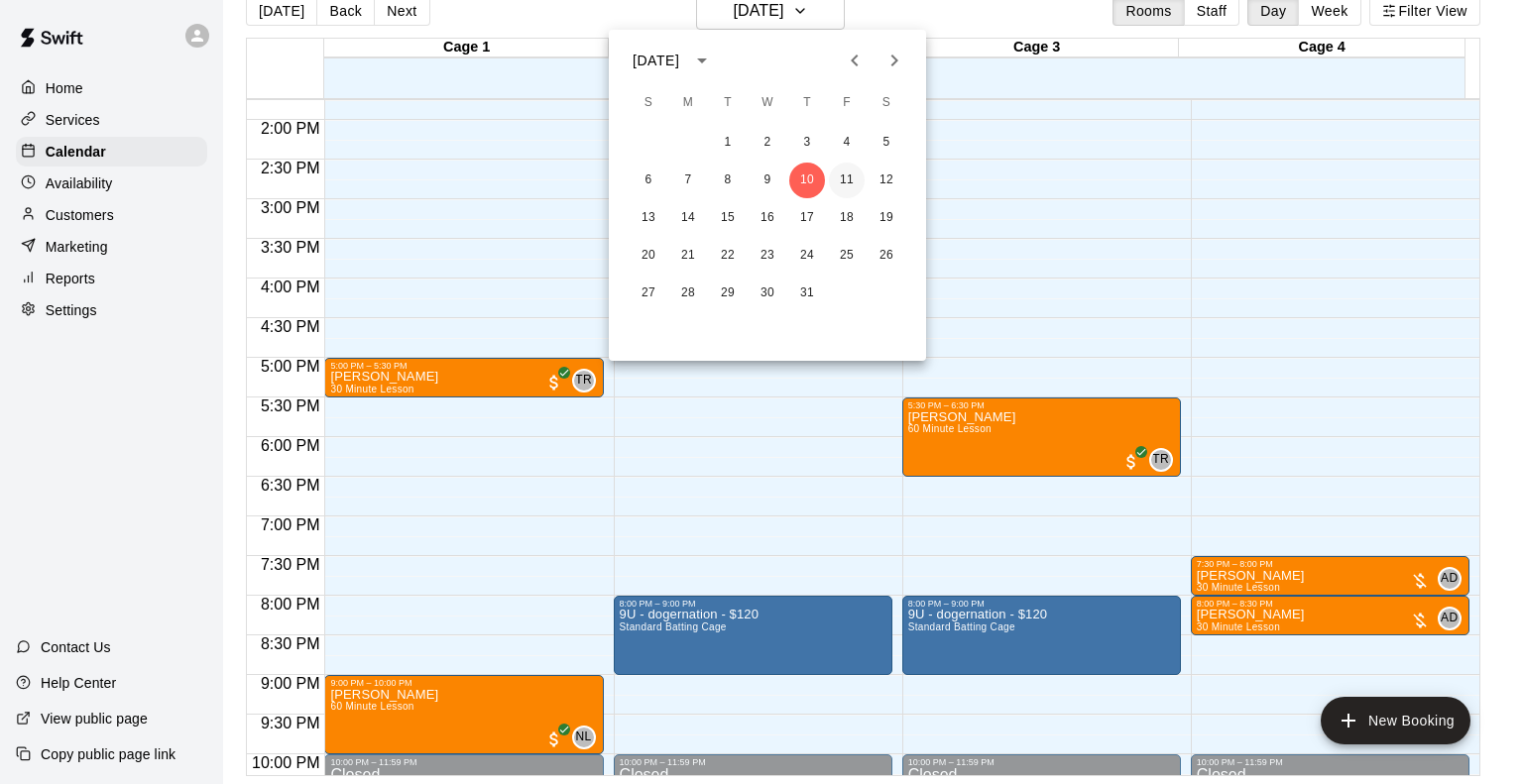 click on "11" at bounding box center [847, 180] 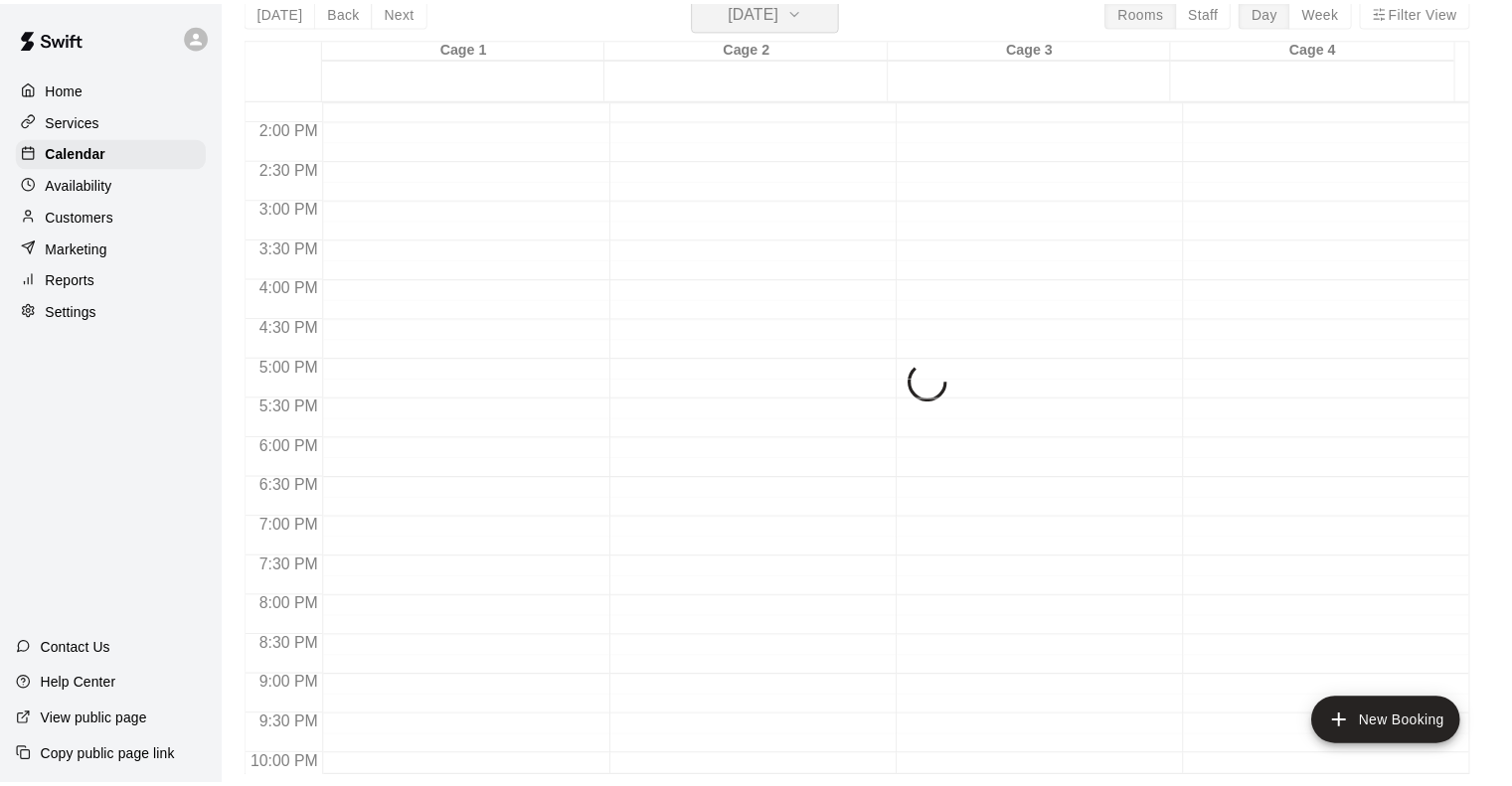 scroll, scrollTop: 24, scrollLeft: 0, axis: vertical 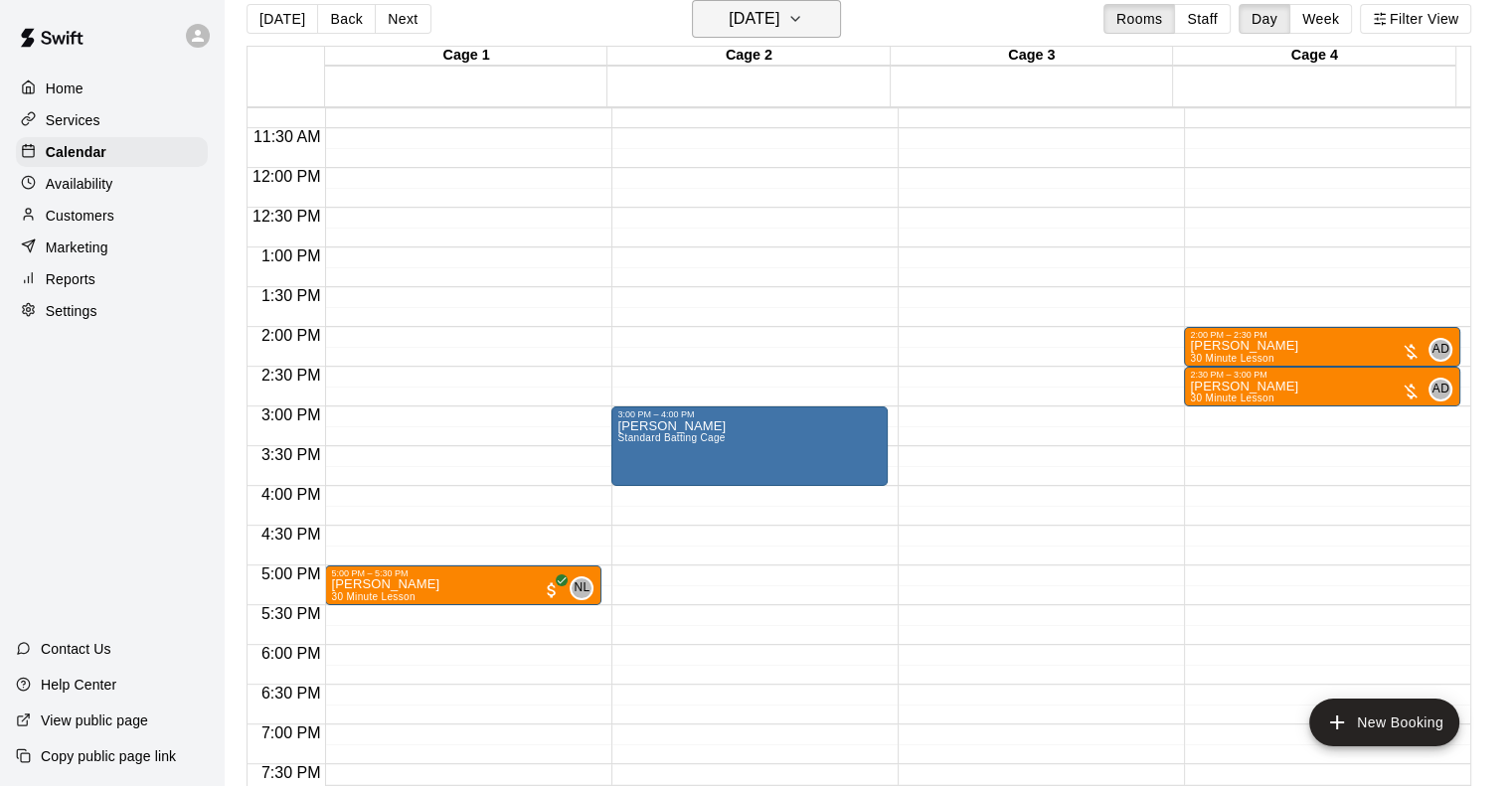 click on "[DATE]" at bounding box center [754, 19] 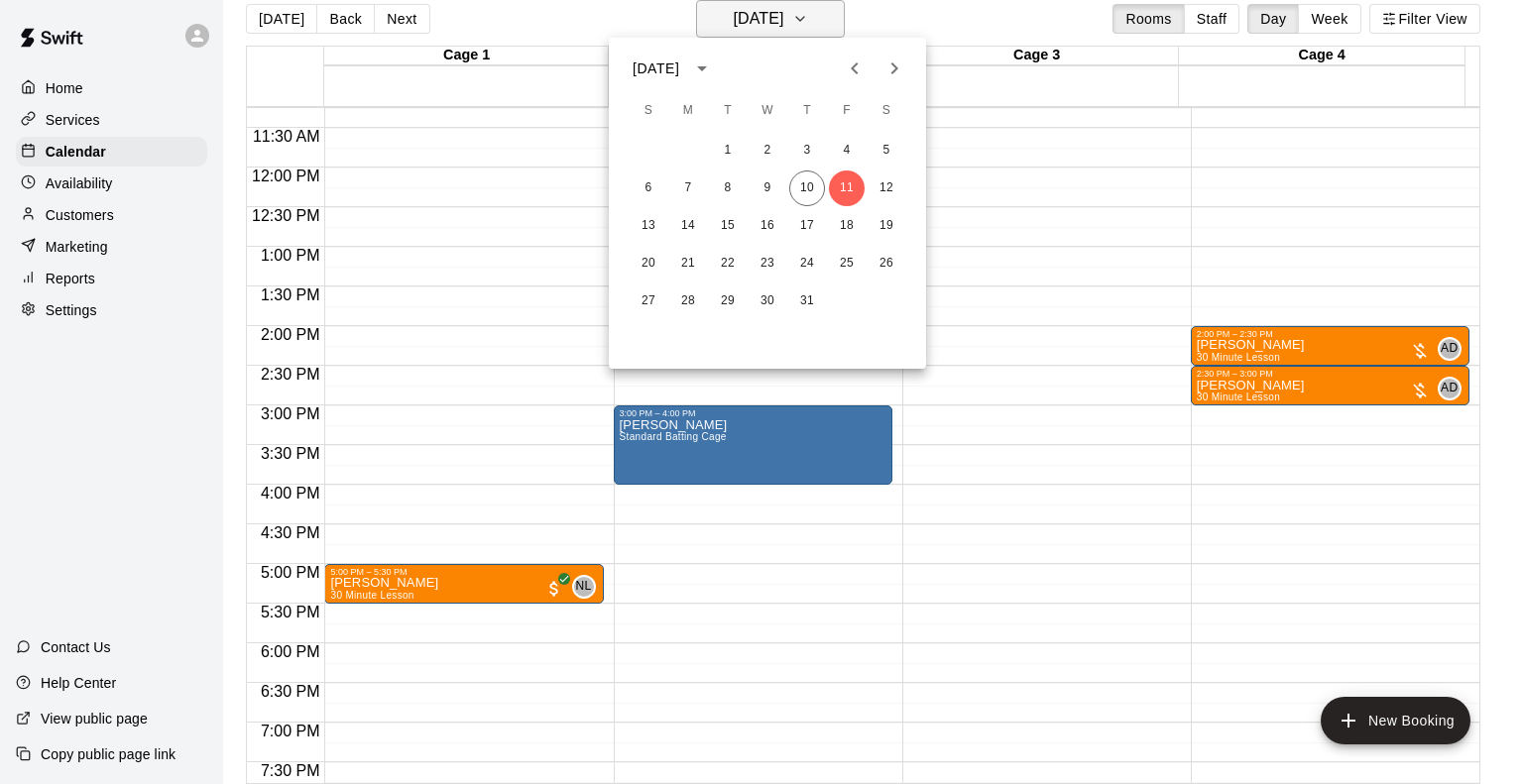 click at bounding box center (762, 392) 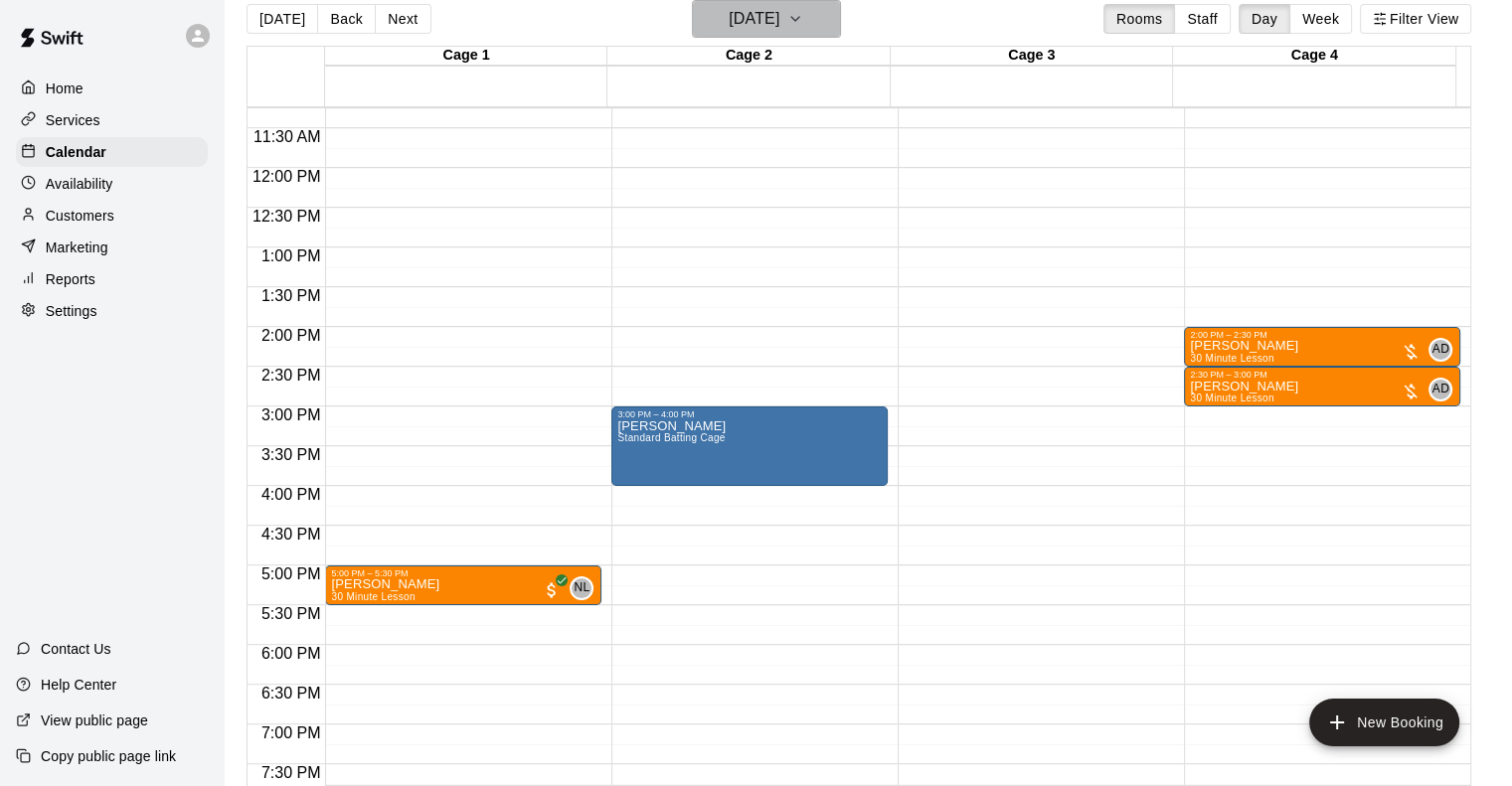 click on "[DATE]" at bounding box center [754, 19] 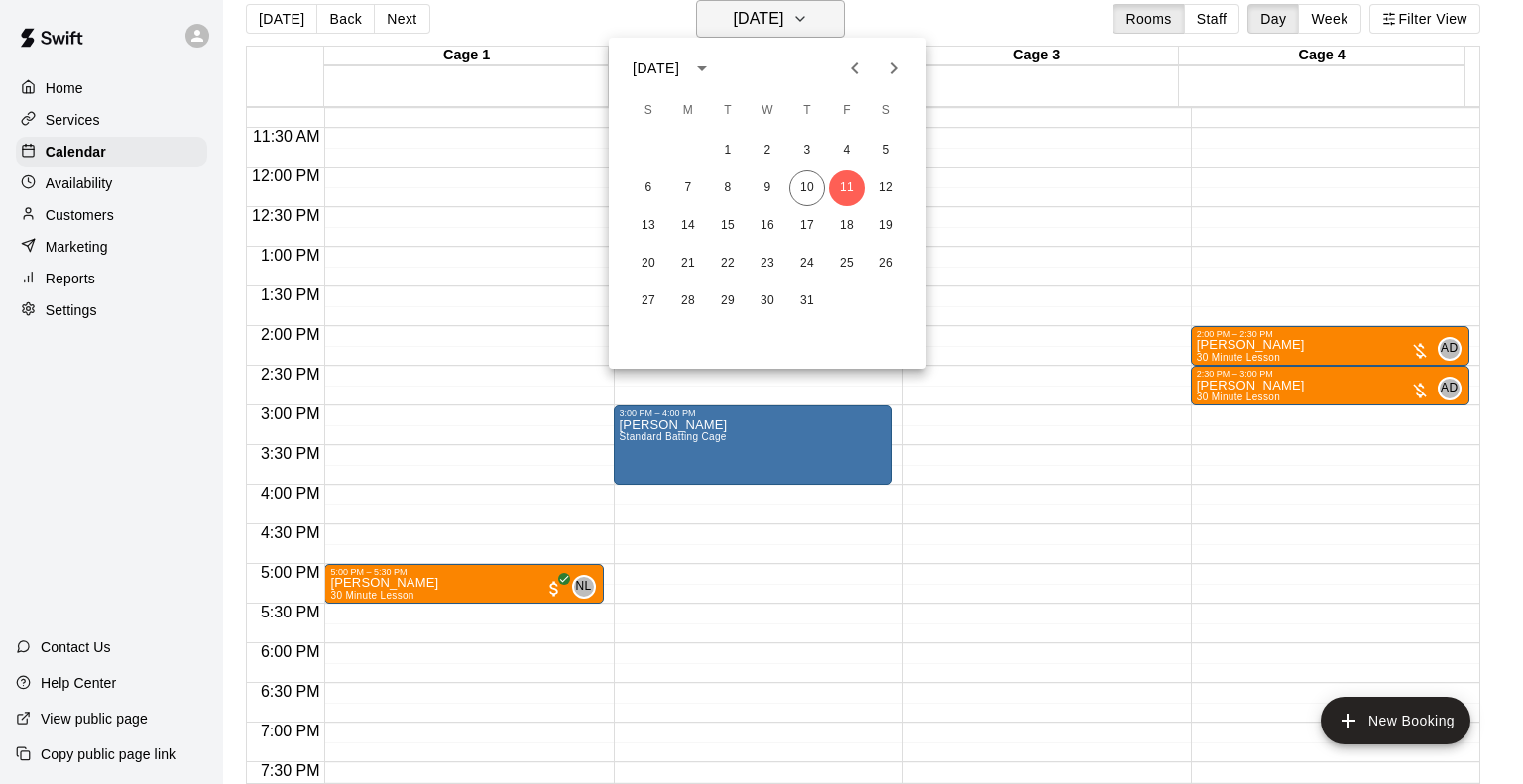 click at bounding box center [762, 392] 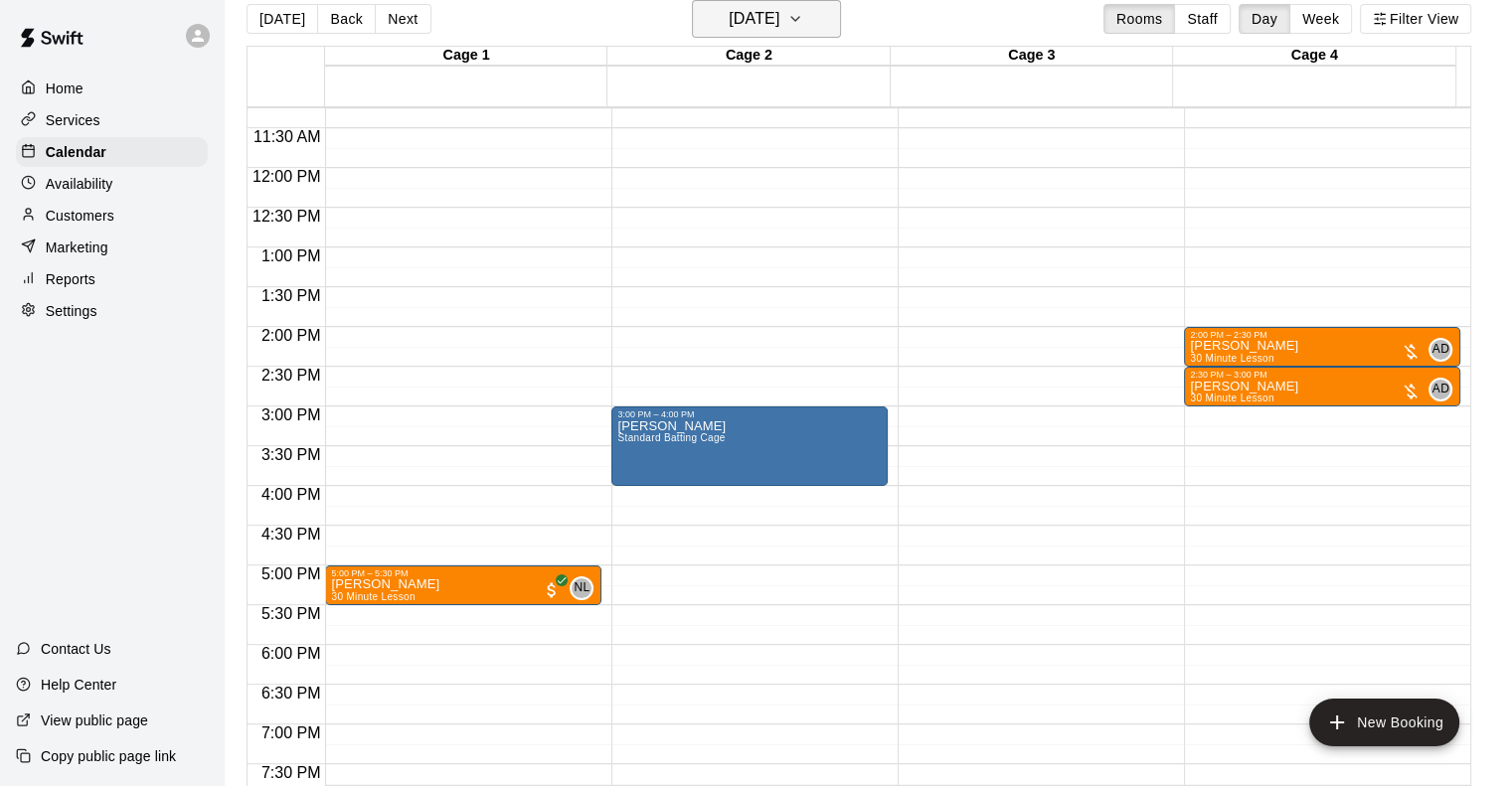 click on "[DATE]" at bounding box center [754, 19] 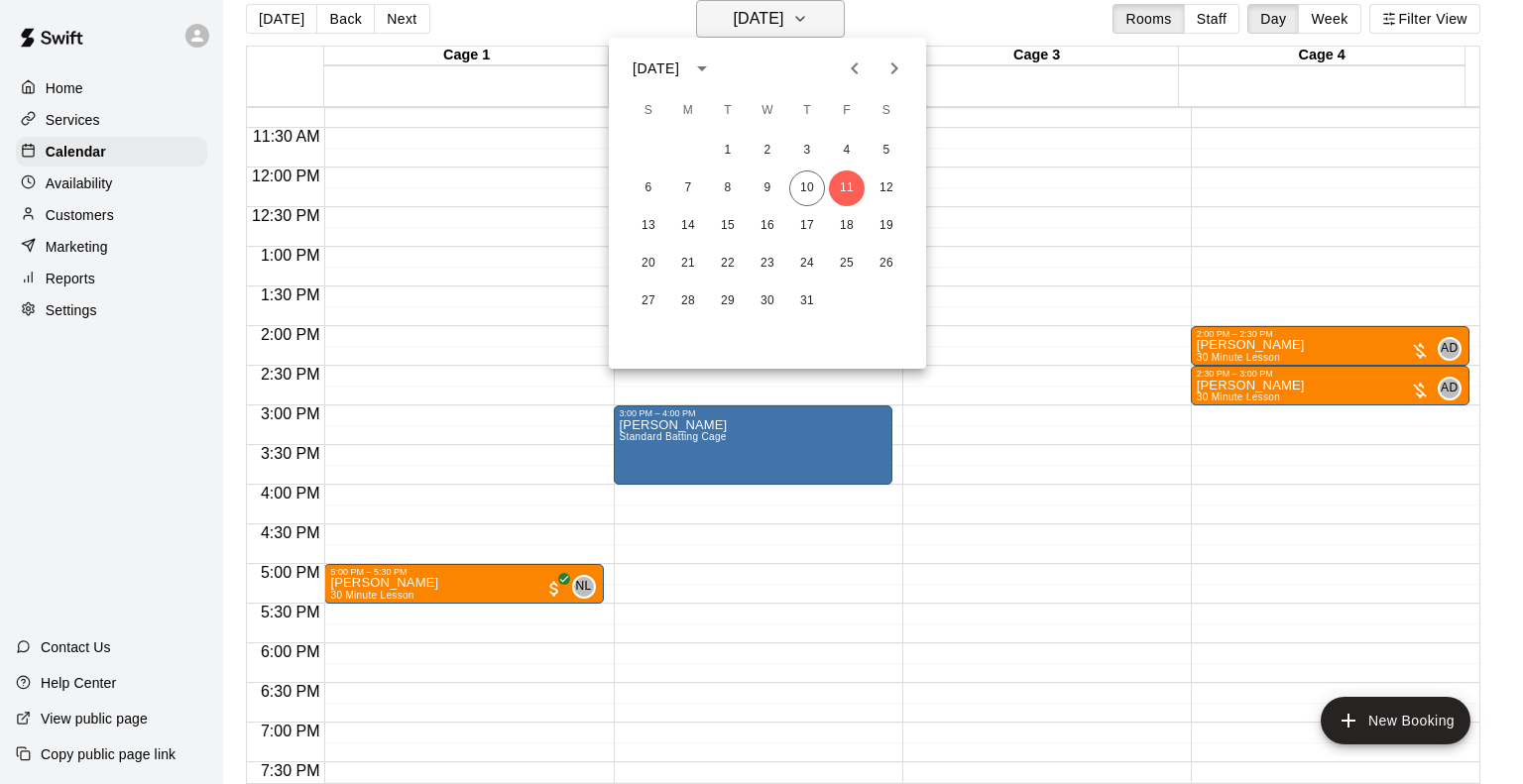 click at bounding box center [762, 392] 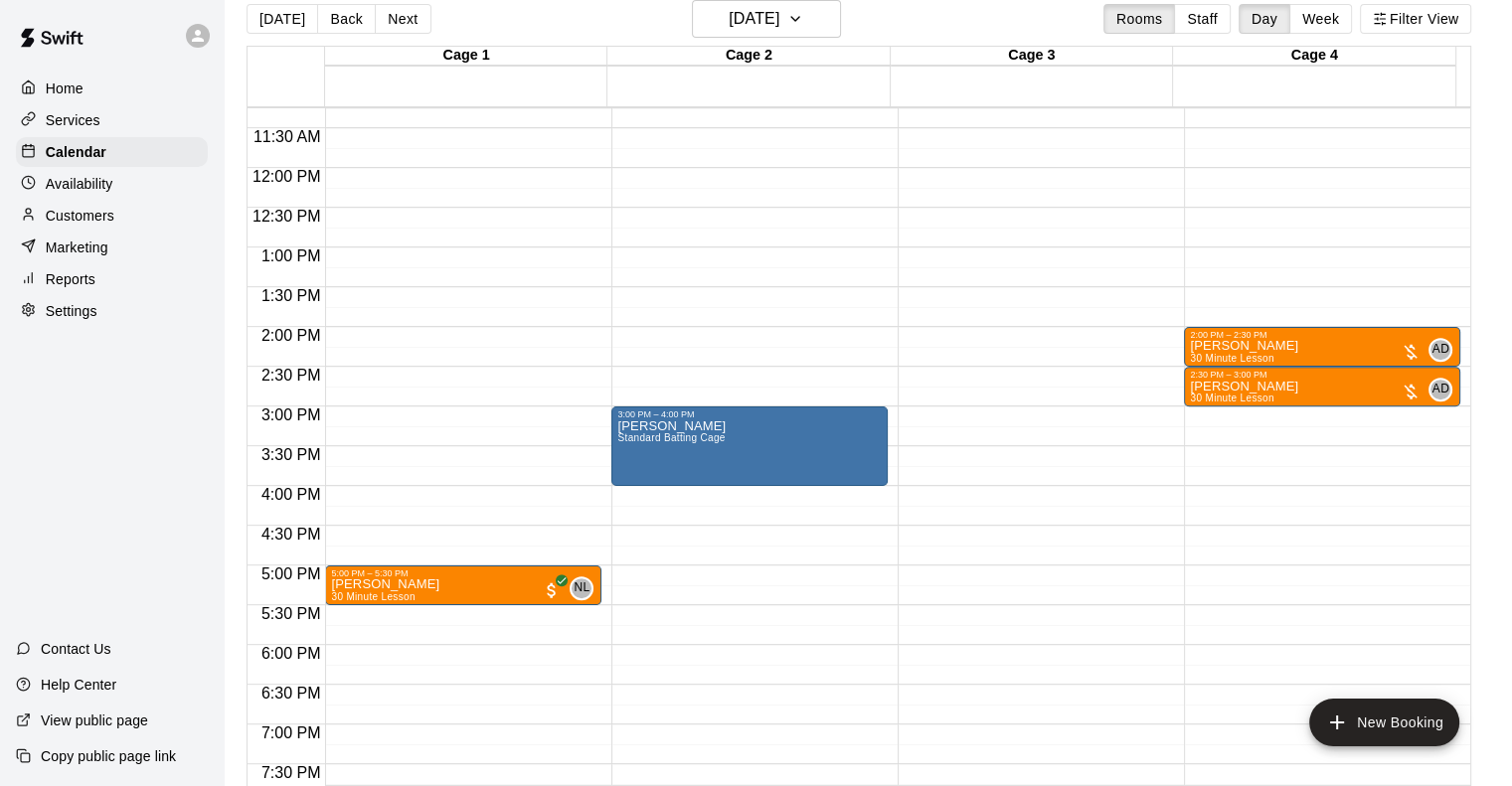 click on "12:00 AM – 9:00 AM Closed 3:00 PM – 4:00 PM [PERSON_NAME] Standard Batting Cage 10:00 PM – 11:59 PM Closed" at bounding box center (750, 168) 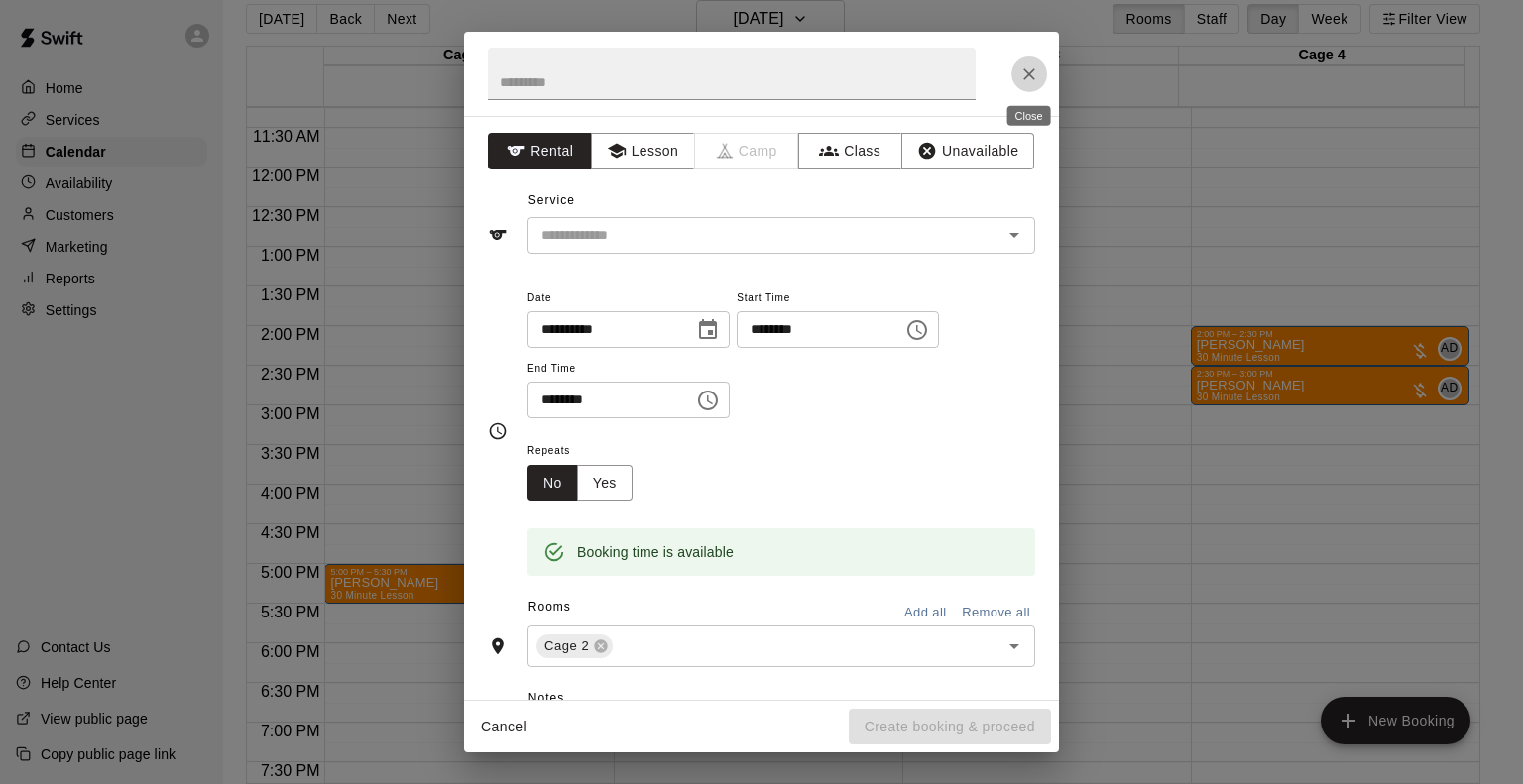 click 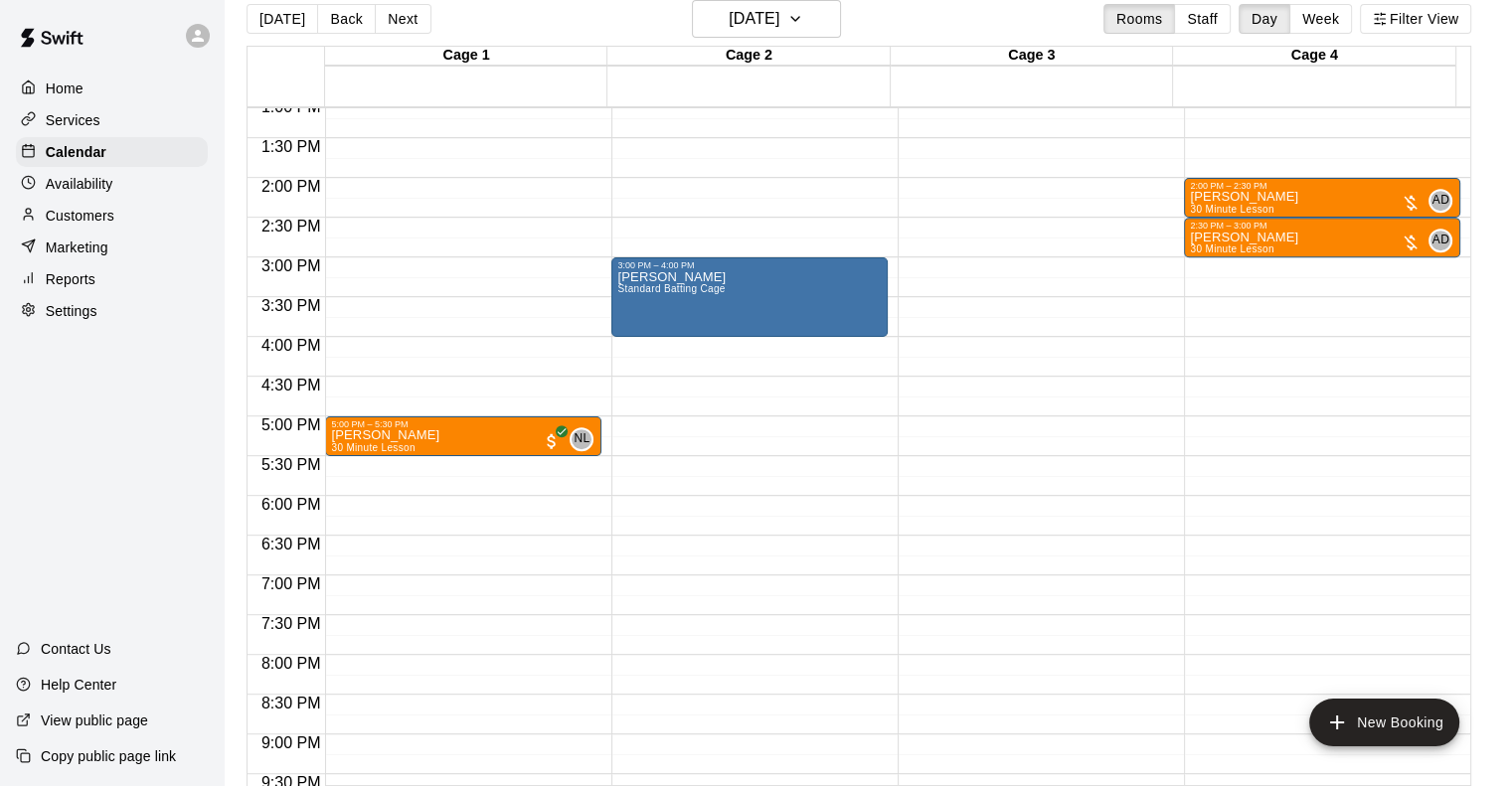 scroll, scrollTop: 1093, scrollLeft: 0, axis: vertical 